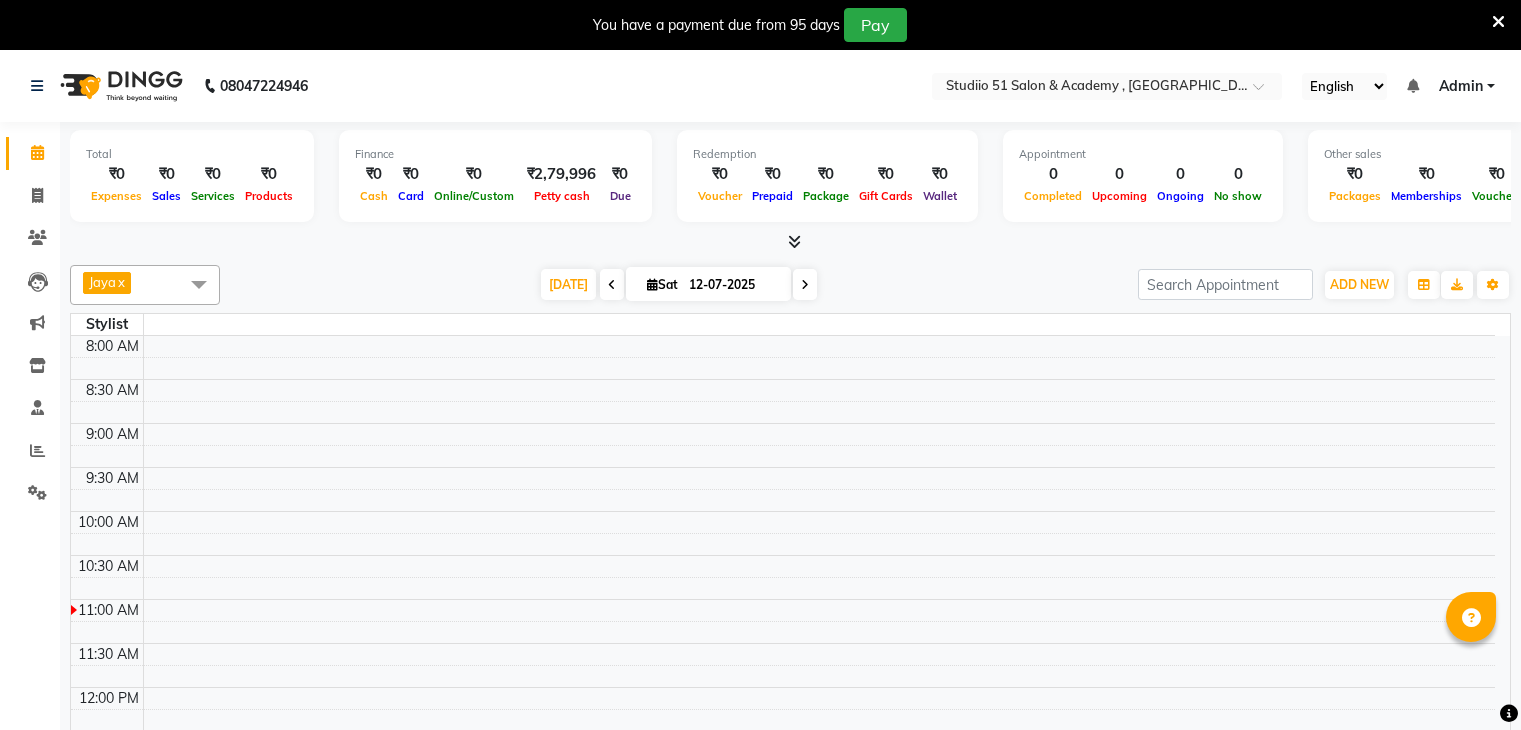 scroll, scrollTop: 0, scrollLeft: 0, axis: both 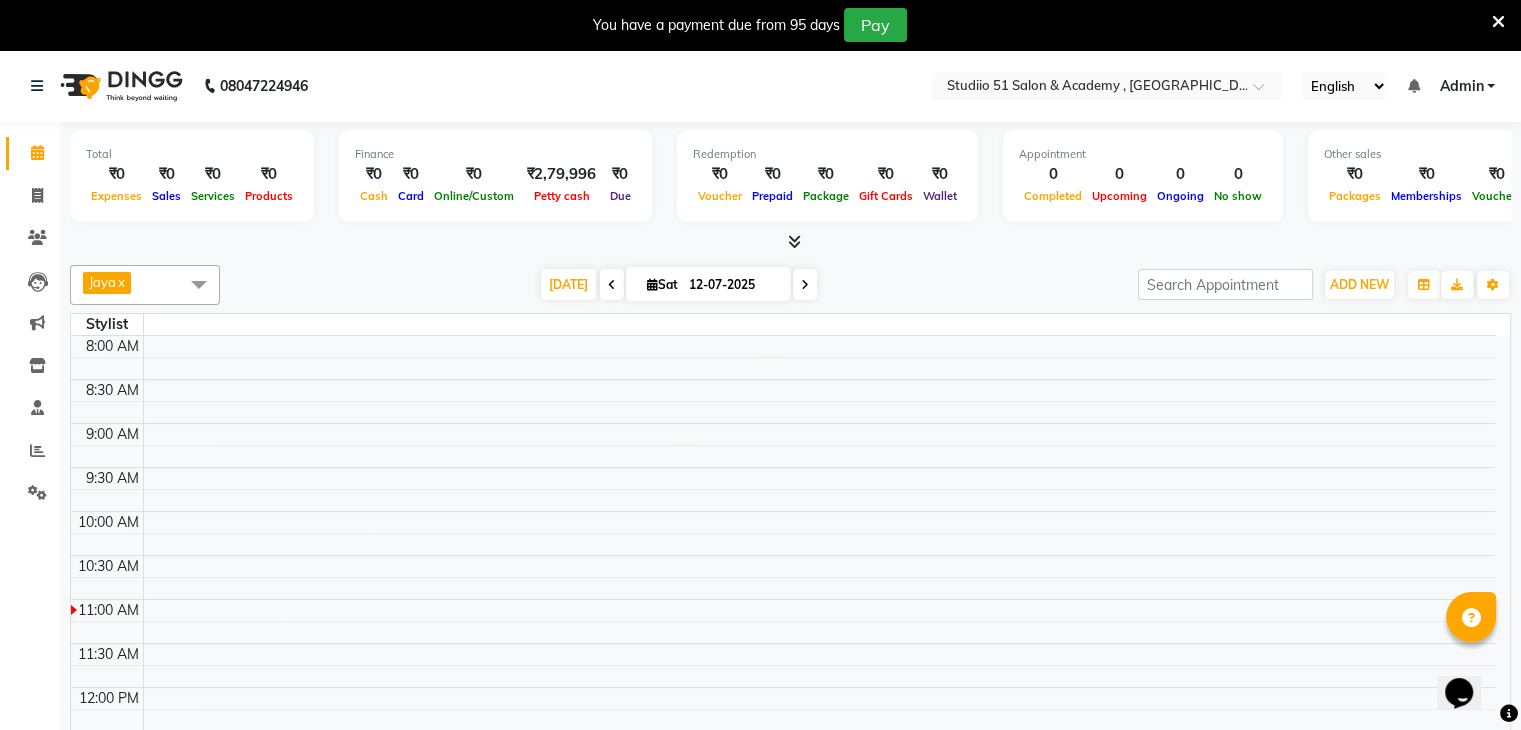 click on "Sat" at bounding box center [662, 284] 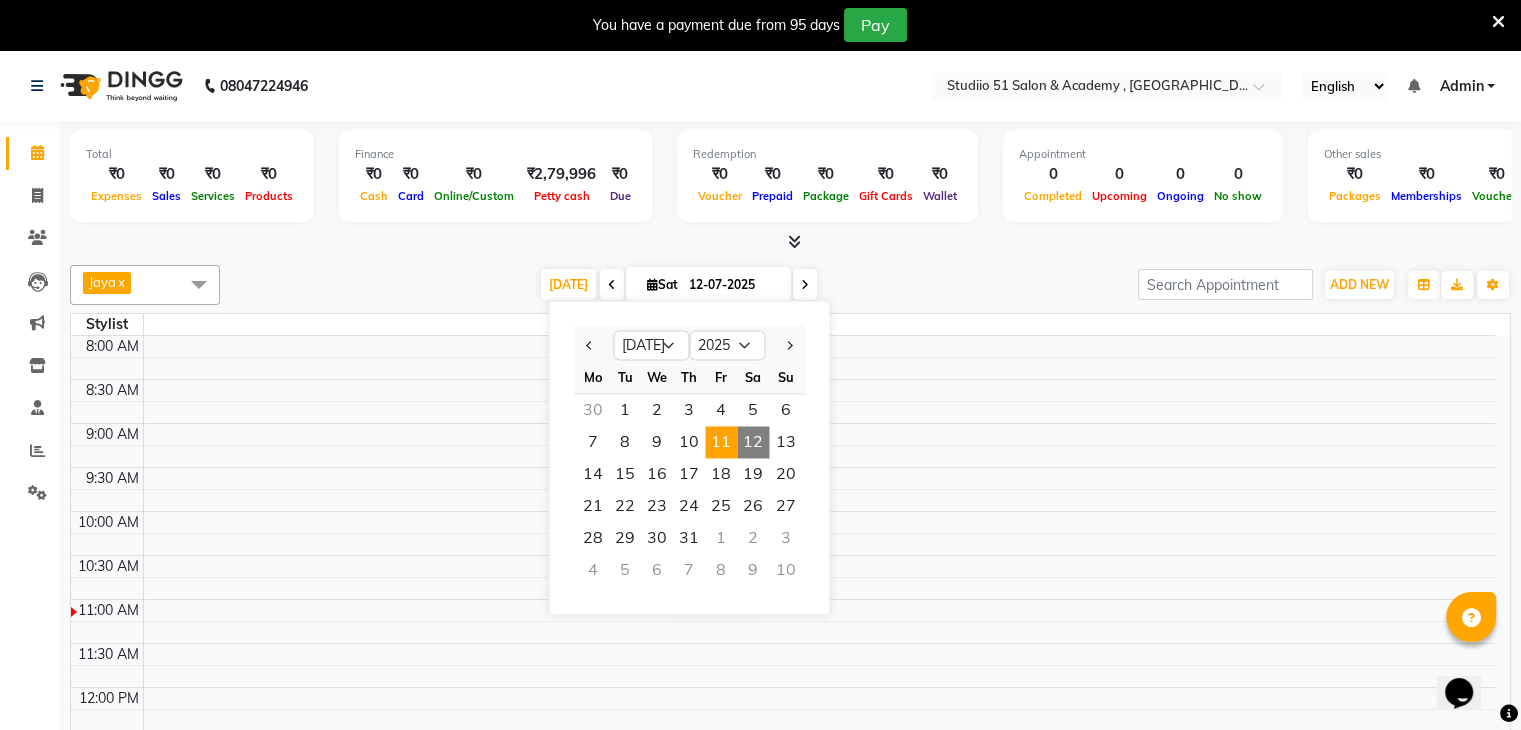 click on "11" at bounding box center [721, 442] 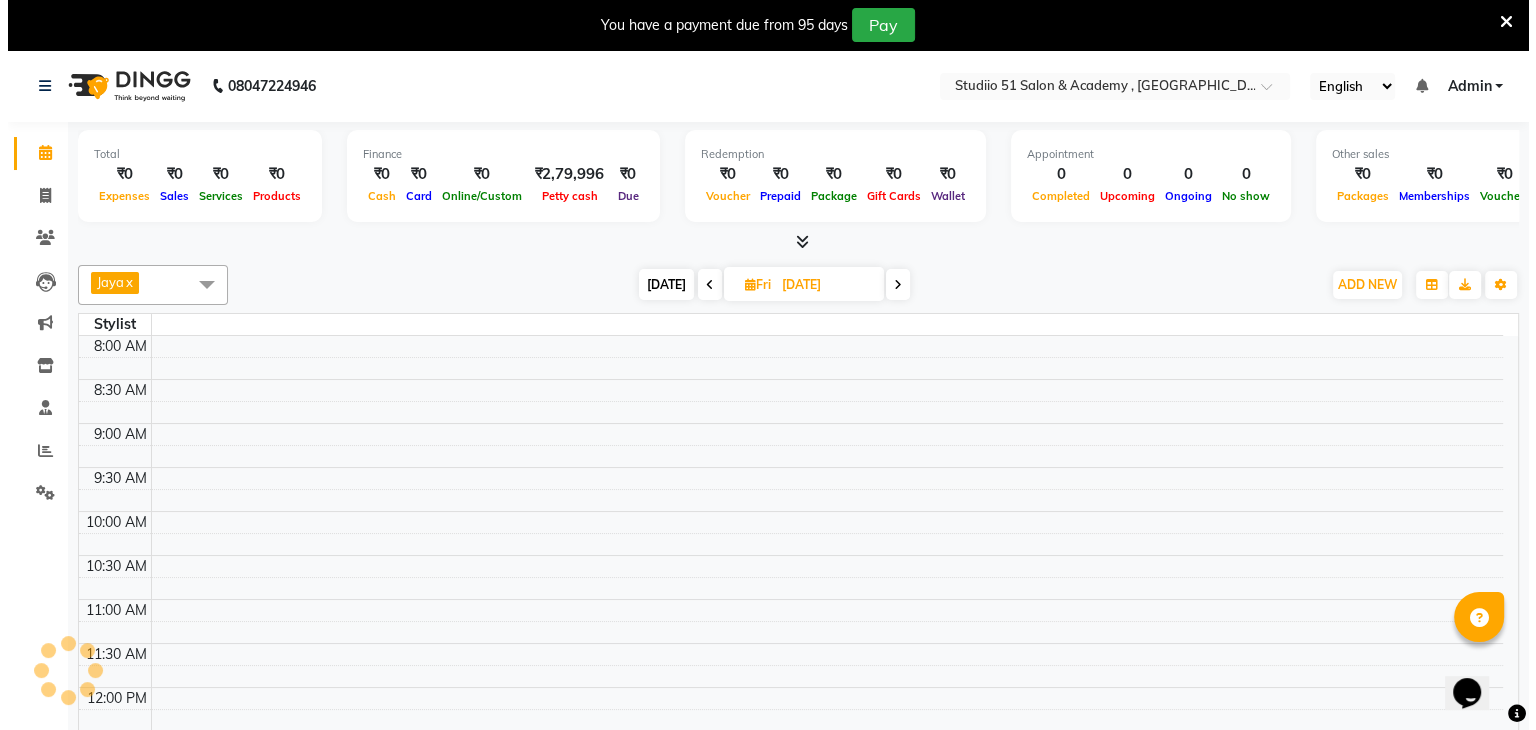 scroll, scrollTop: 263, scrollLeft: 0, axis: vertical 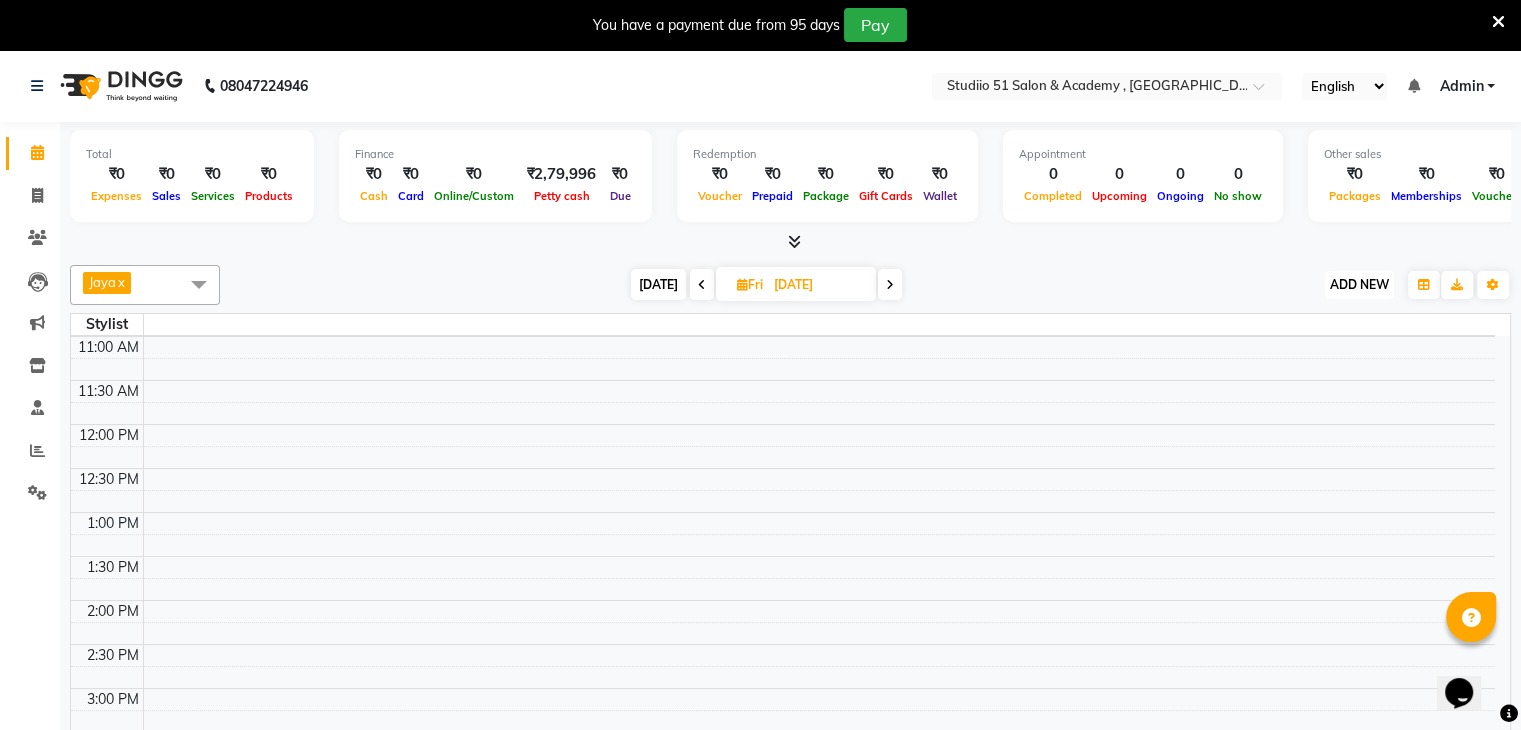 click on "ADD NEW" at bounding box center (1359, 284) 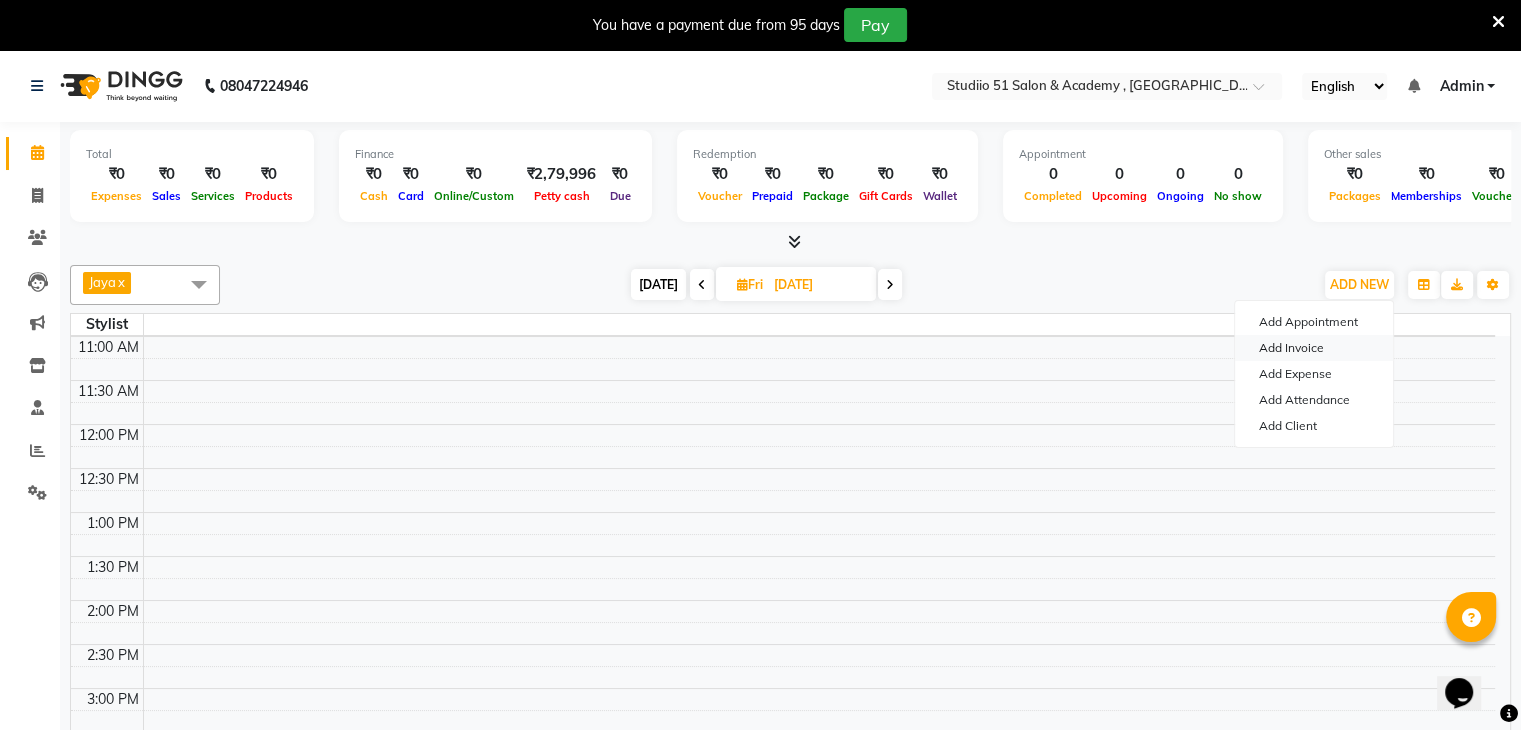 click on "Add Invoice" at bounding box center [1314, 348] 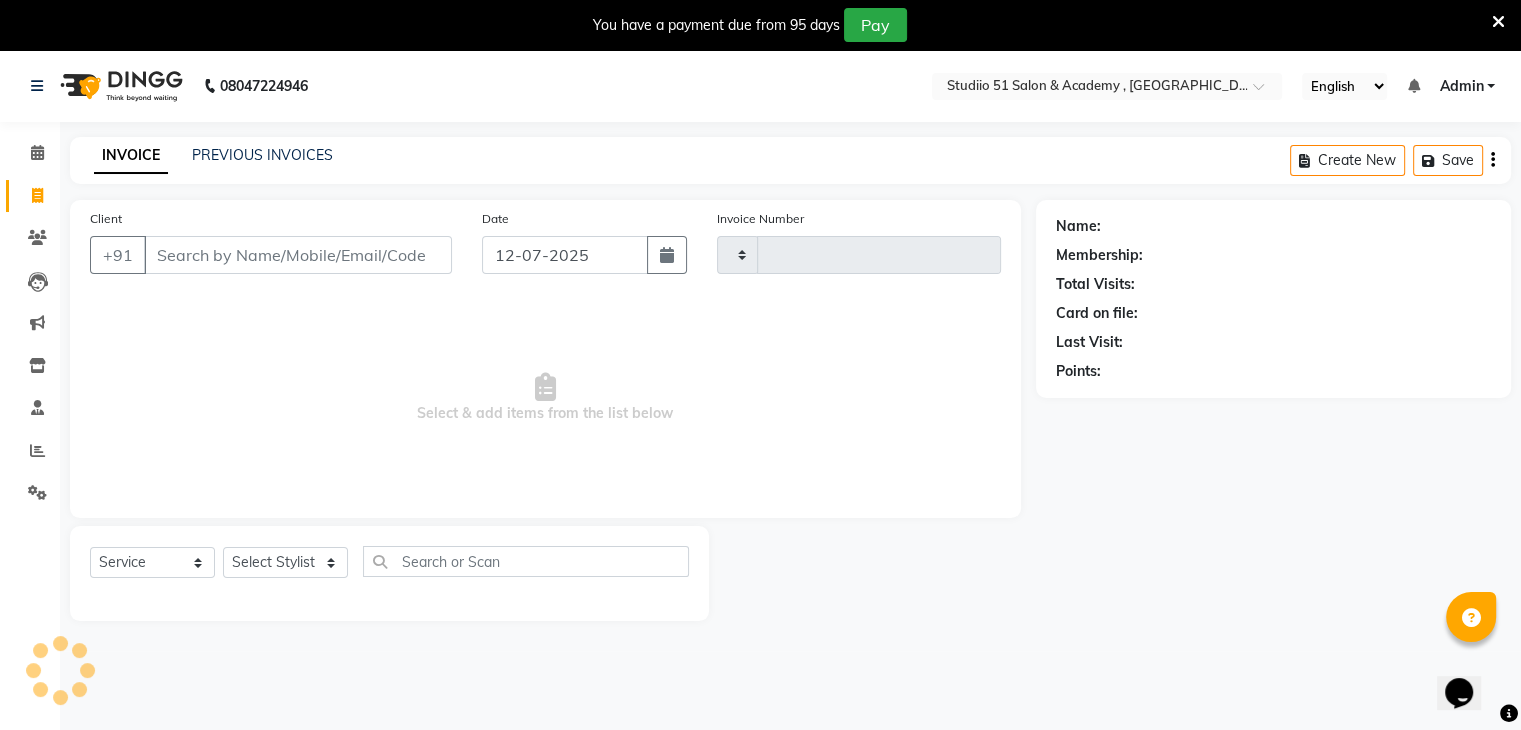 type on "0348" 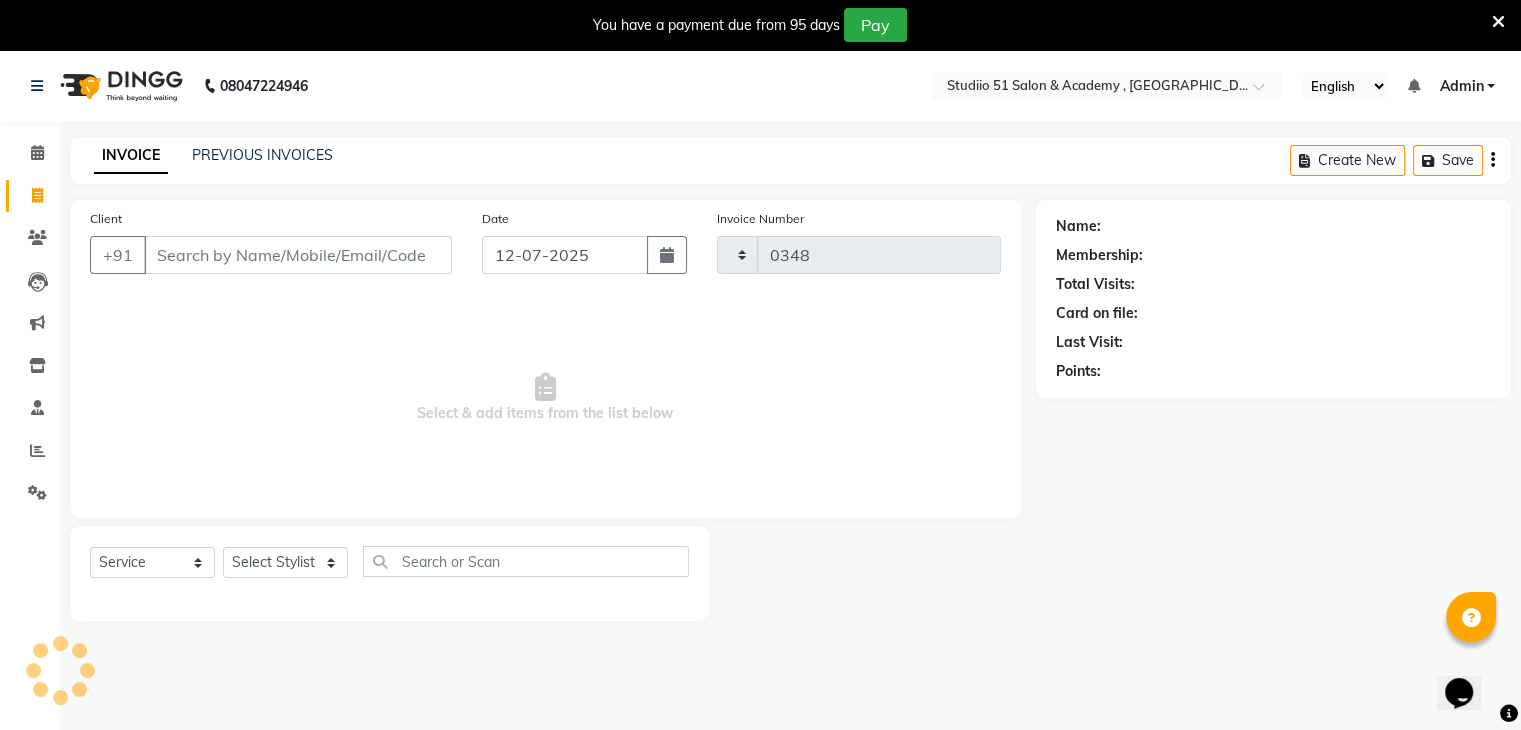 select on "638" 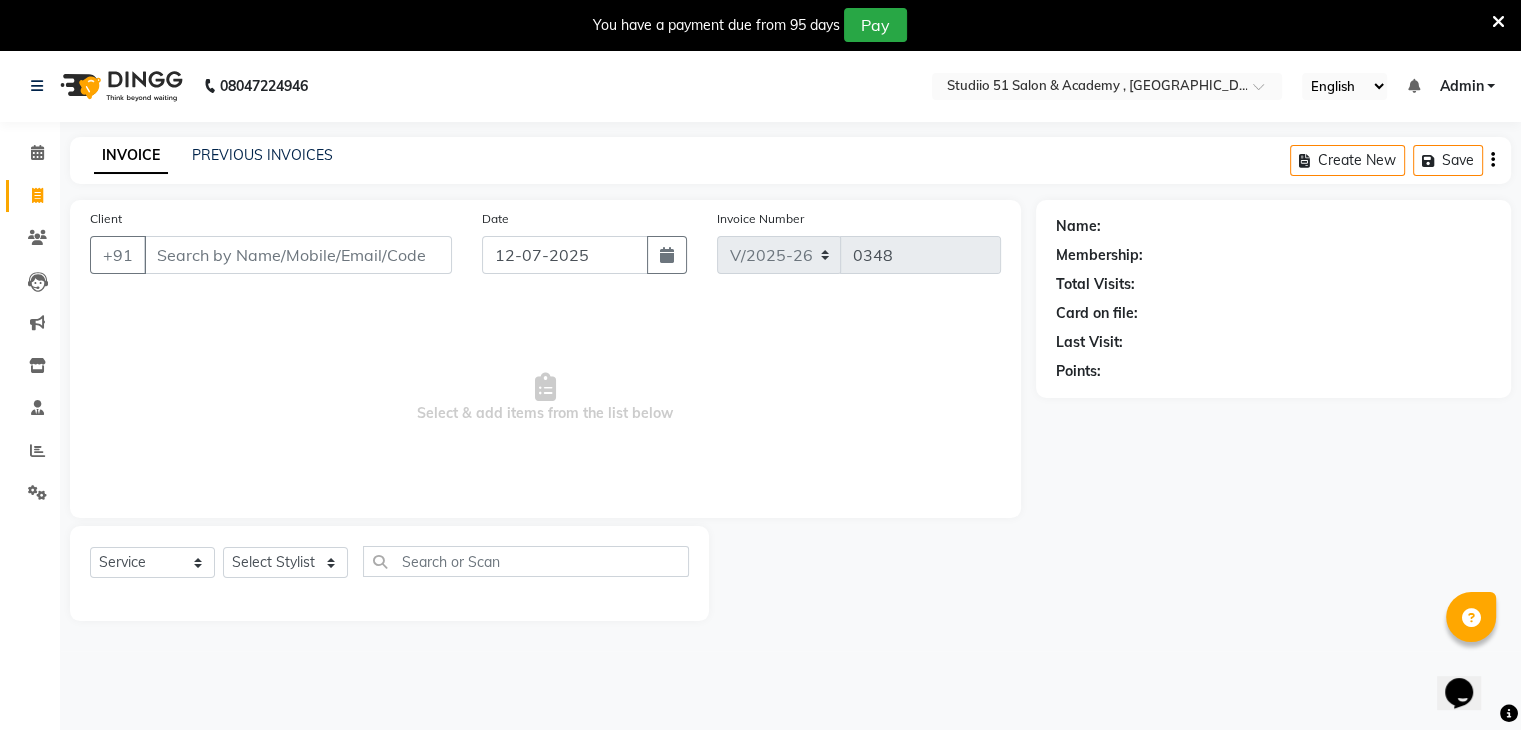 click on "Date [DATE]" 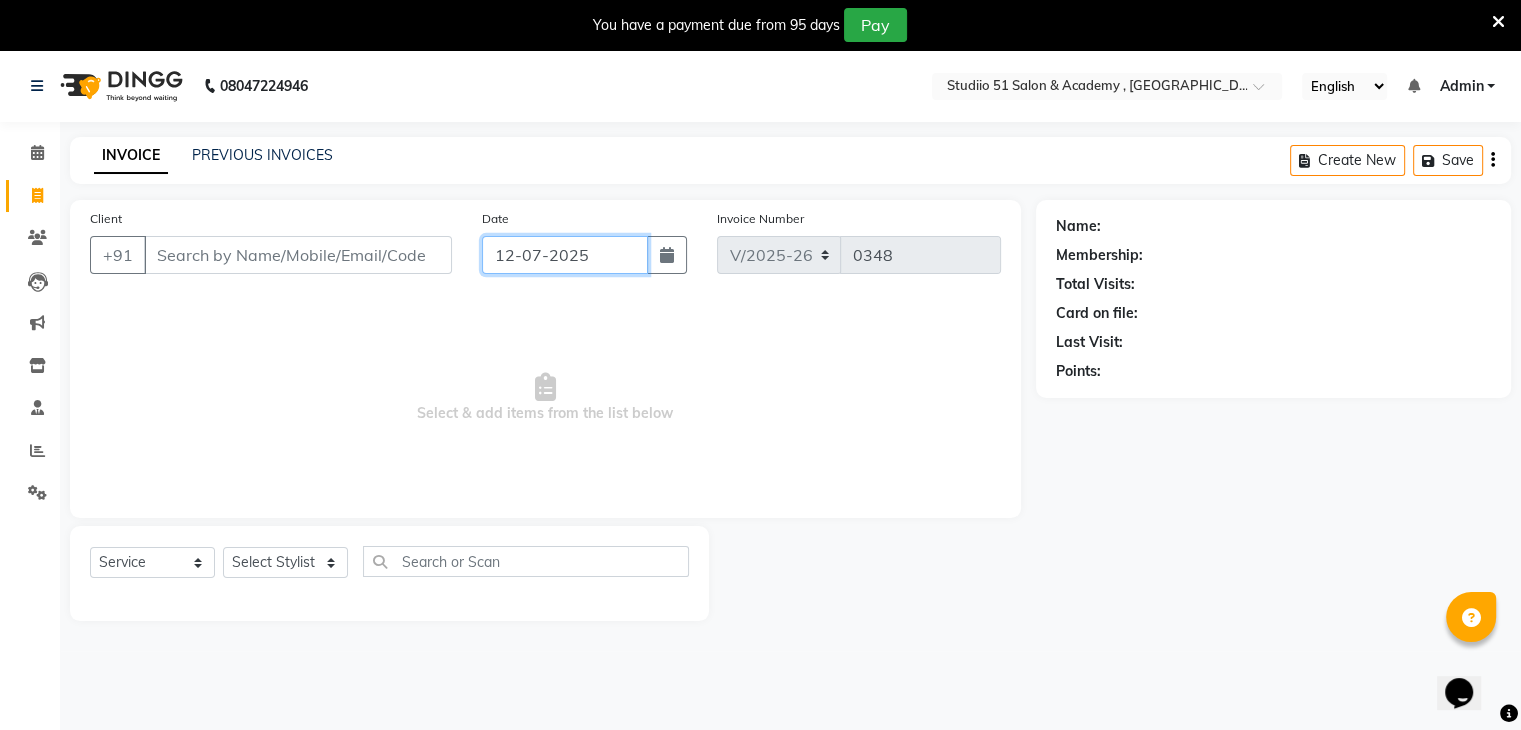 click on "12-07-2025" 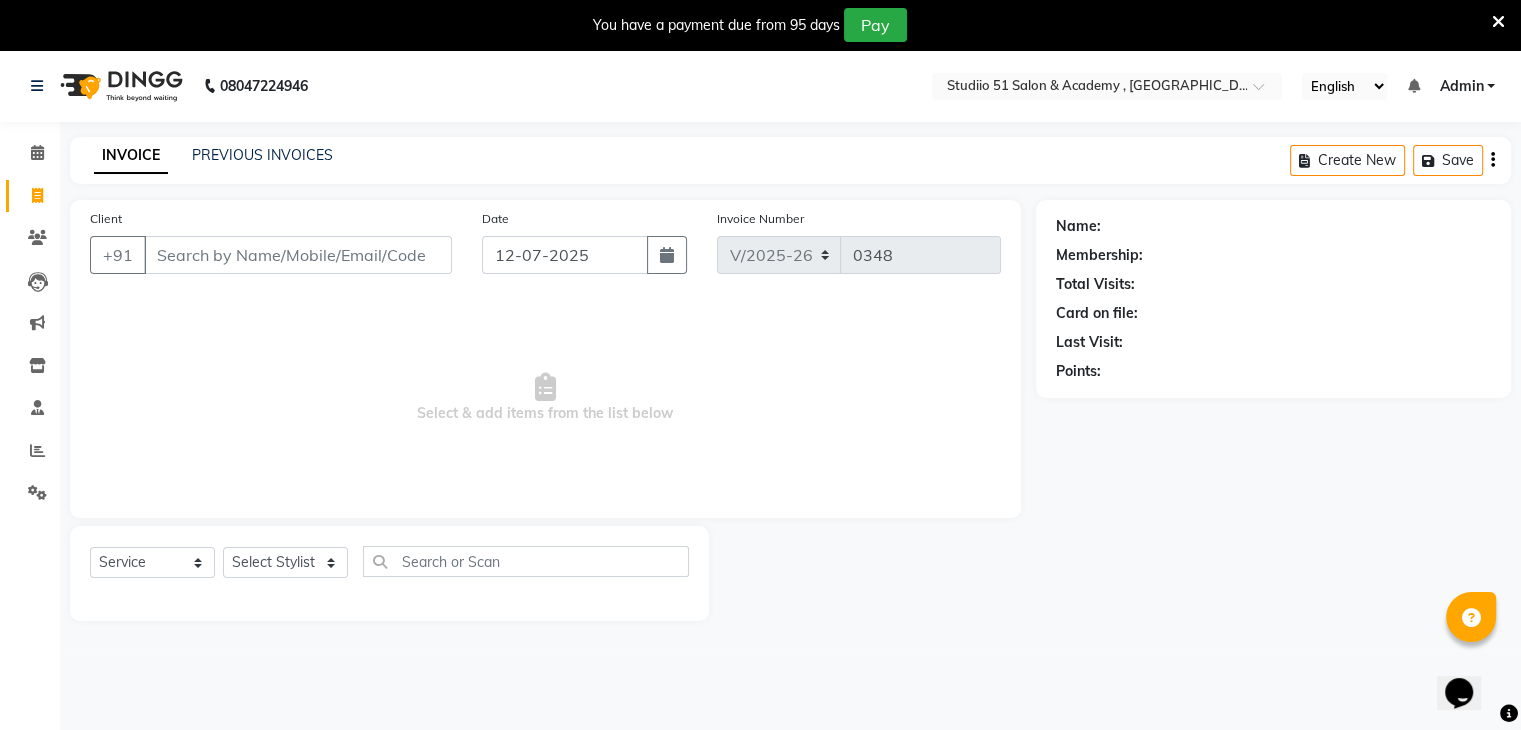 select on "7" 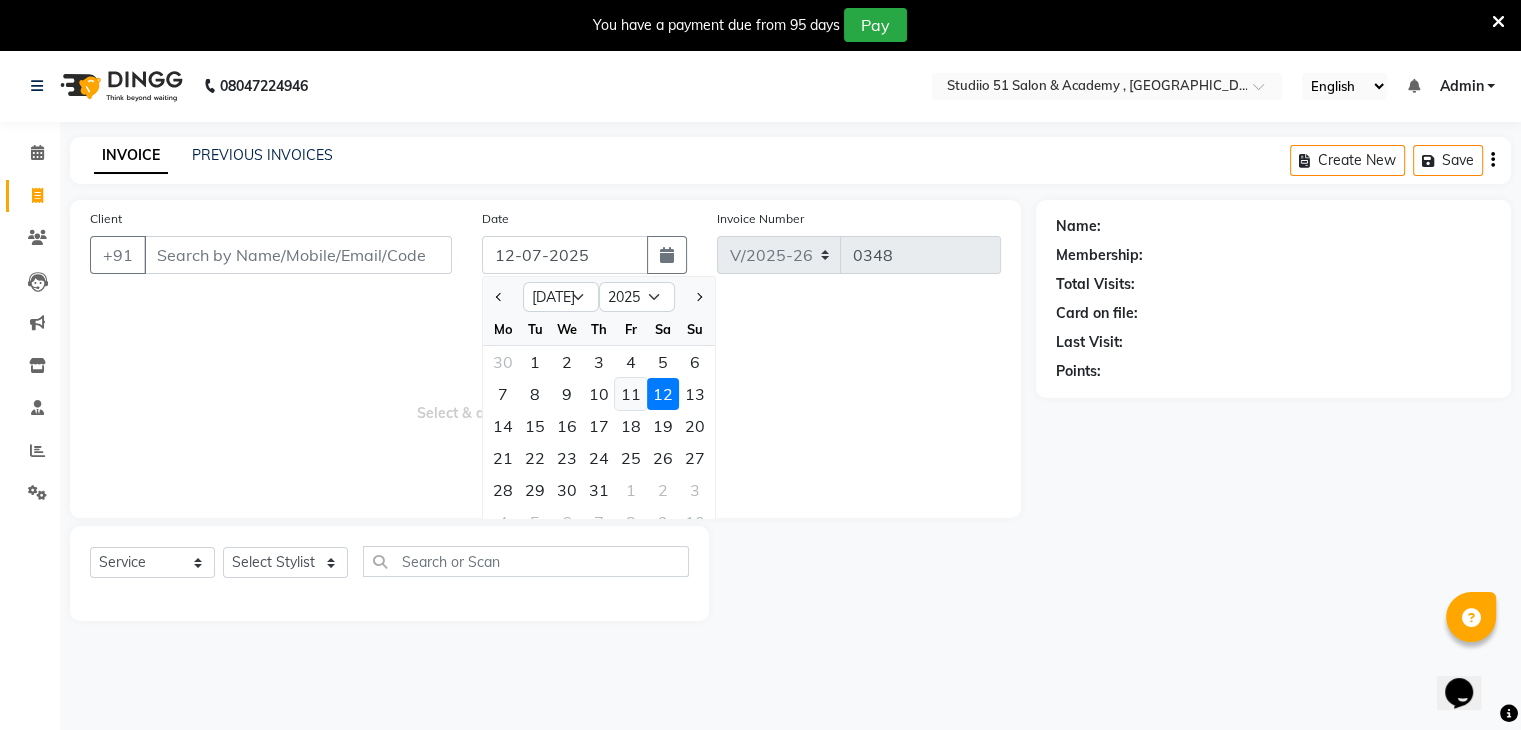 click on "11" 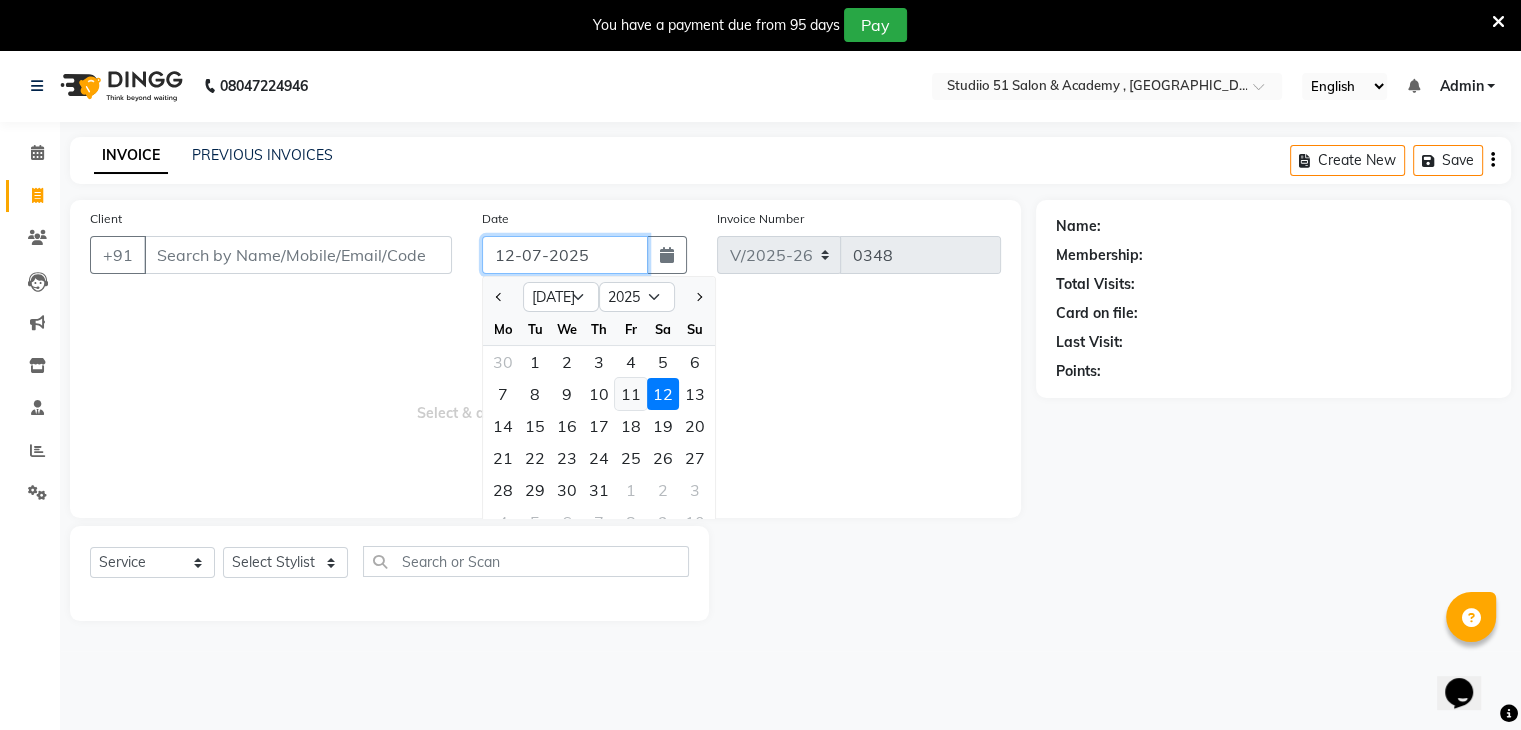type on "[DATE]" 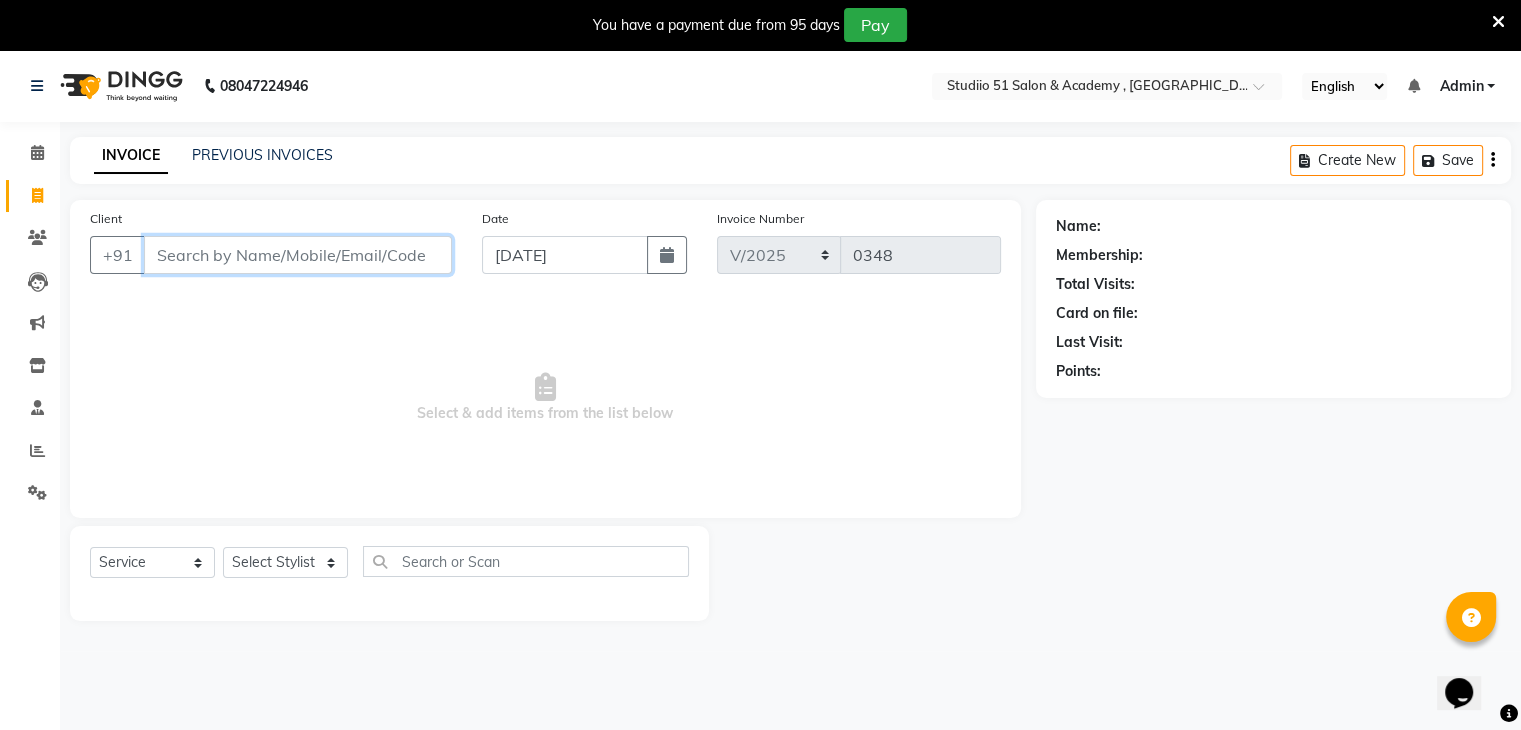 click on "Client" at bounding box center (298, 255) 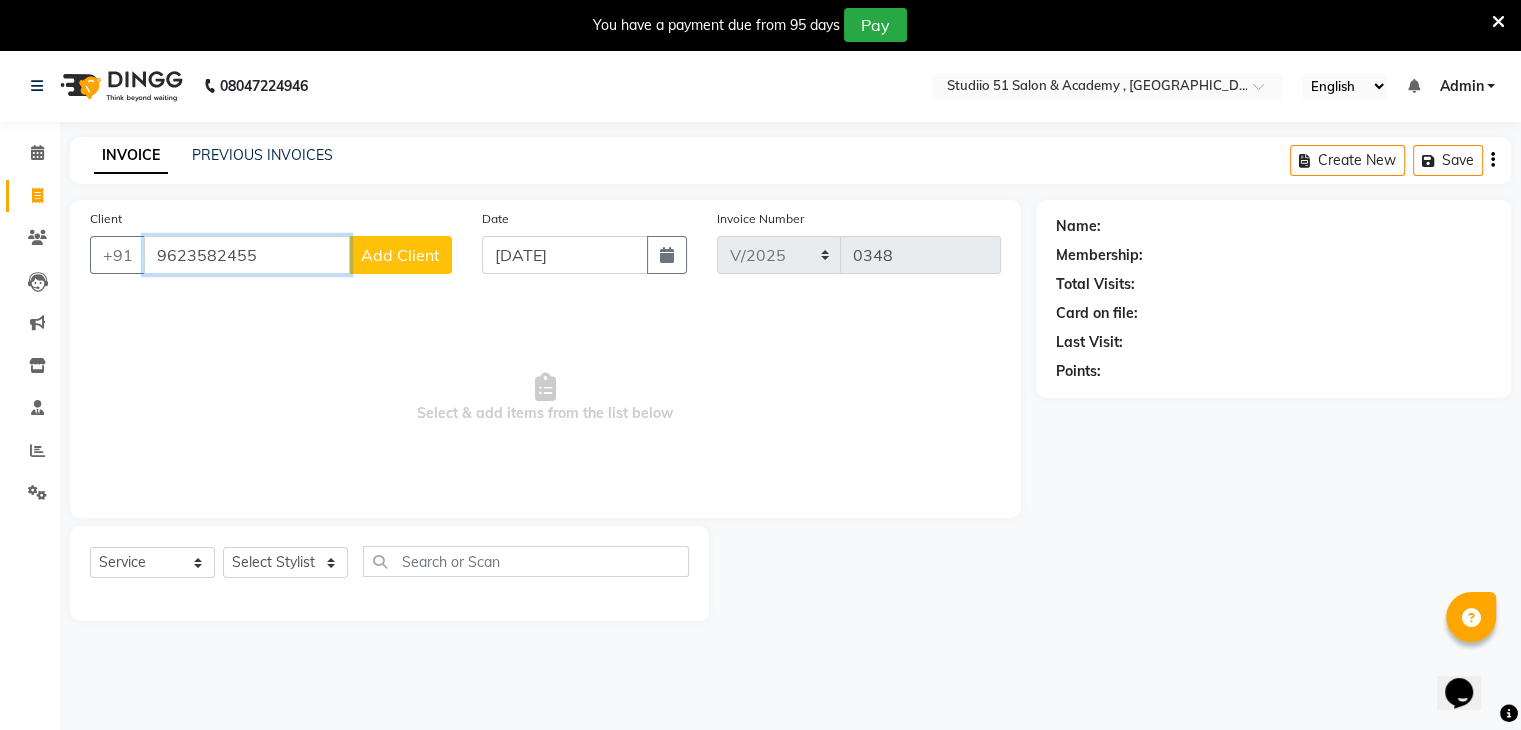 type on "9623582455" 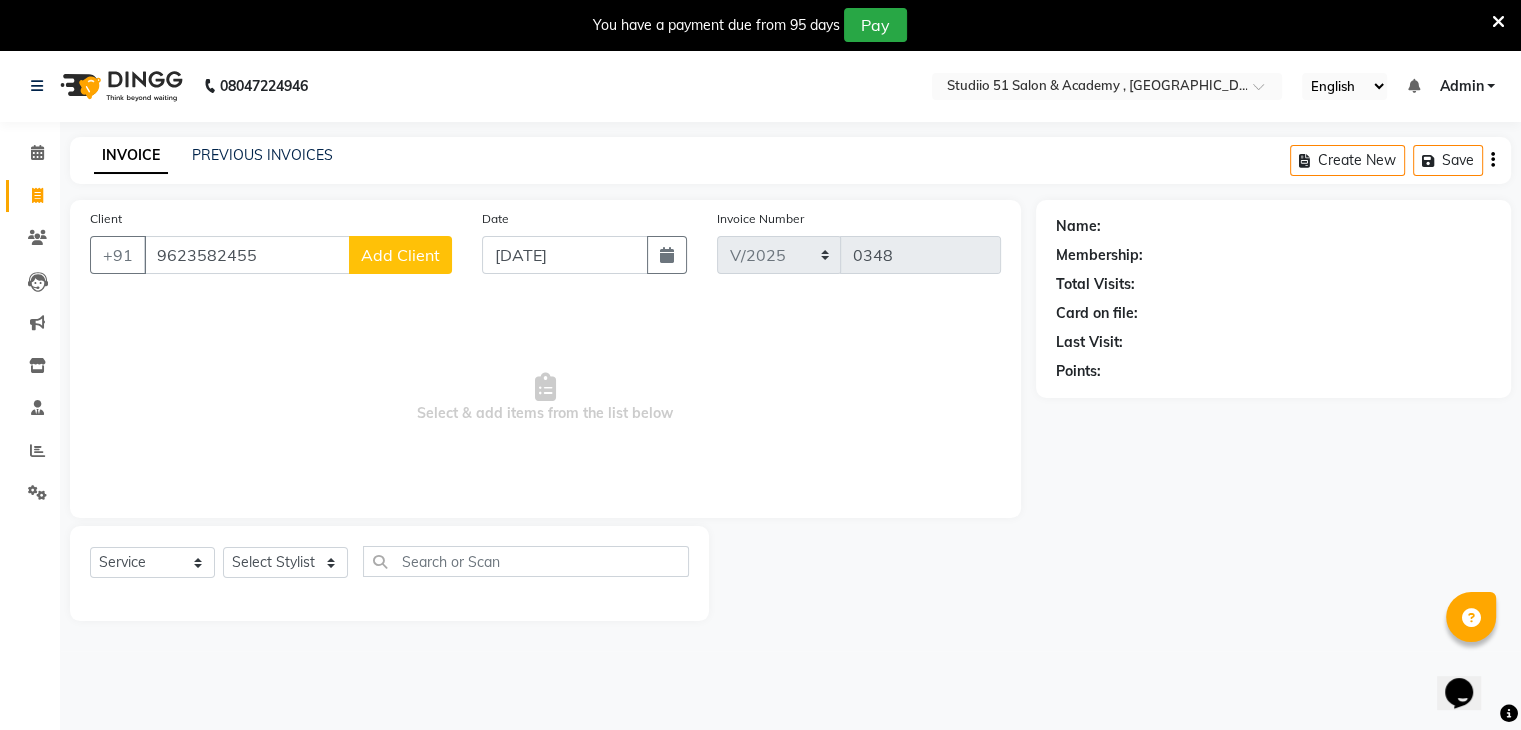 click on "Add Client" 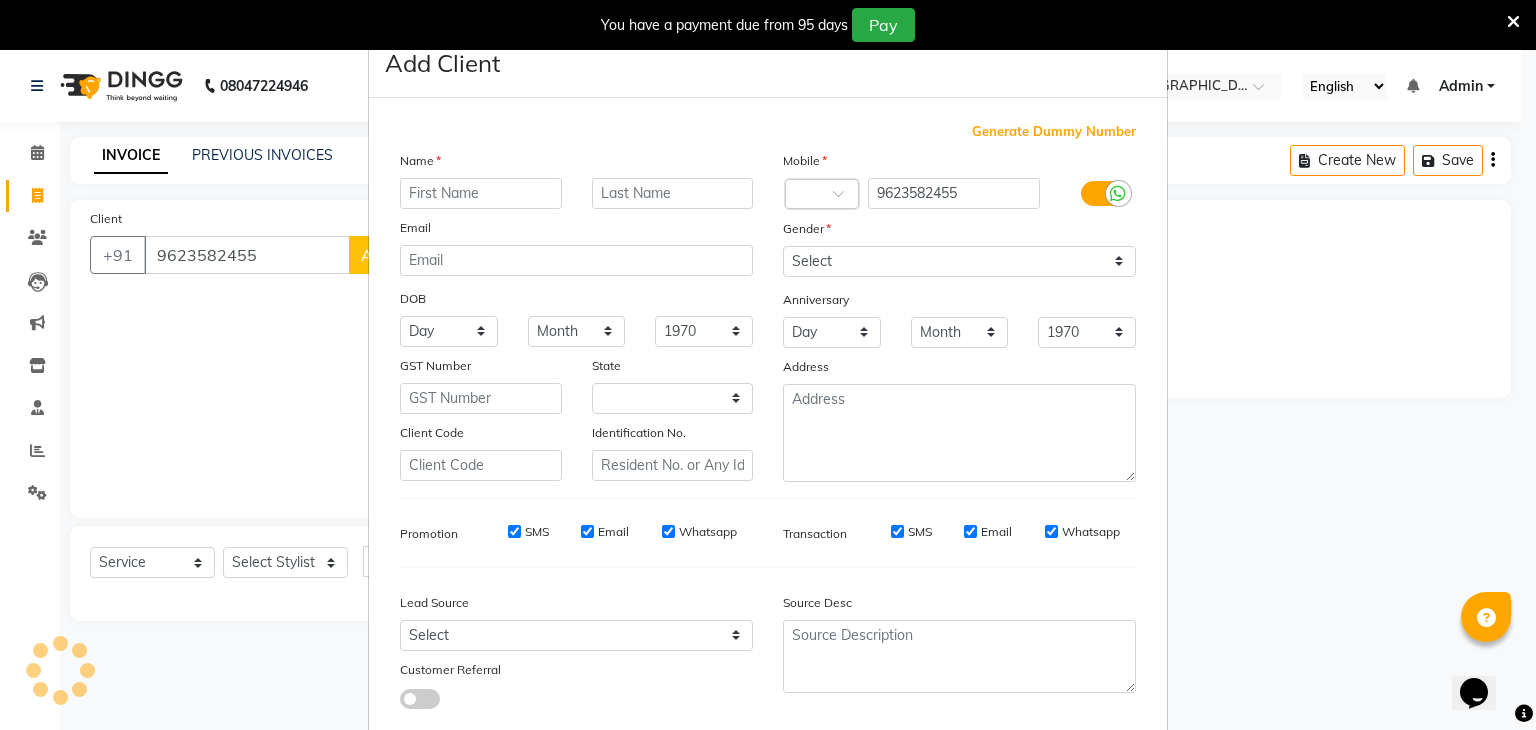 select on "22" 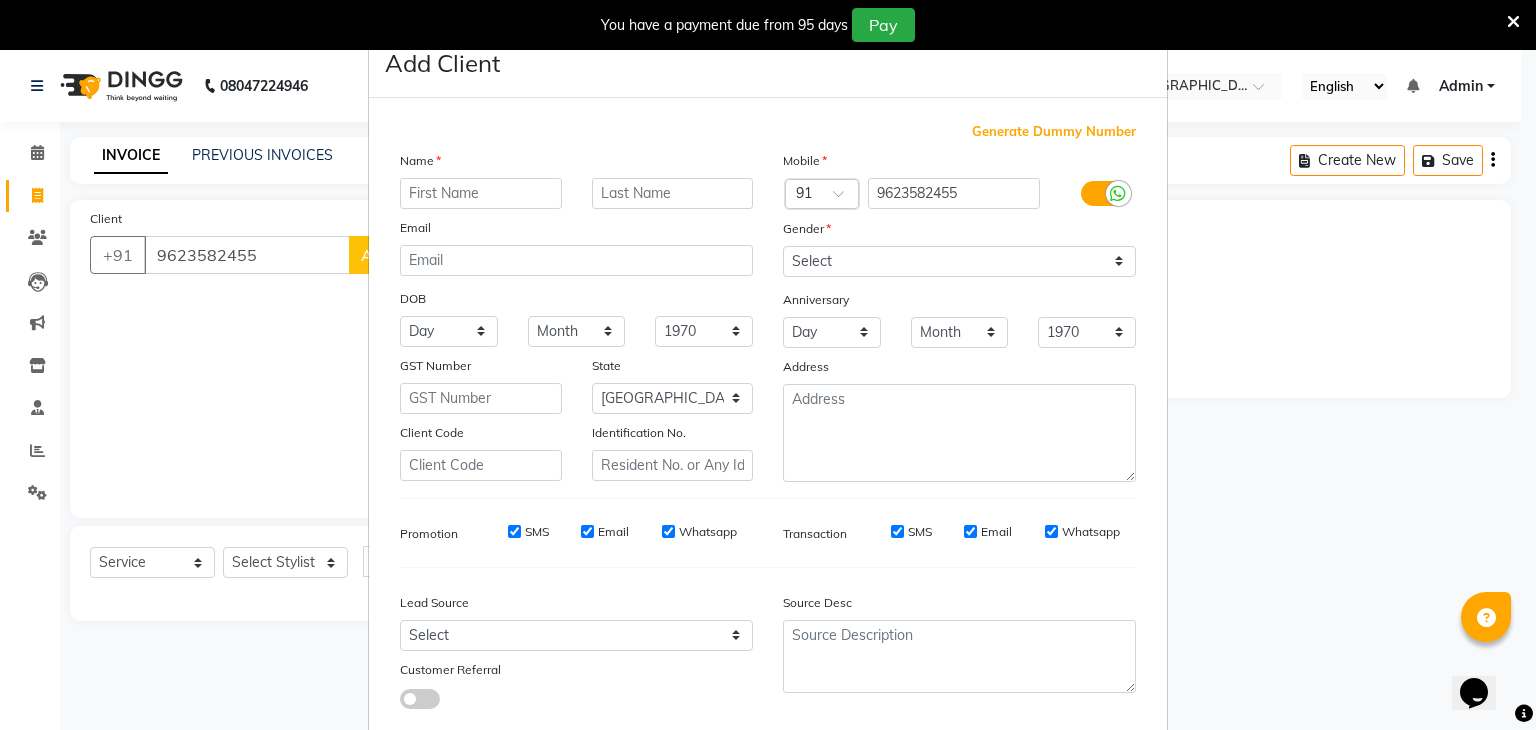 click at bounding box center (481, 193) 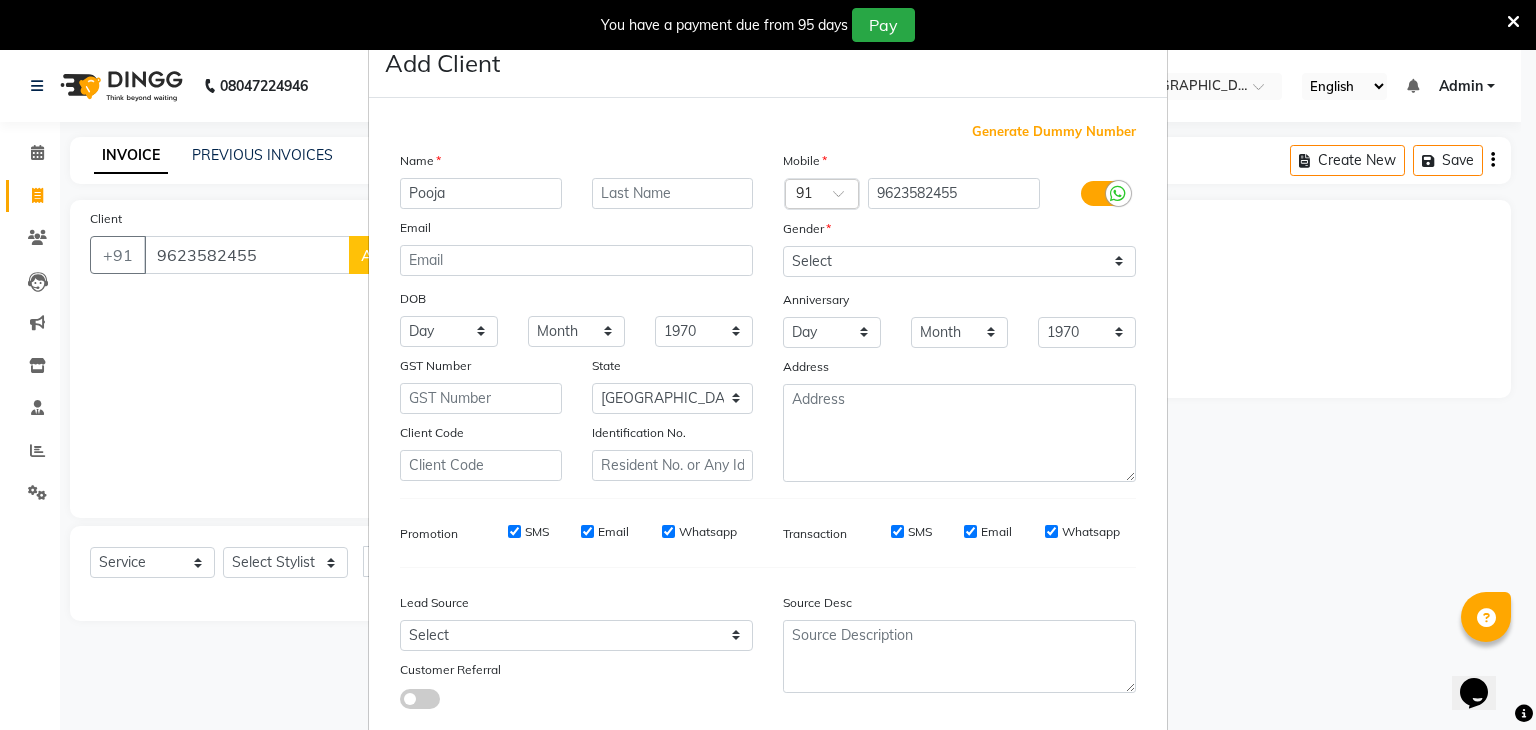 type on "Pooja" 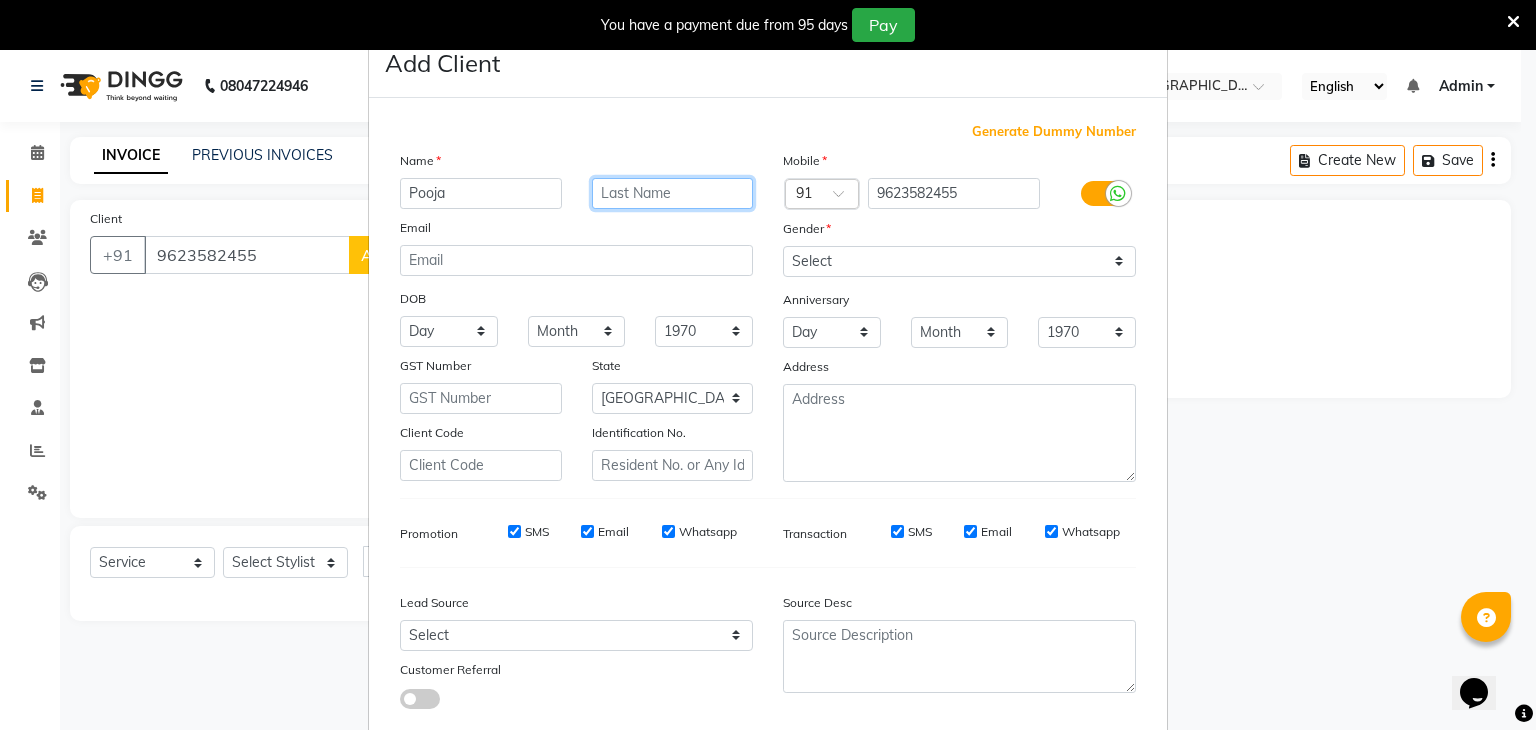 click at bounding box center [673, 193] 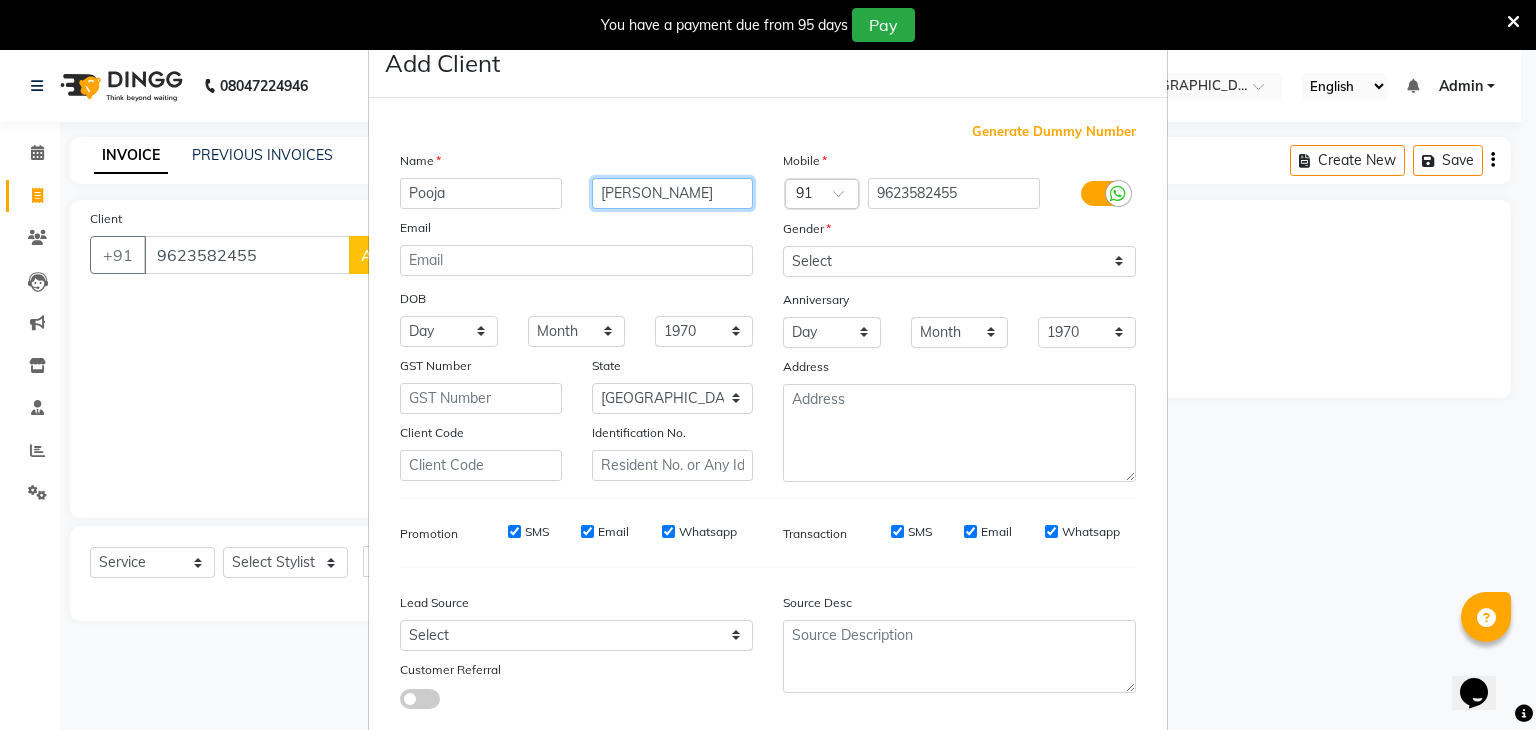 type on "[PERSON_NAME]" 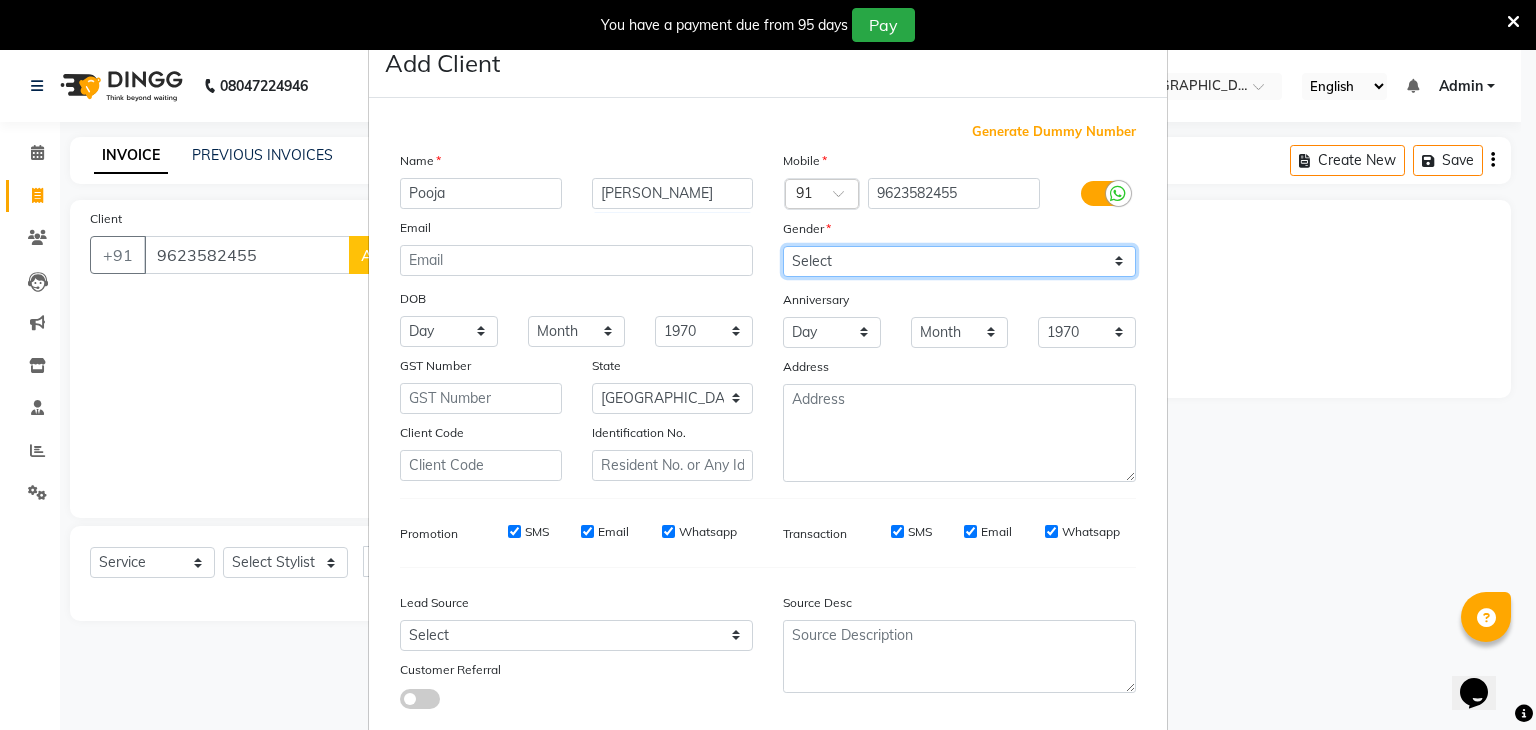 click on "Select [DEMOGRAPHIC_DATA] [DEMOGRAPHIC_DATA] Other Prefer Not To Say" at bounding box center (959, 261) 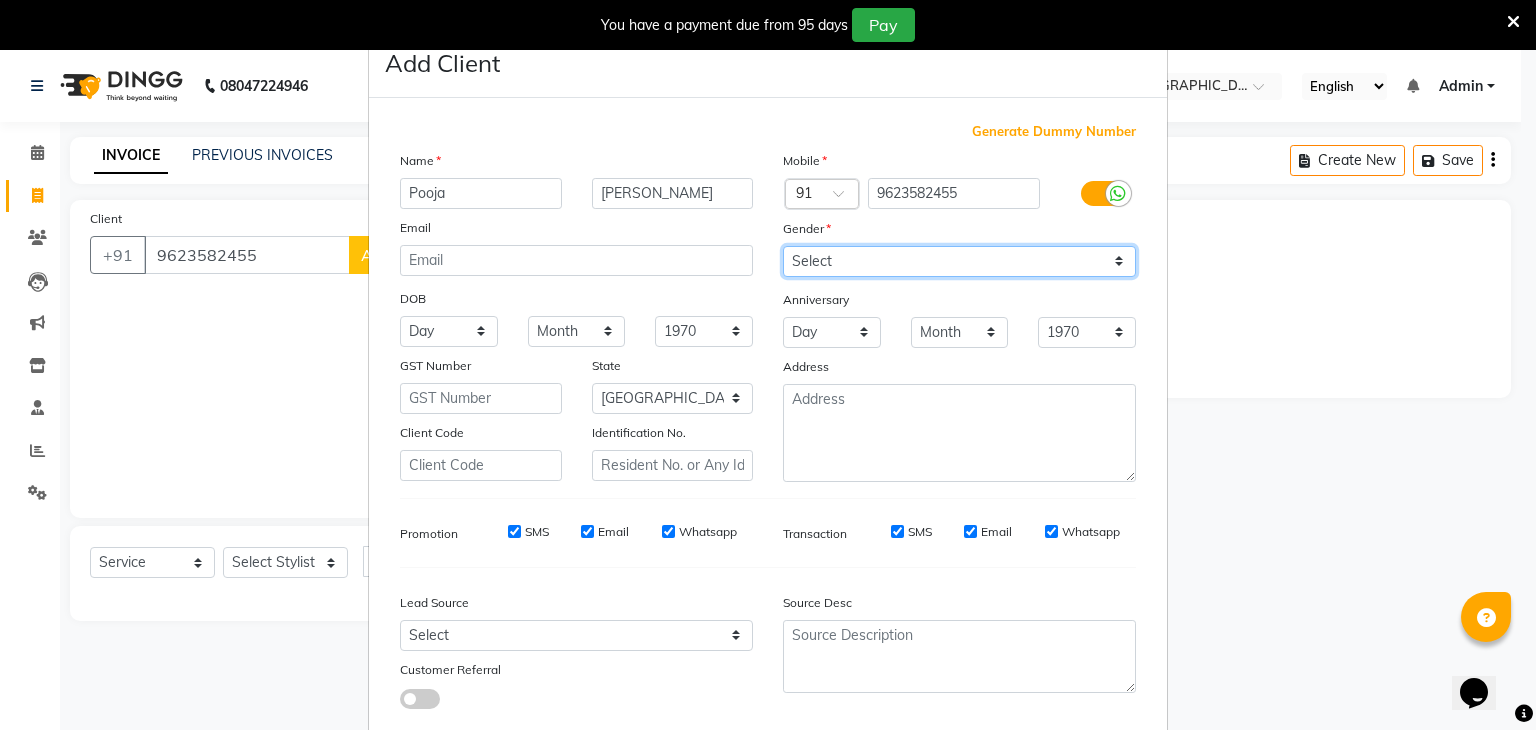 select on "[DEMOGRAPHIC_DATA]" 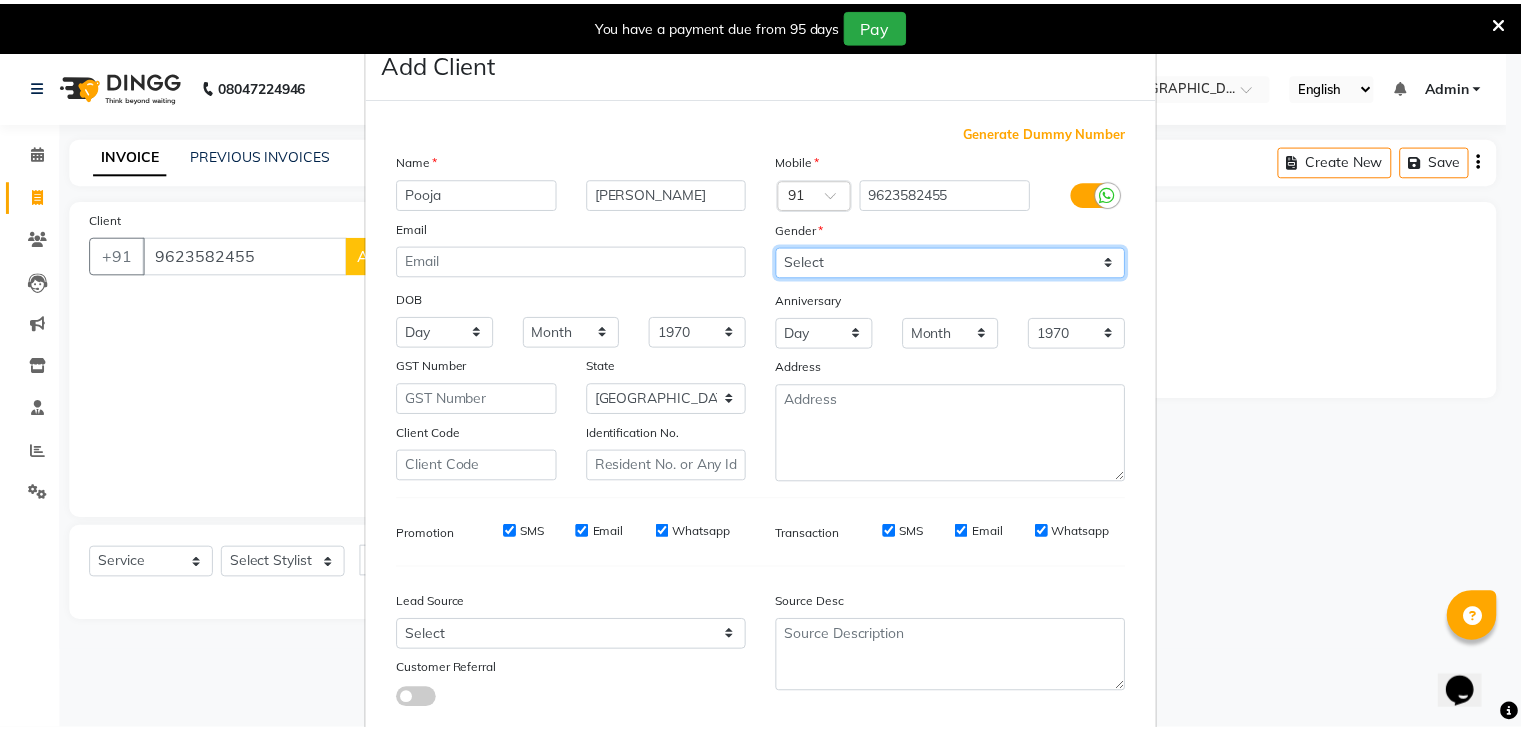 scroll, scrollTop: 127, scrollLeft: 0, axis: vertical 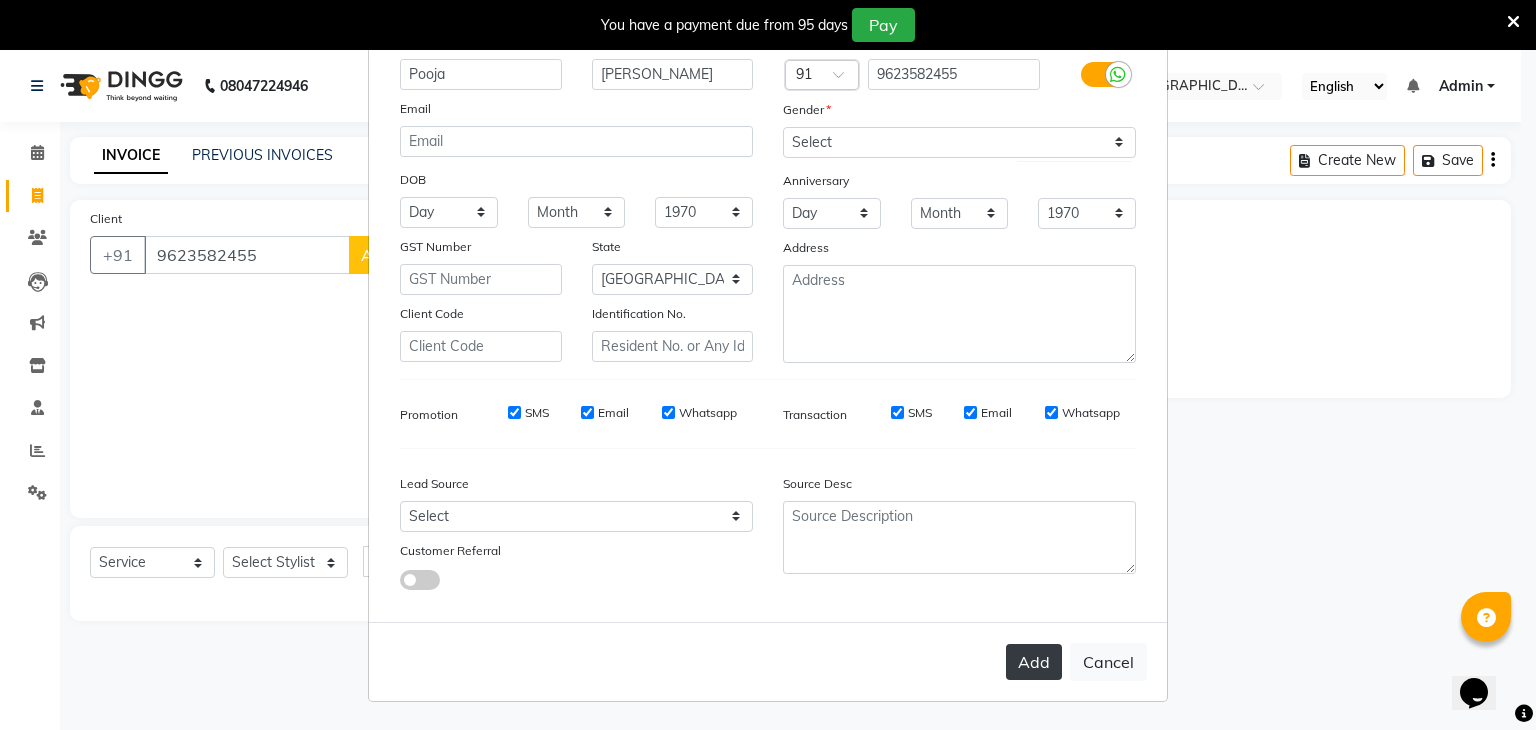 click on "Add" at bounding box center (1034, 662) 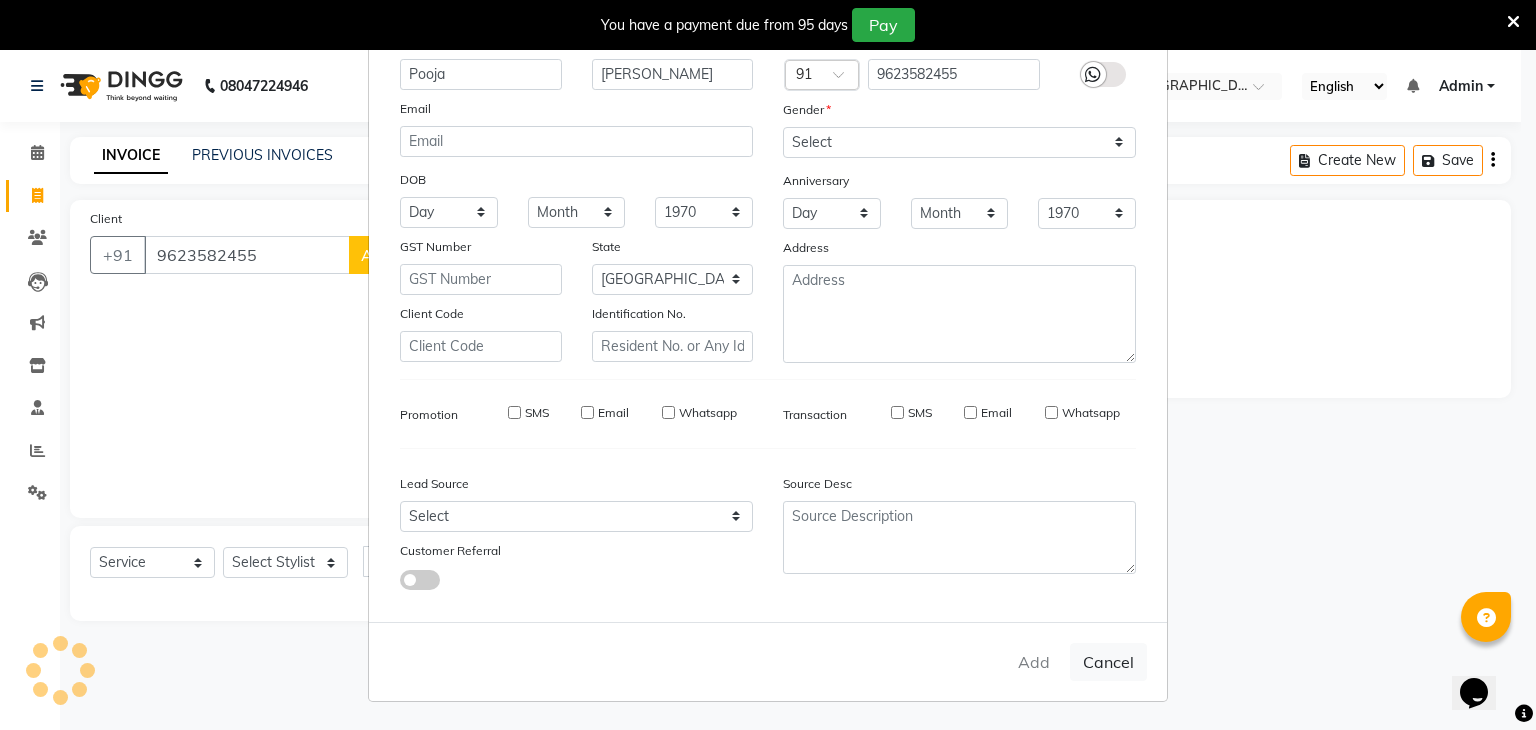 type 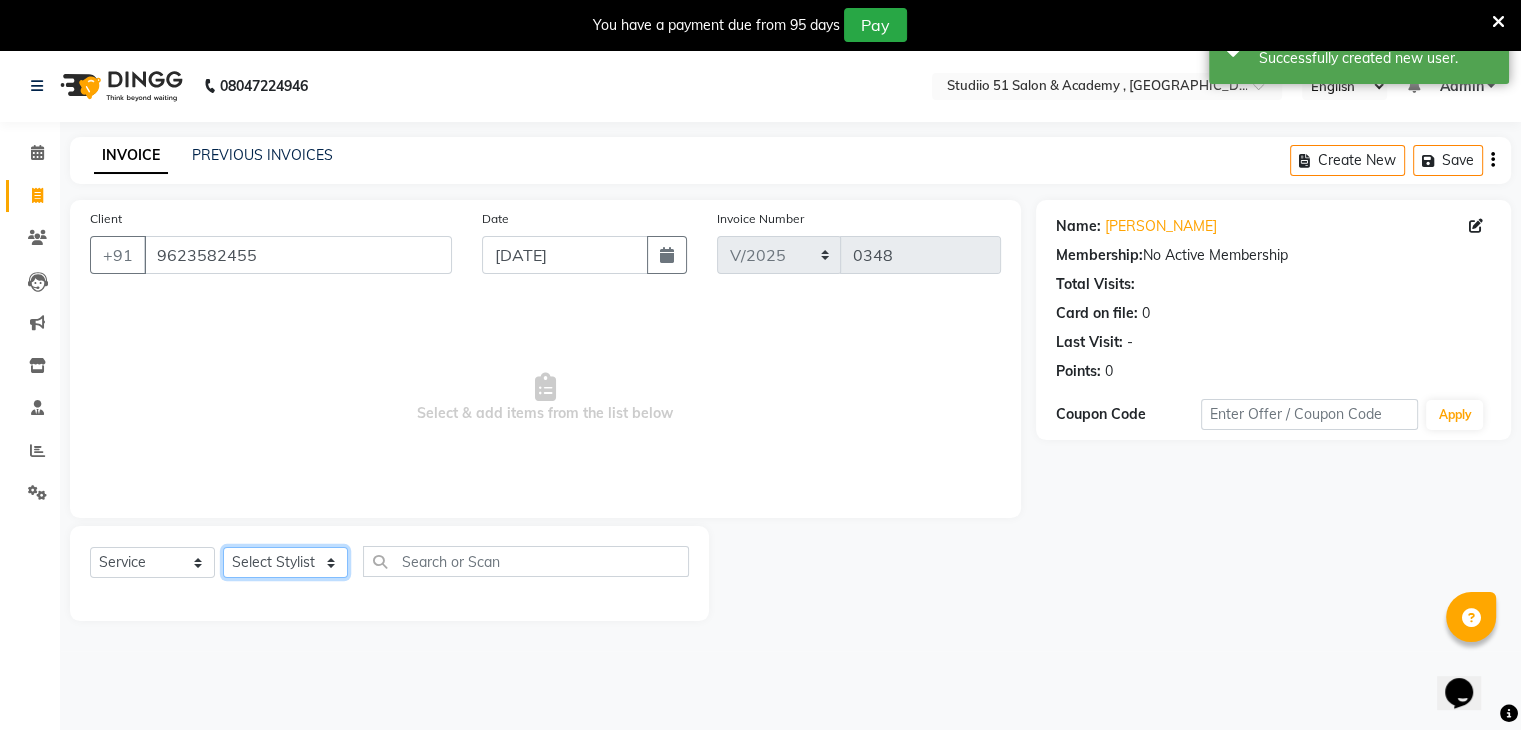 click on "Select Stylist [PERSON_NAME] [PERSON_NAME] [PERSON_NAME] Jaya [PERSON_NAME] [PERSON_NAME] Mam Students" 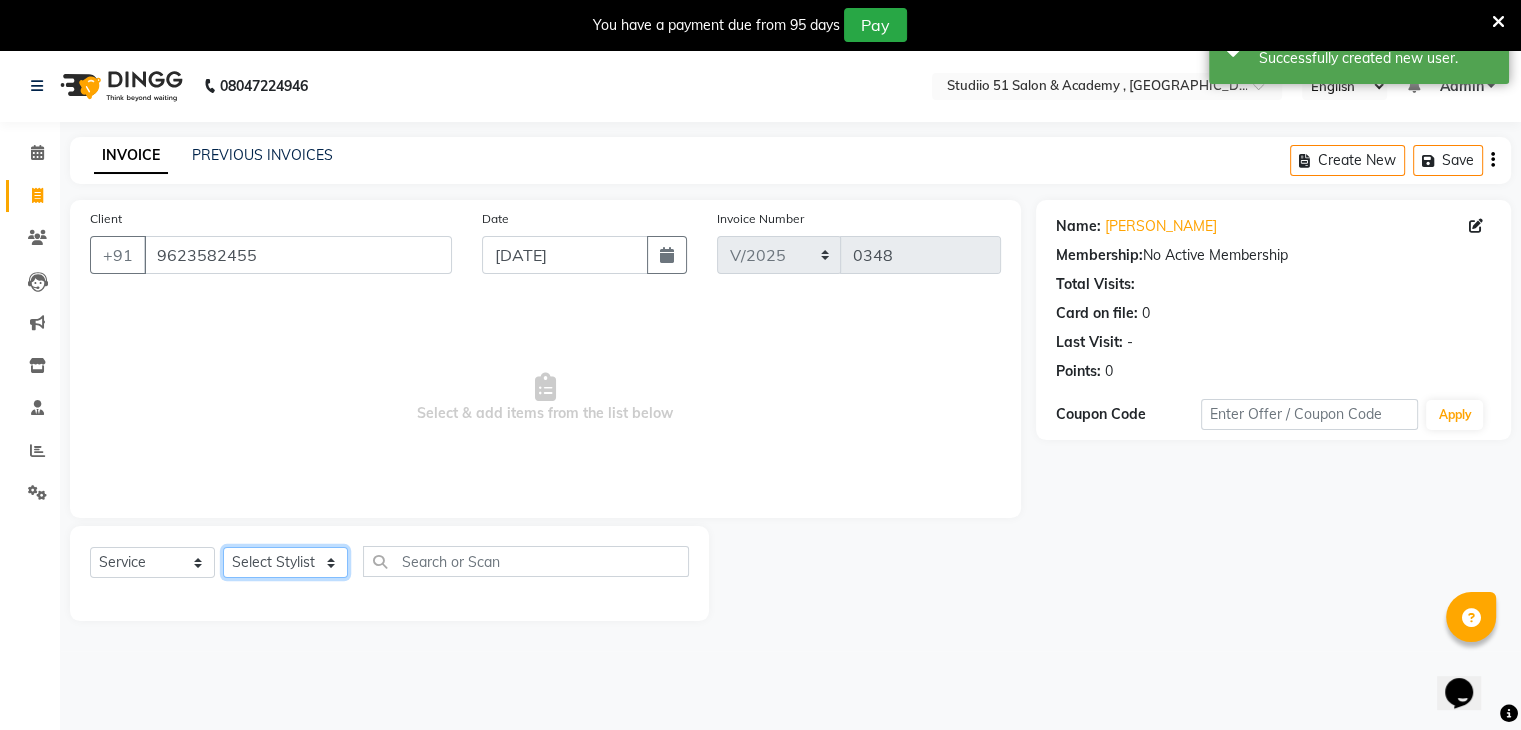 select on "9187" 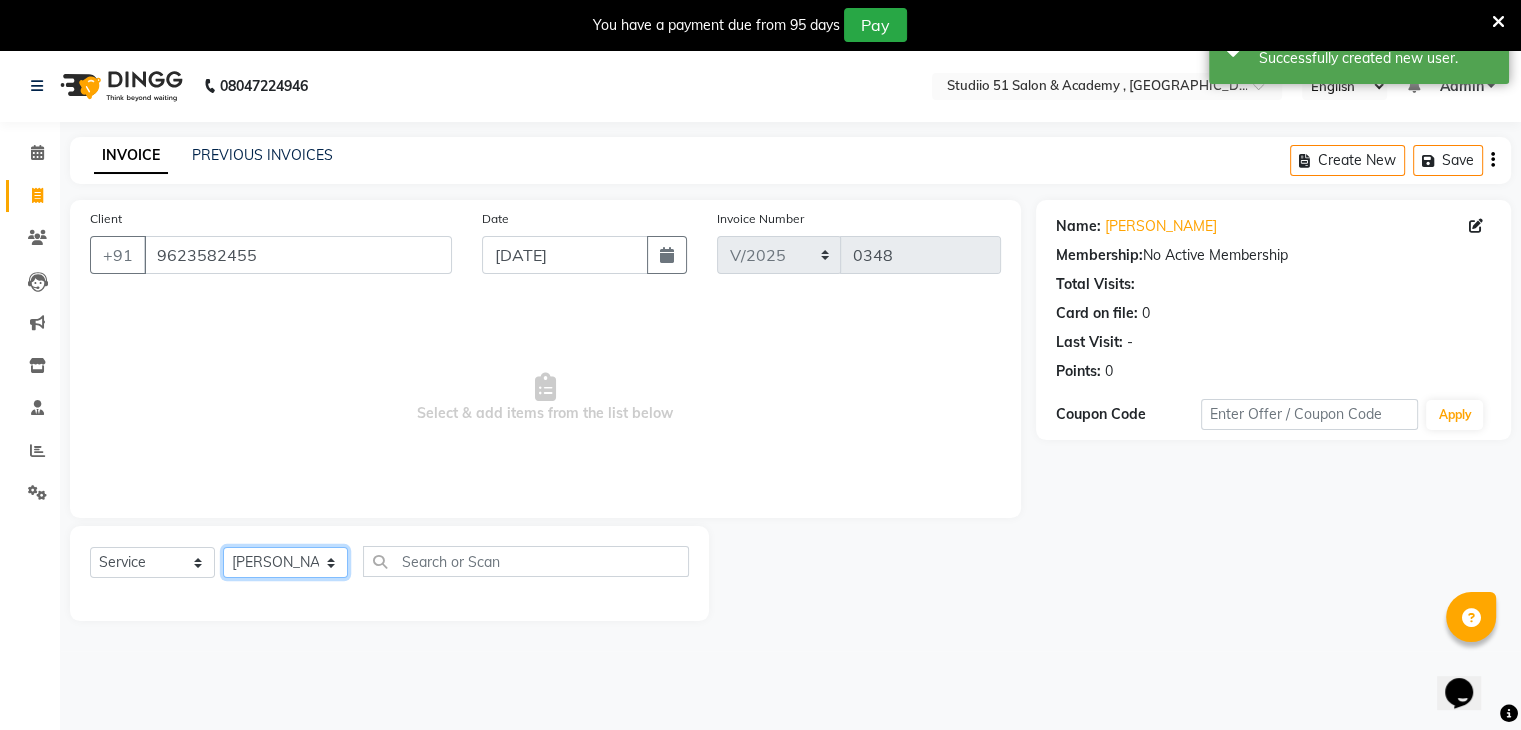 click on "Select Stylist [PERSON_NAME] [PERSON_NAME] [PERSON_NAME] Jaya [PERSON_NAME] [PERSON_NAME] Mam Students" 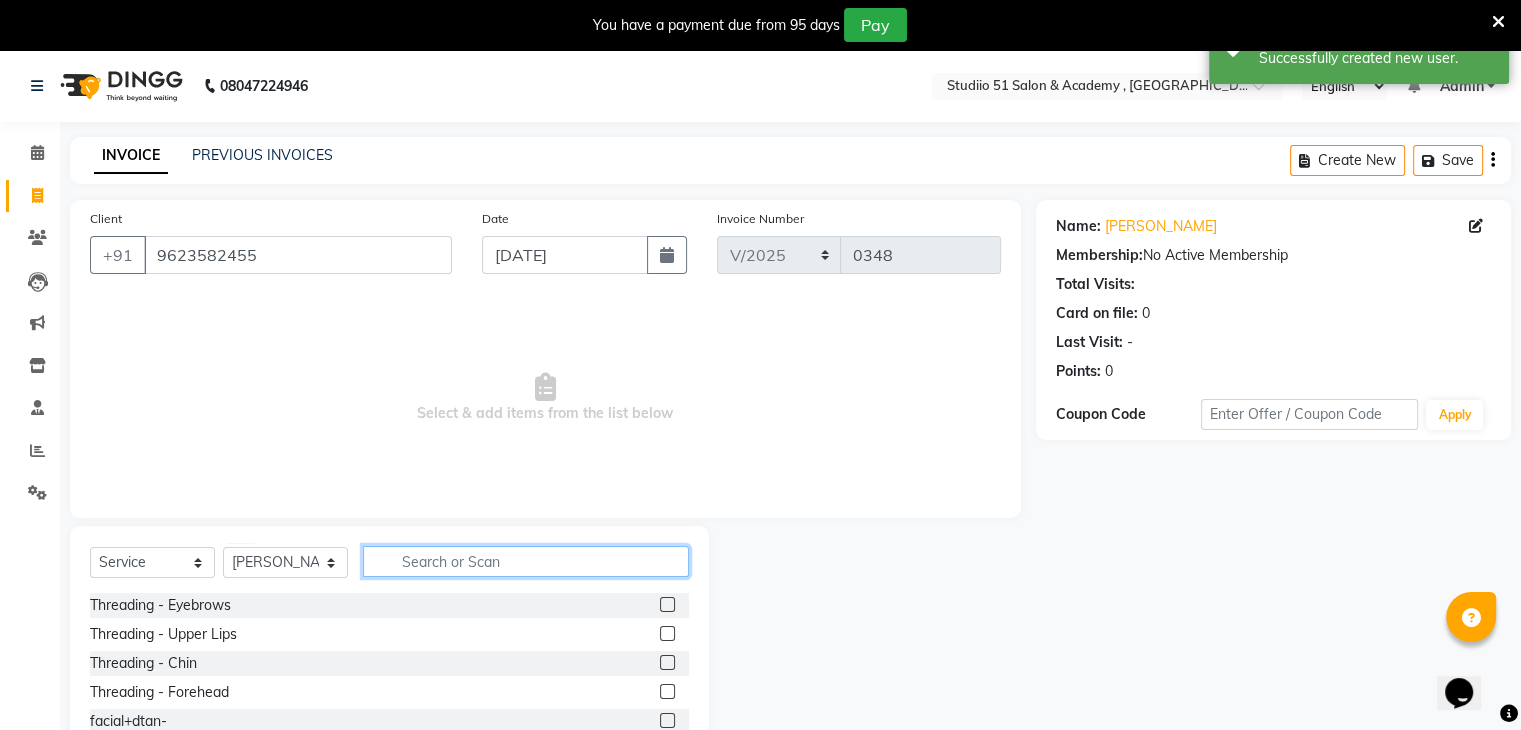 click 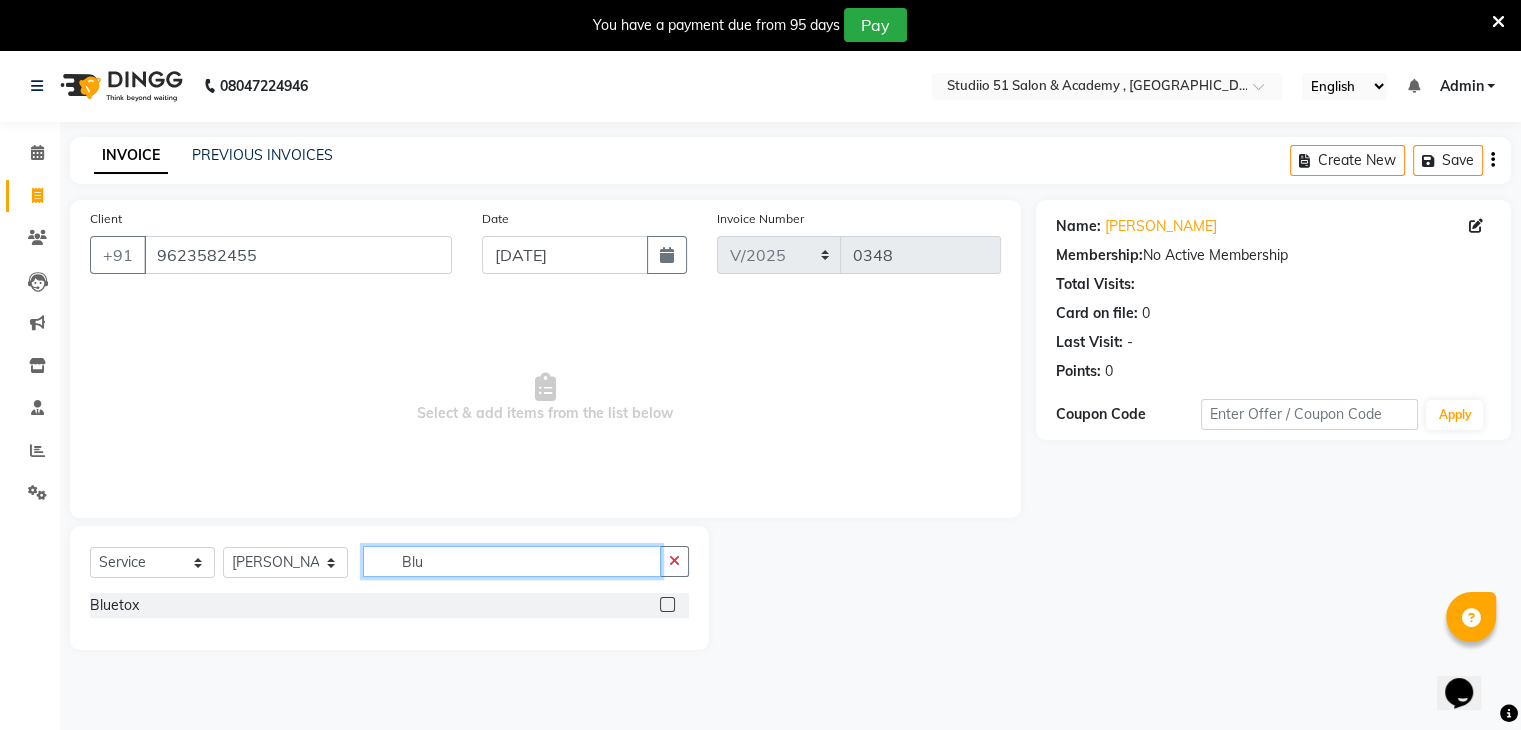 type on "Blu" 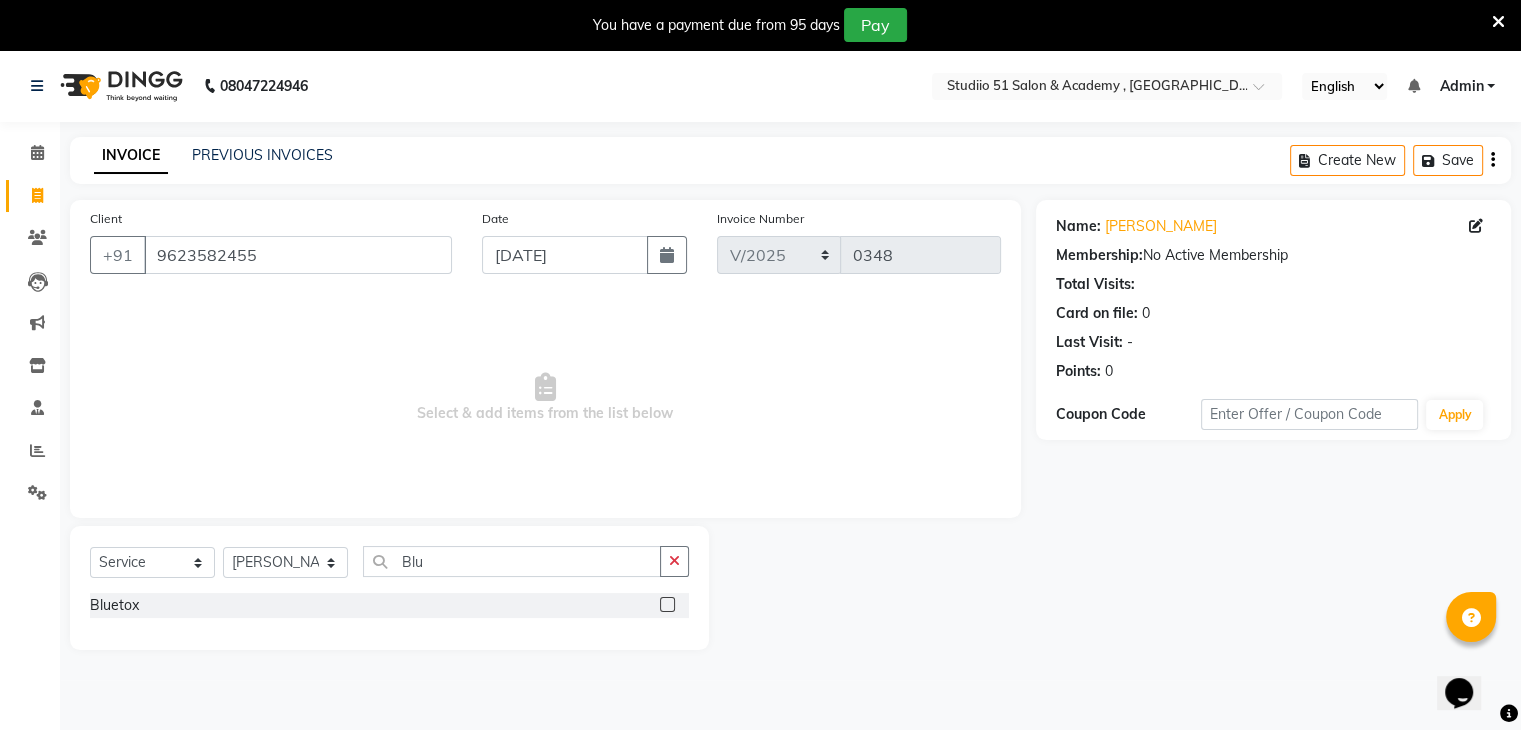 click 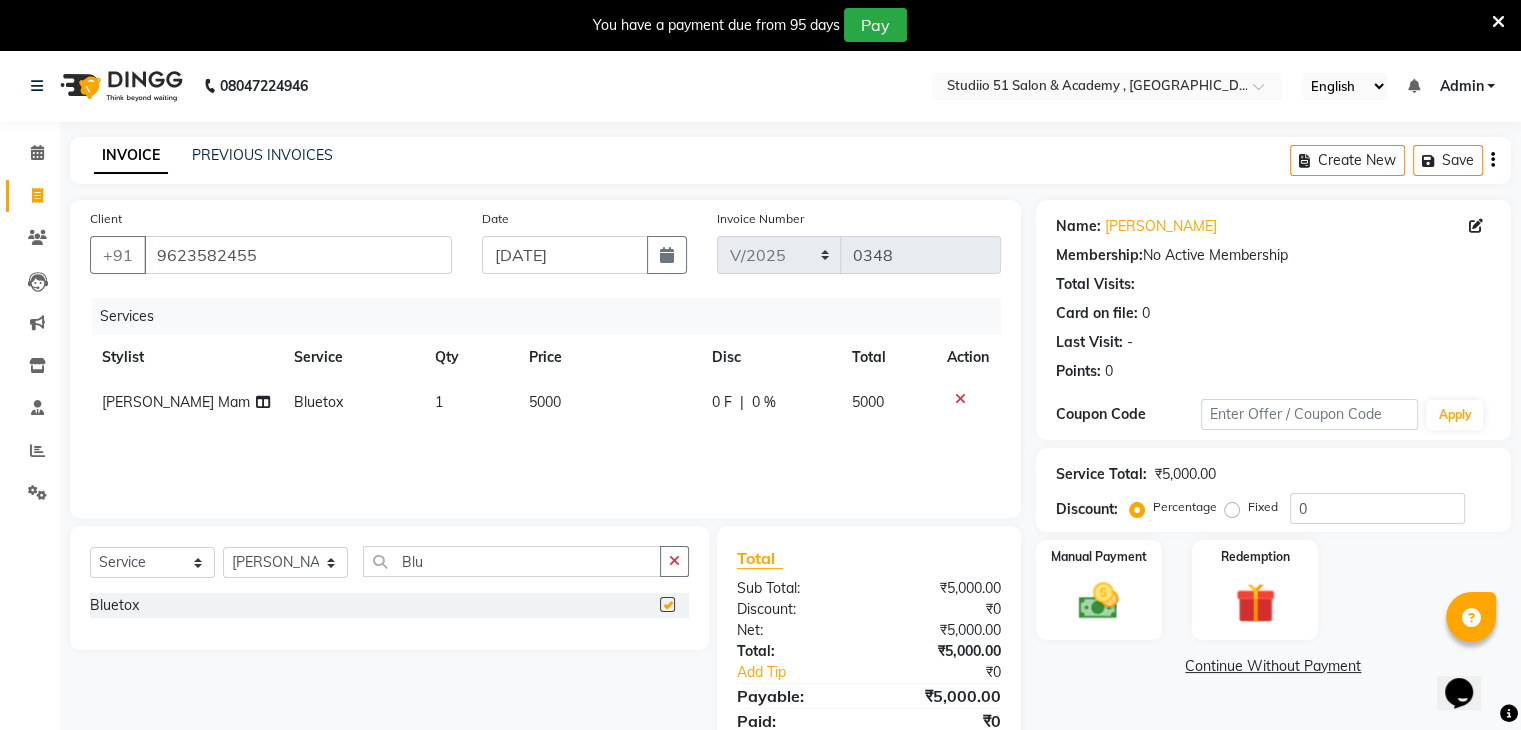 checkbox on "false" 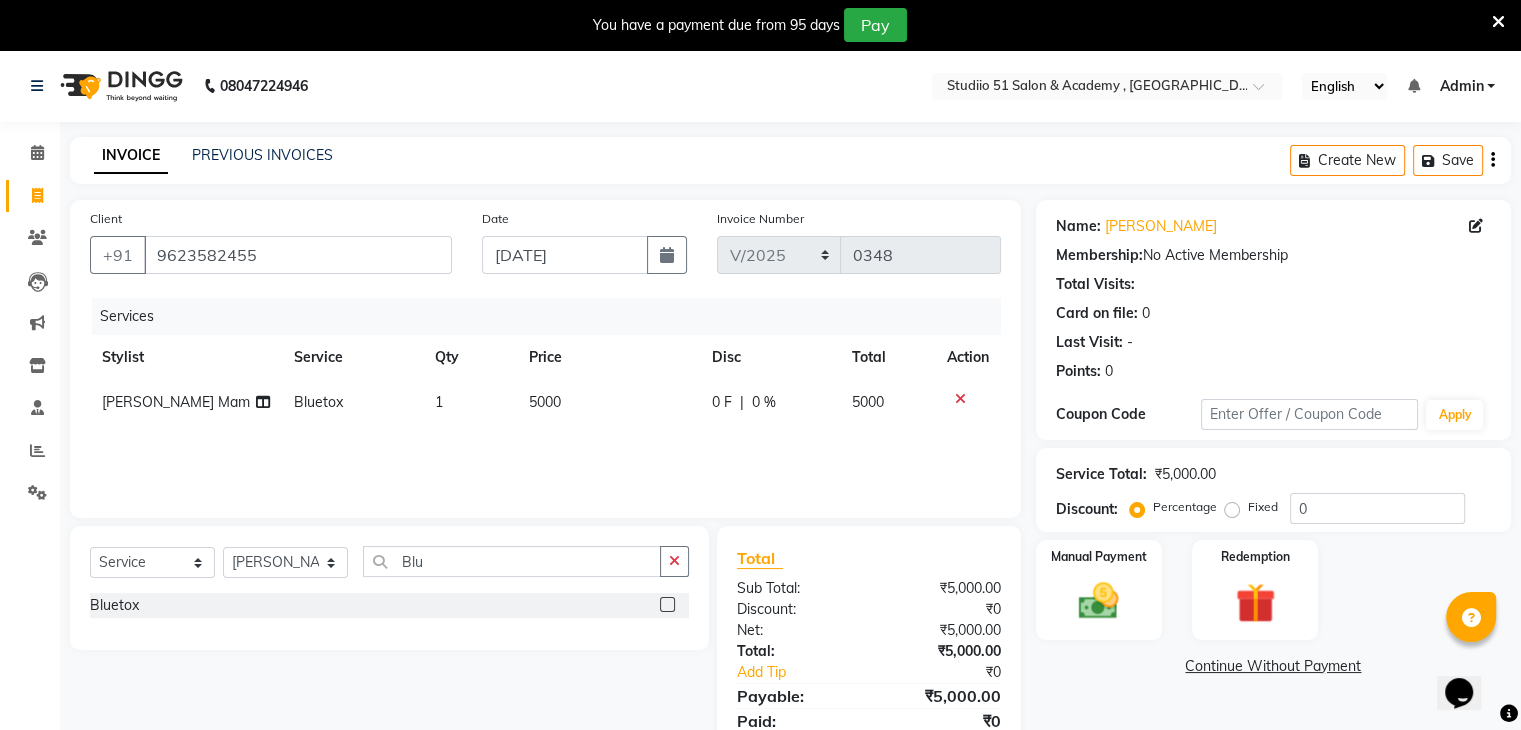 click on "5000" 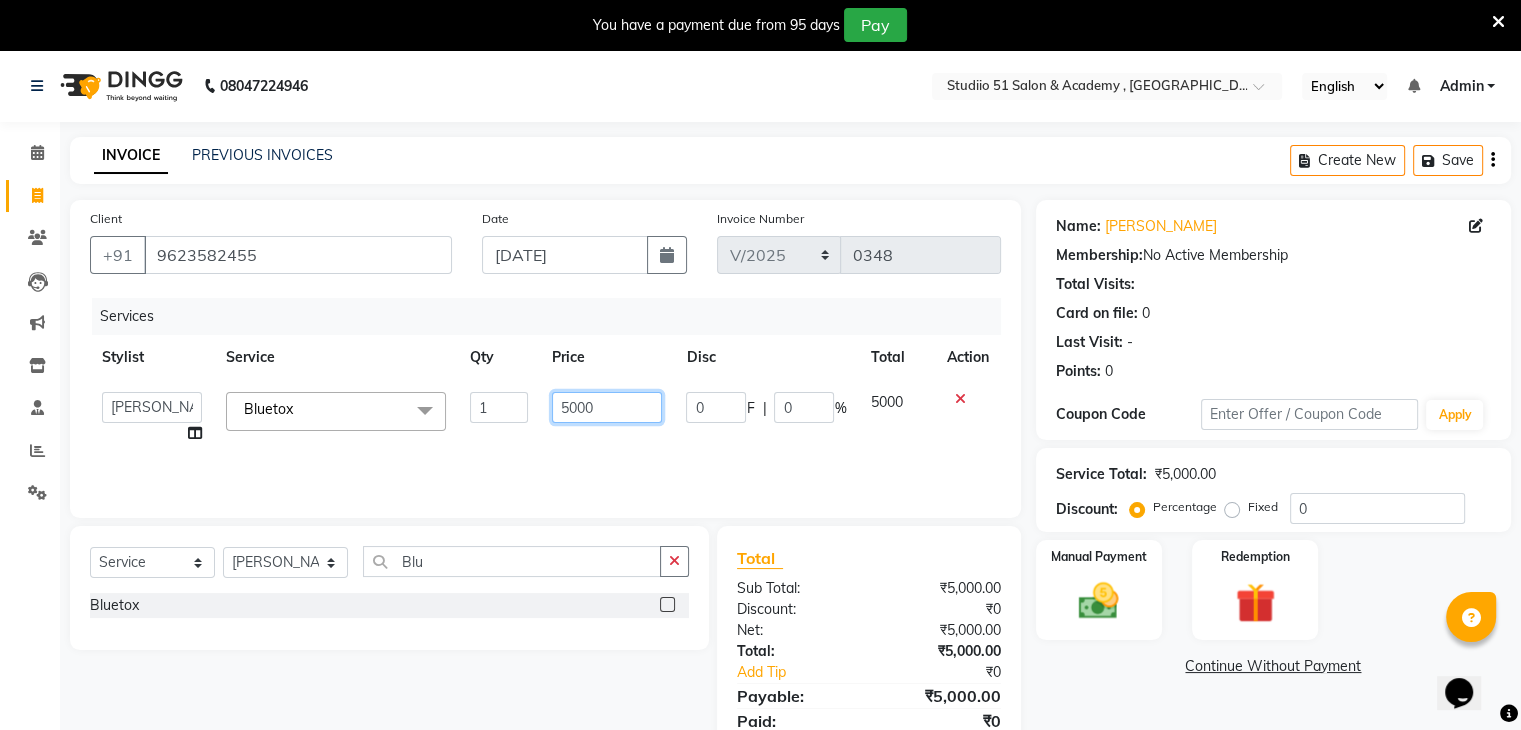 click on "5000" 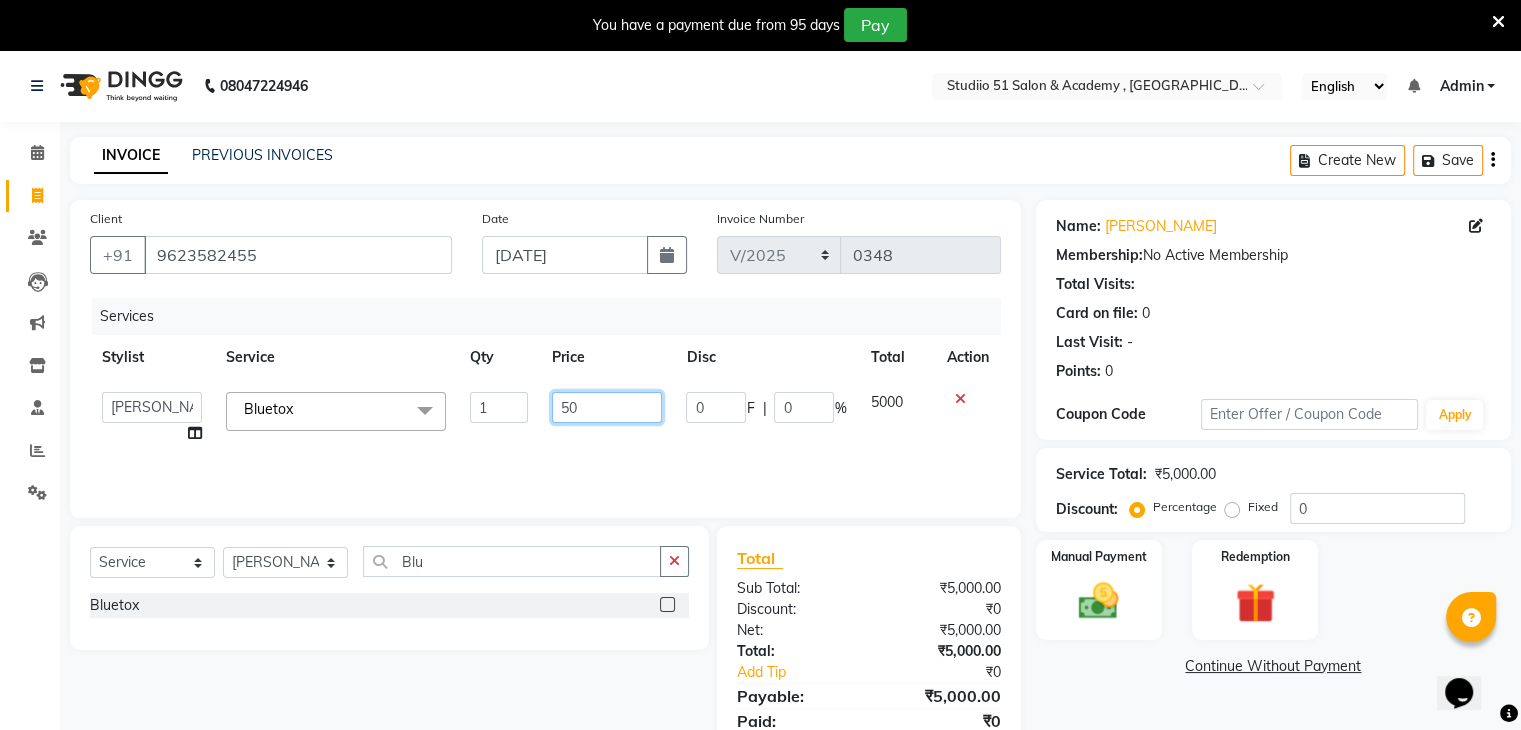type on "5" 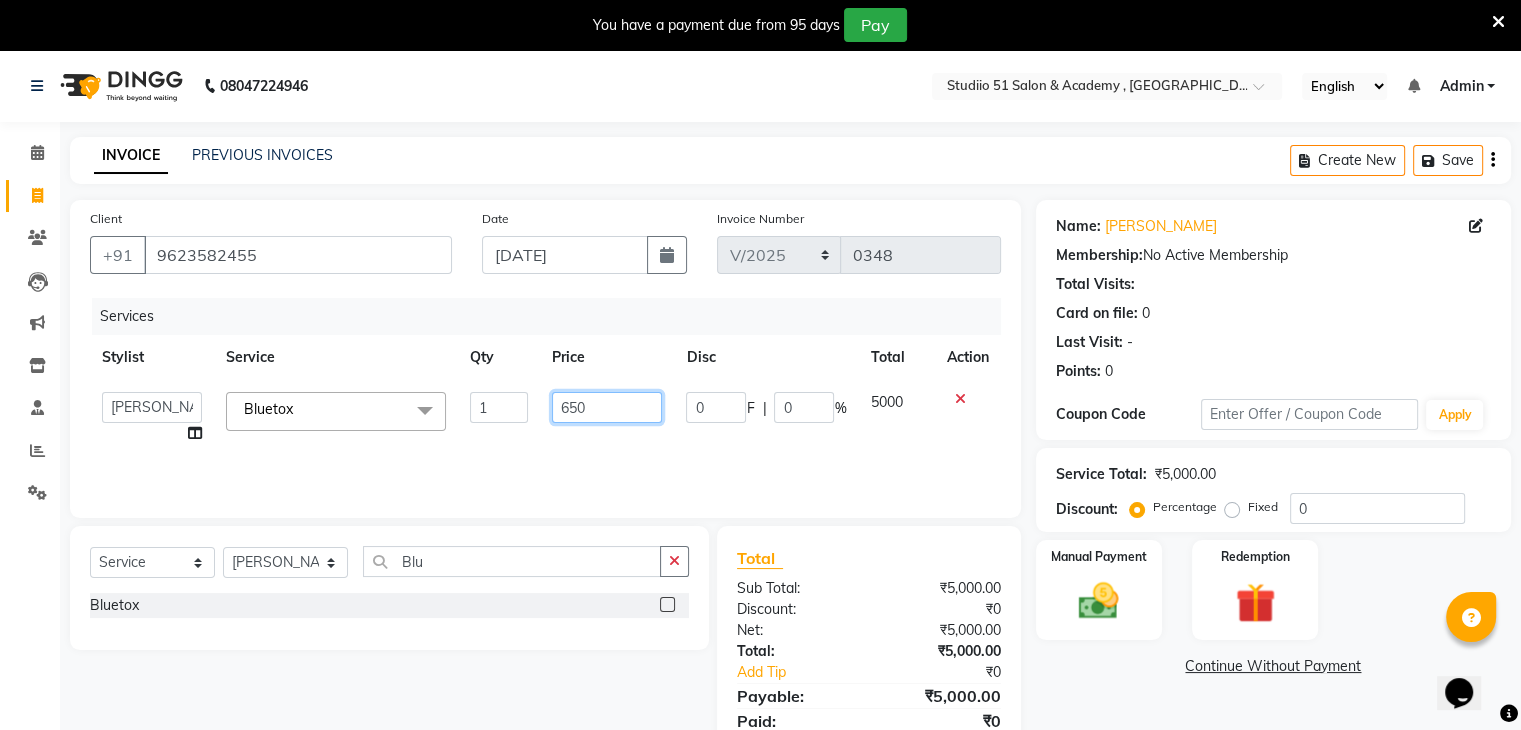 type on "6500" 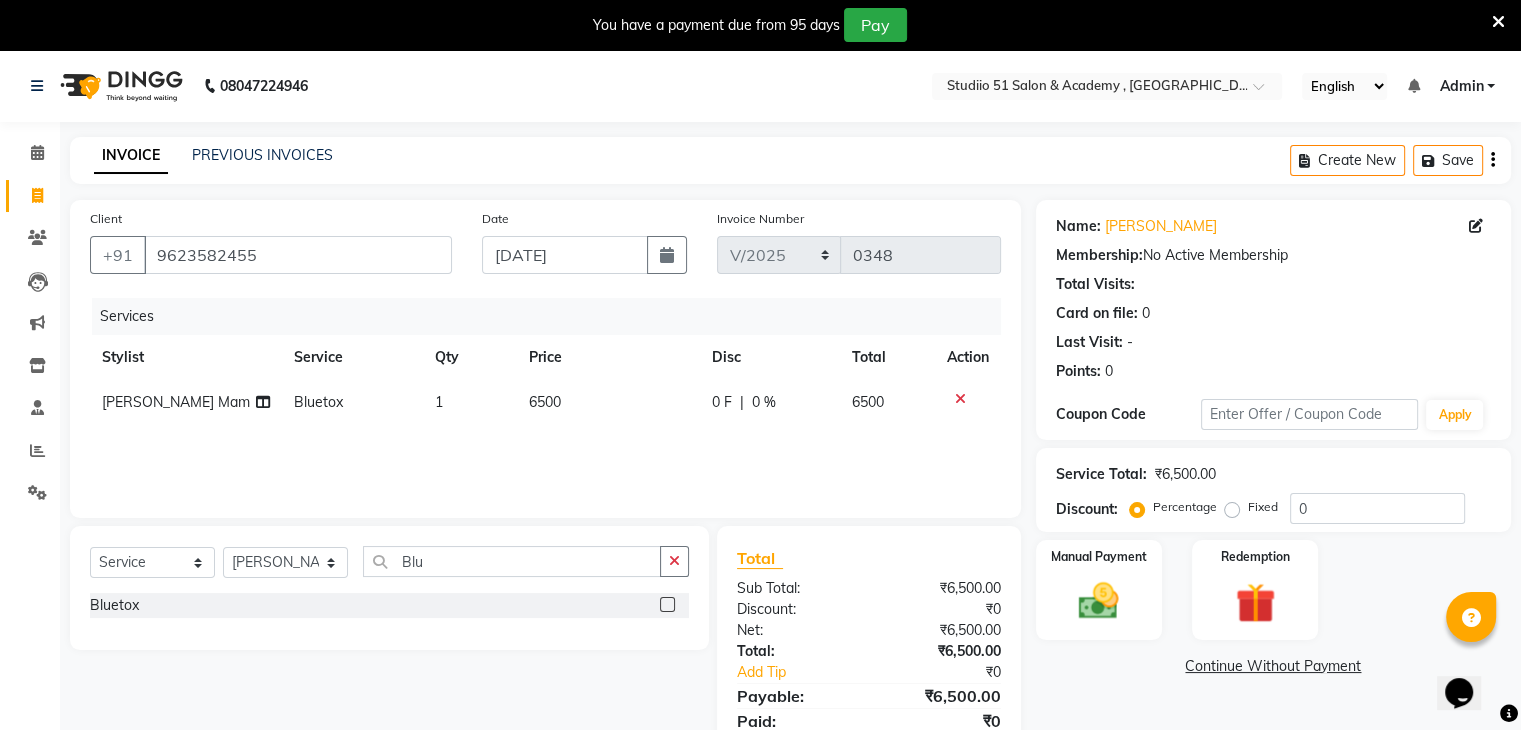 click on "Services Stylist Service Qty Price Disc Total Action [PERSON_NAME] Mam Bluetox 1 6500 0 F | 0 % 6500" 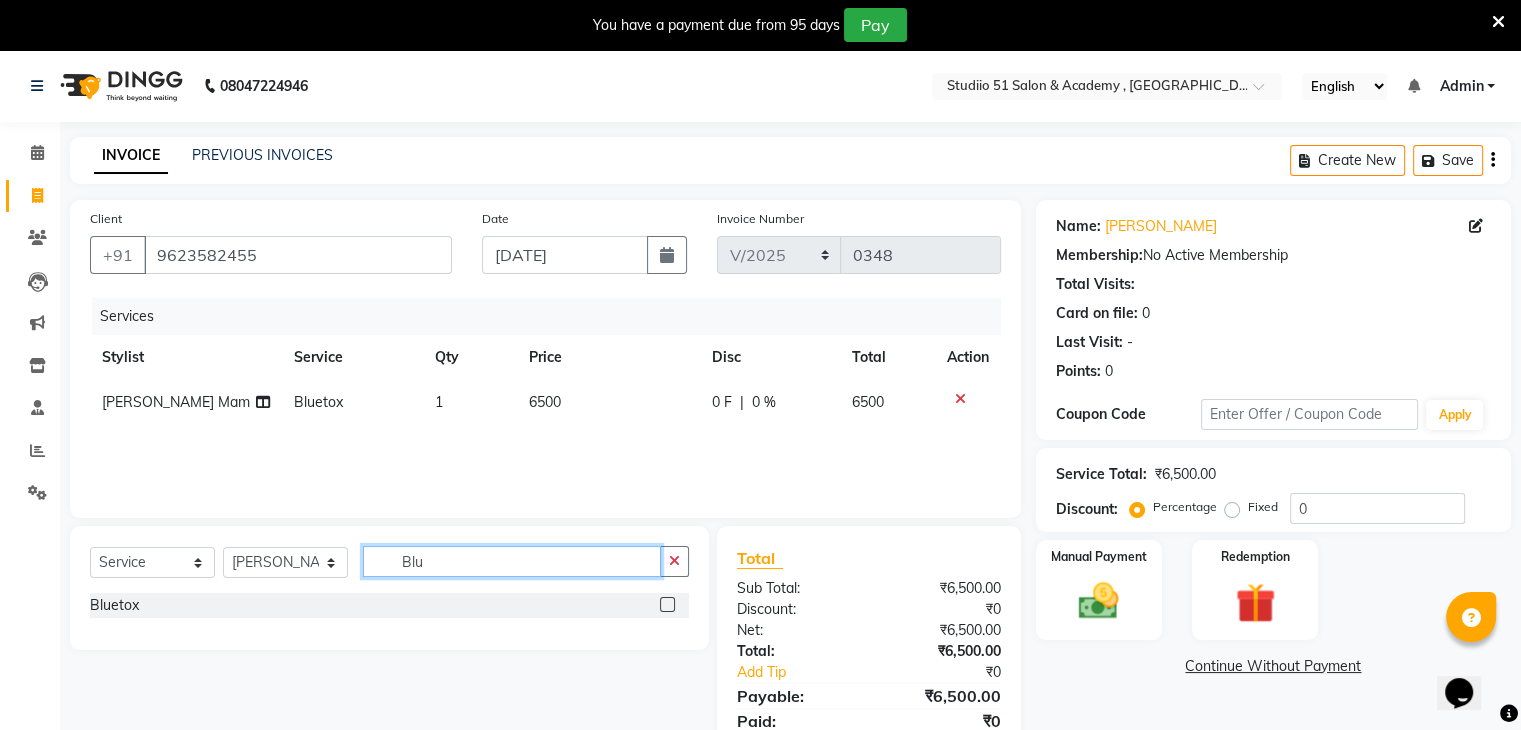click on "Blu" 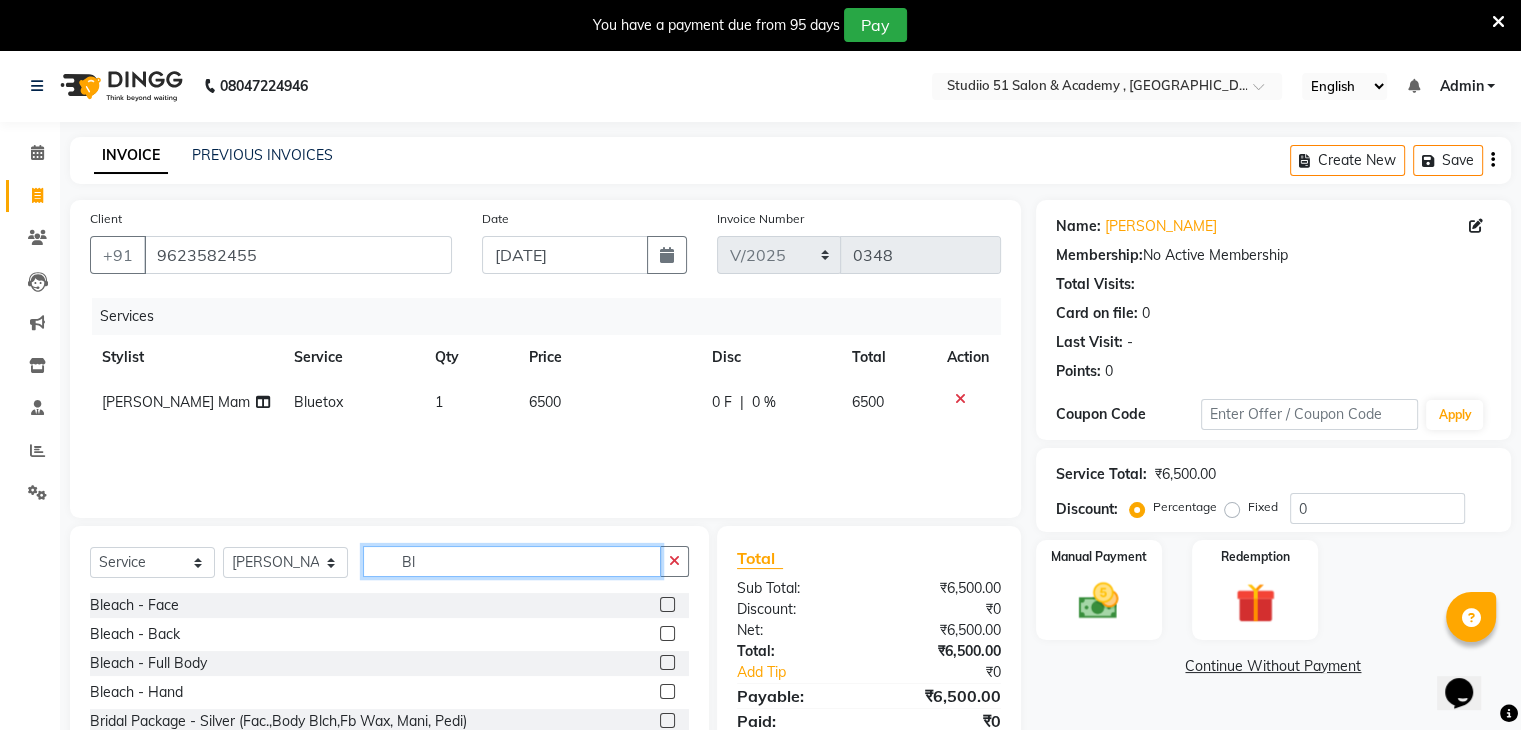 type on "B" 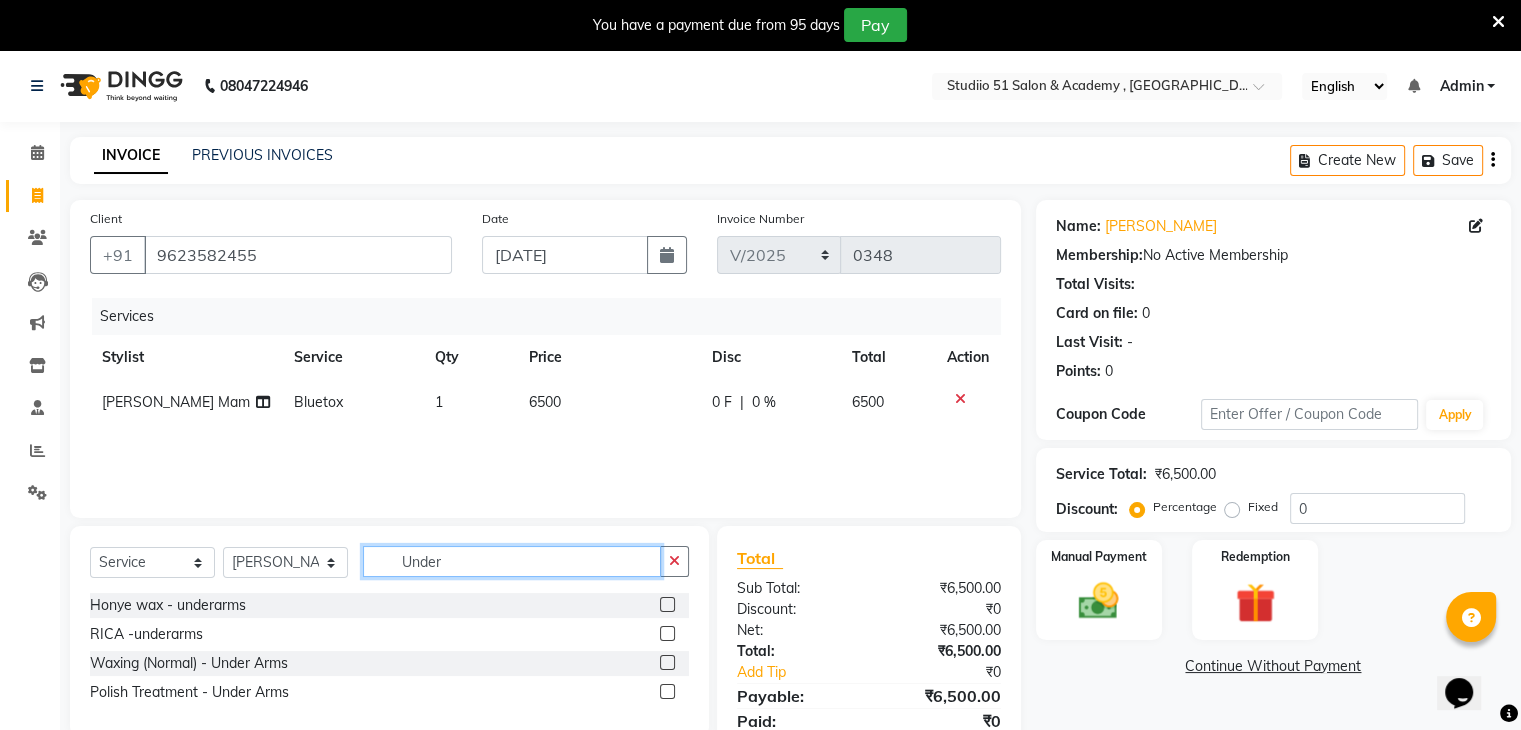 type on "Under" 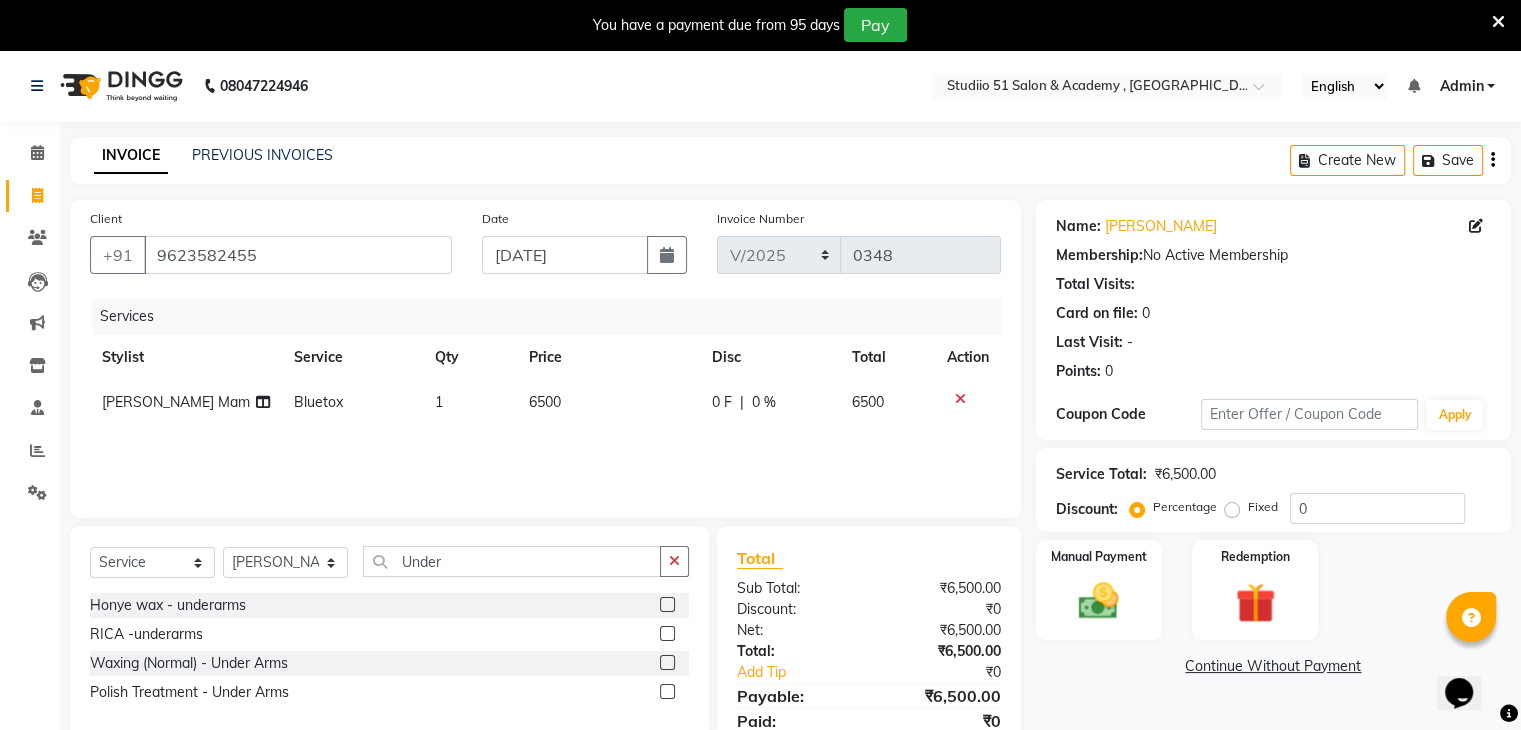 click 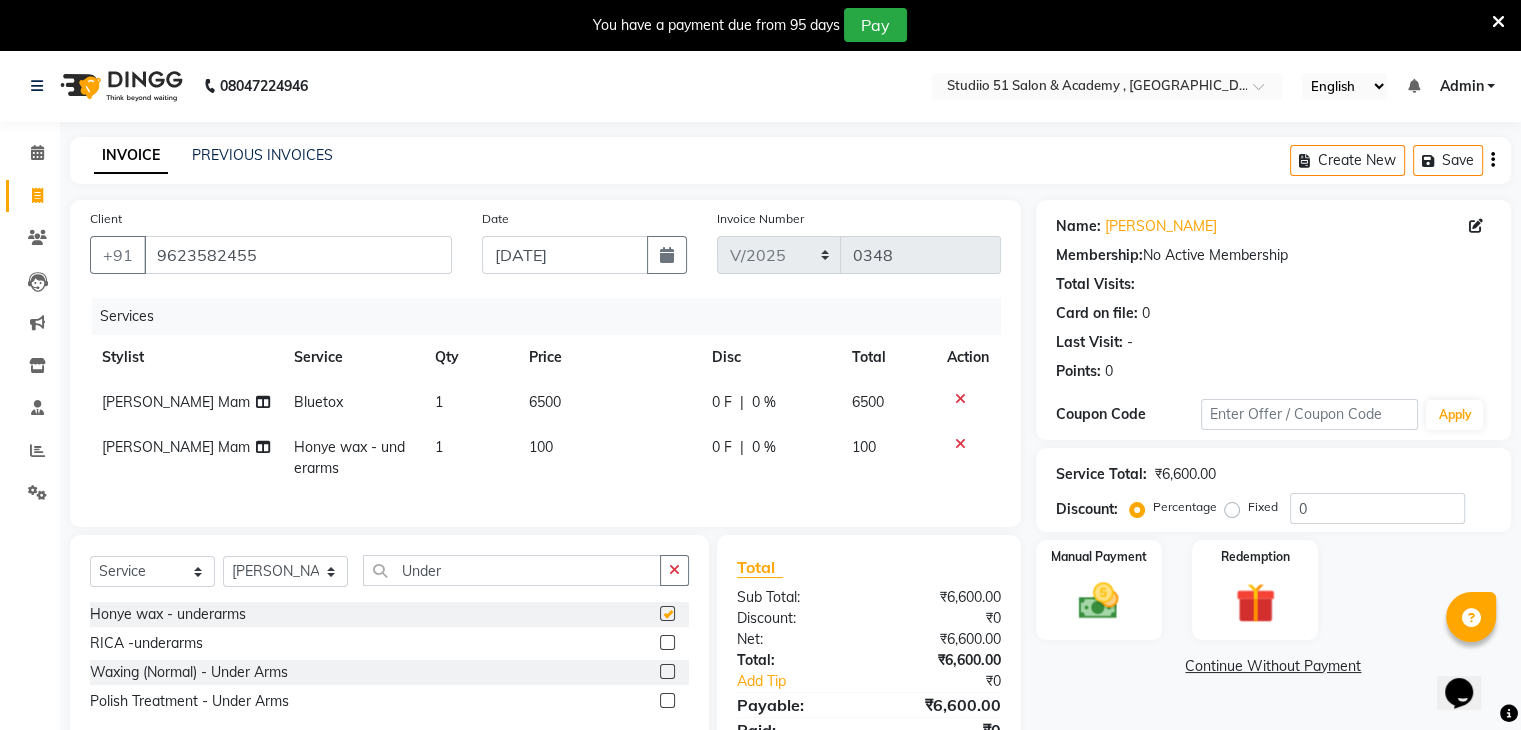 checkbox on "false" 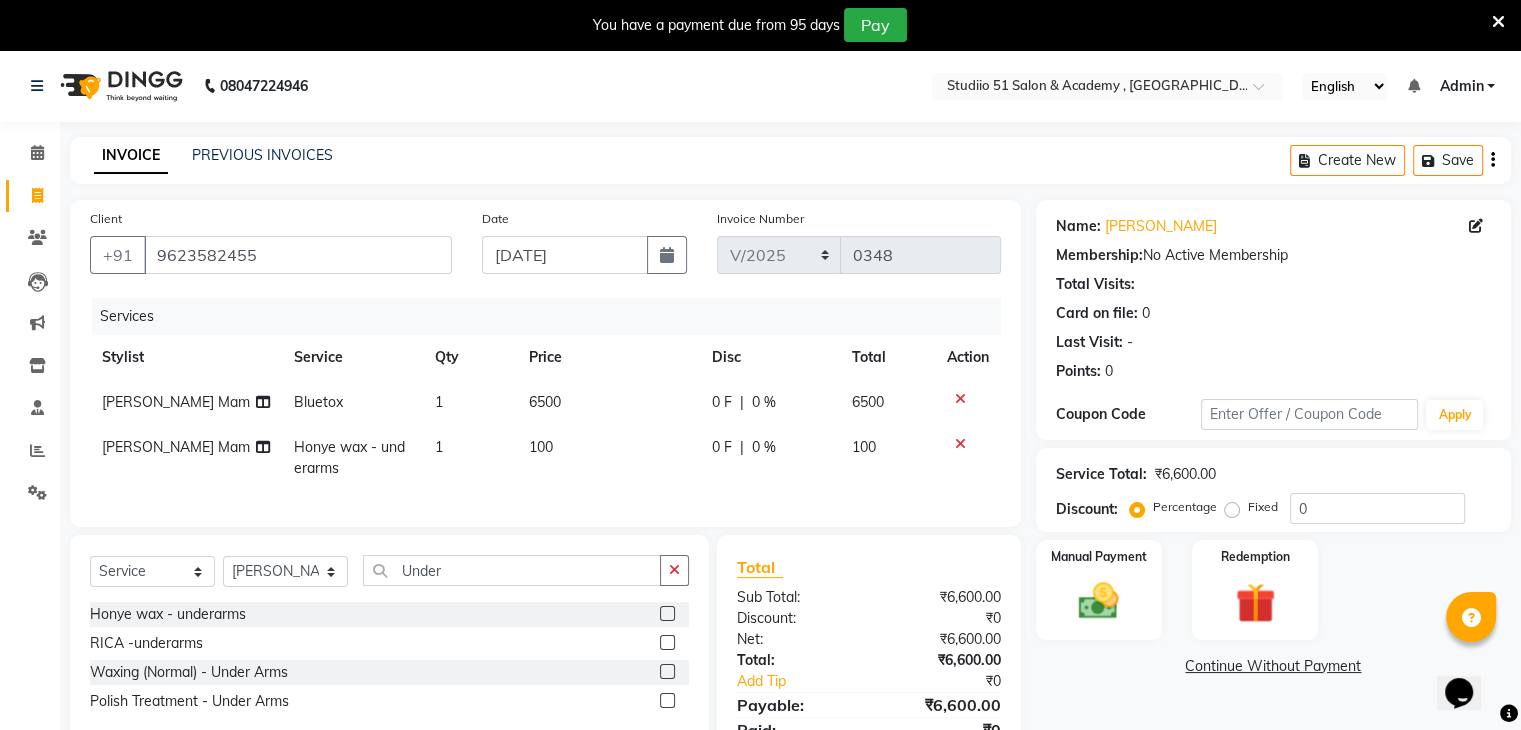 click on "100" 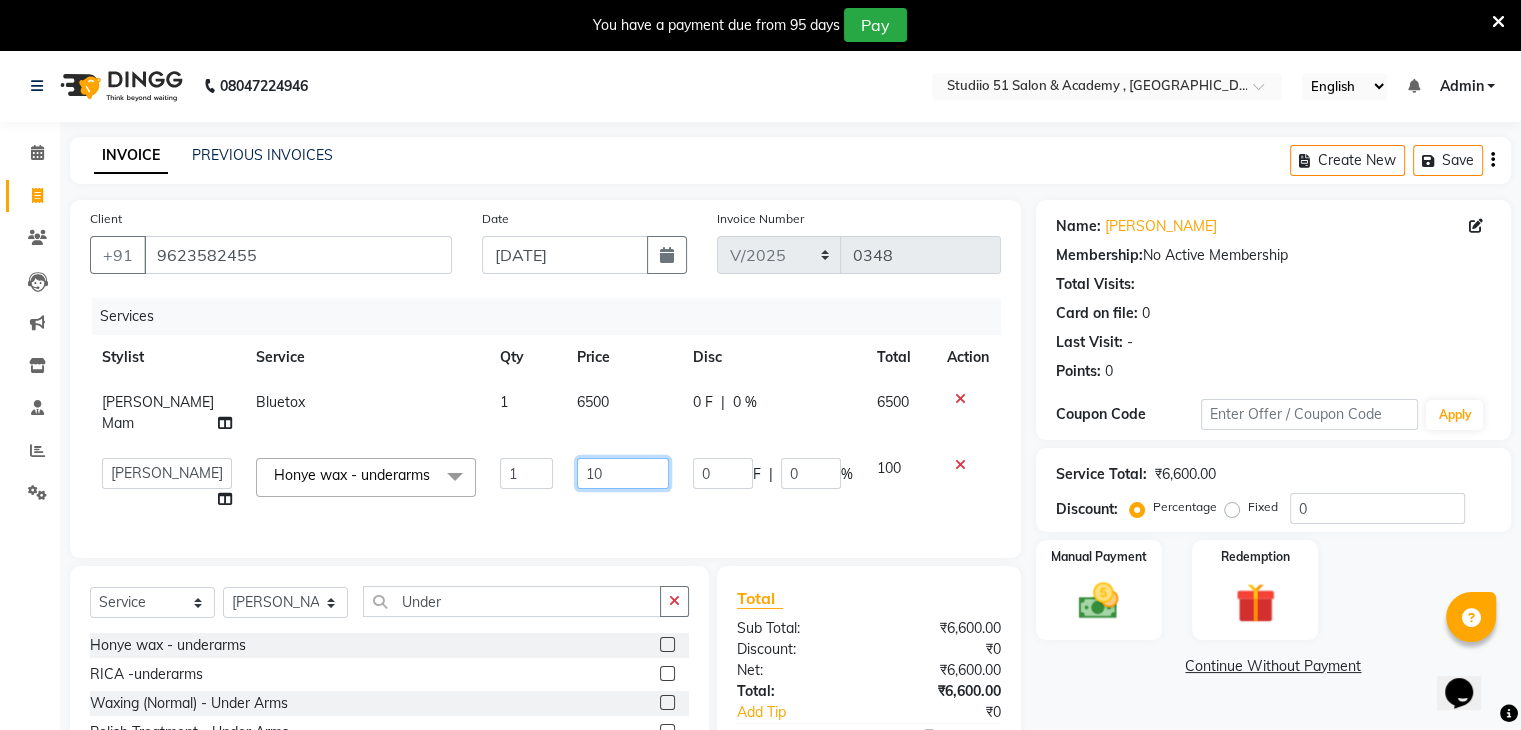 click on "10" 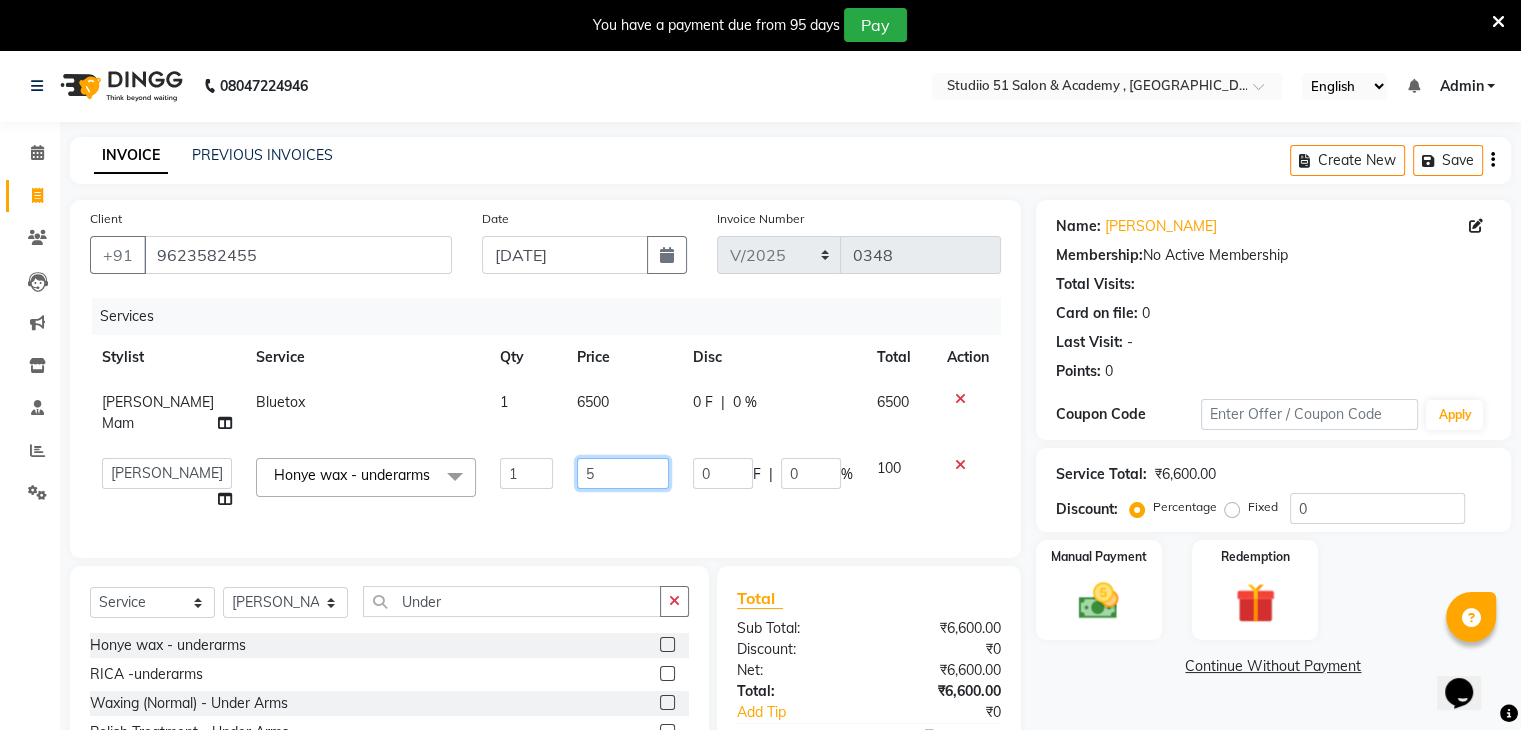 type on "50" 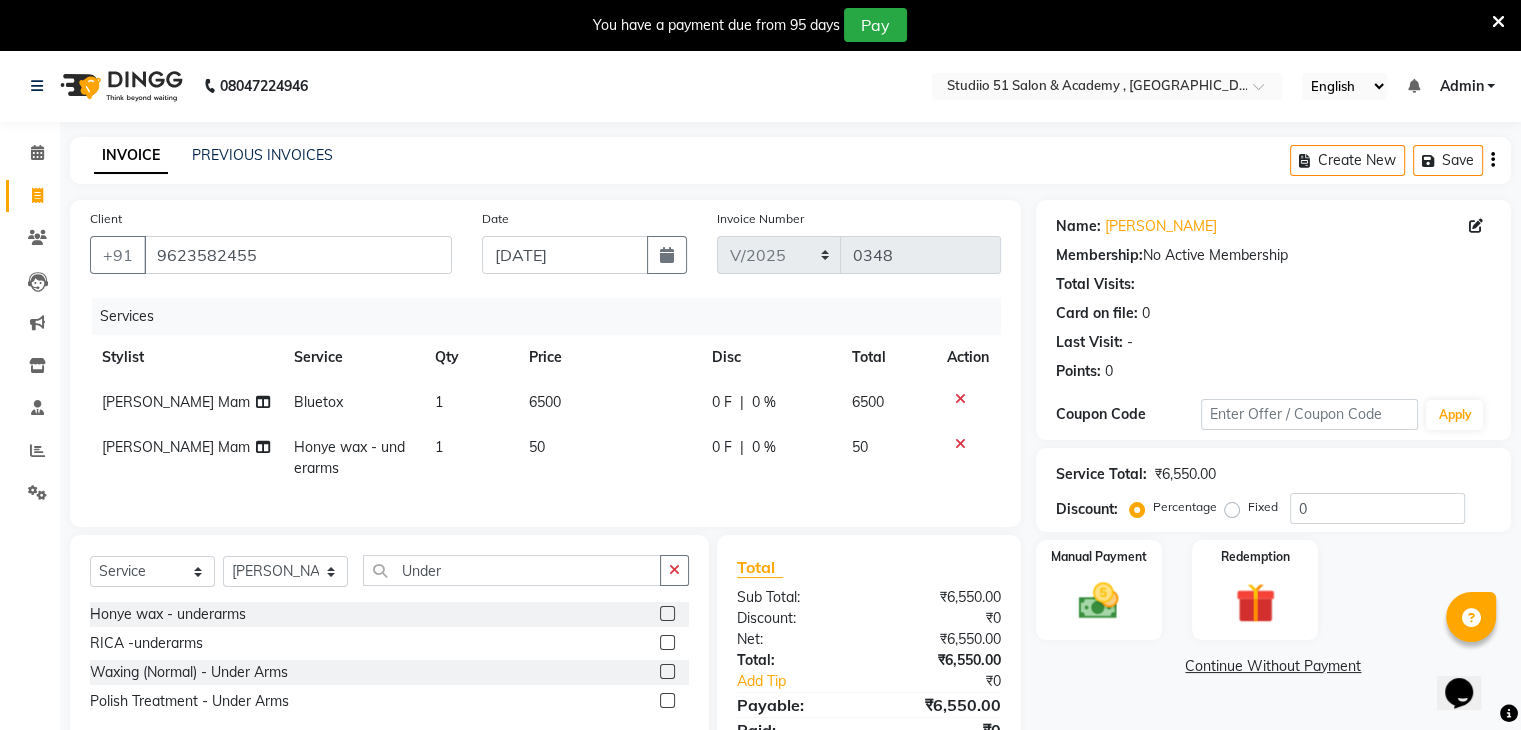 click on "Services Stylist Service Qty Price Disc Total Action [PERSON_NAME] Mam Bluetox 1 6500 0 F | 0 % 6500 [PERSON_NAME] Mam Honye wax - underarms 1 50 0 F | 0 % 50" 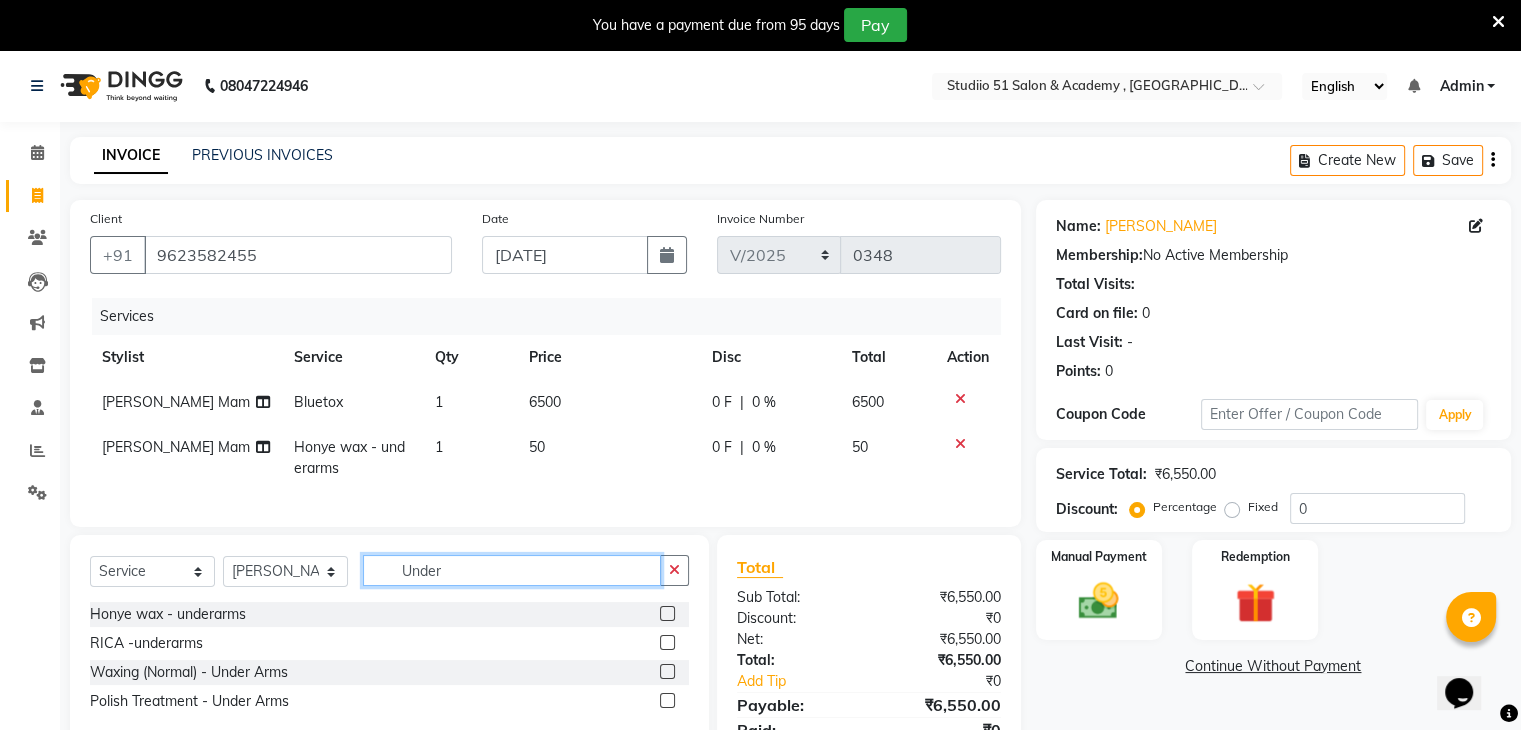 click on "Under" 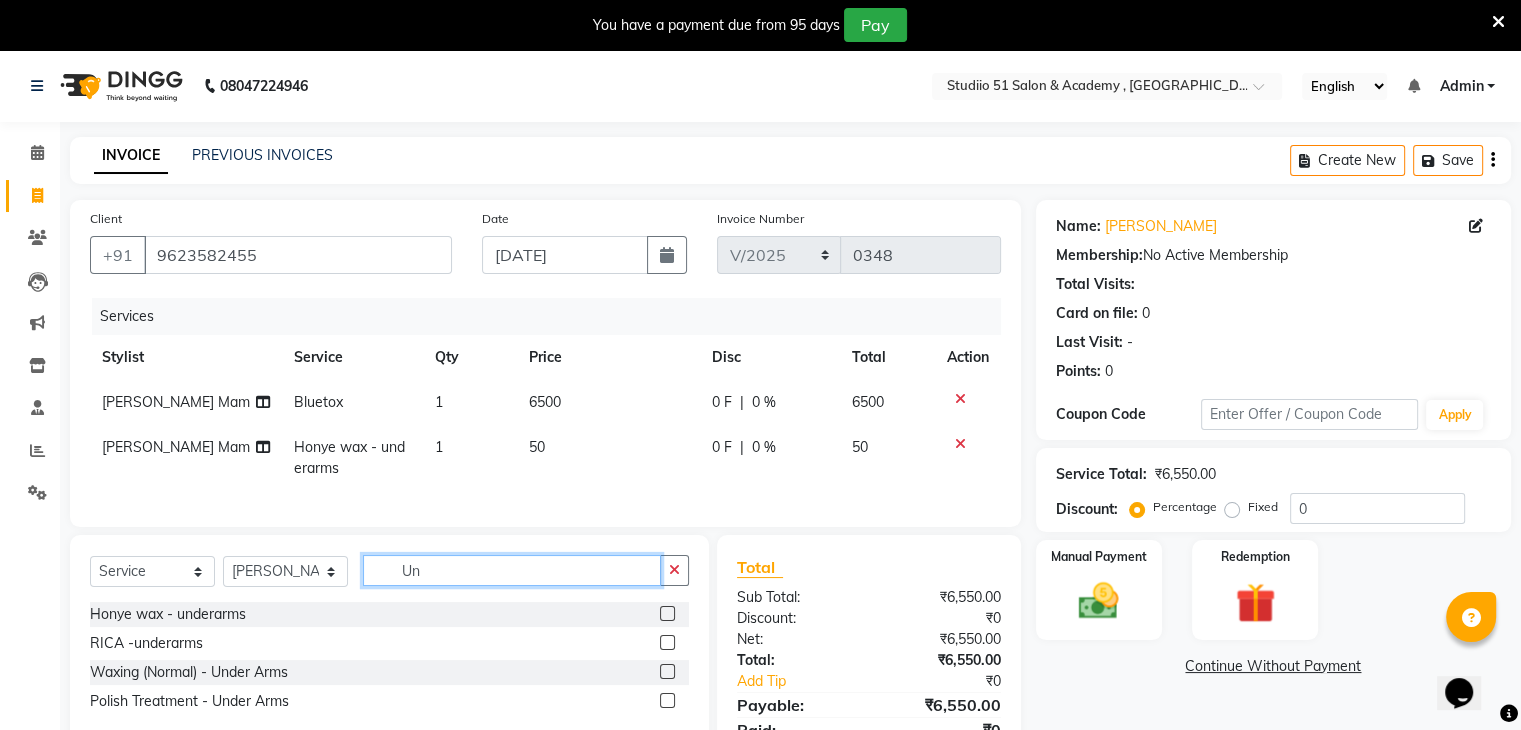 type on "U" 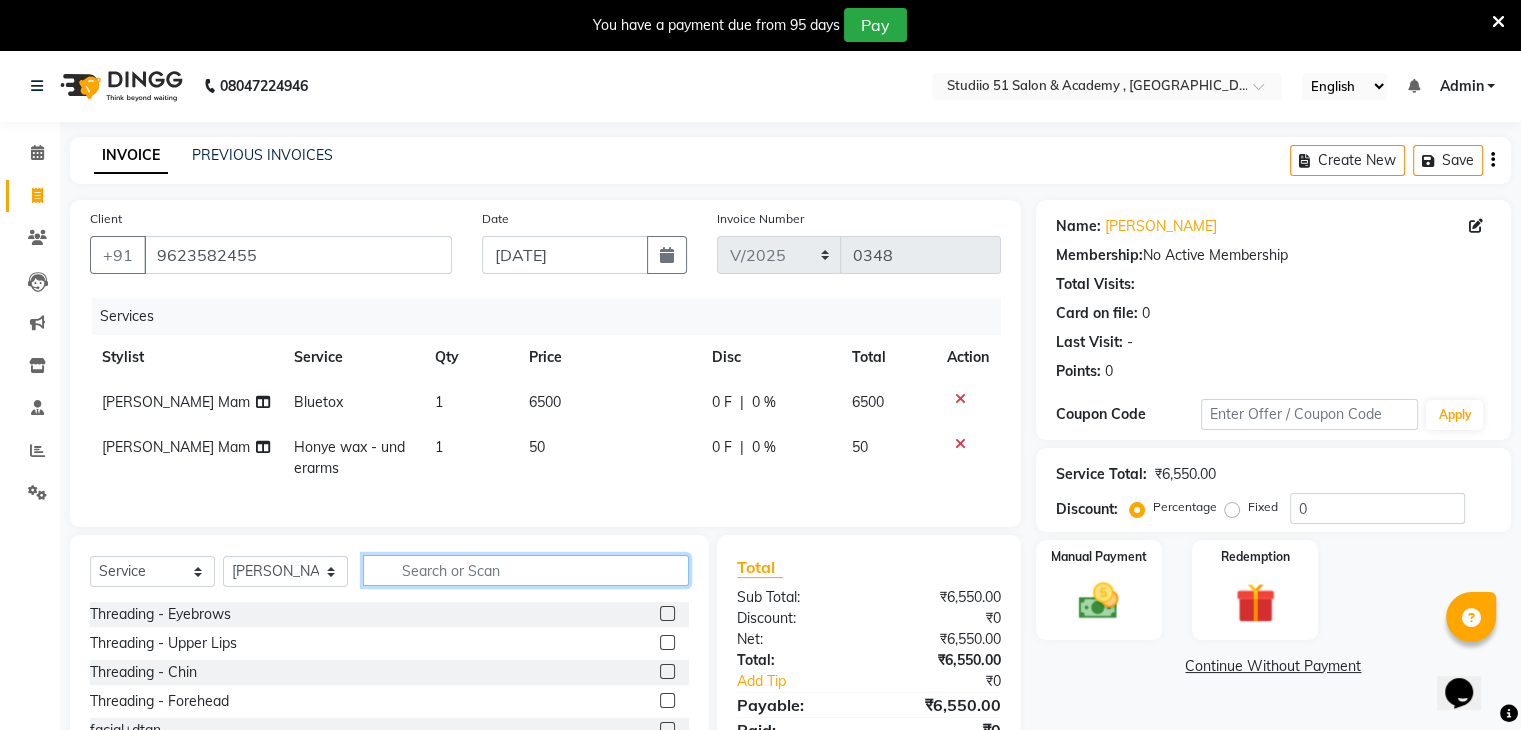 type 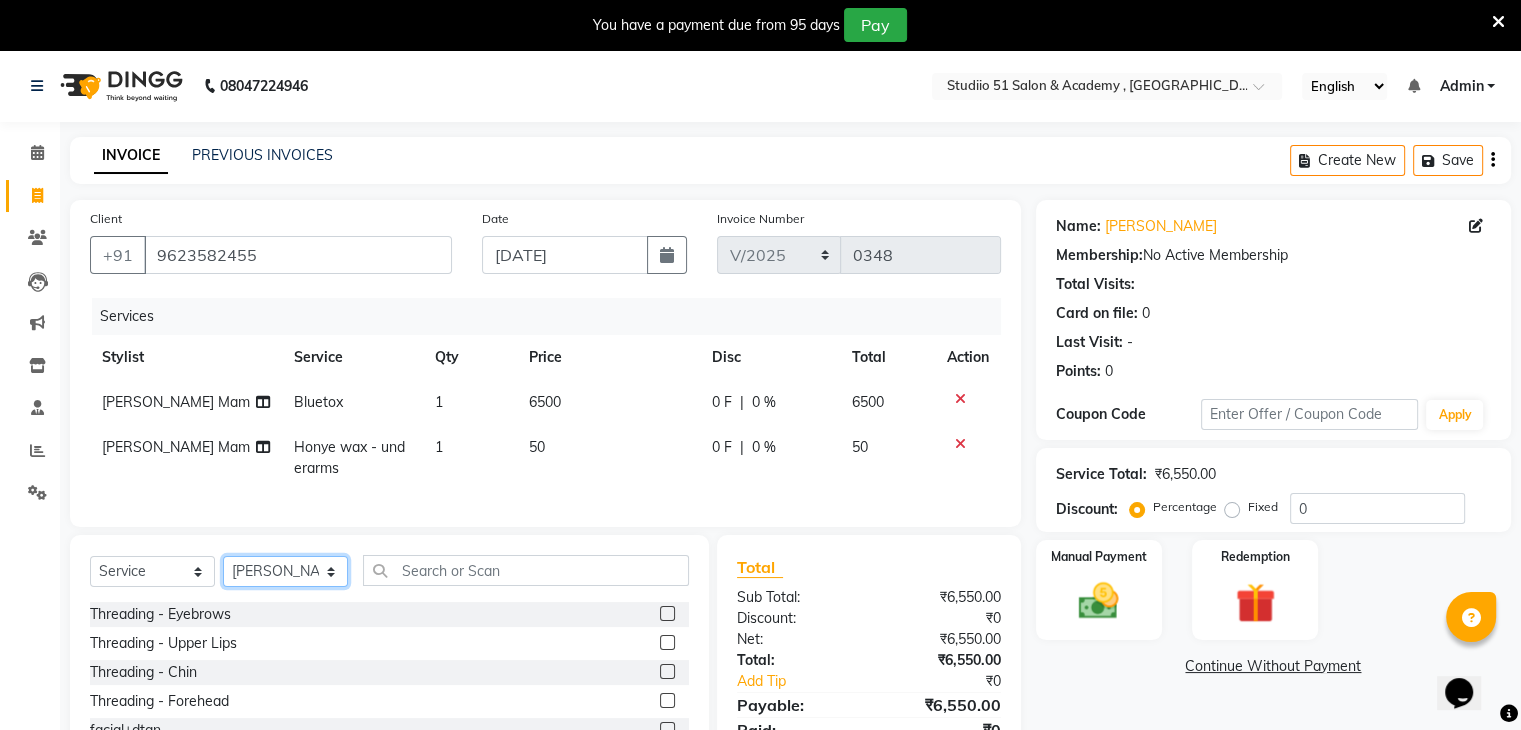 click on "Select Stylist [PERSON_NAME] [PERSON_NAME] [PERSON_NAME] Jaya [PERSON_NAME] [PERSON_NAME] Mam Students" 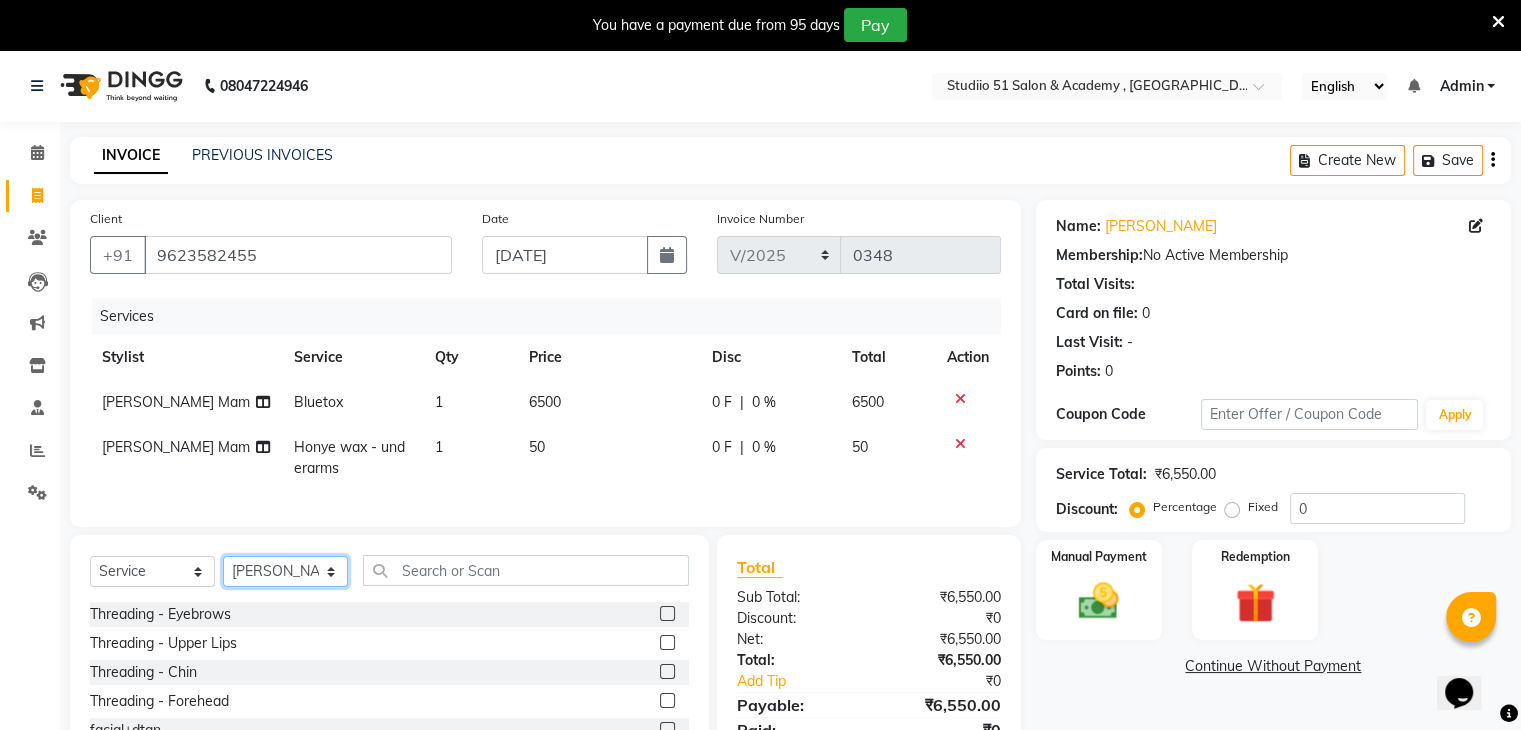 select on "65859" 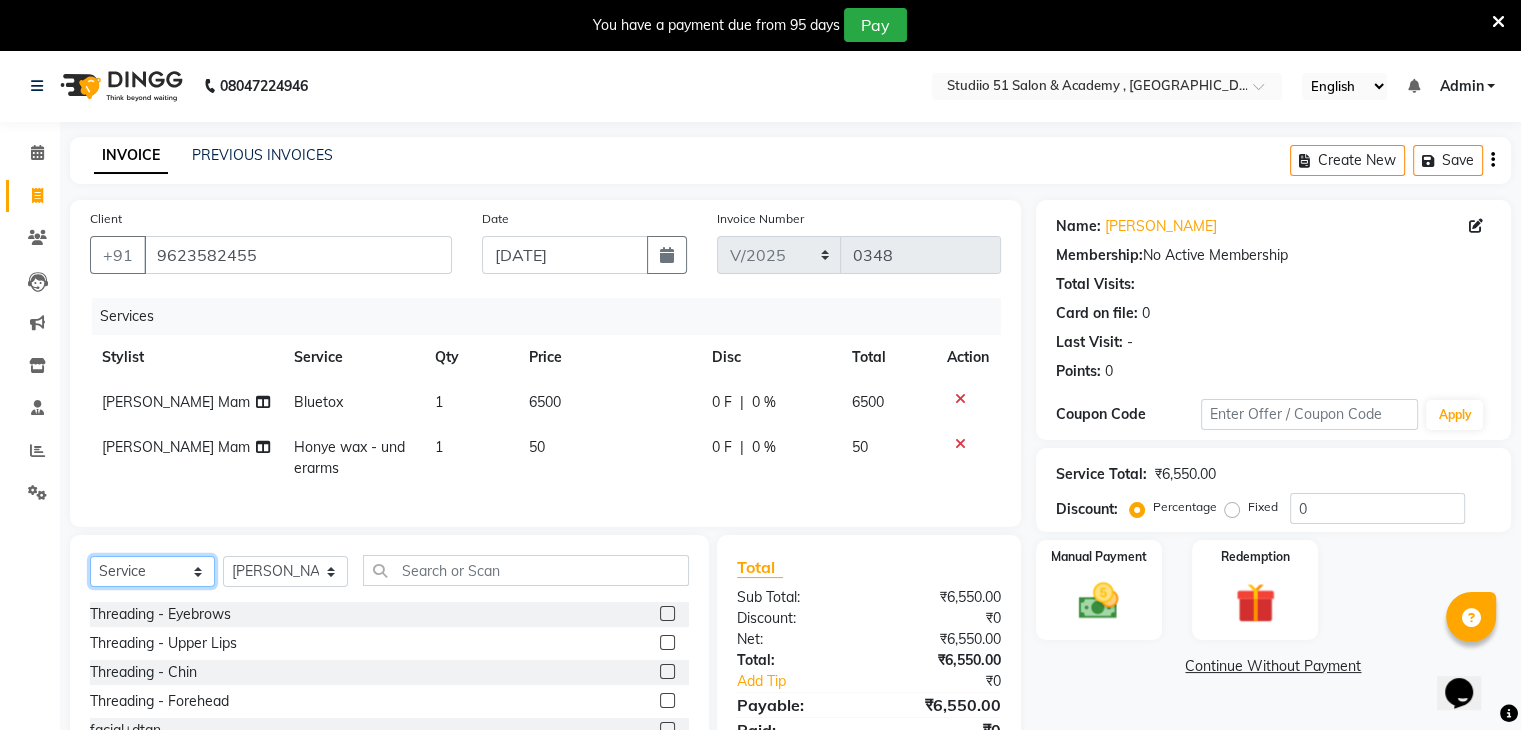 click on "Select  Service  Product  Membership  Package Voucher Prepaid Gift Card" 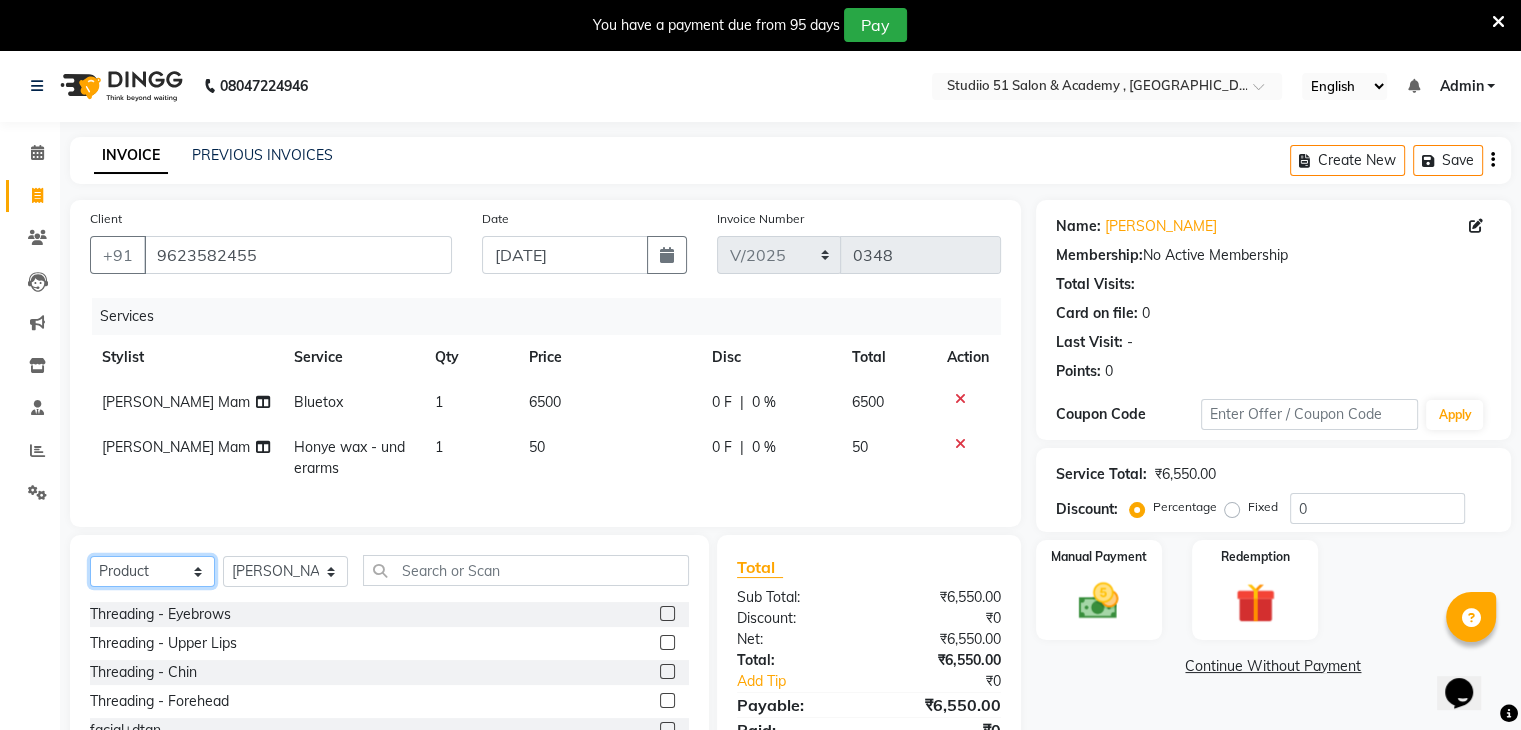 click on "Select  Service  Product  Membership  Package Voucher Prepaid Gift Card" 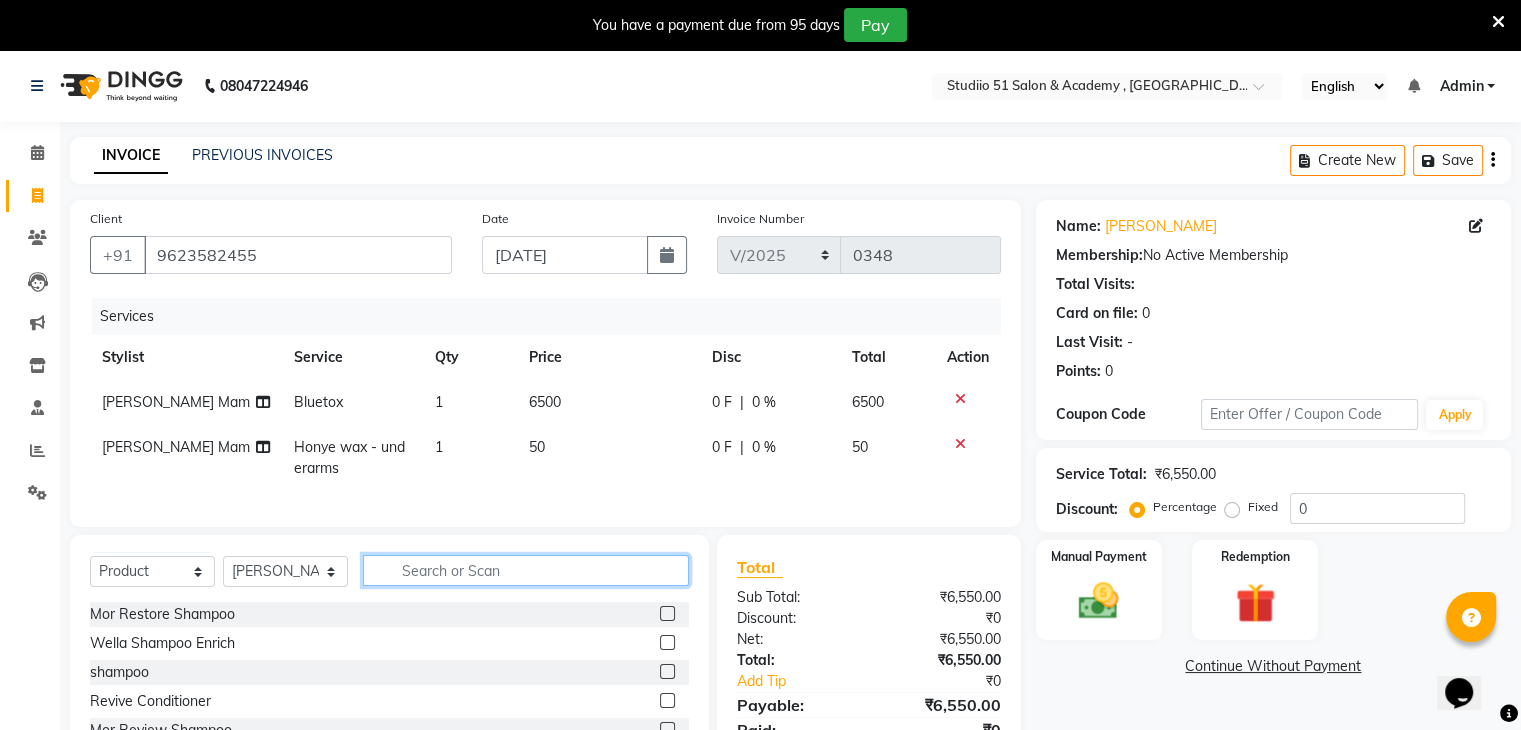 click 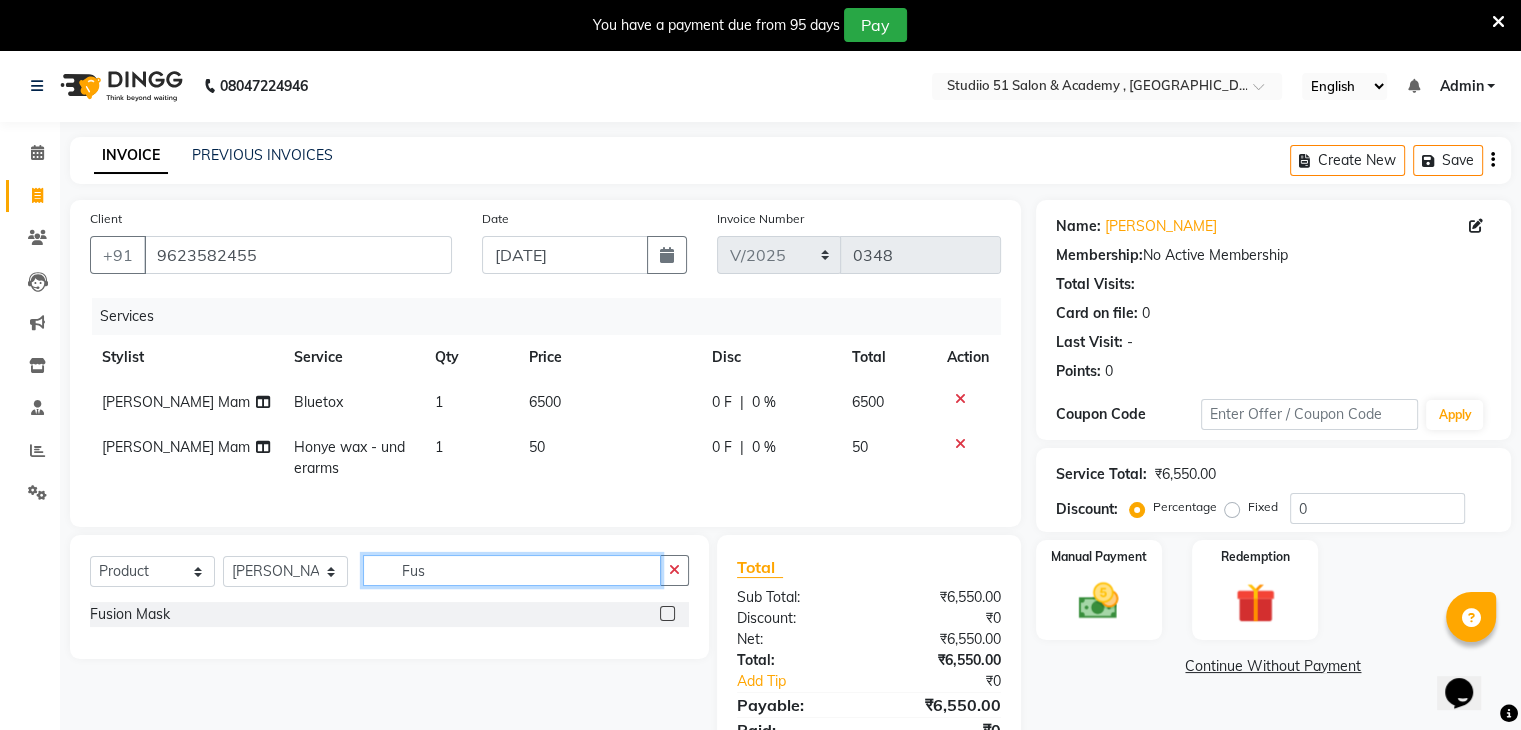 type on "Fus" 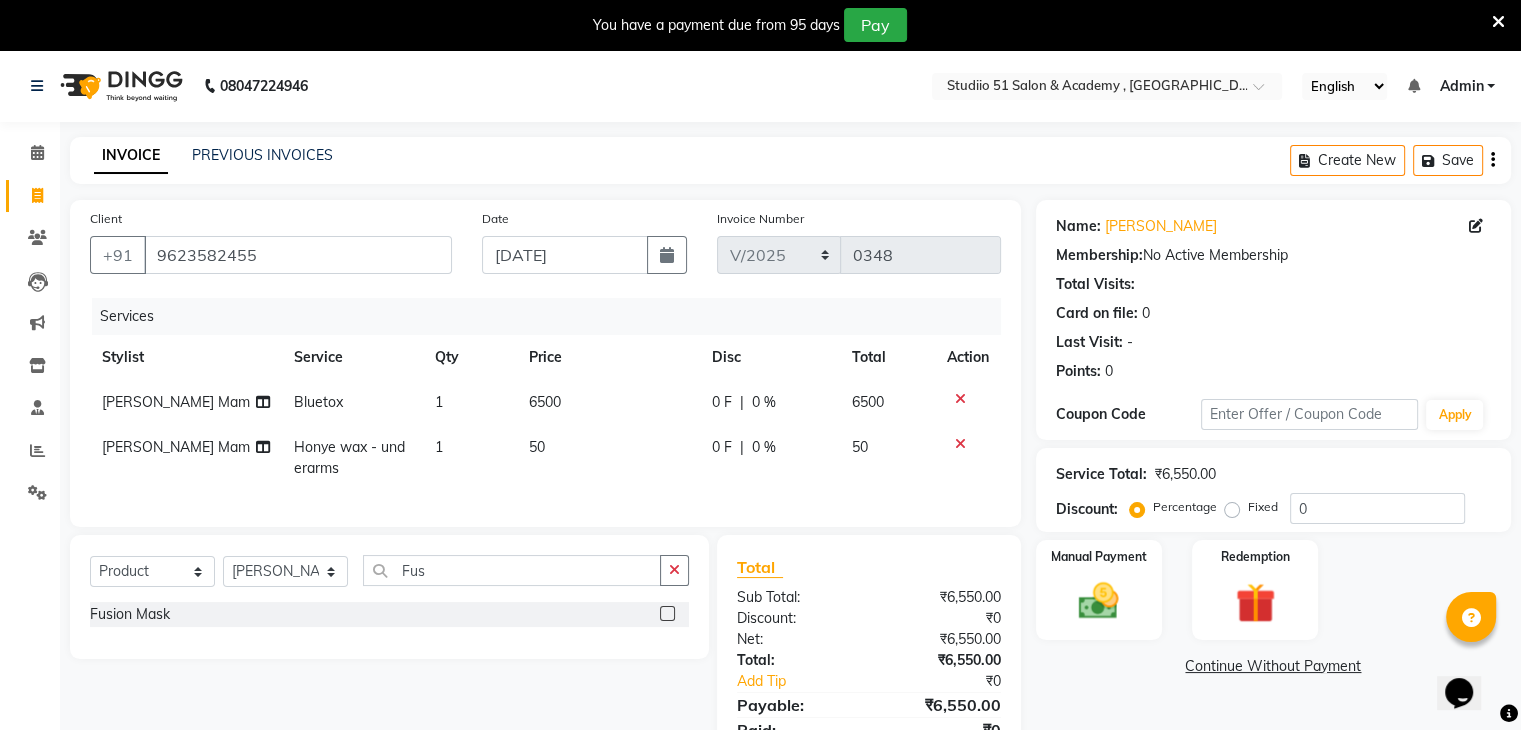 click 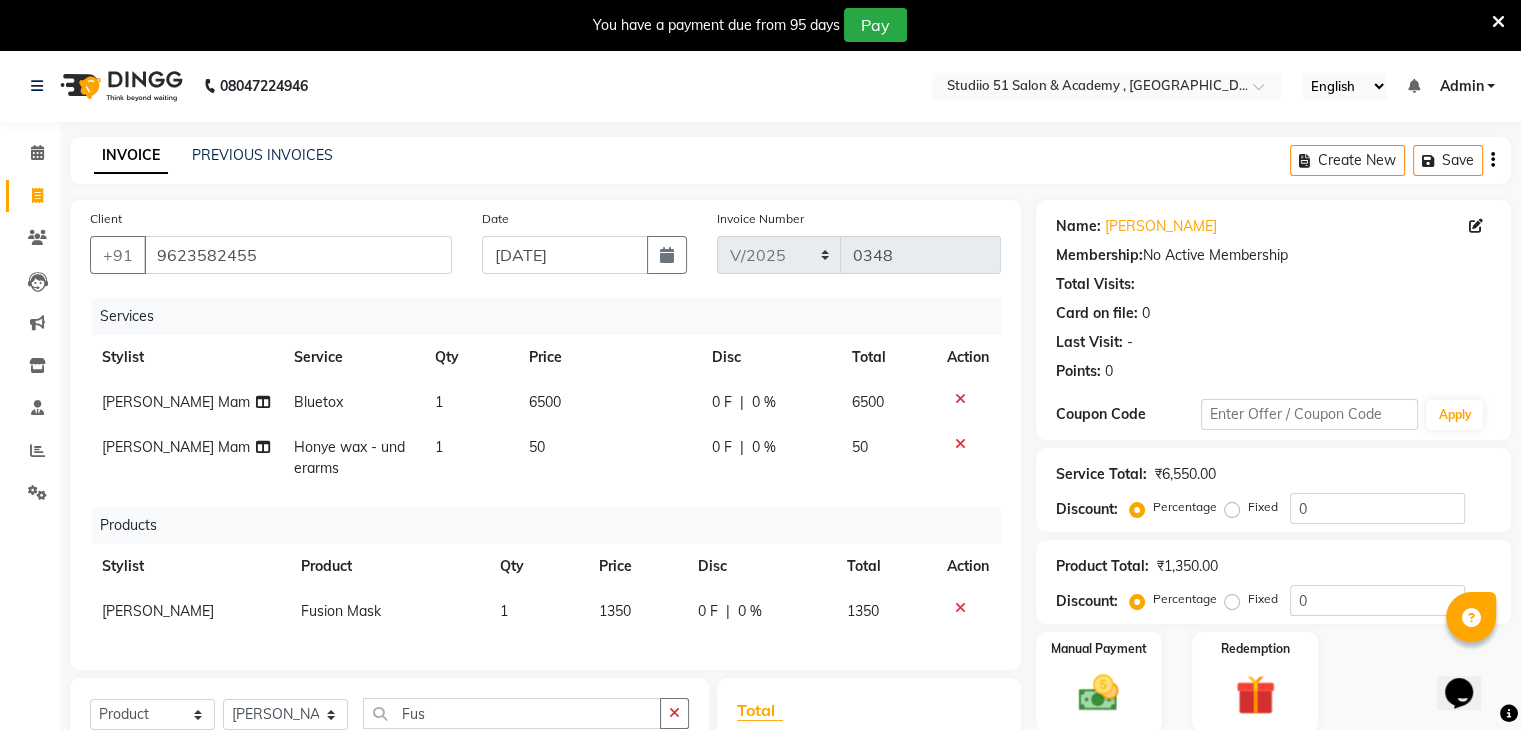 checkbox on "false" 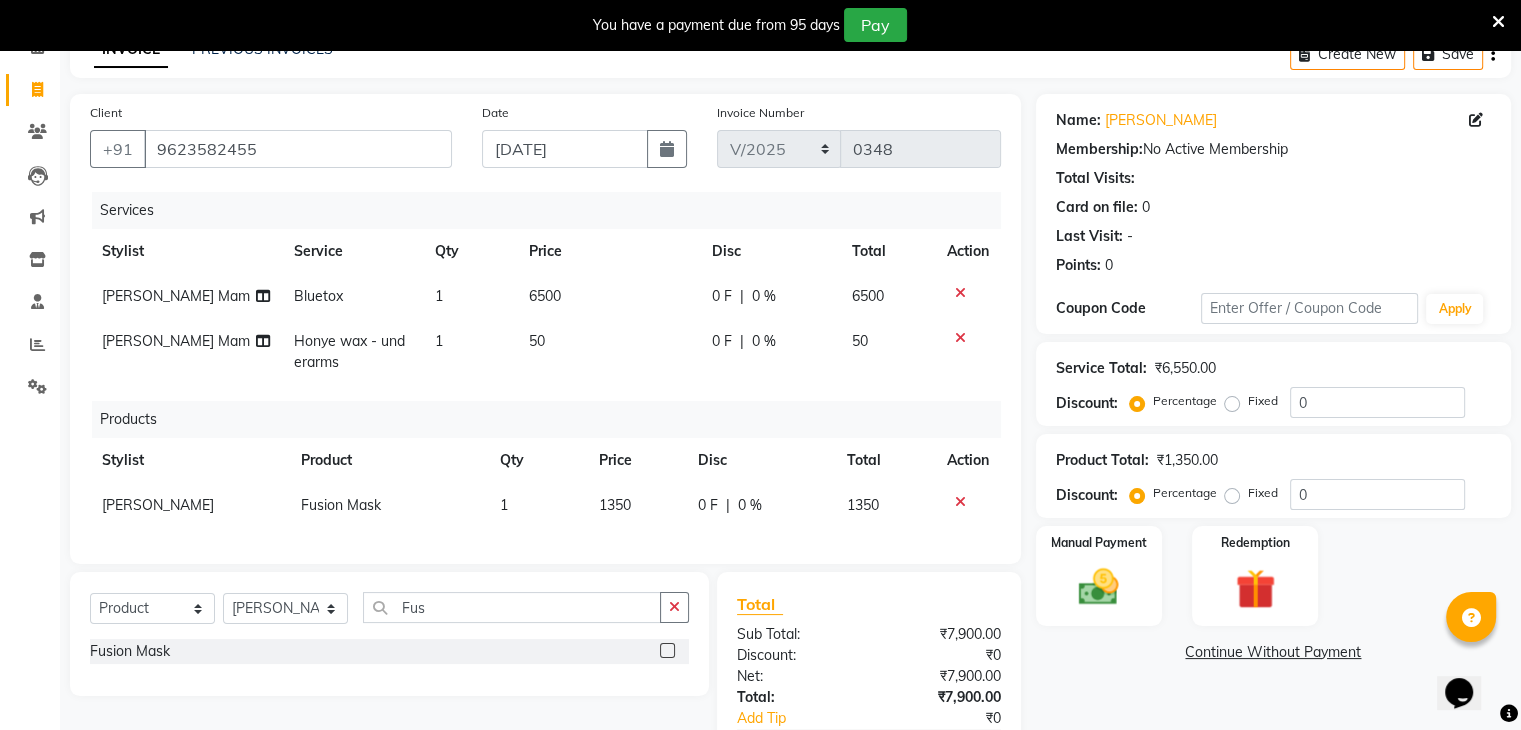 scroll, scrollTop: 108, scrollLeft: 0, axis: vertical 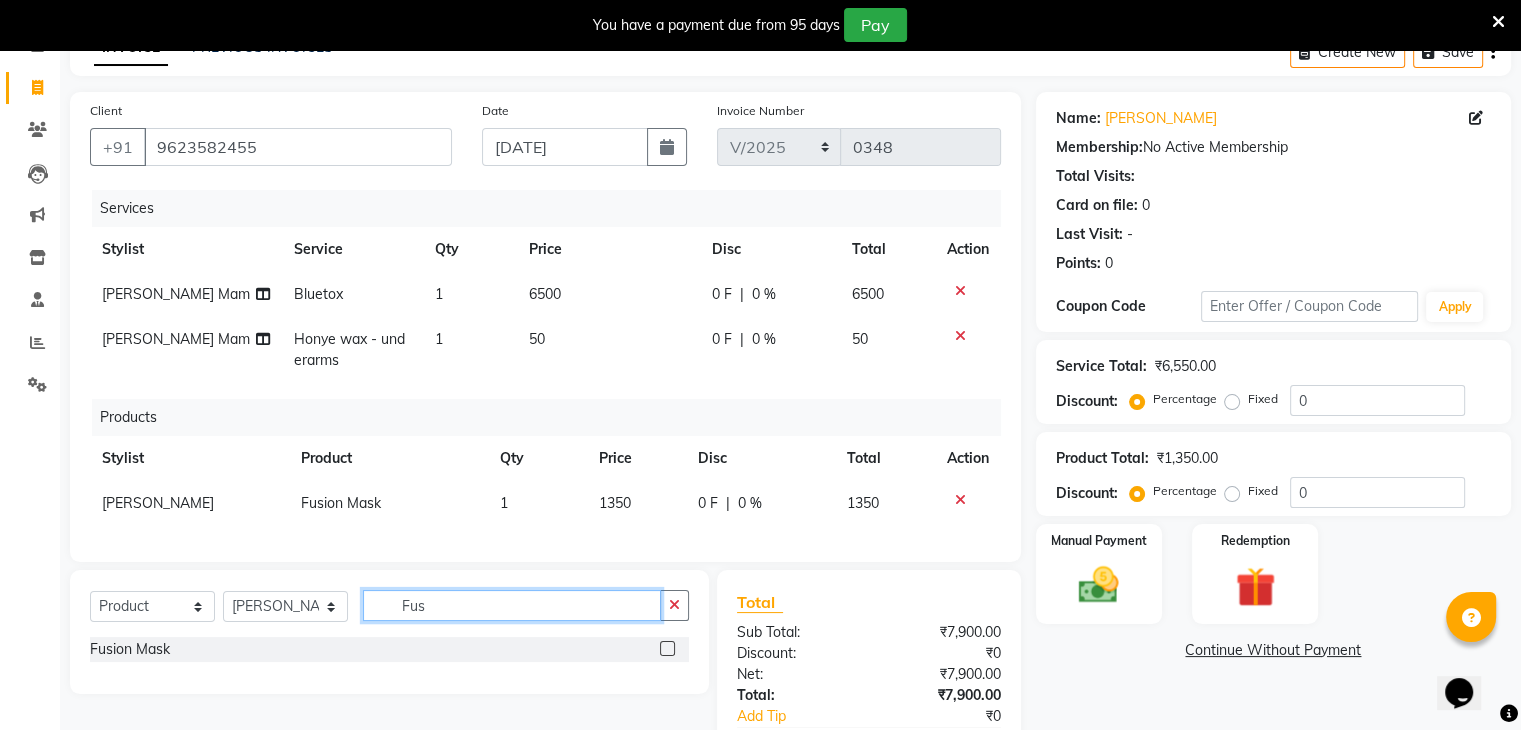 click on "Fus" 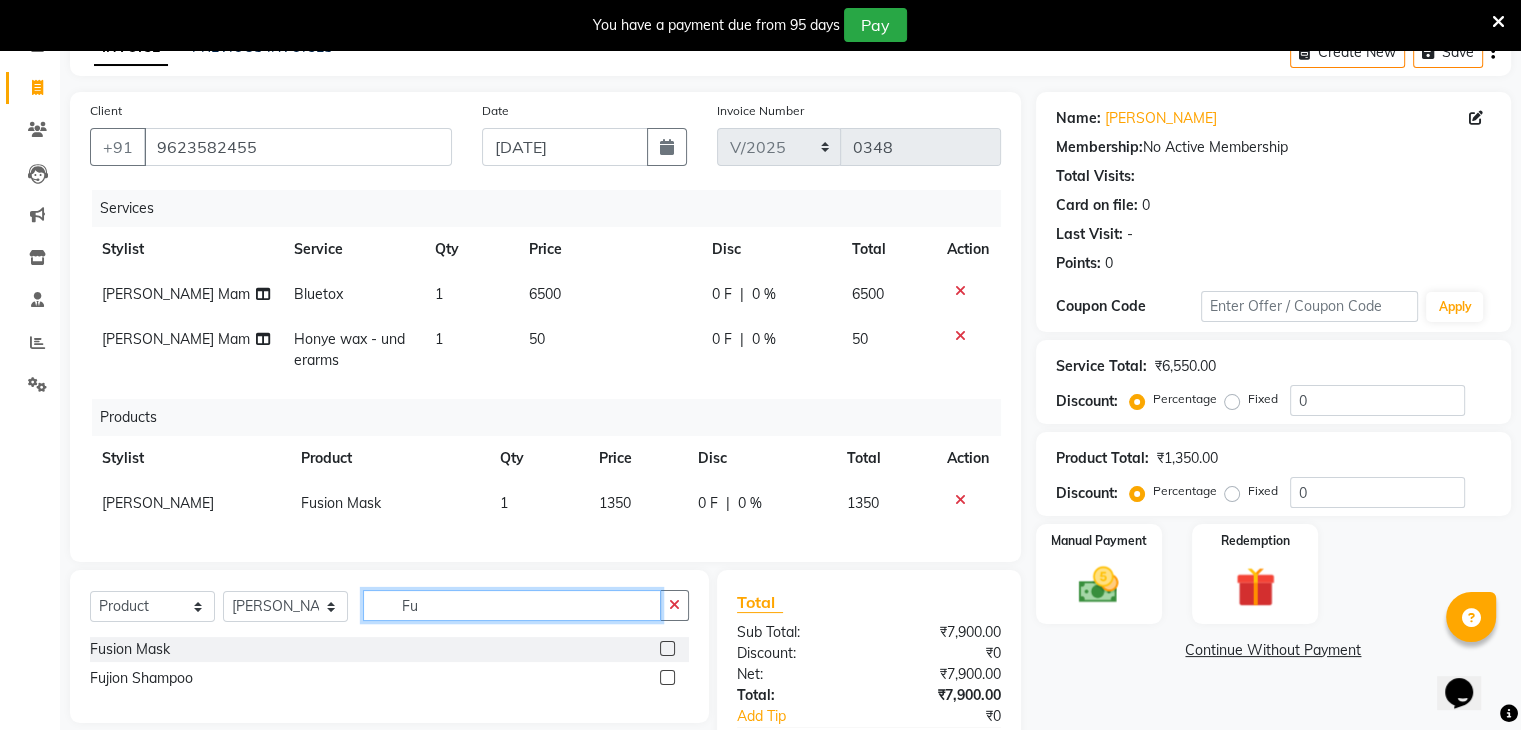 type on "Fu" 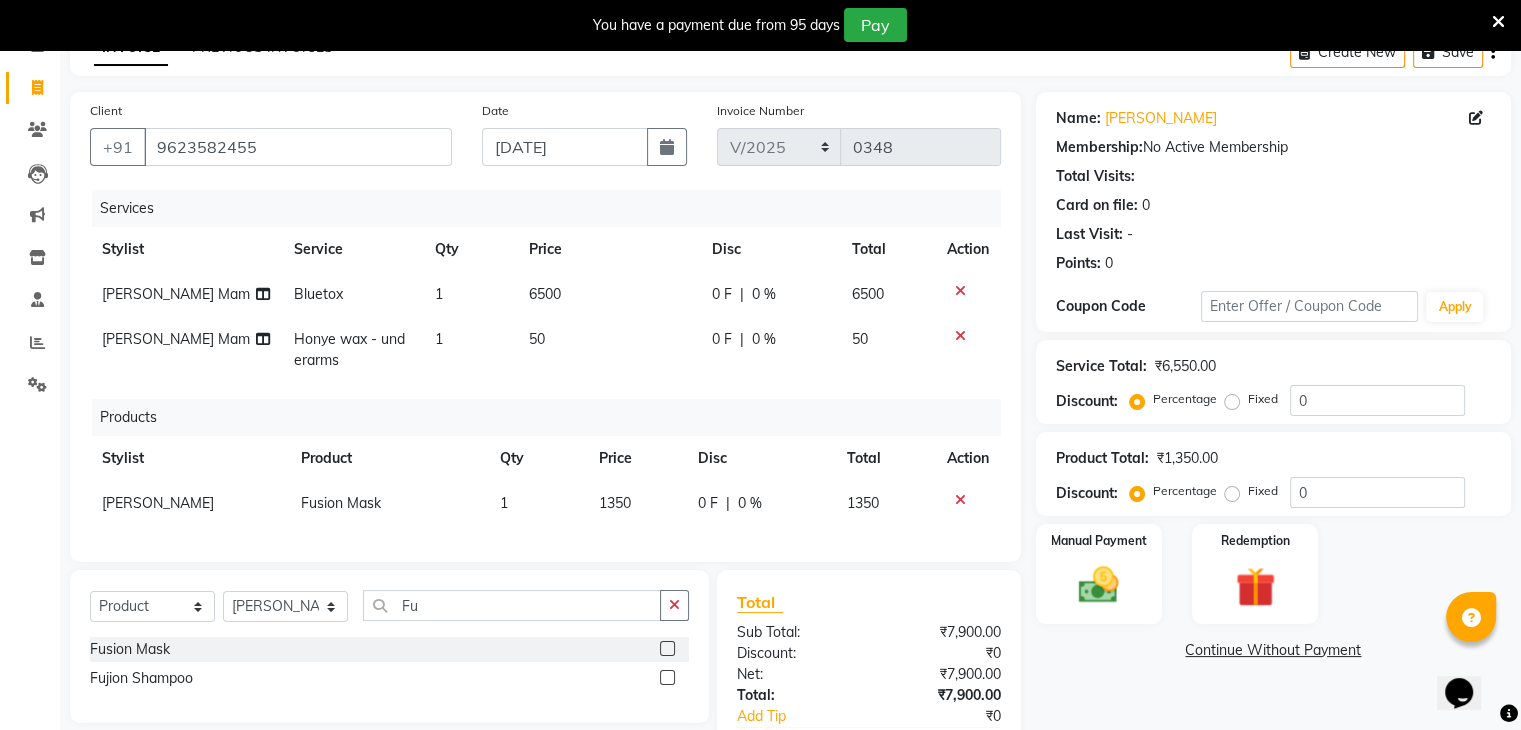 click 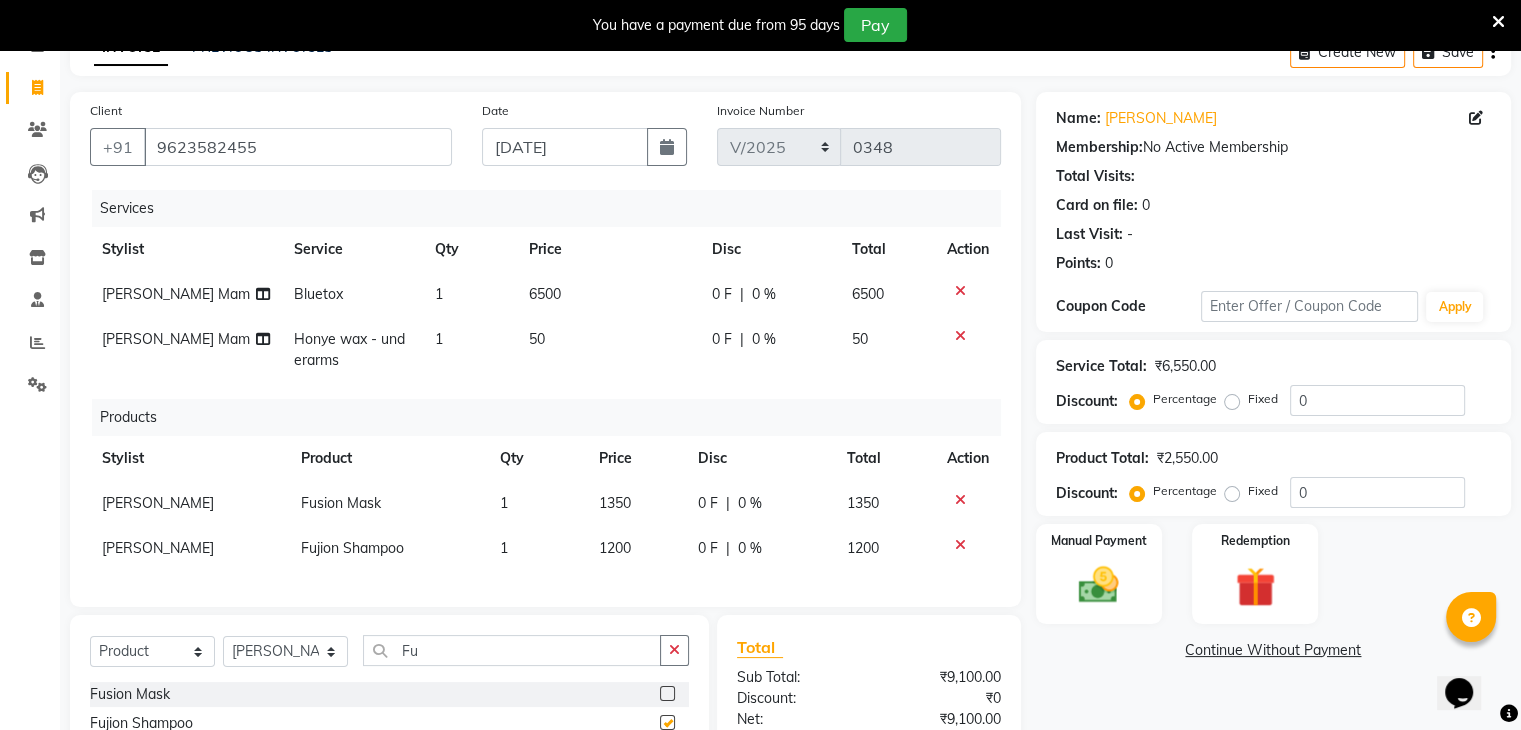 checkbox on "false" 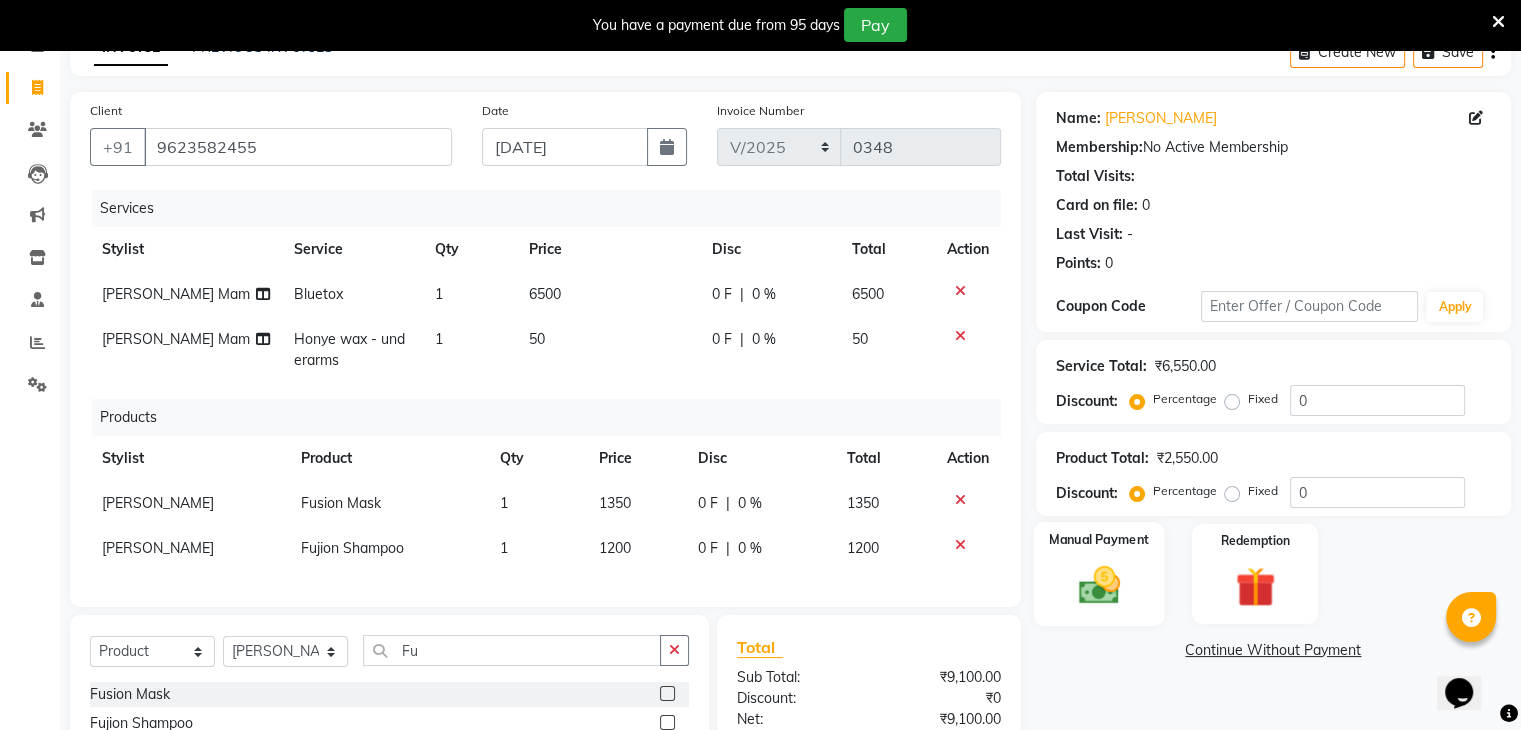 click 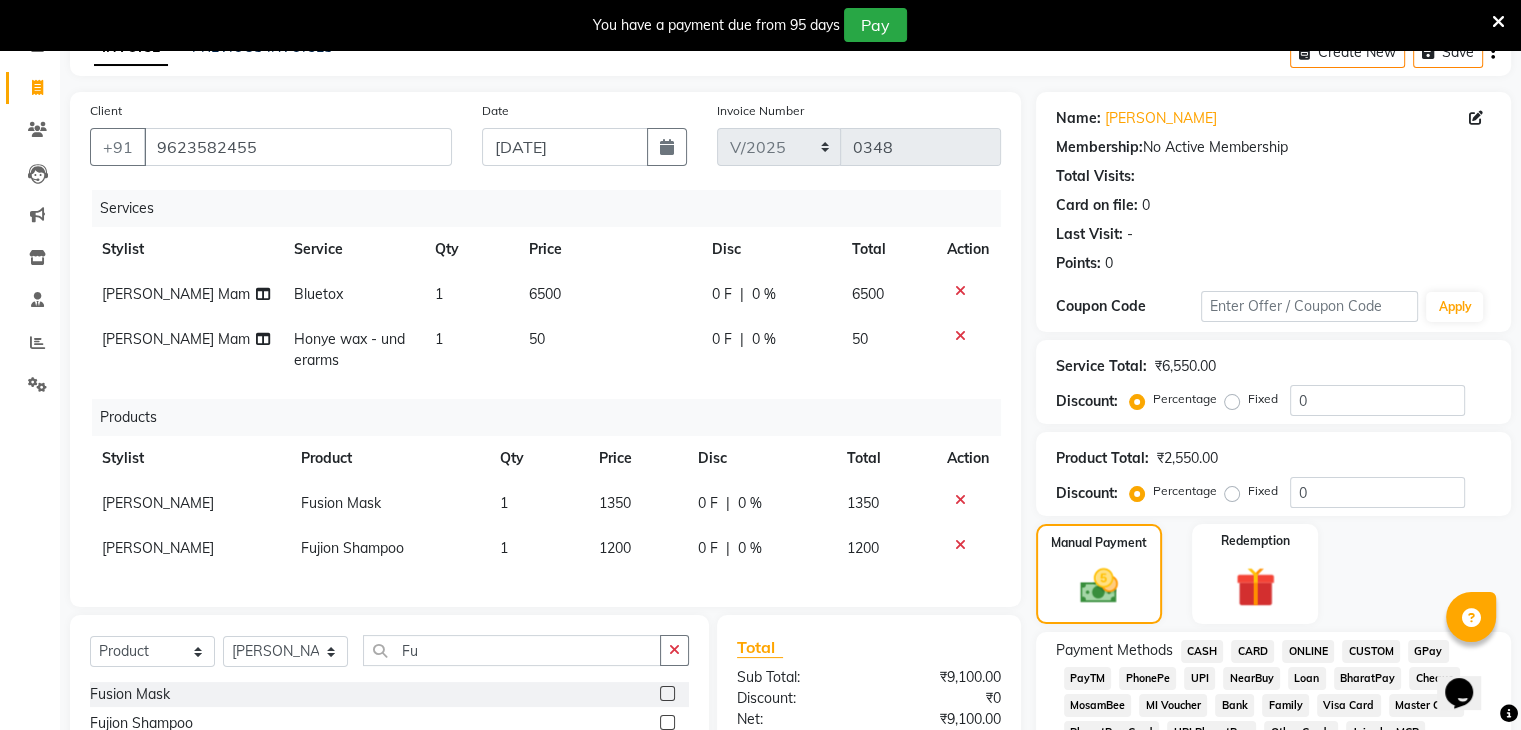 click on "CASH" 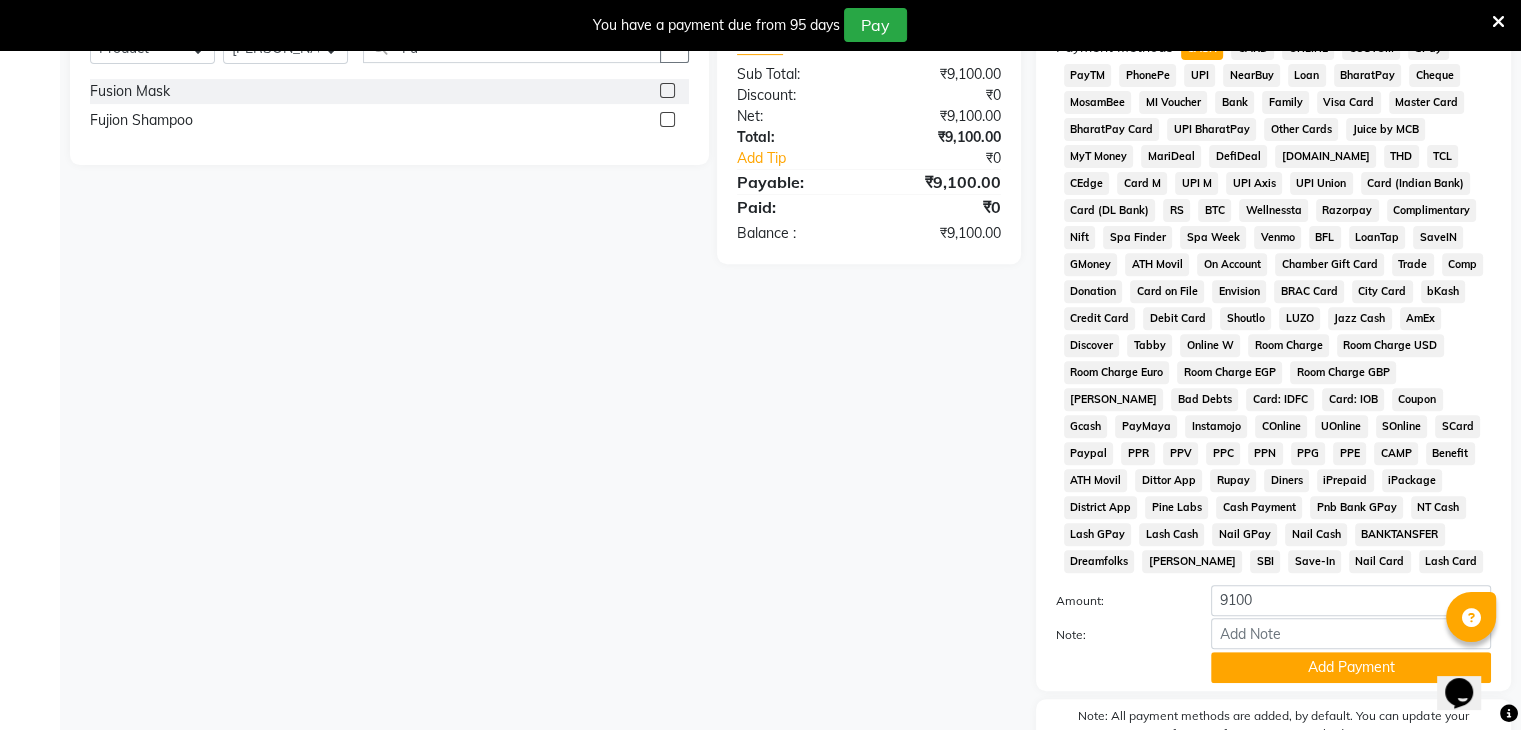 scroll, scrollTop: 740, scrollLeft: 0, axis: vertical 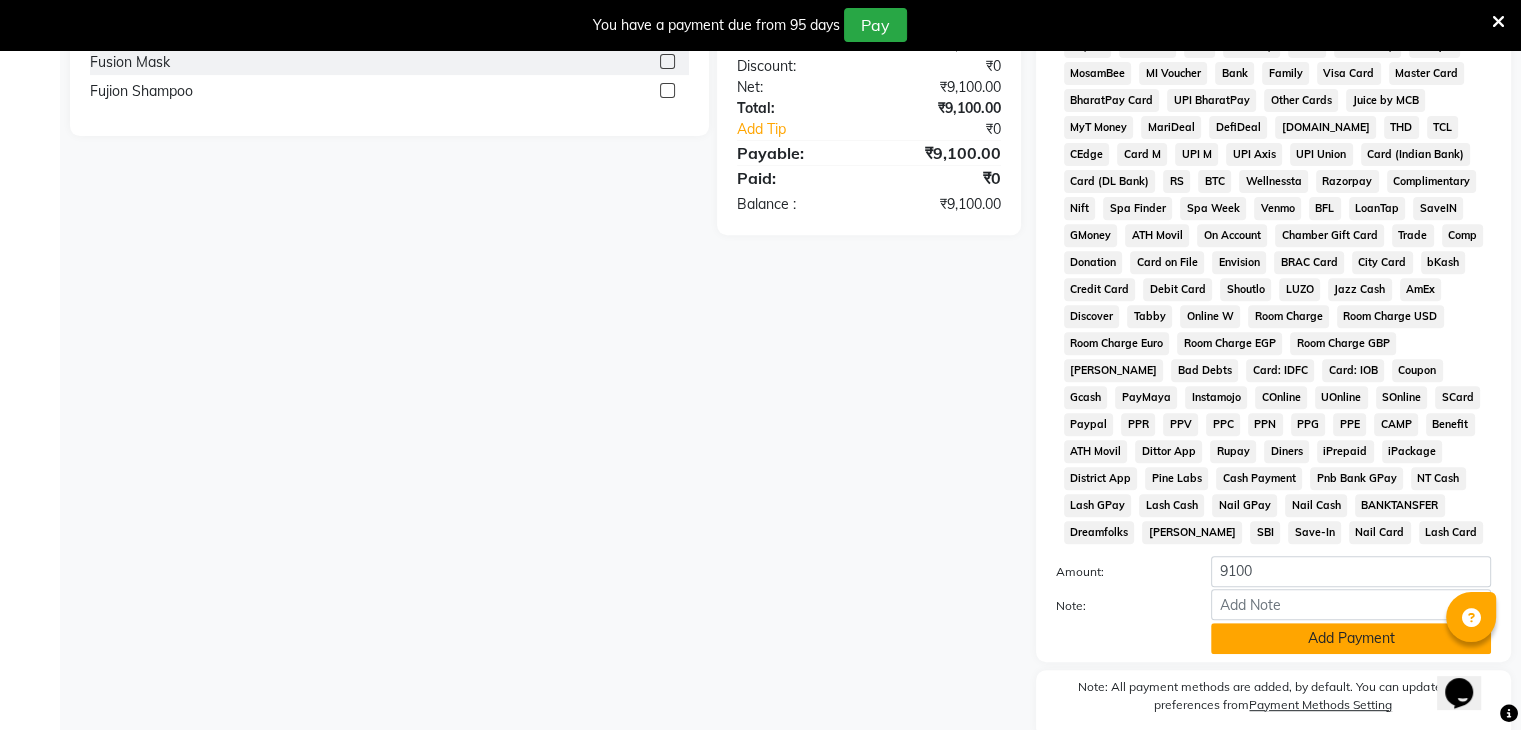 click on "Add Payment" 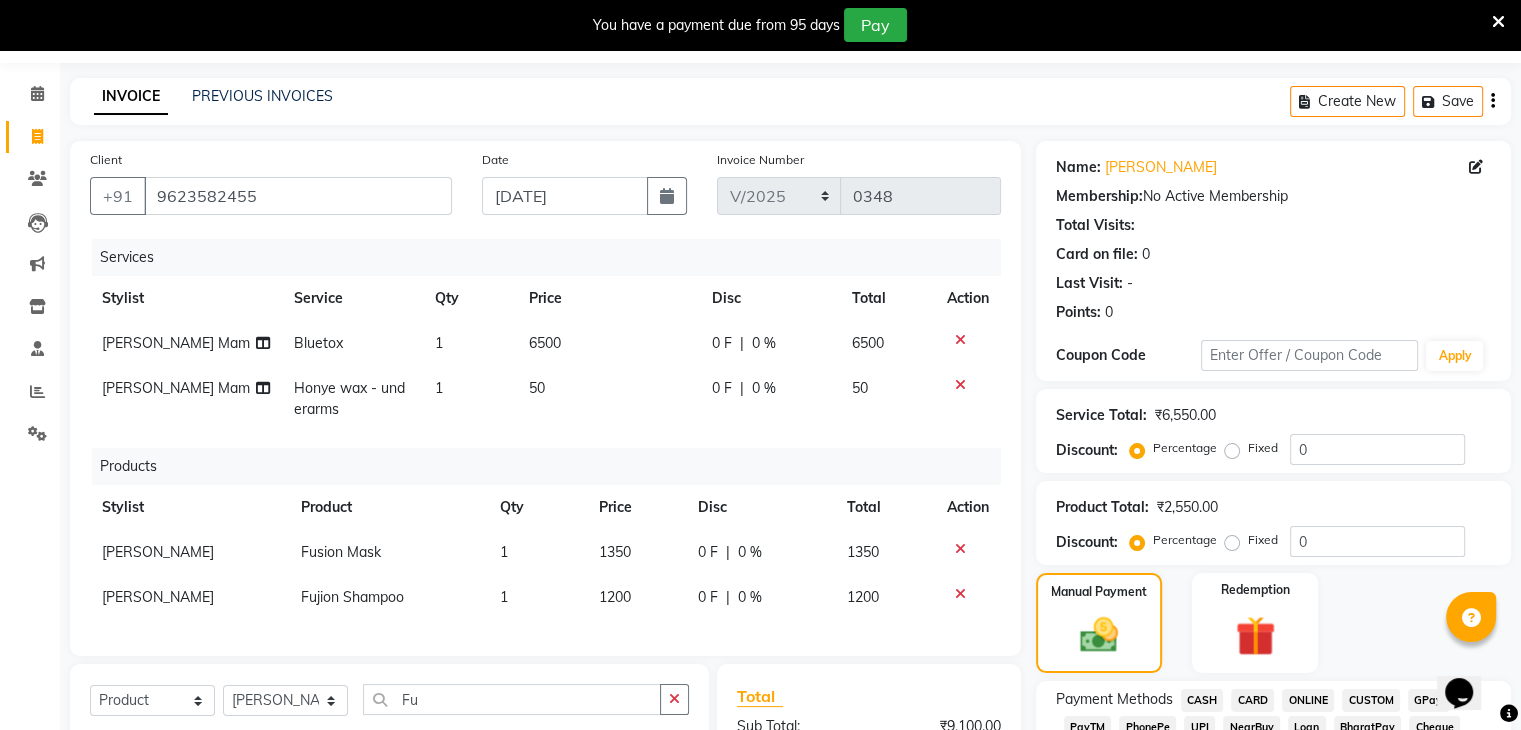 scroll, scrollTop: 0, scrollLeft: 0, axis: both 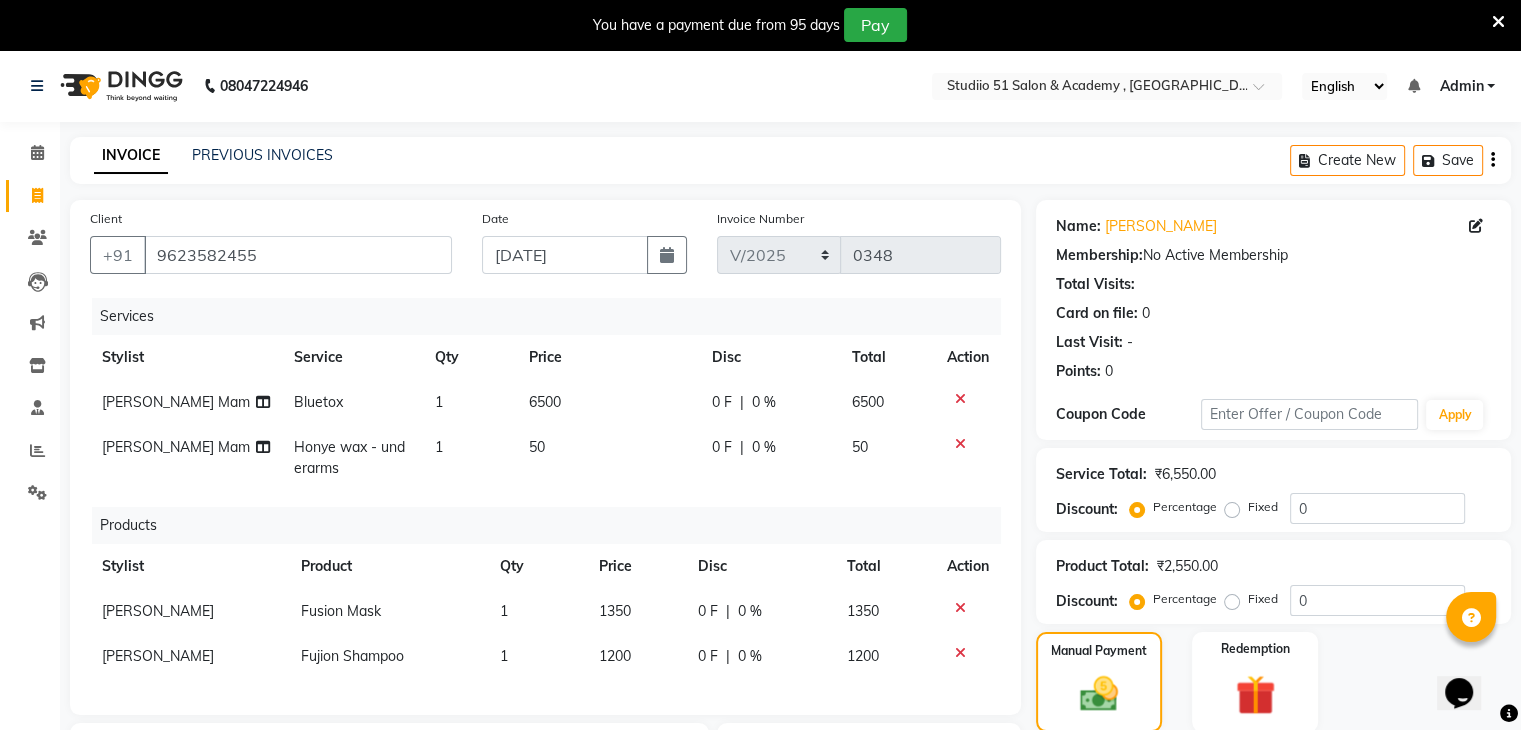 click 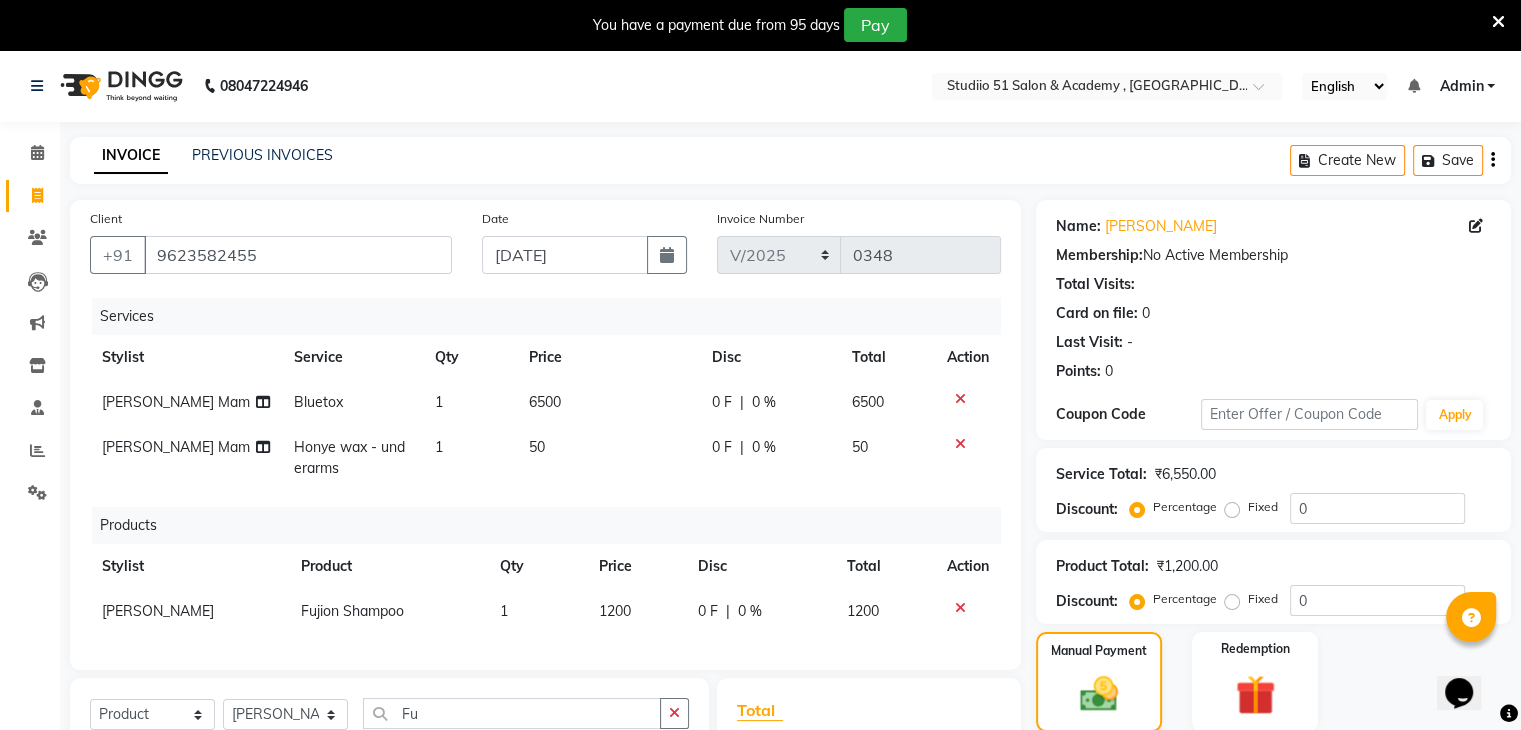 click 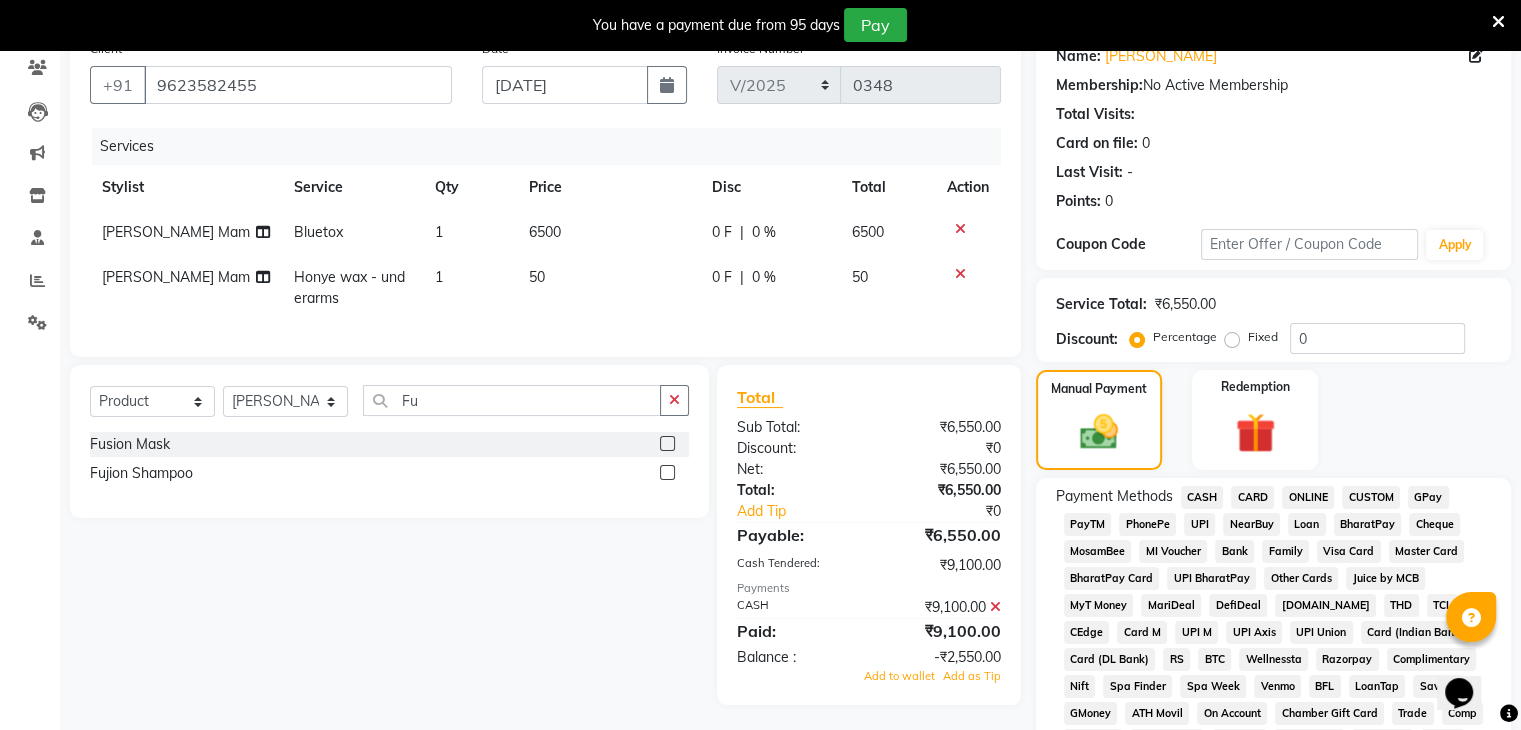 scroll, scrollTop: 236, scrollLeft: 0, axis: vertical 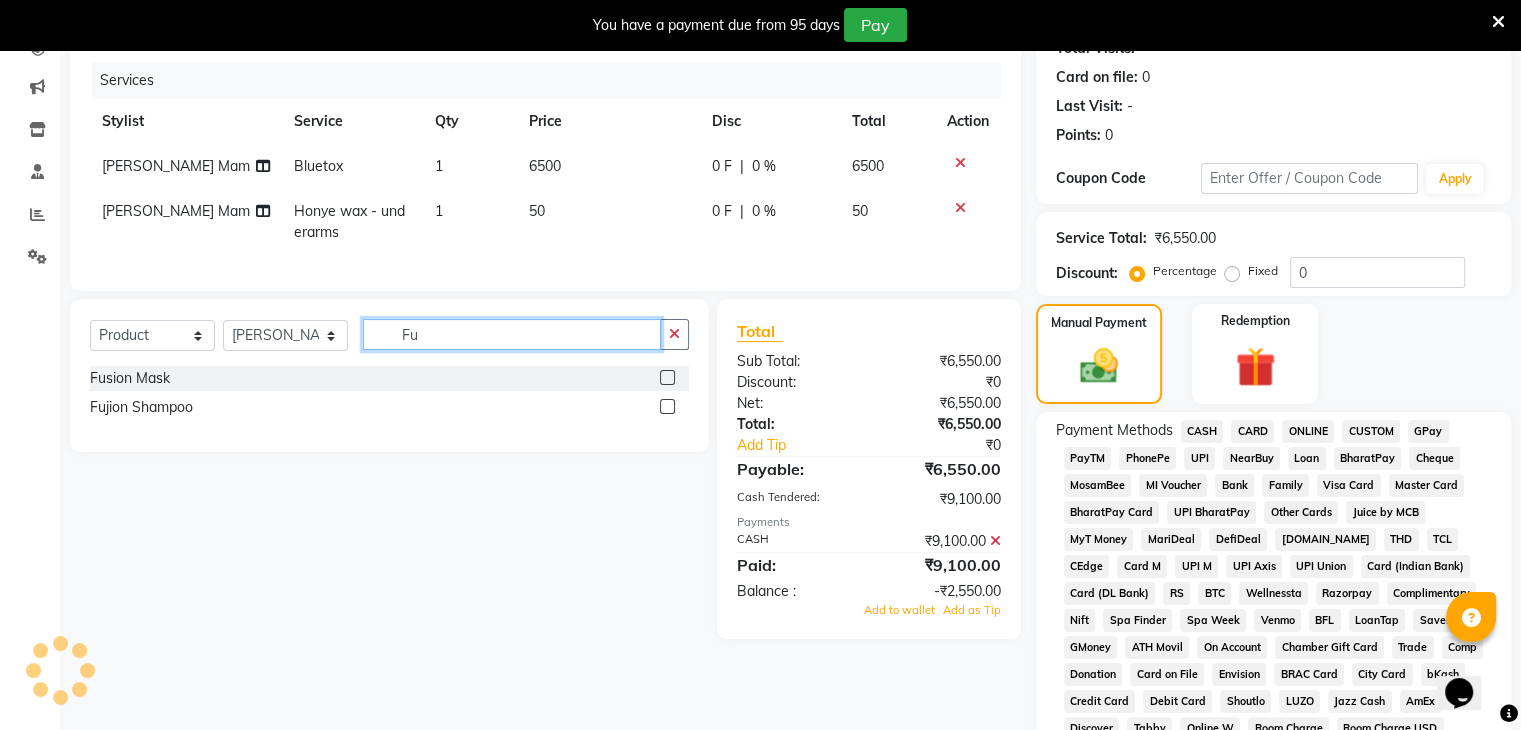 click on "Fu" 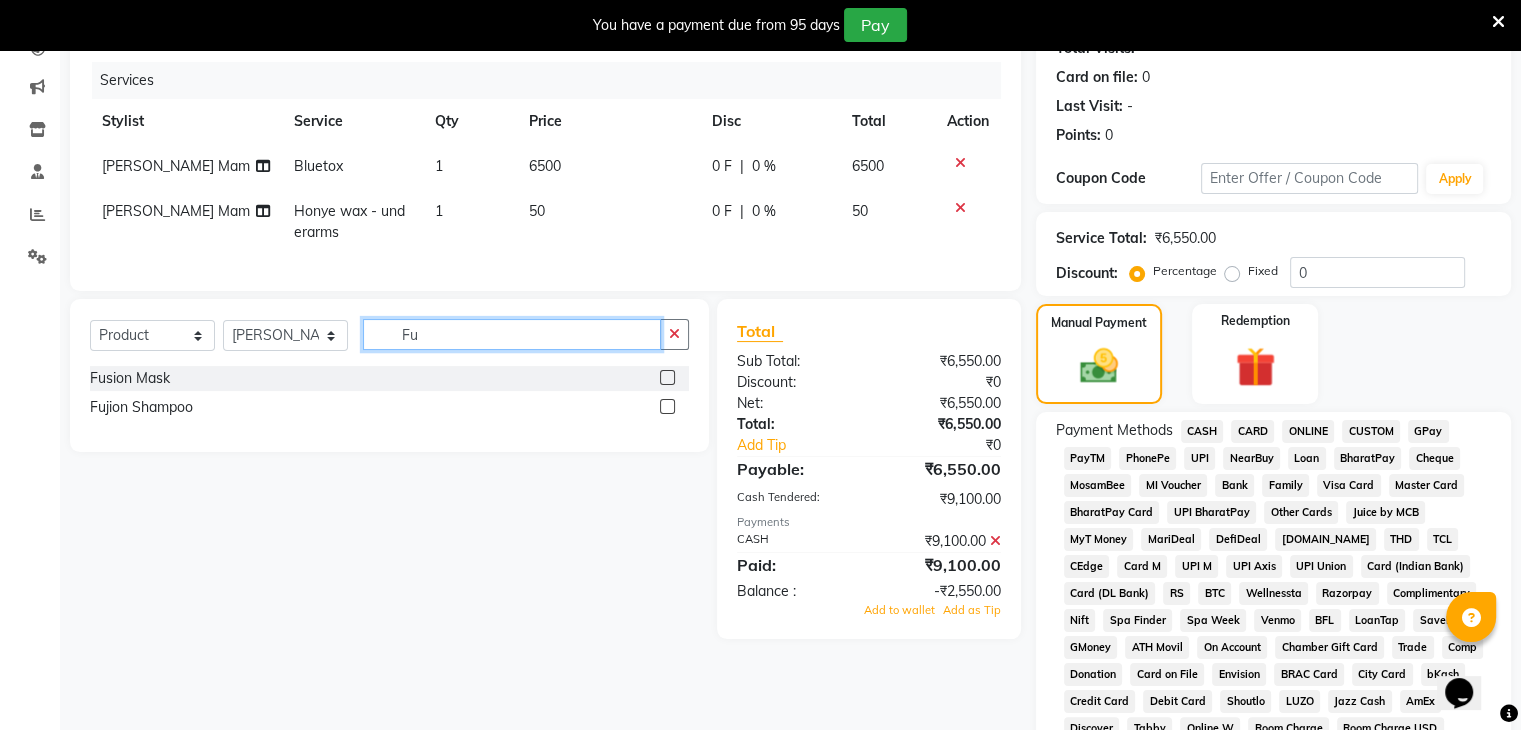 type on "F" 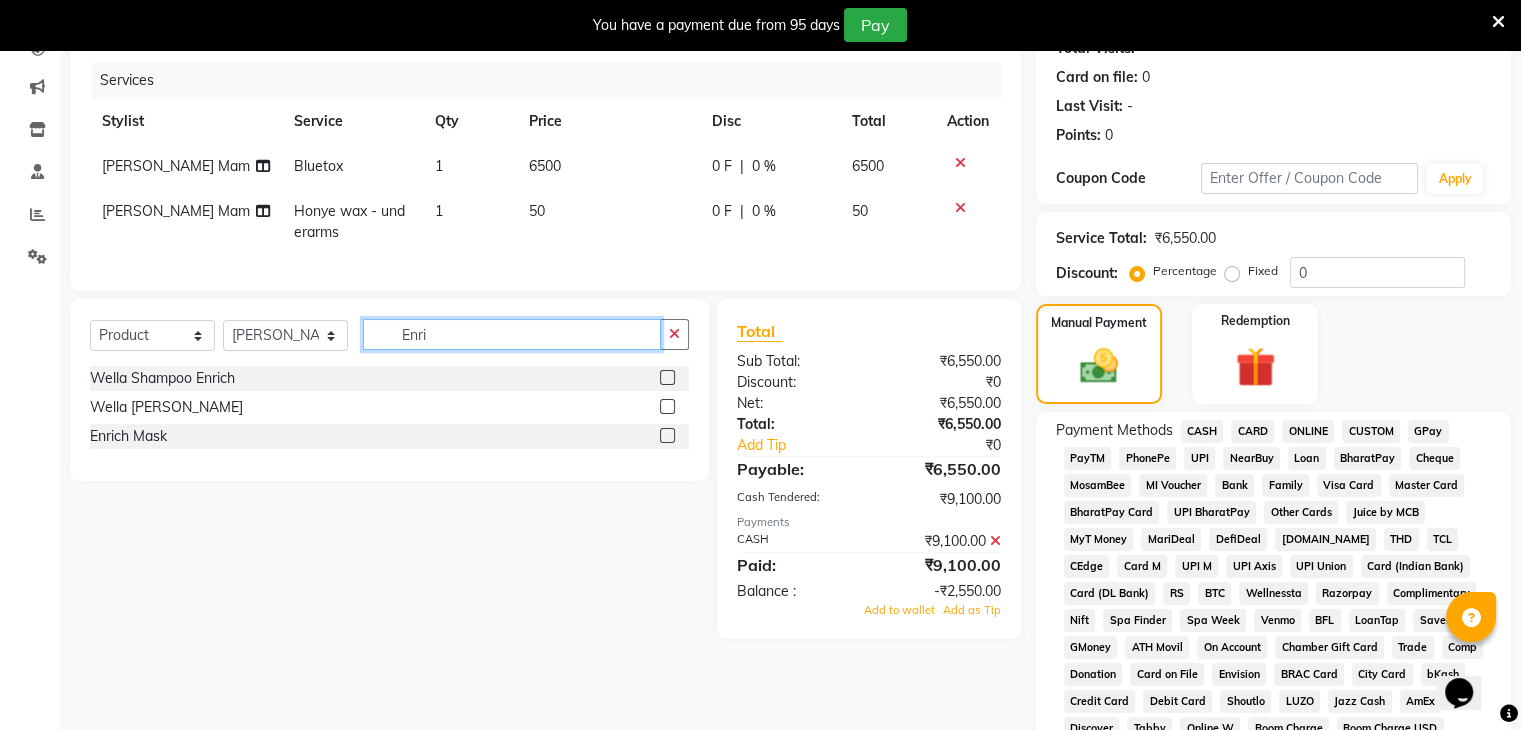 type on "Enri" 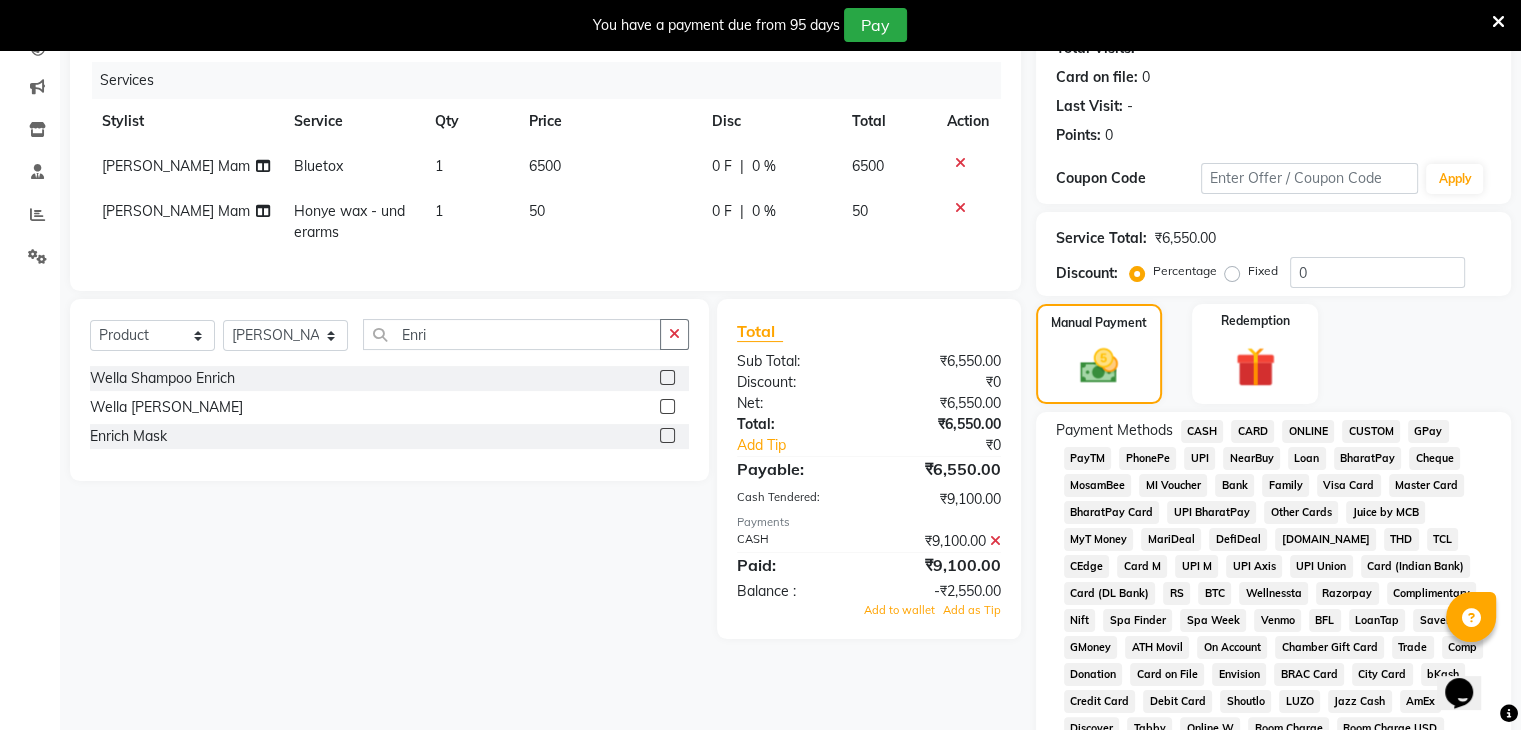 click 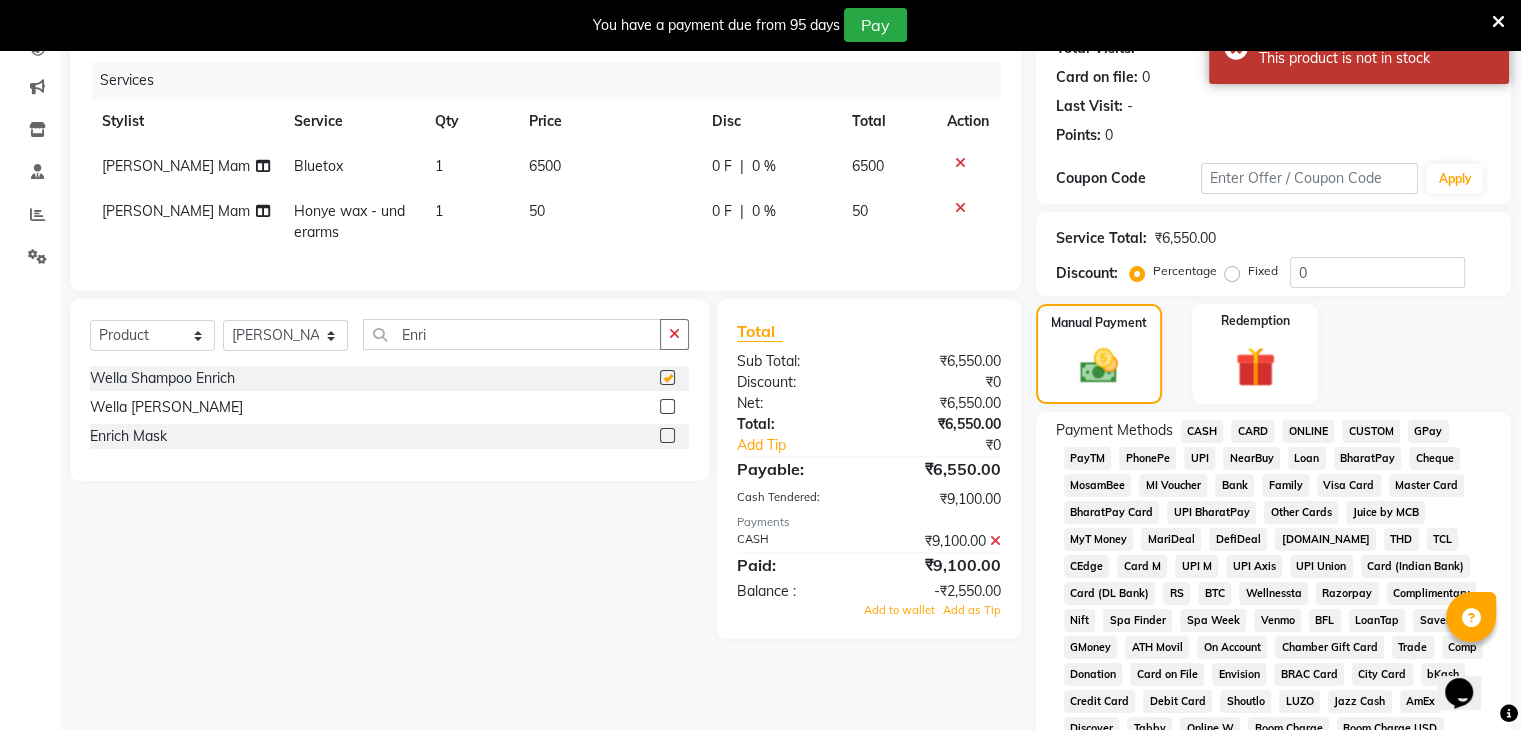 checkbox on "false" 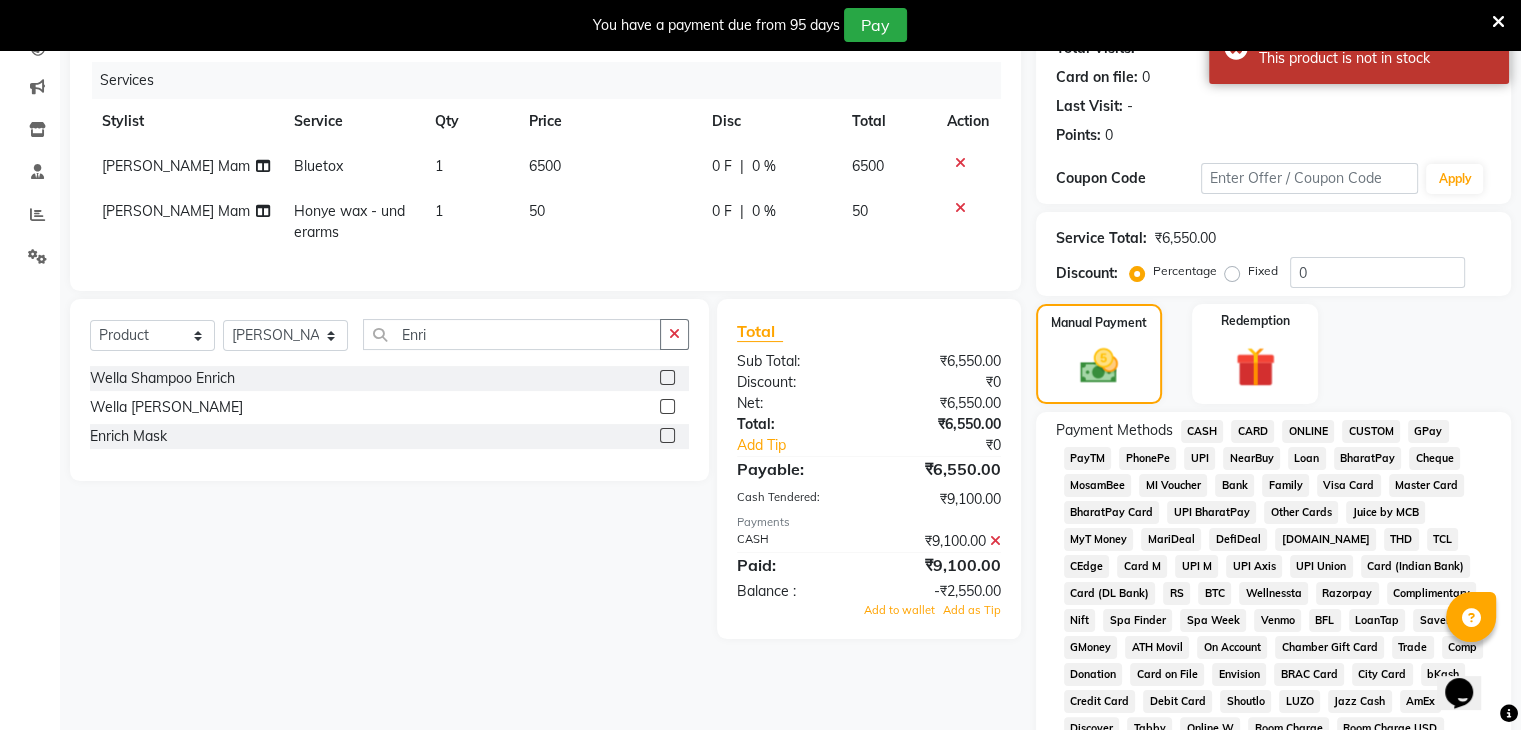 click 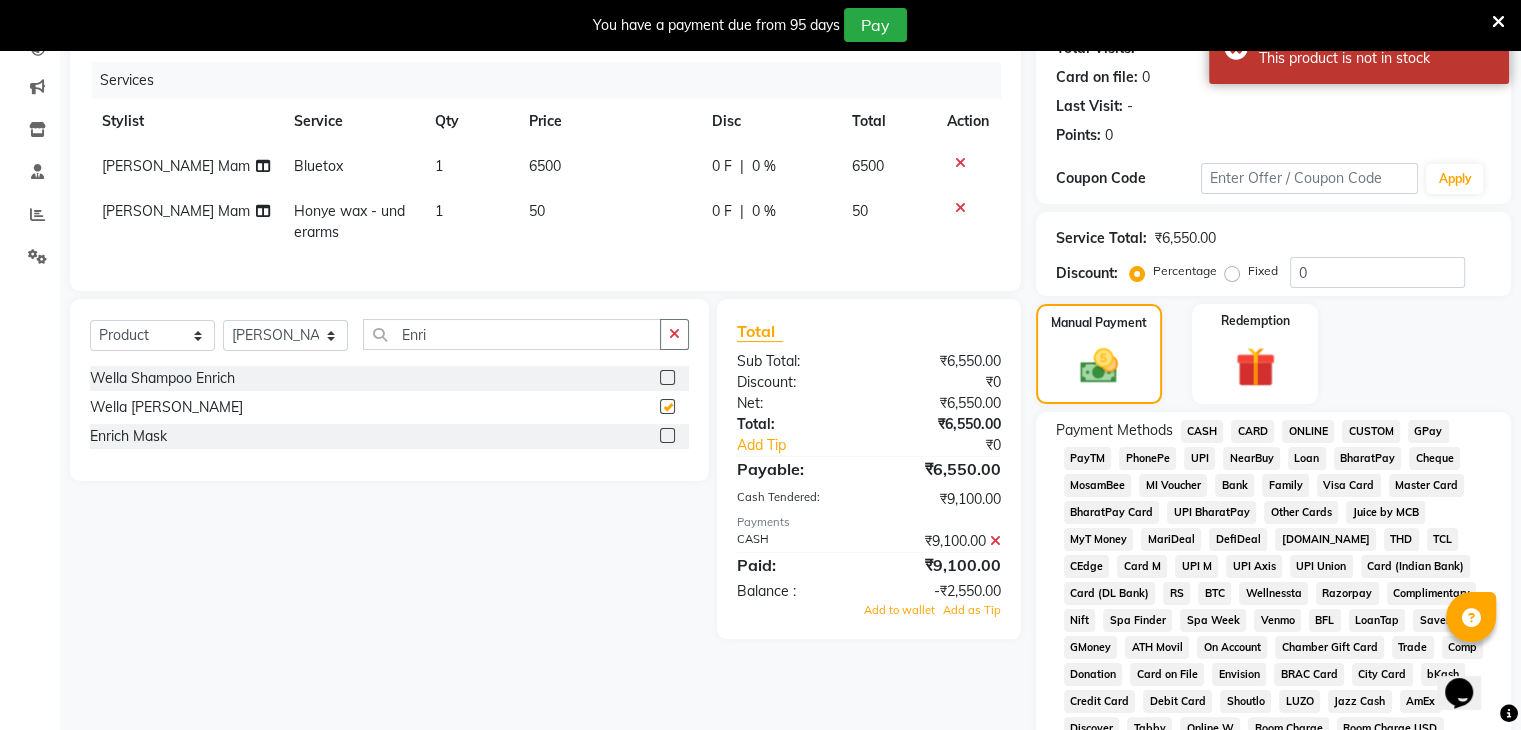 checkbox on "false" 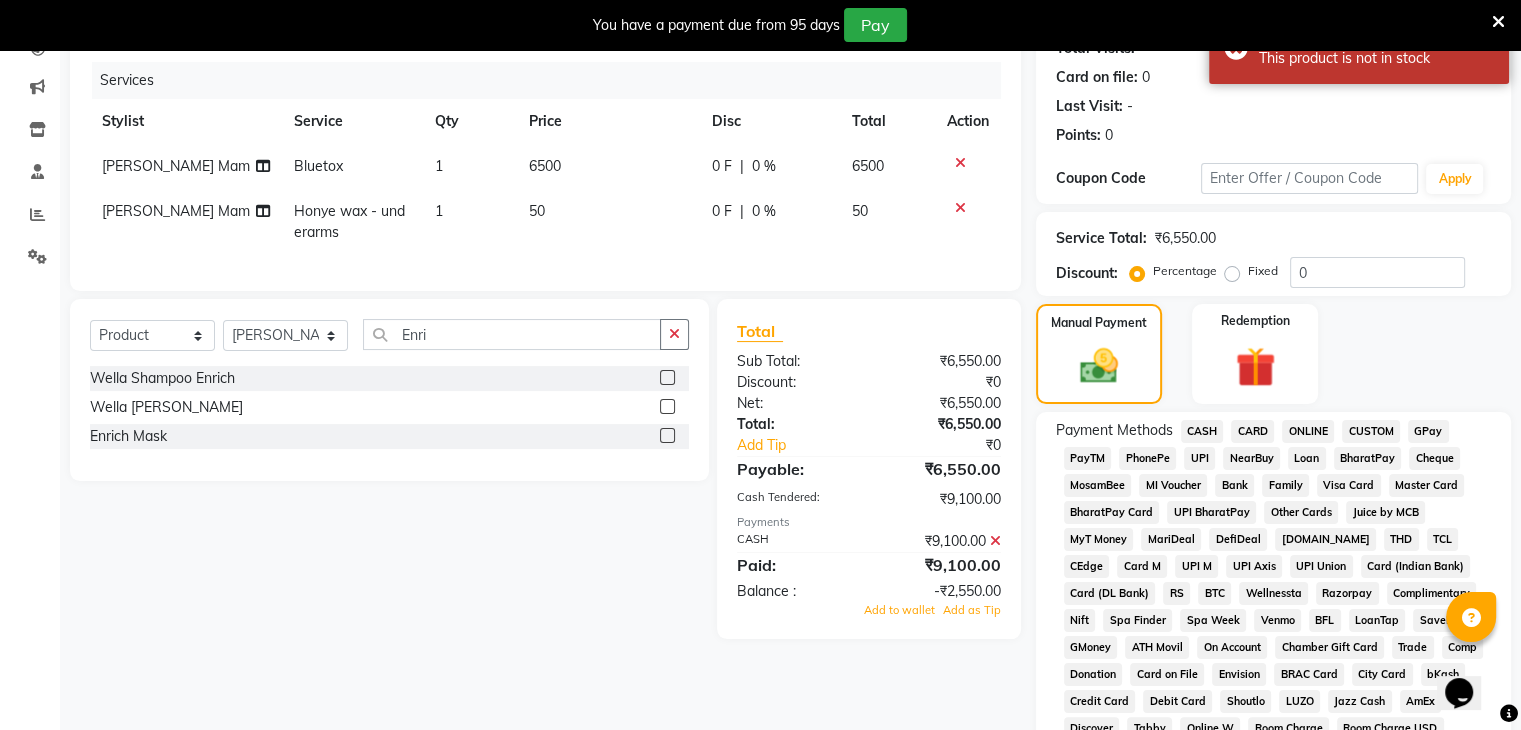 click on "Wella [PERSON_NAME]" 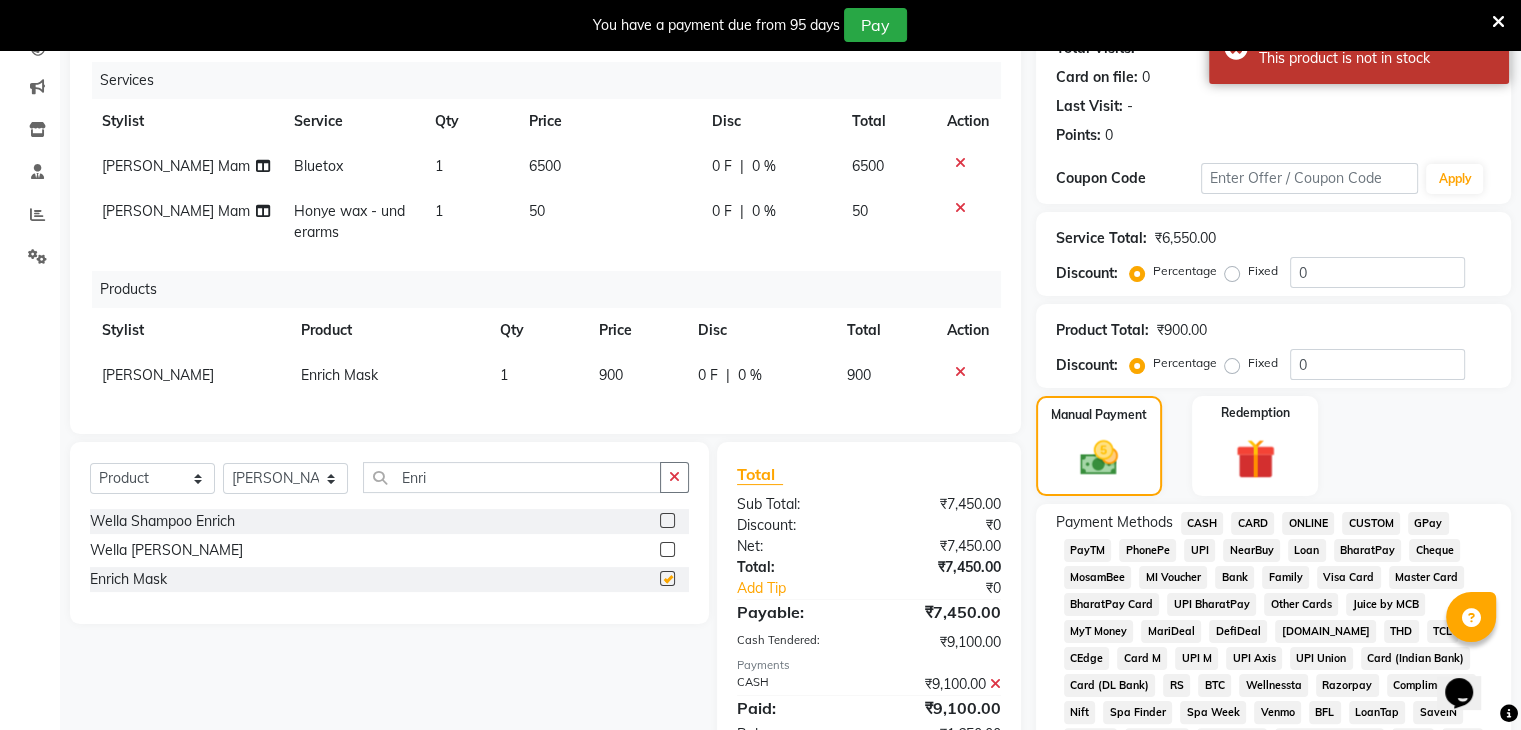 checkbox on "false" 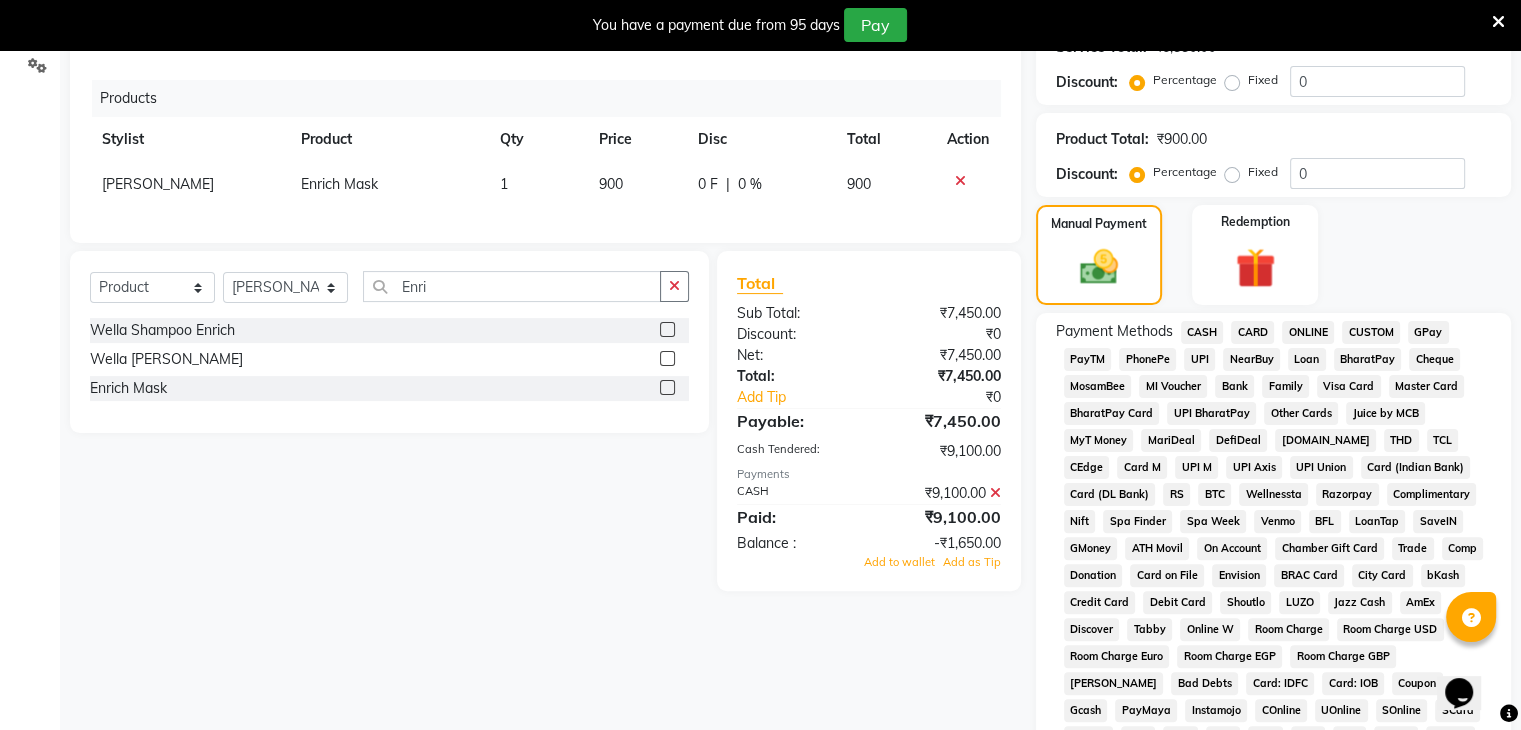 scroll, scrollTop: 431, scrollLeft: 0, axis: vertical 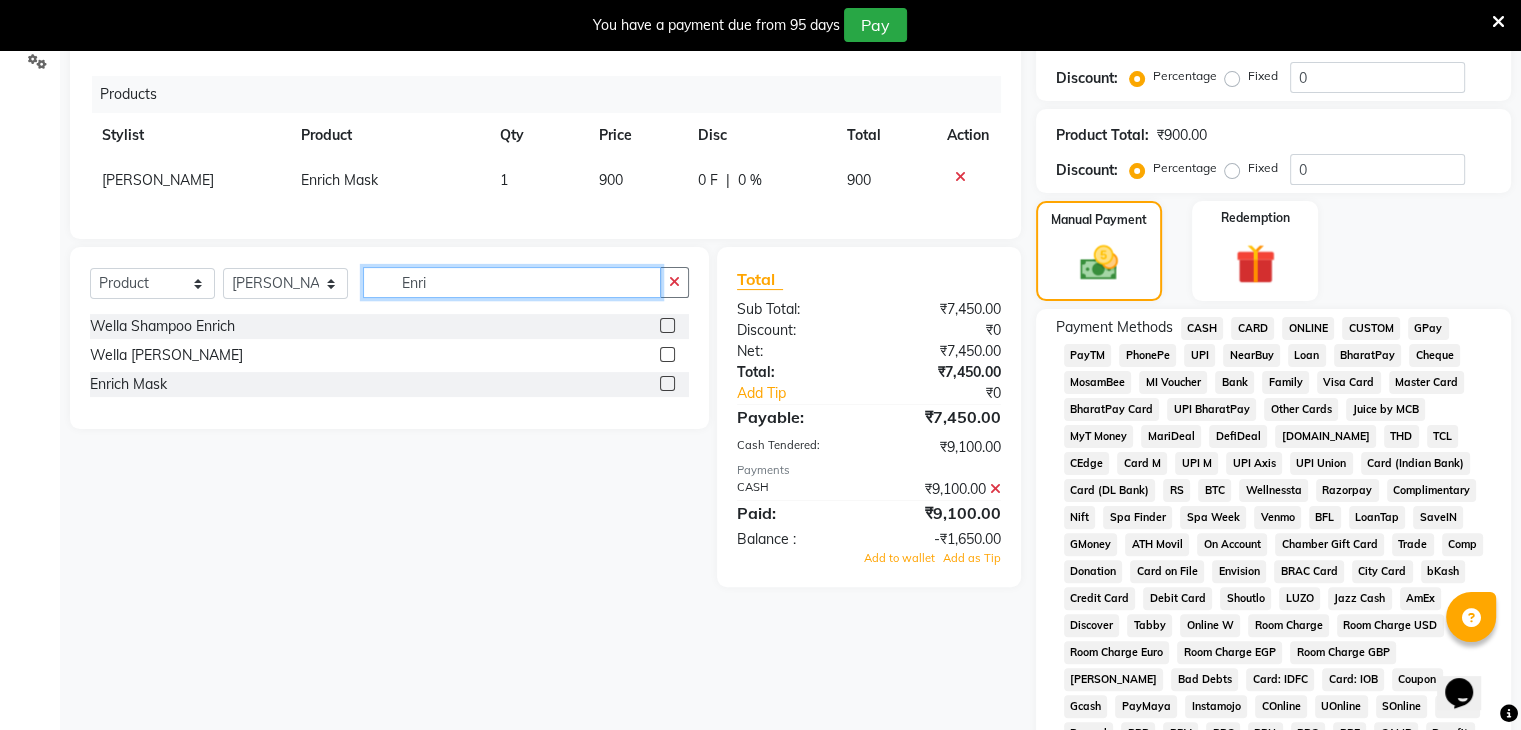 click on "Enri" 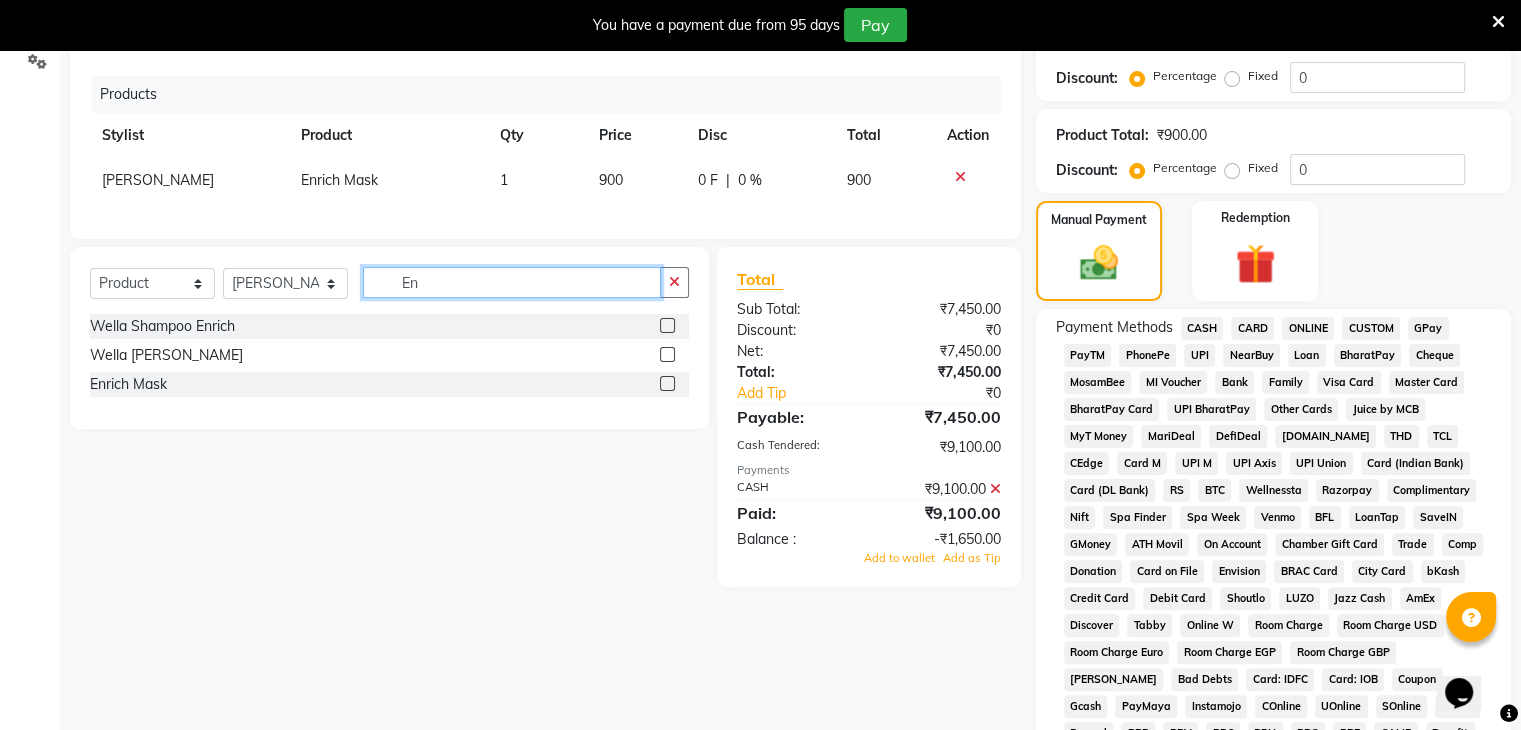 type on "E" 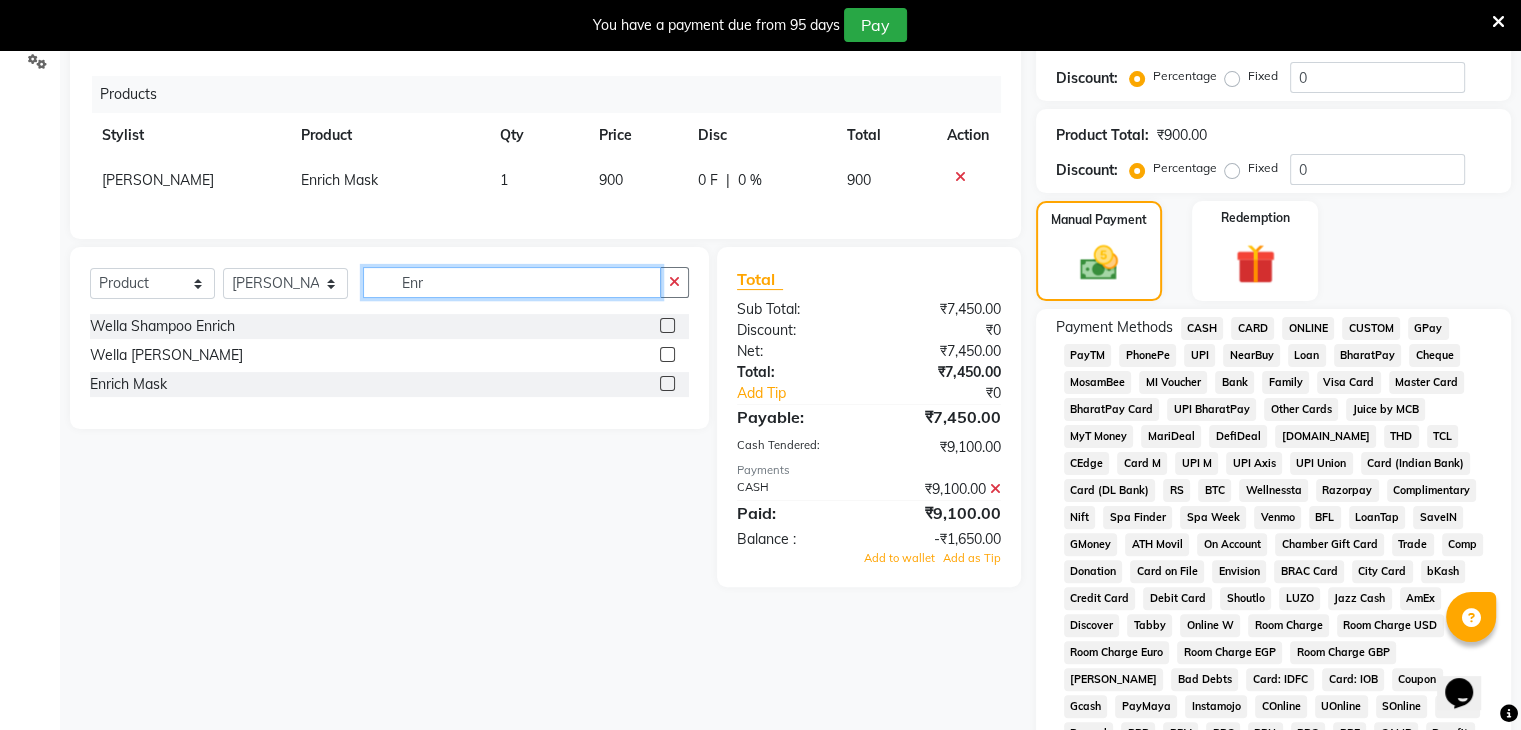 type on "Enr" 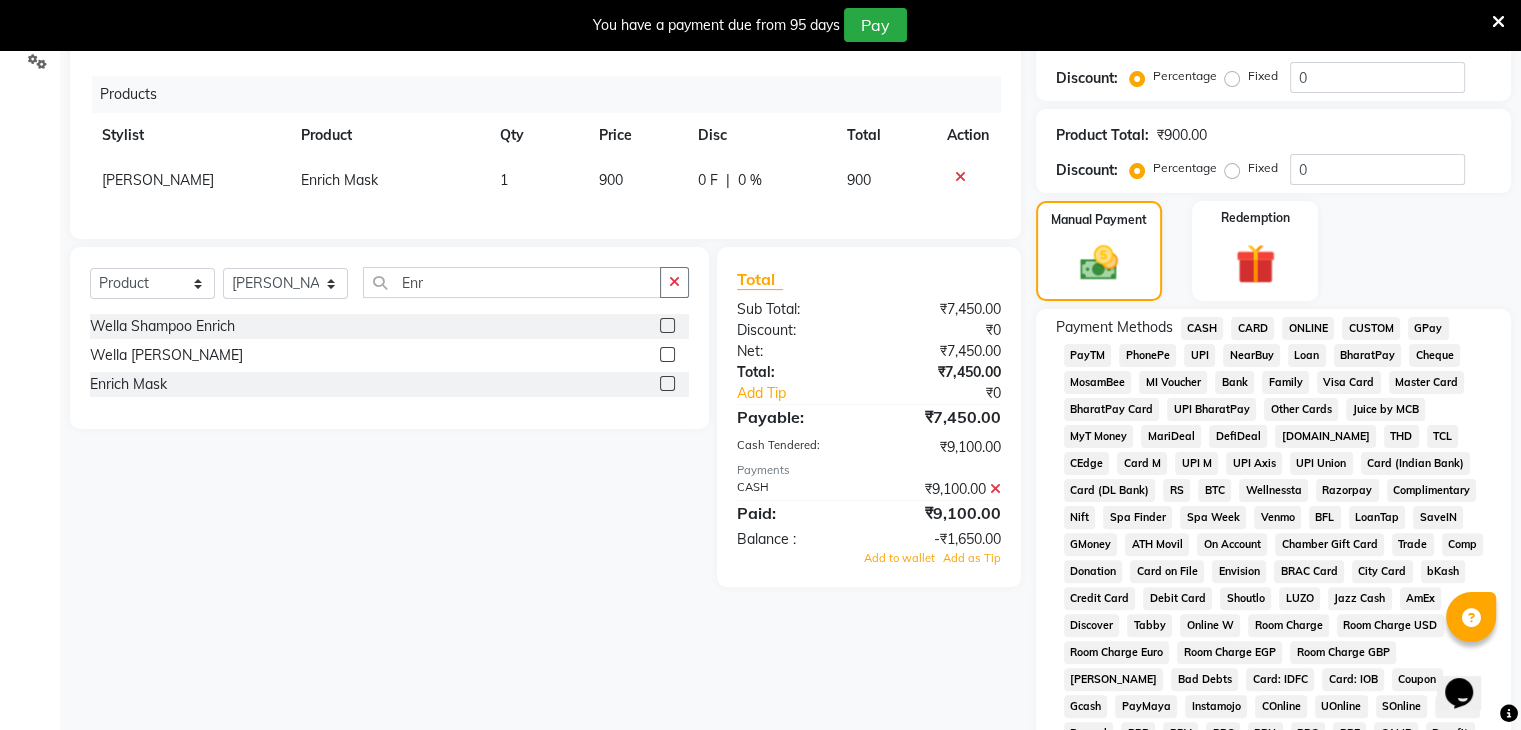 click 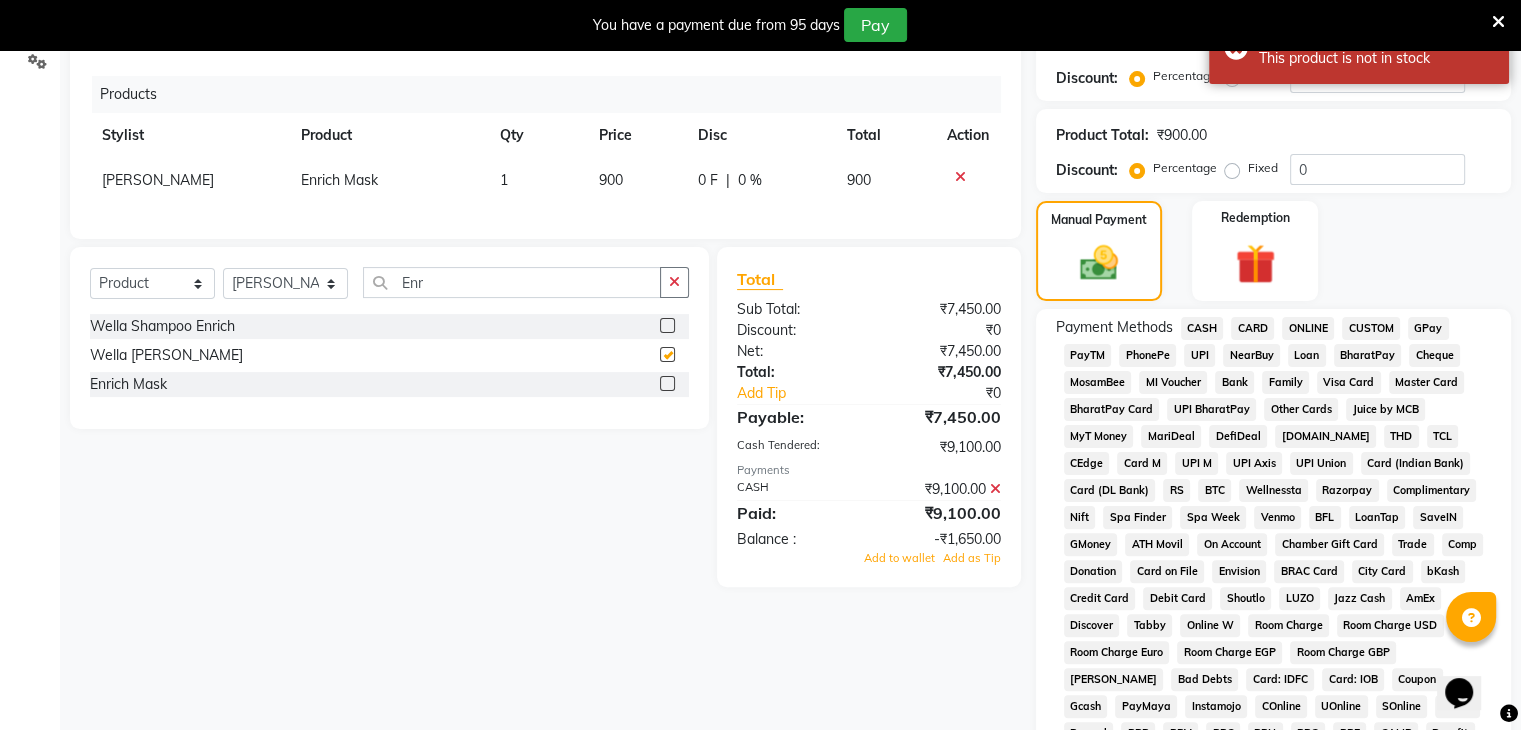 checkbox on "false" 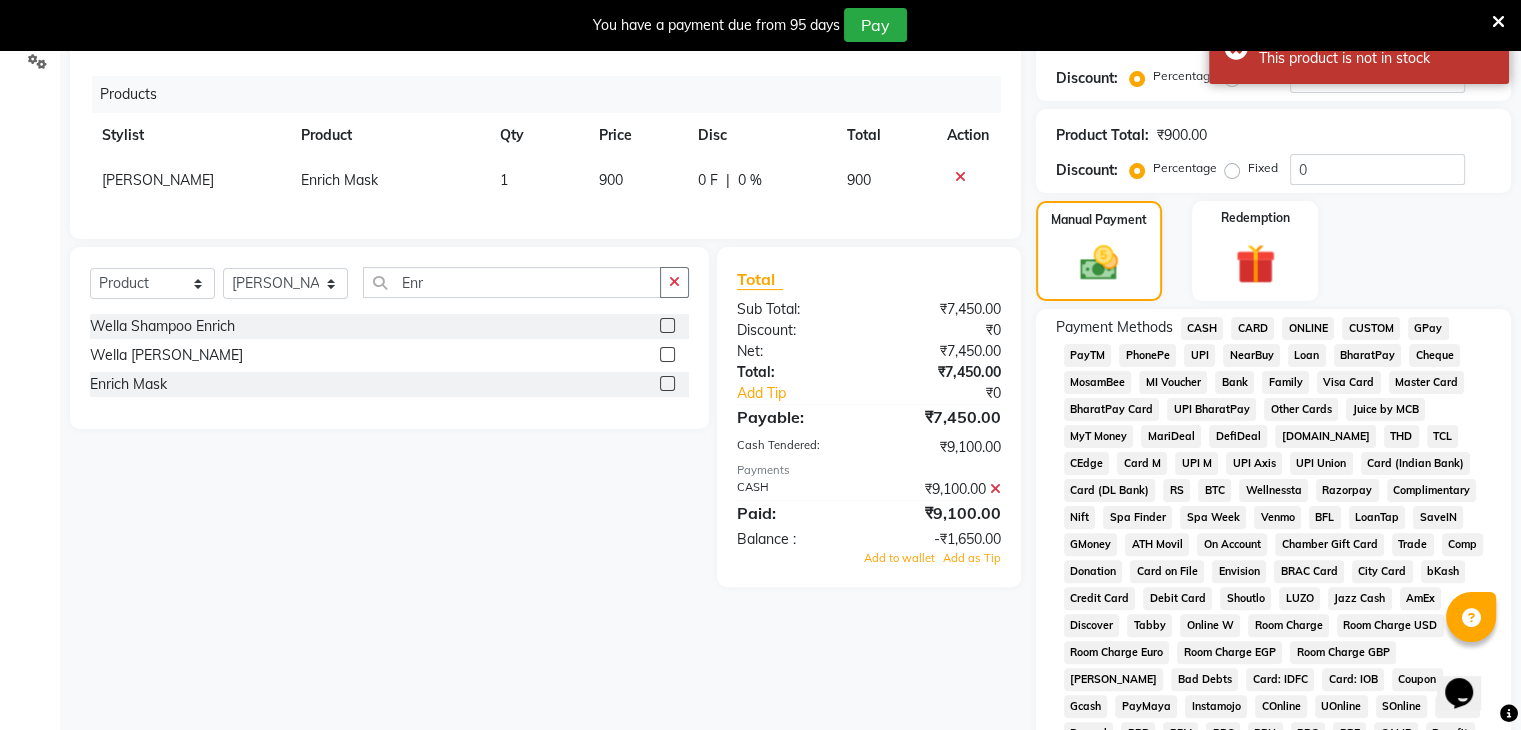 click 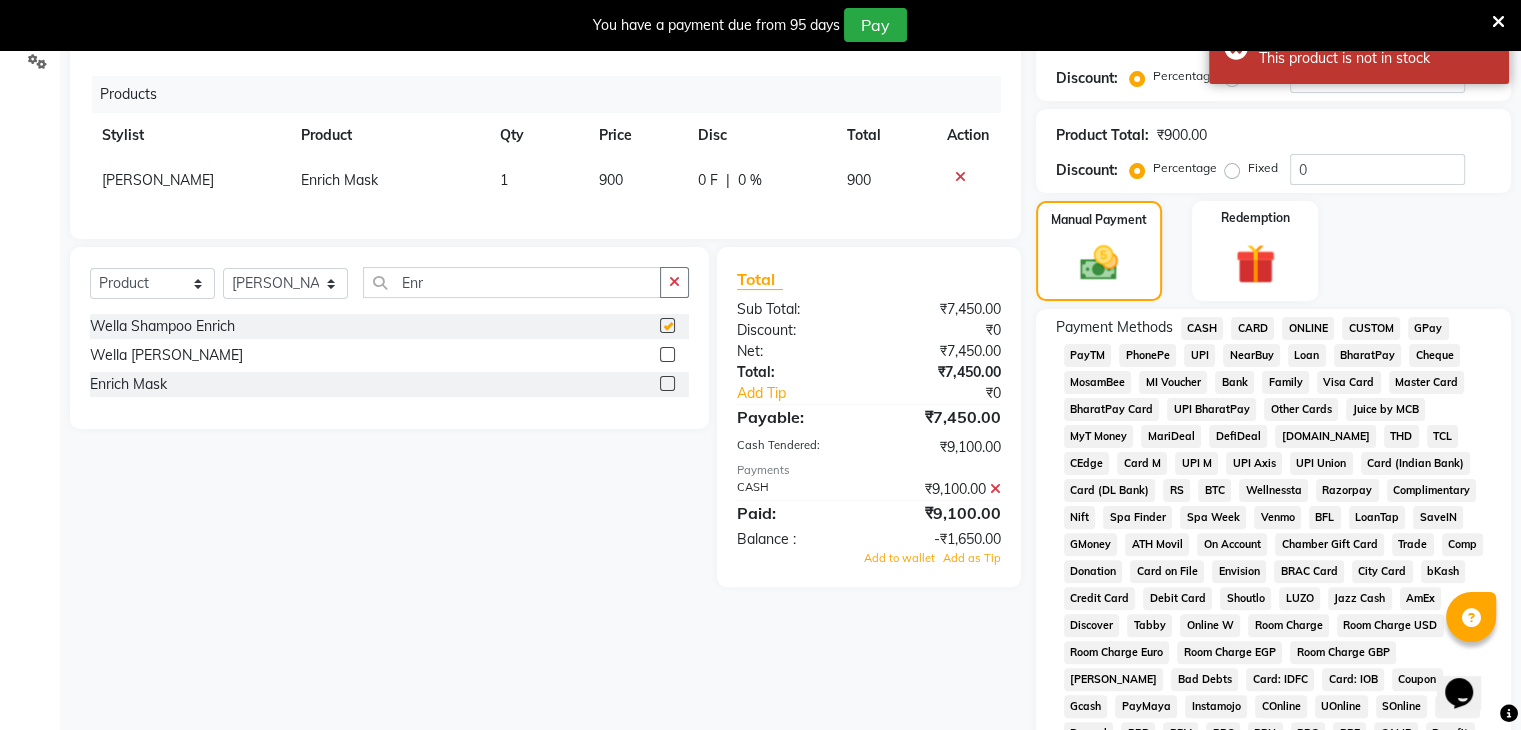 checkbox on "false" 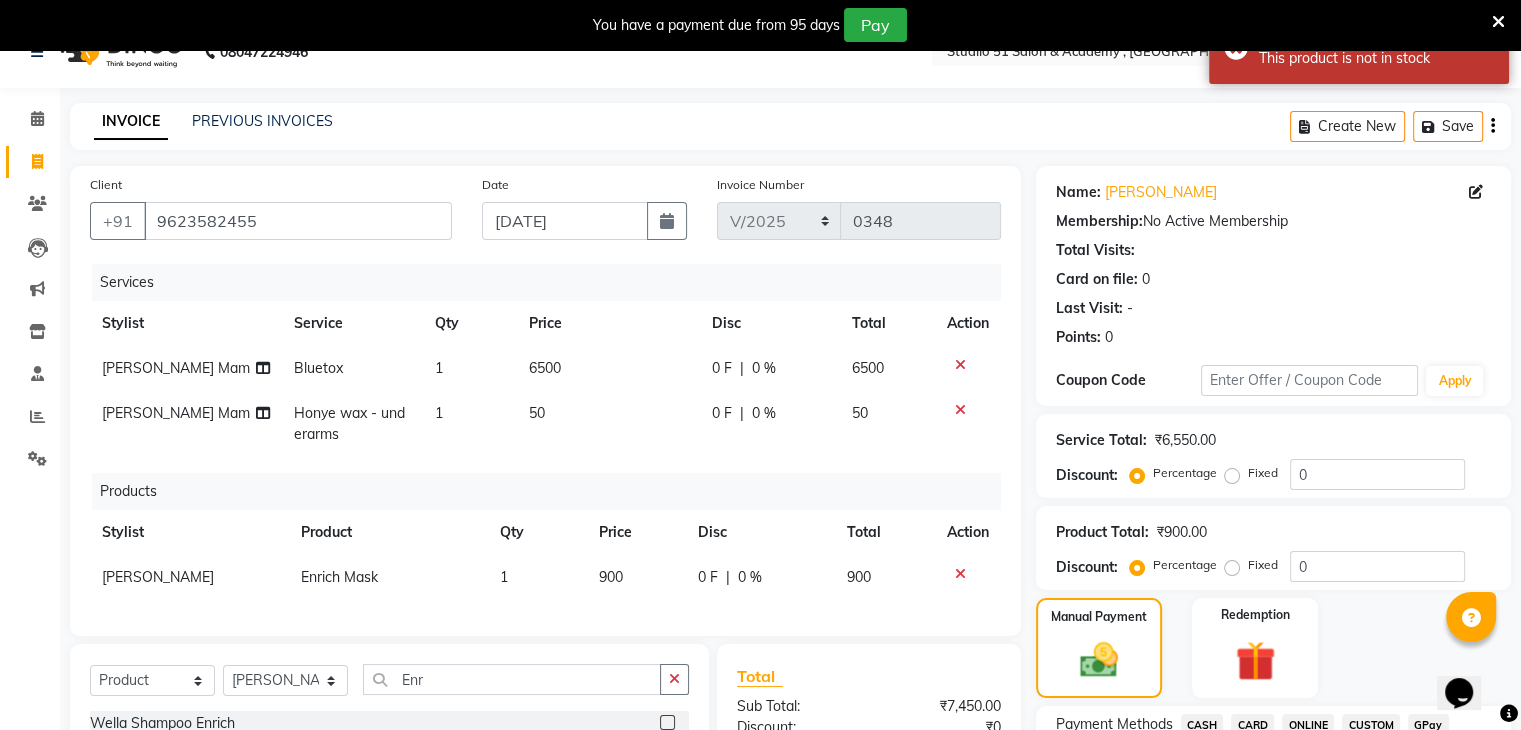 scroll, scrollTop: 0, scrollLeft: 0, axis: both 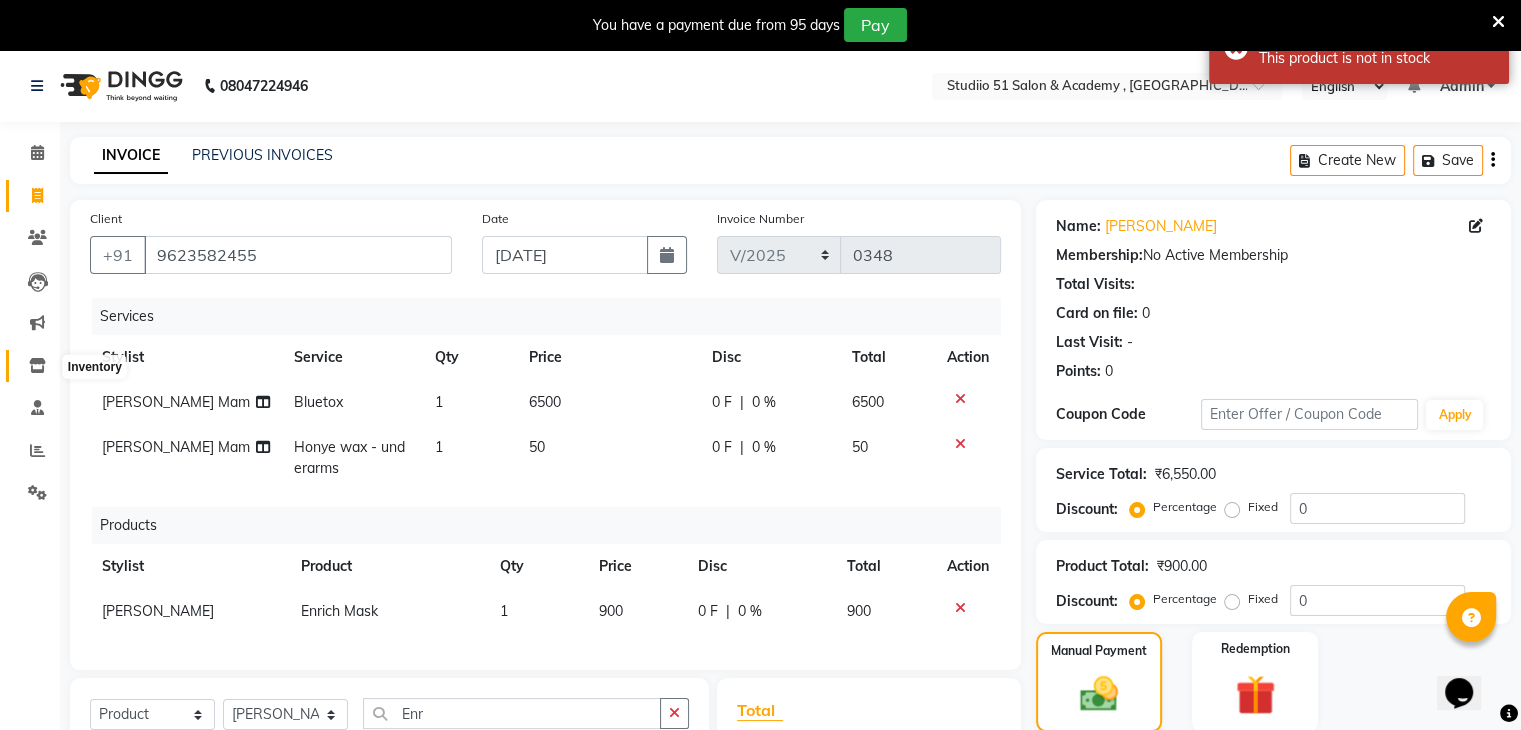 click 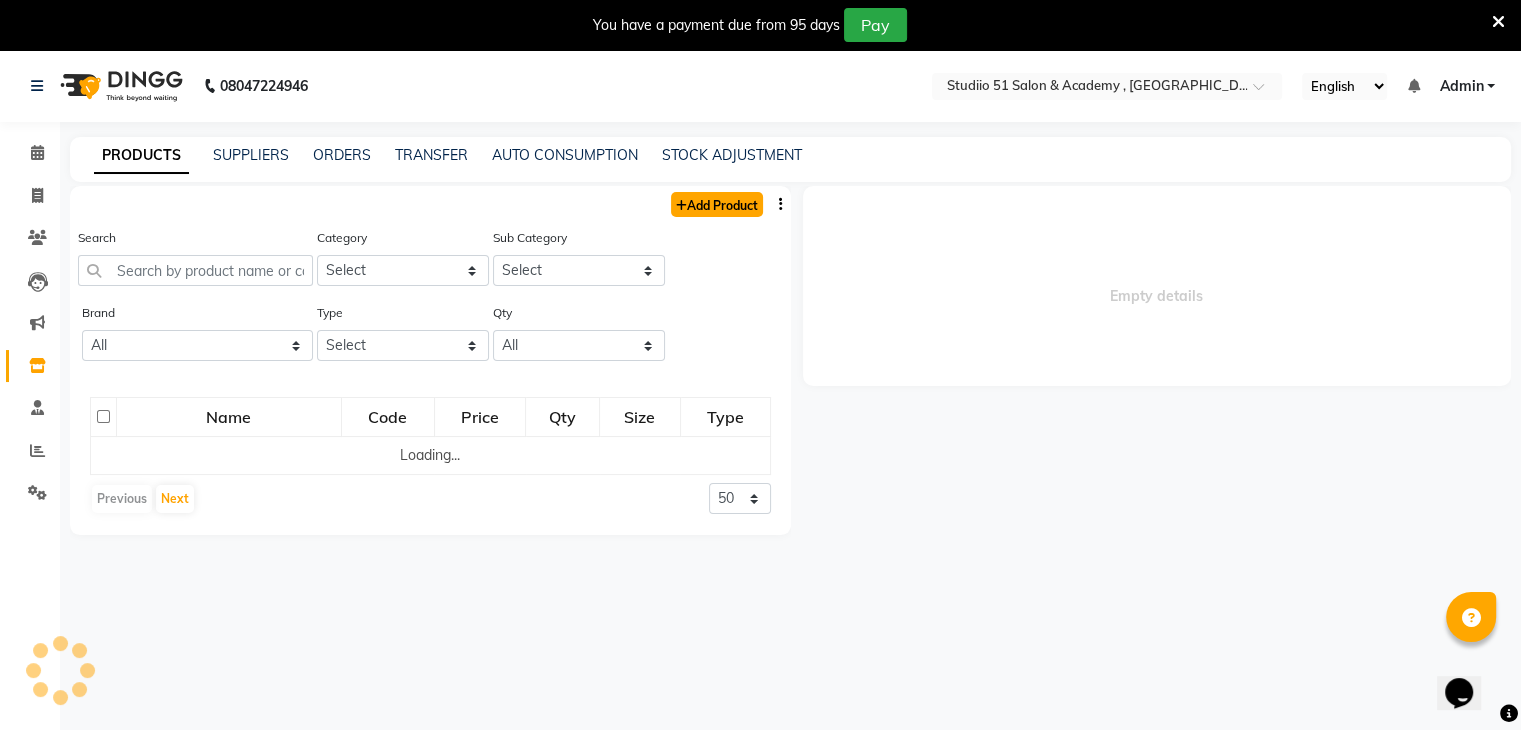 click on "Add Product" 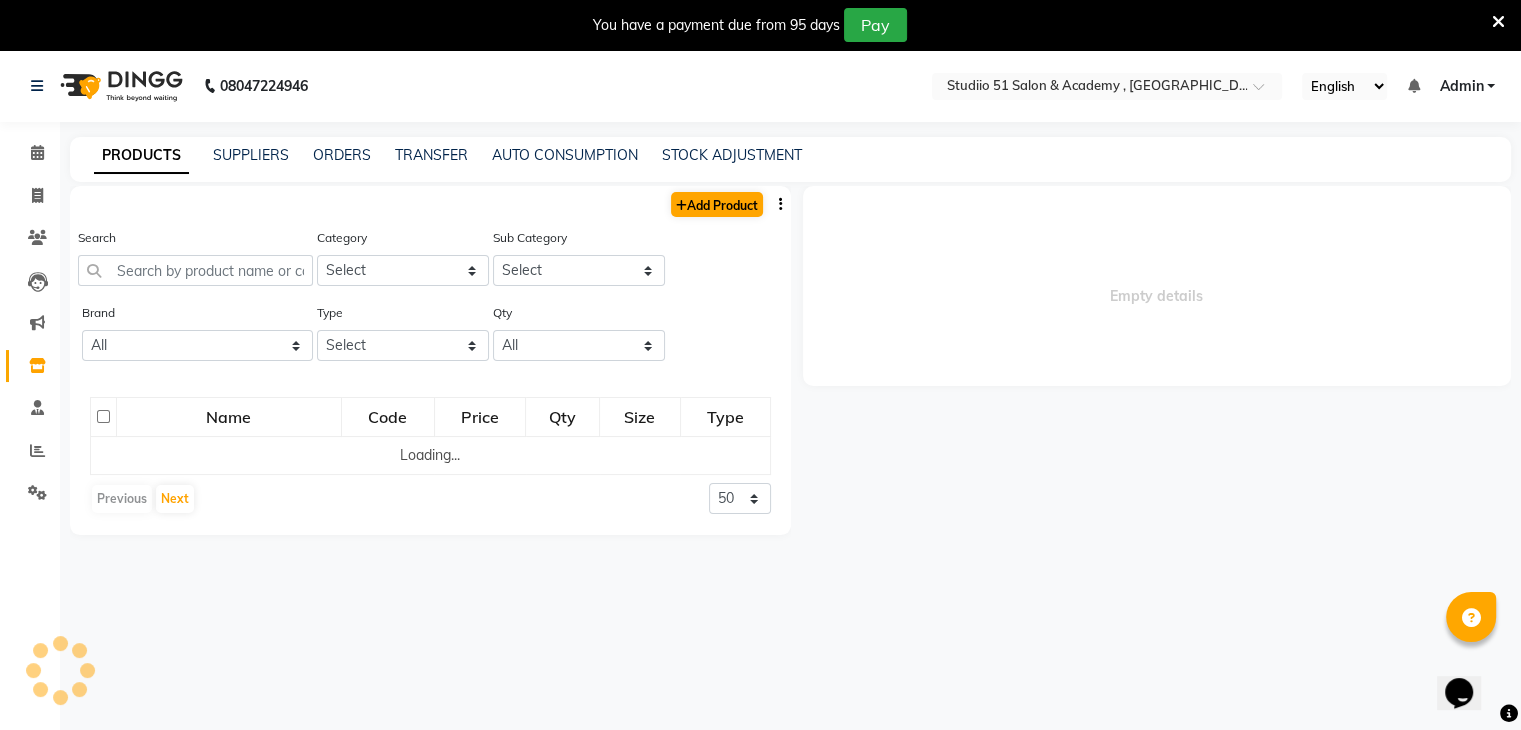select on "true" 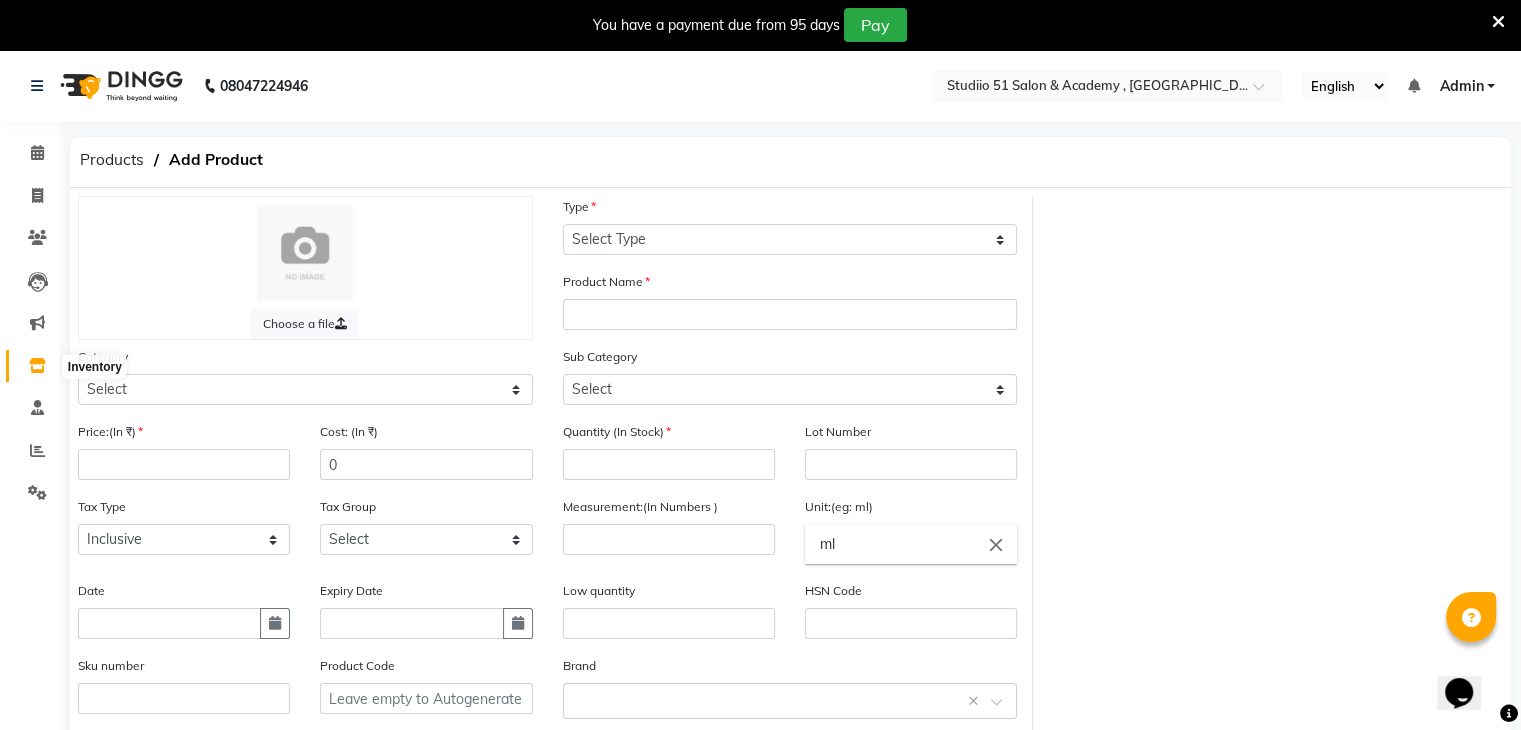 click 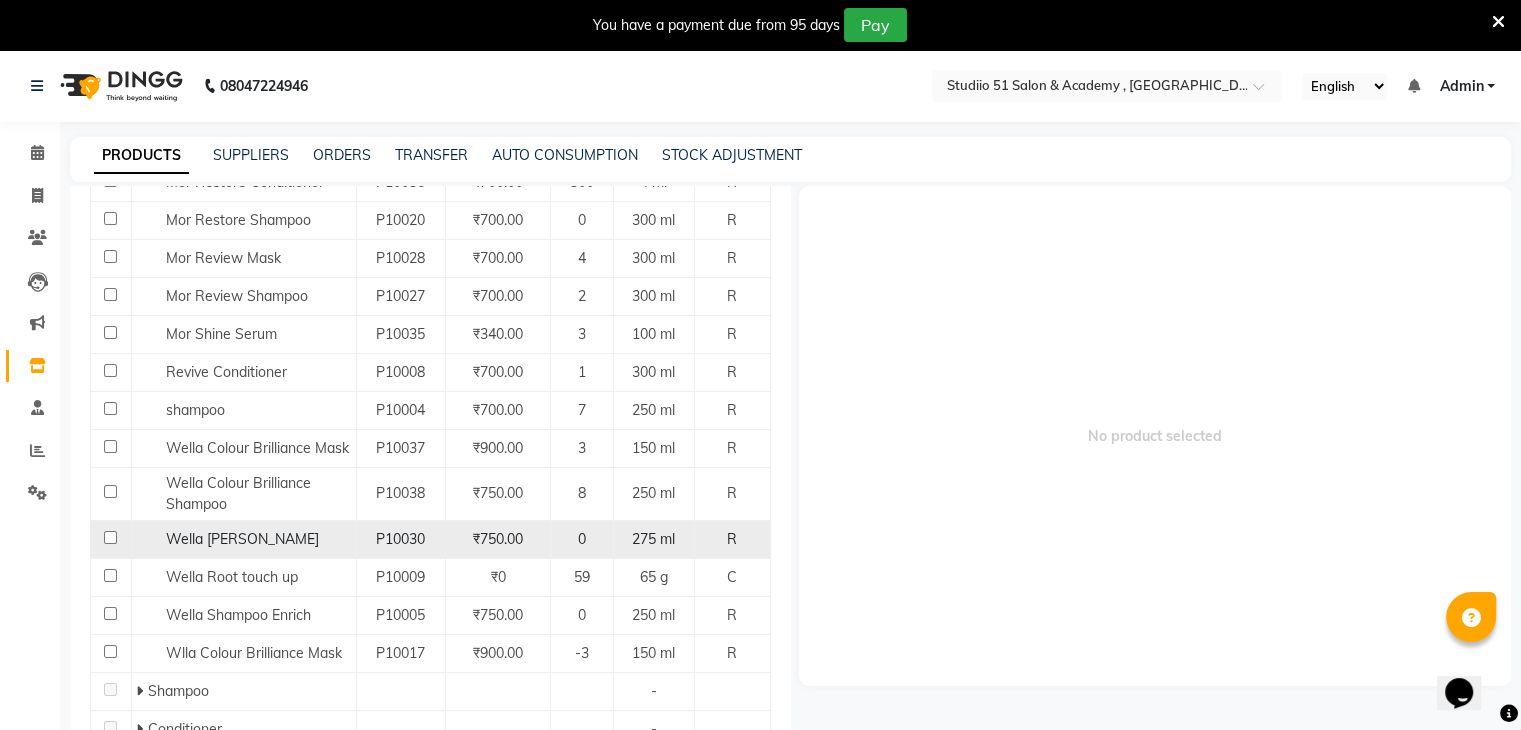 scroll, scrollTop: 470, scrollLeft: 0, axis: vertical 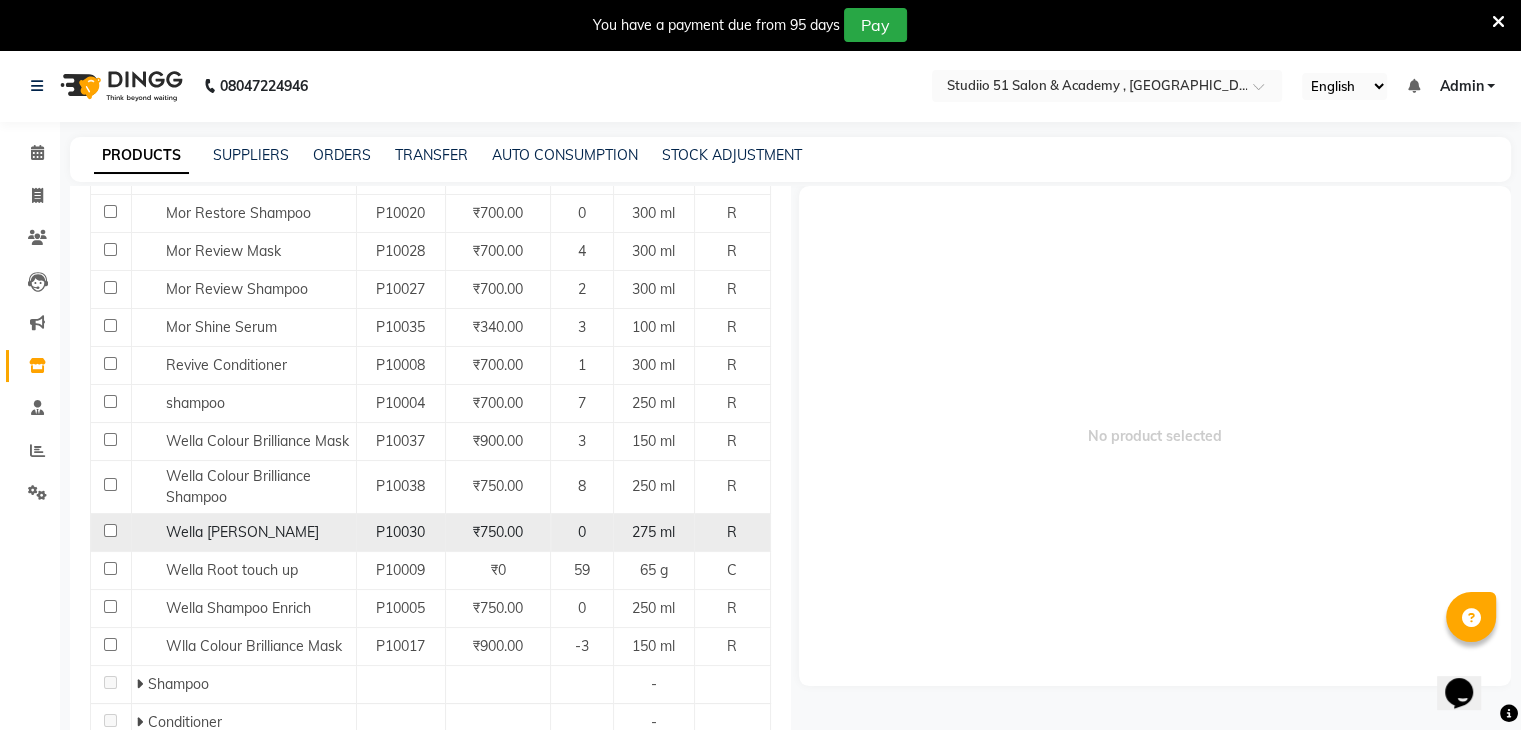click 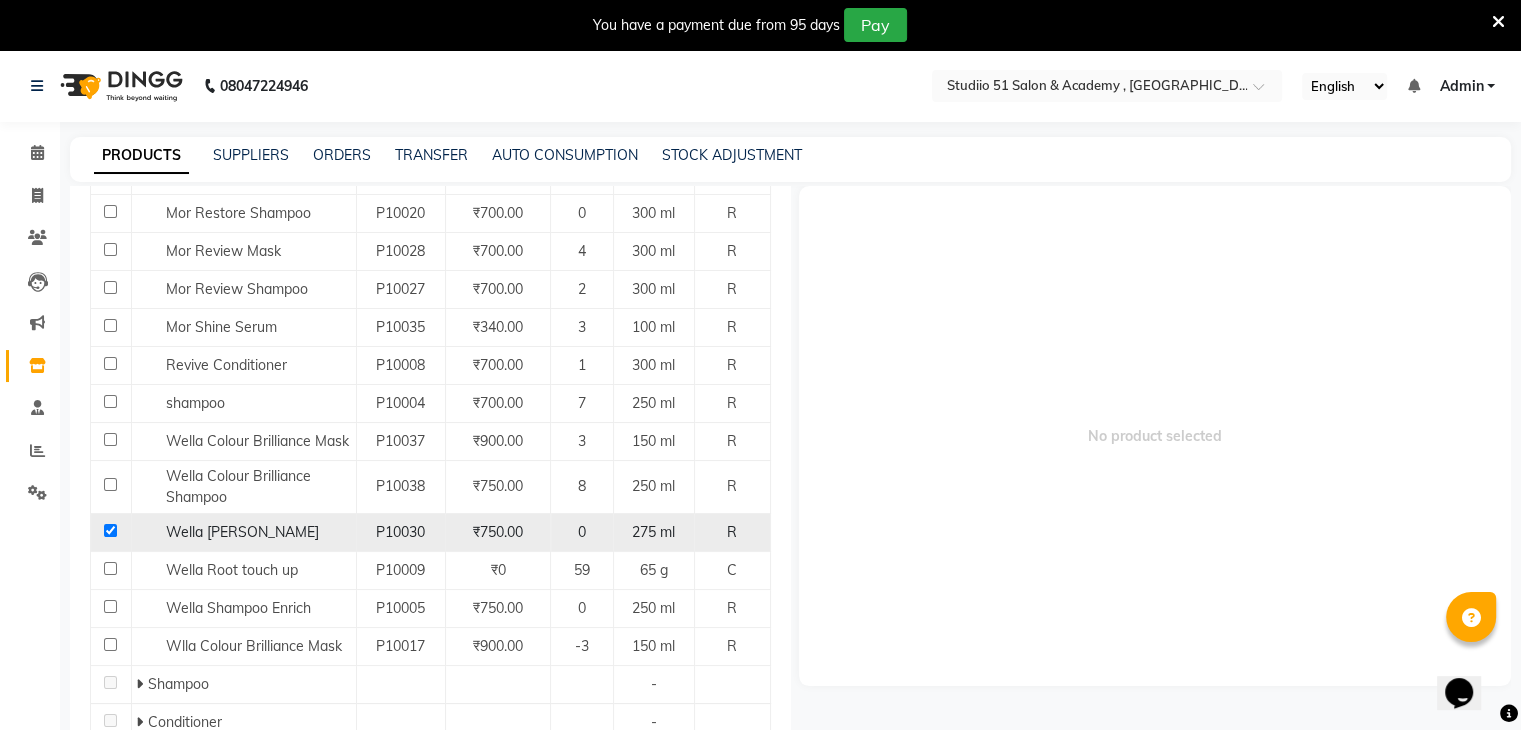 checkbox on "true" 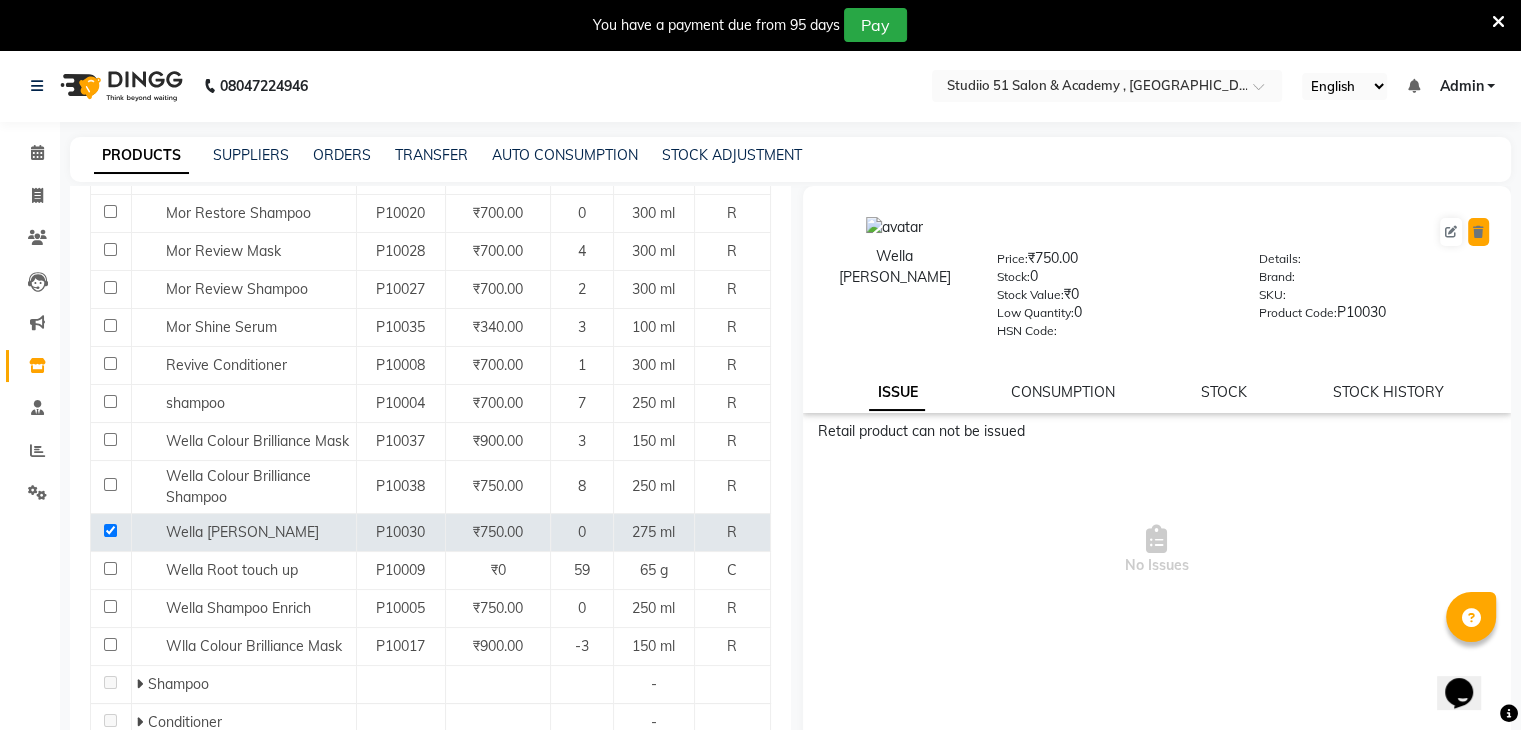 click 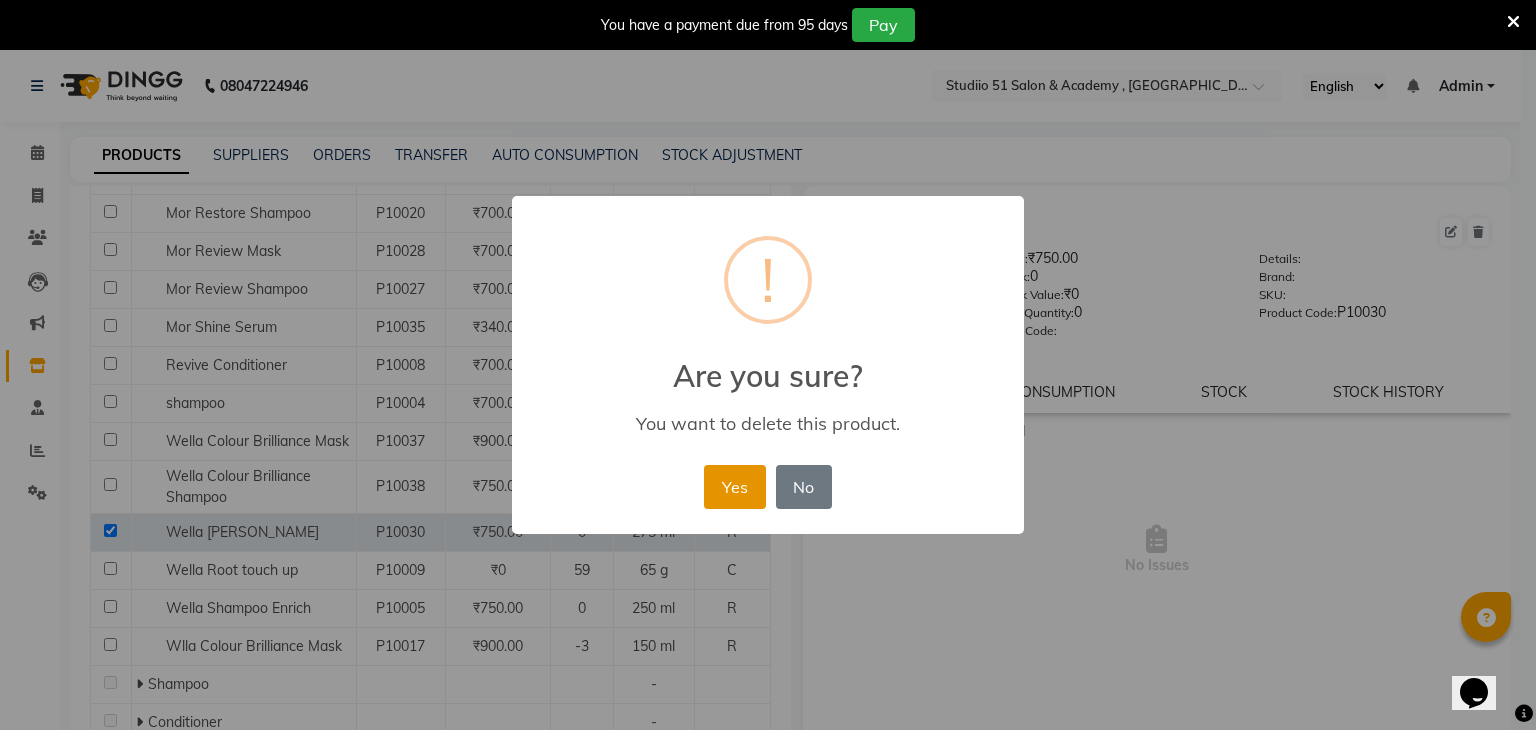 click on "Yes" at bounding box center [734, 487] 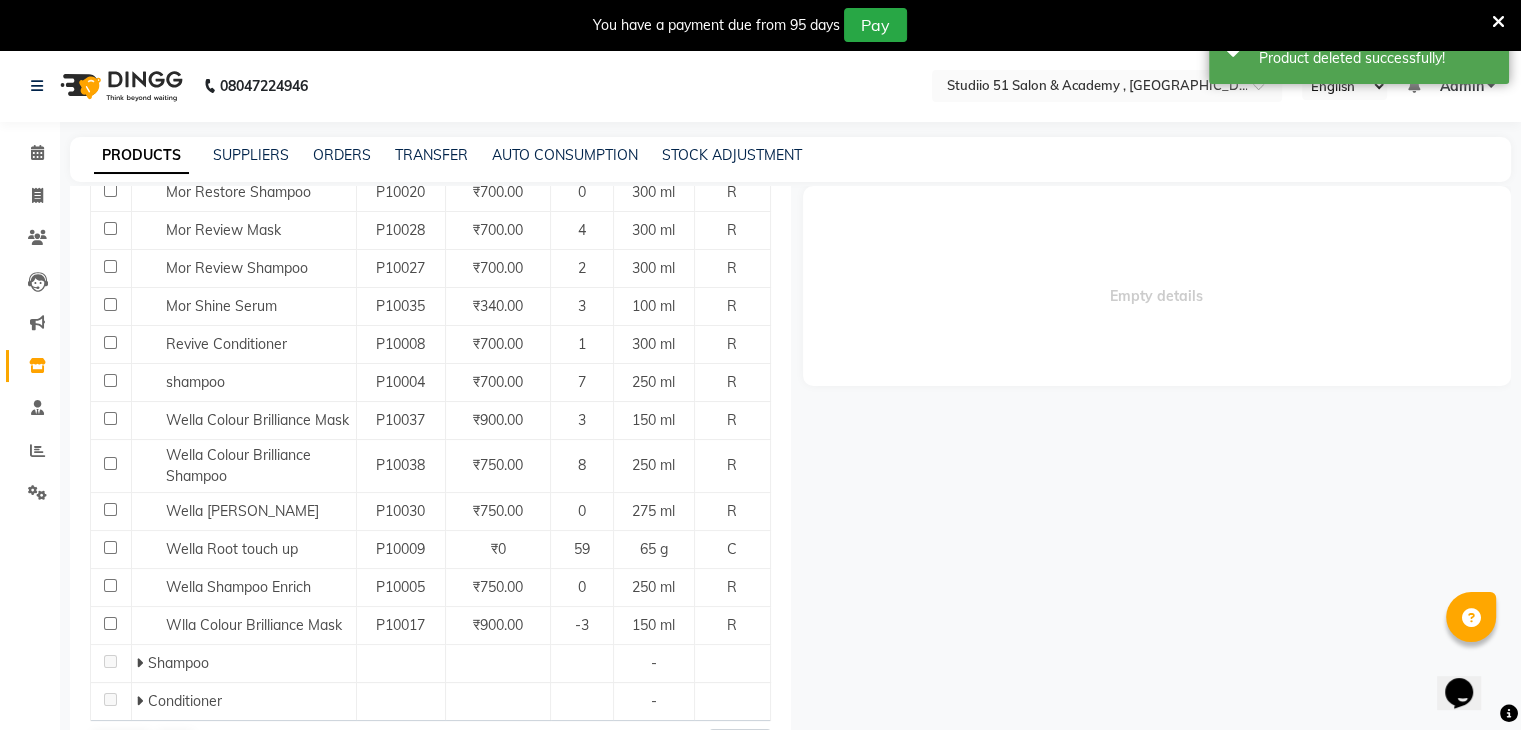 scroll, scrollTop: 506, scrollLeft: 0, axis: vertical 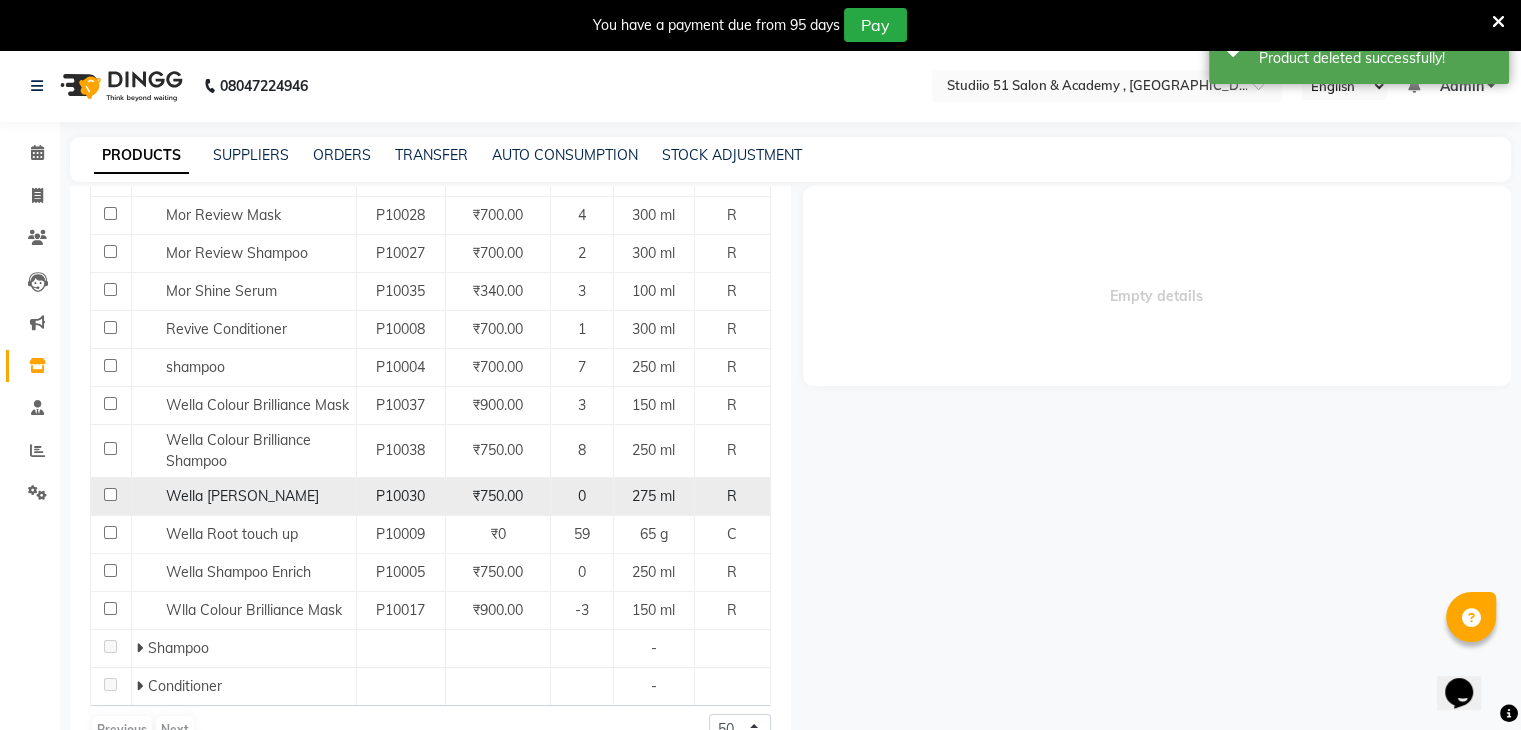 click 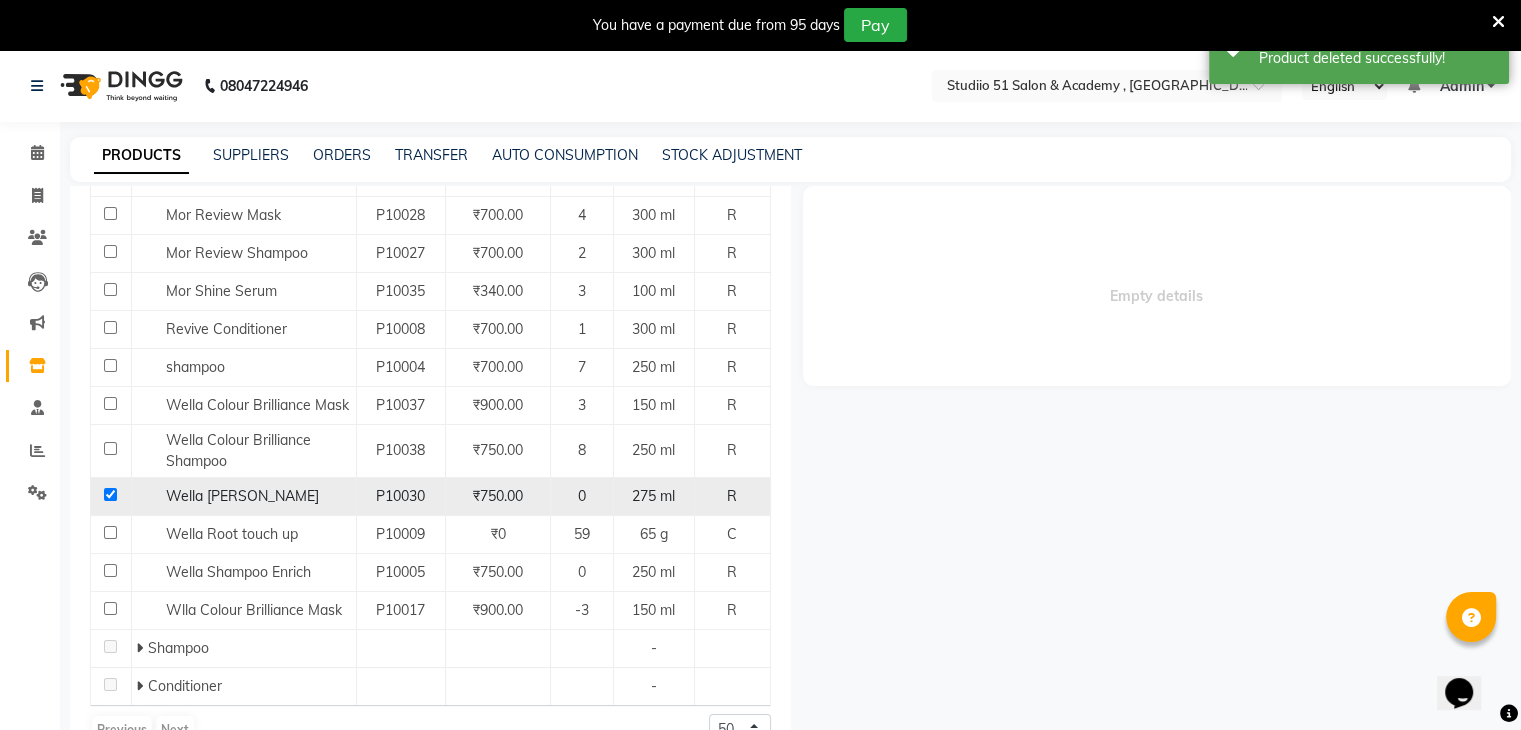 checkbox on "true" 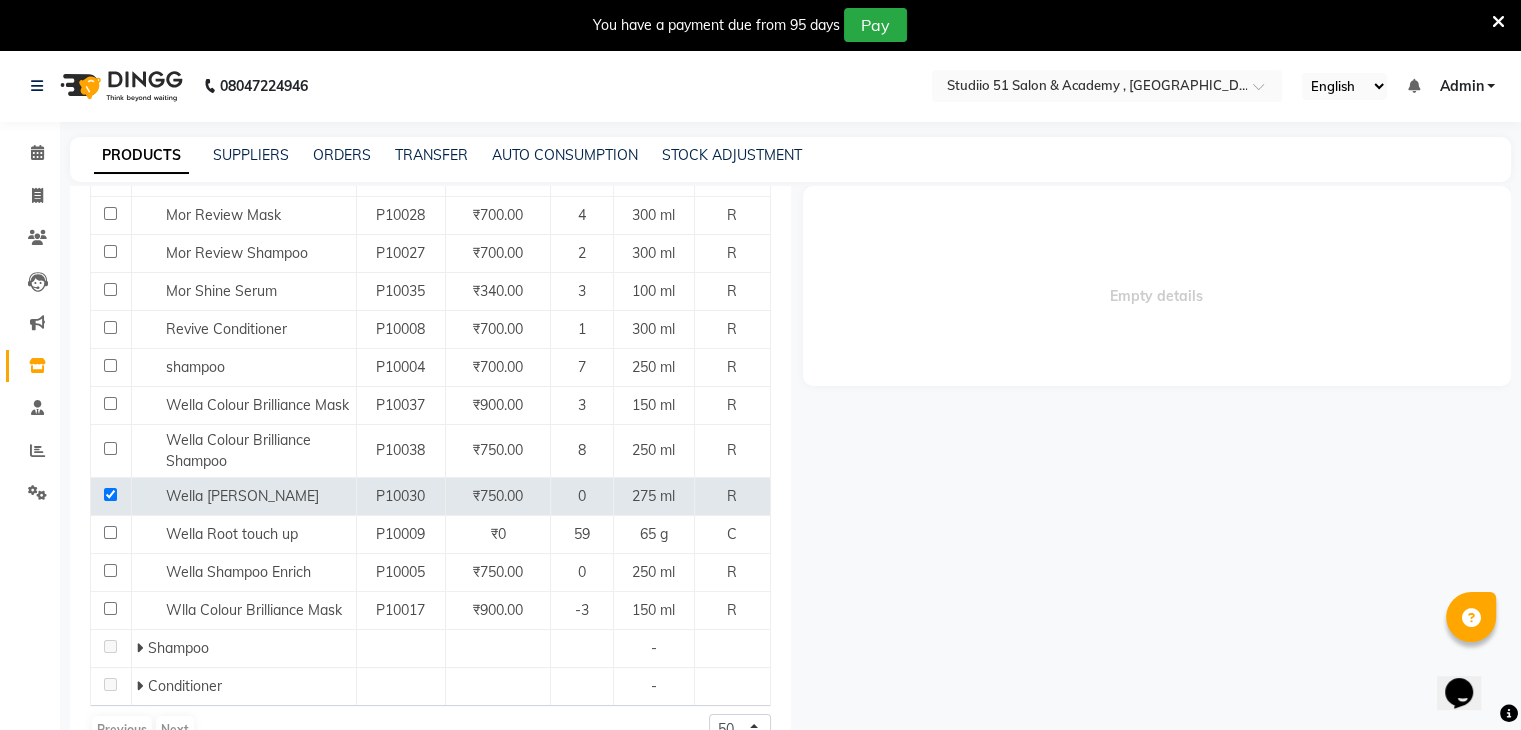 click at bounding box center [1498, 22] 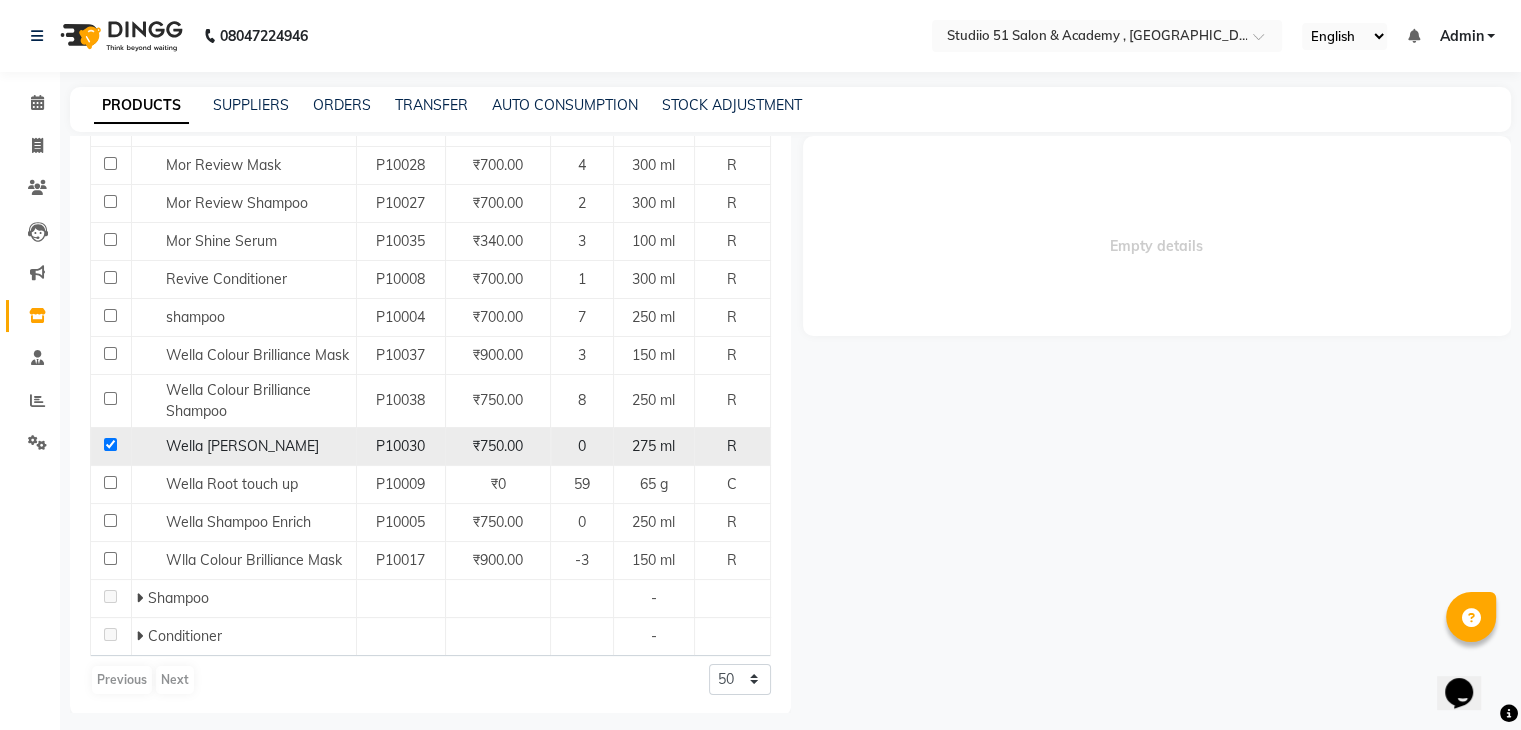 click on "Wella [PERSON_NAME]" 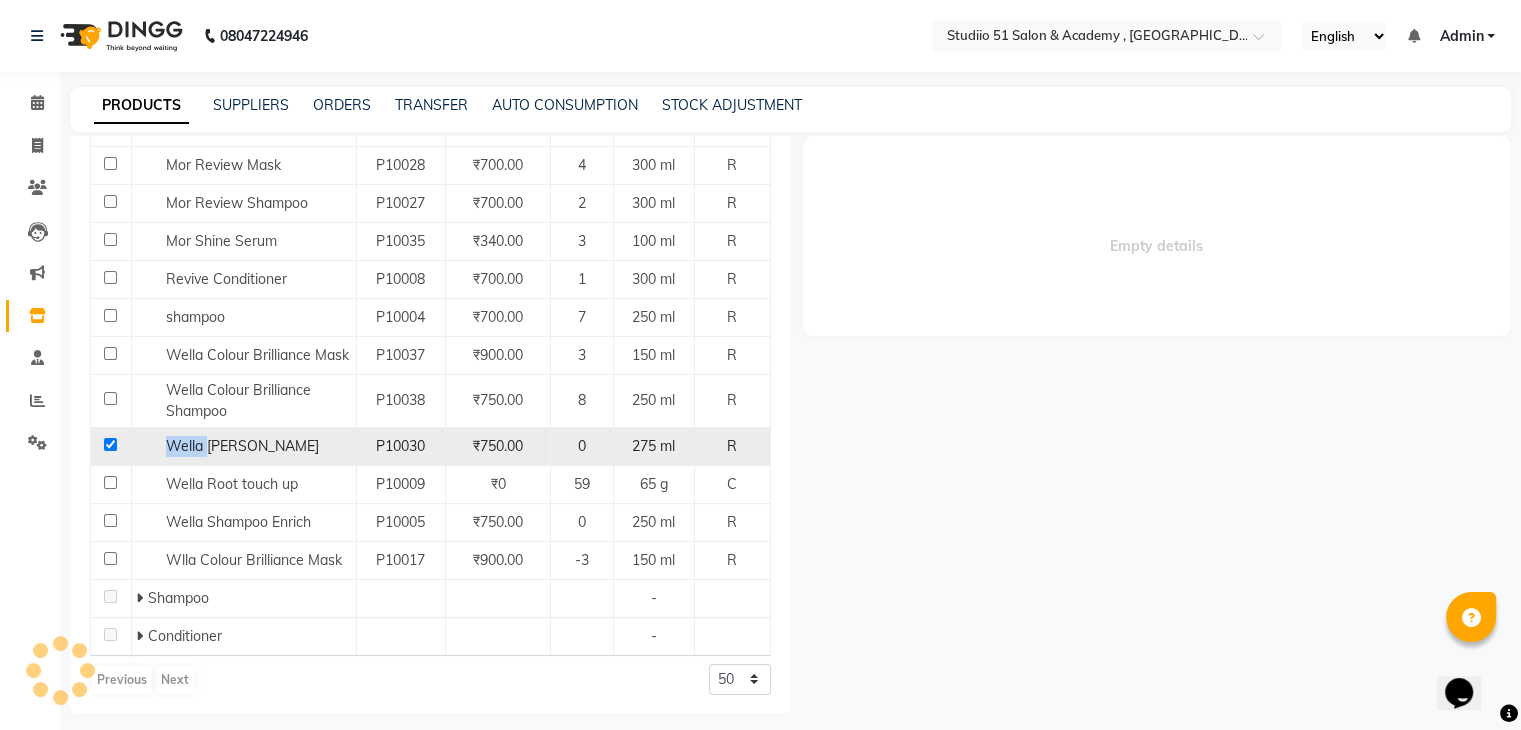 click on "Wella [PERSON_NAME]" 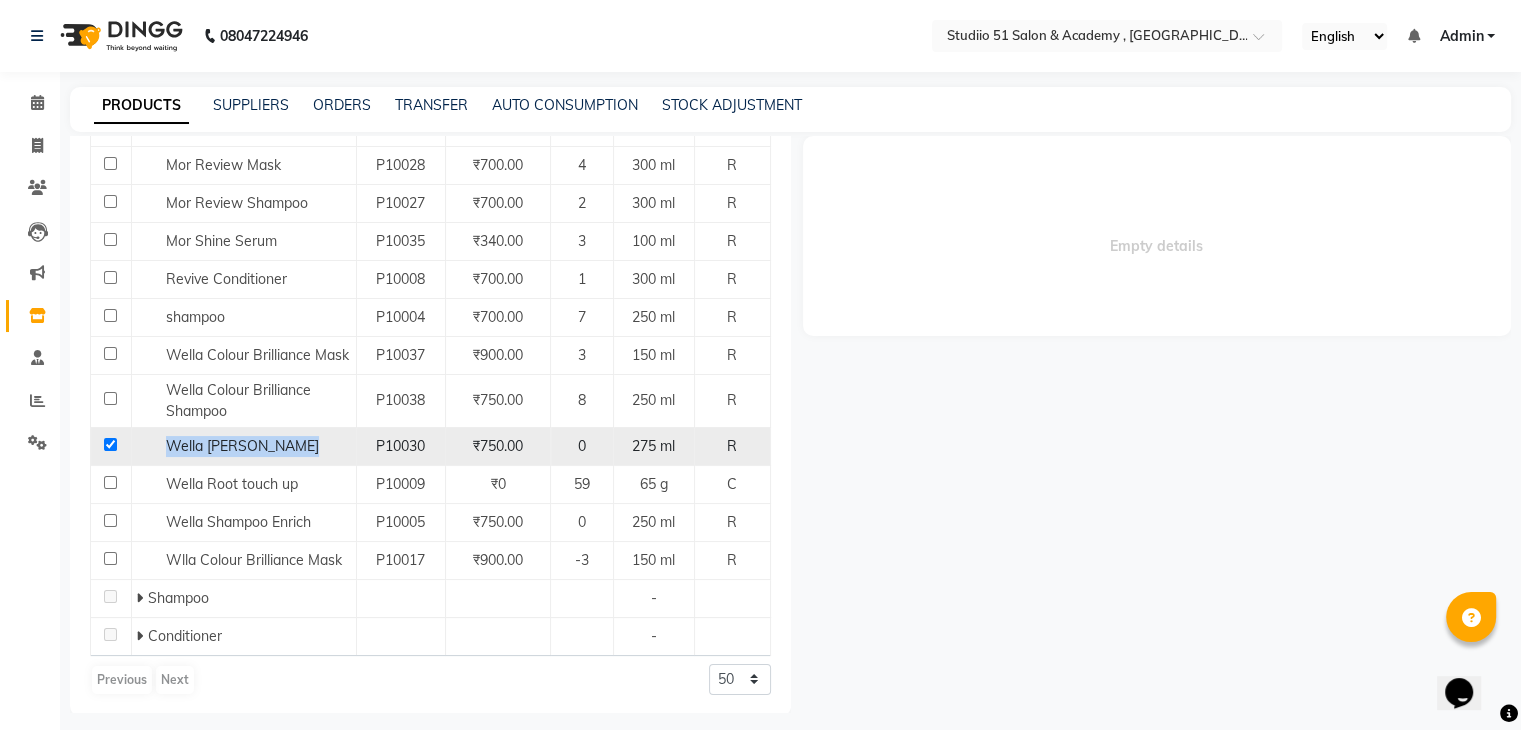 click on "Wella [PERSON_NAME]" 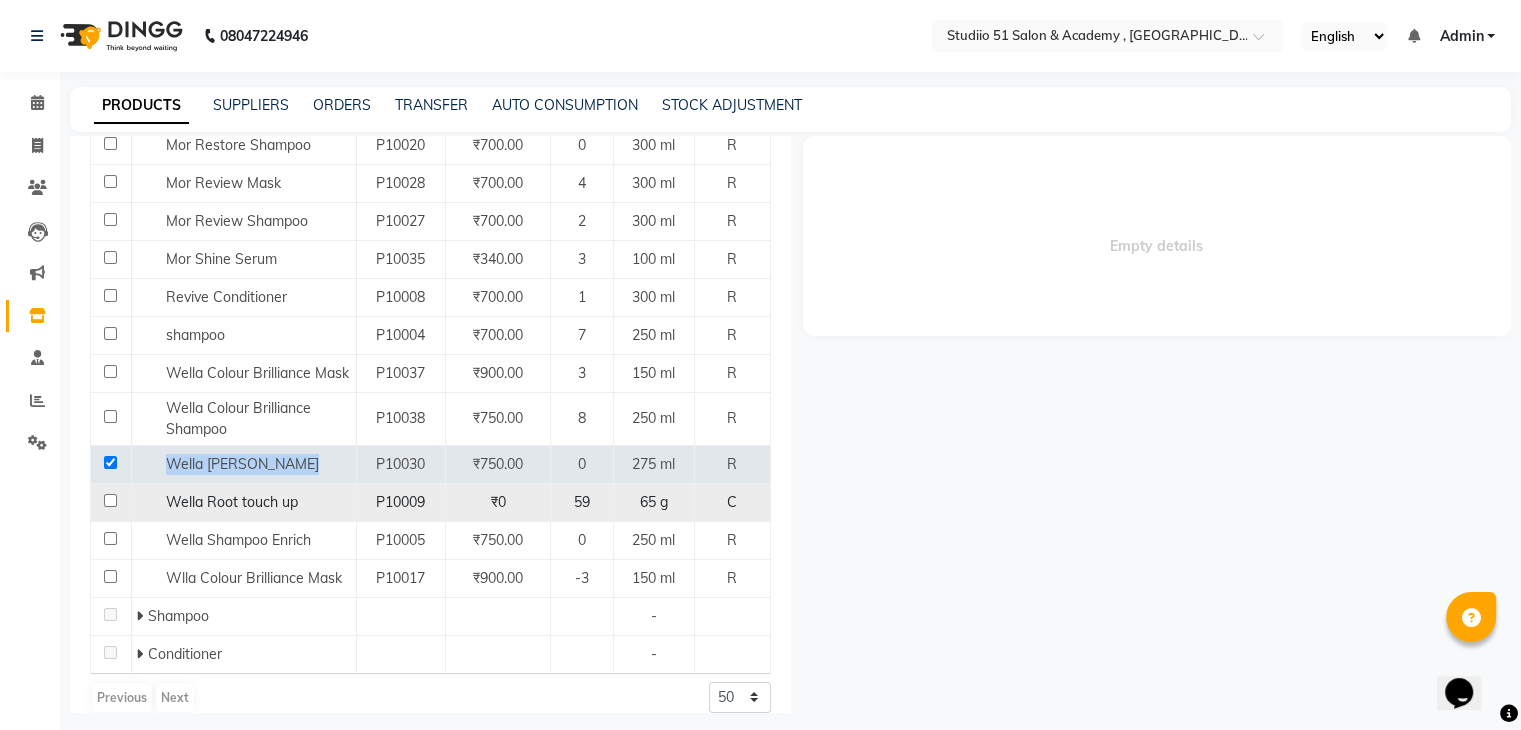 scroll, scrollTop: 507, scrollLeft: 0, axis: vertical 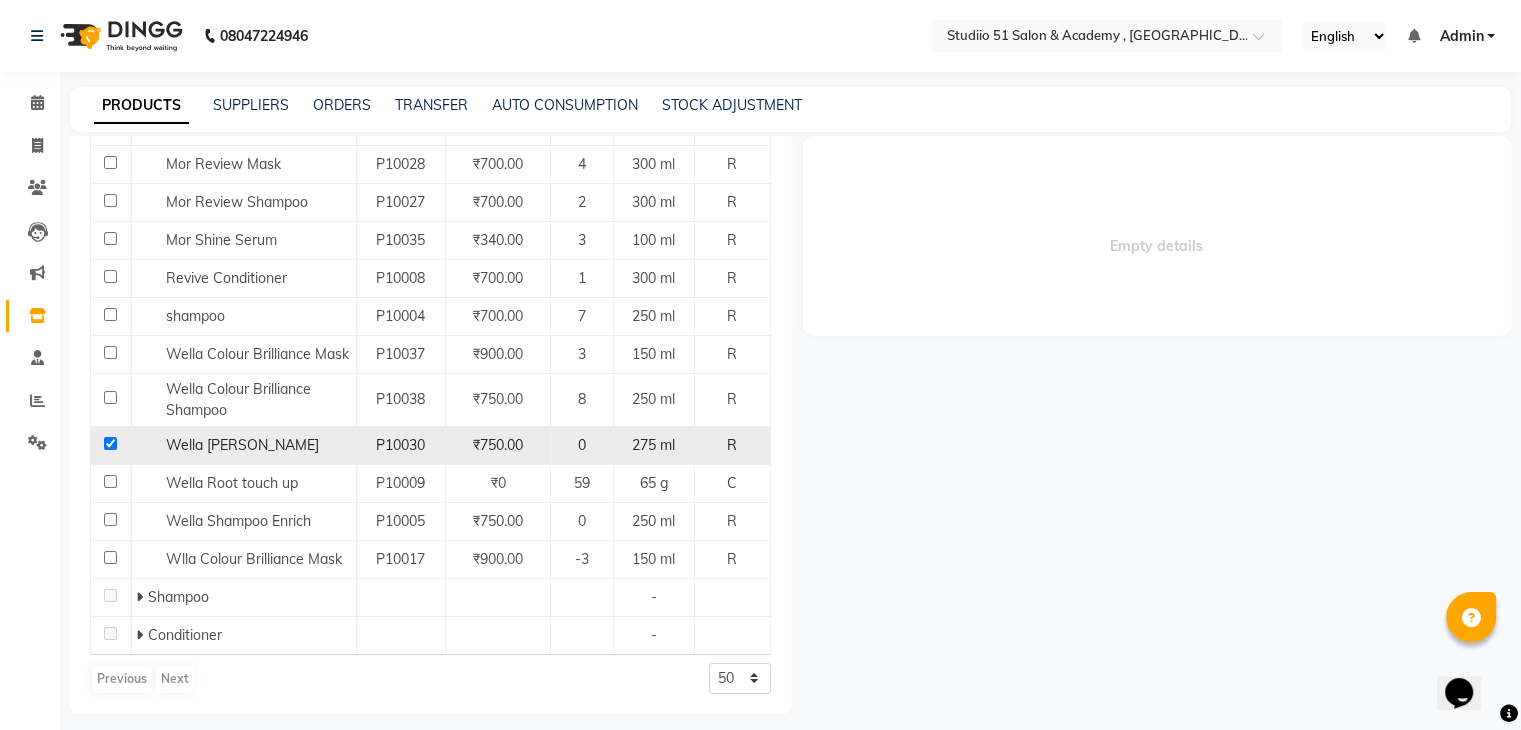 click on "0" 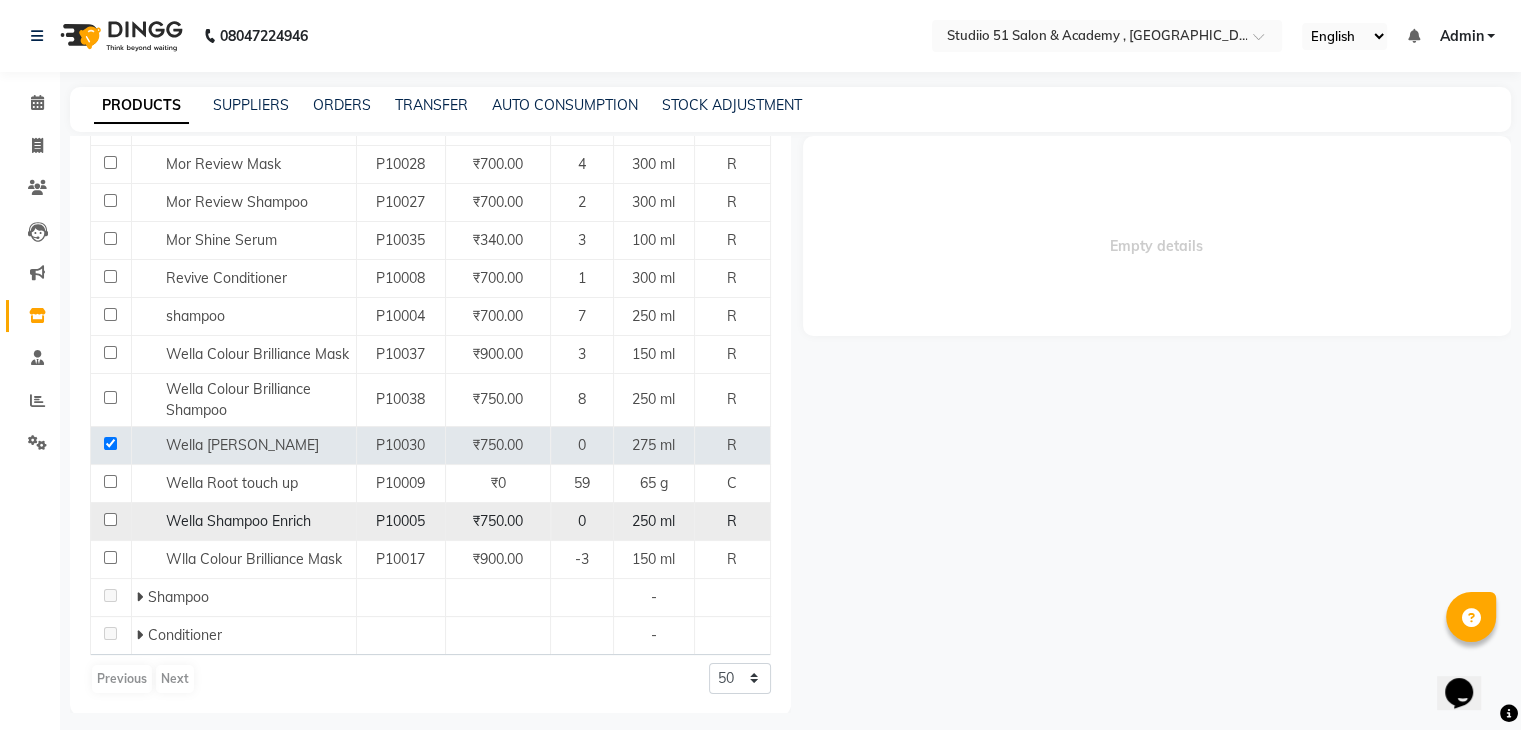 click 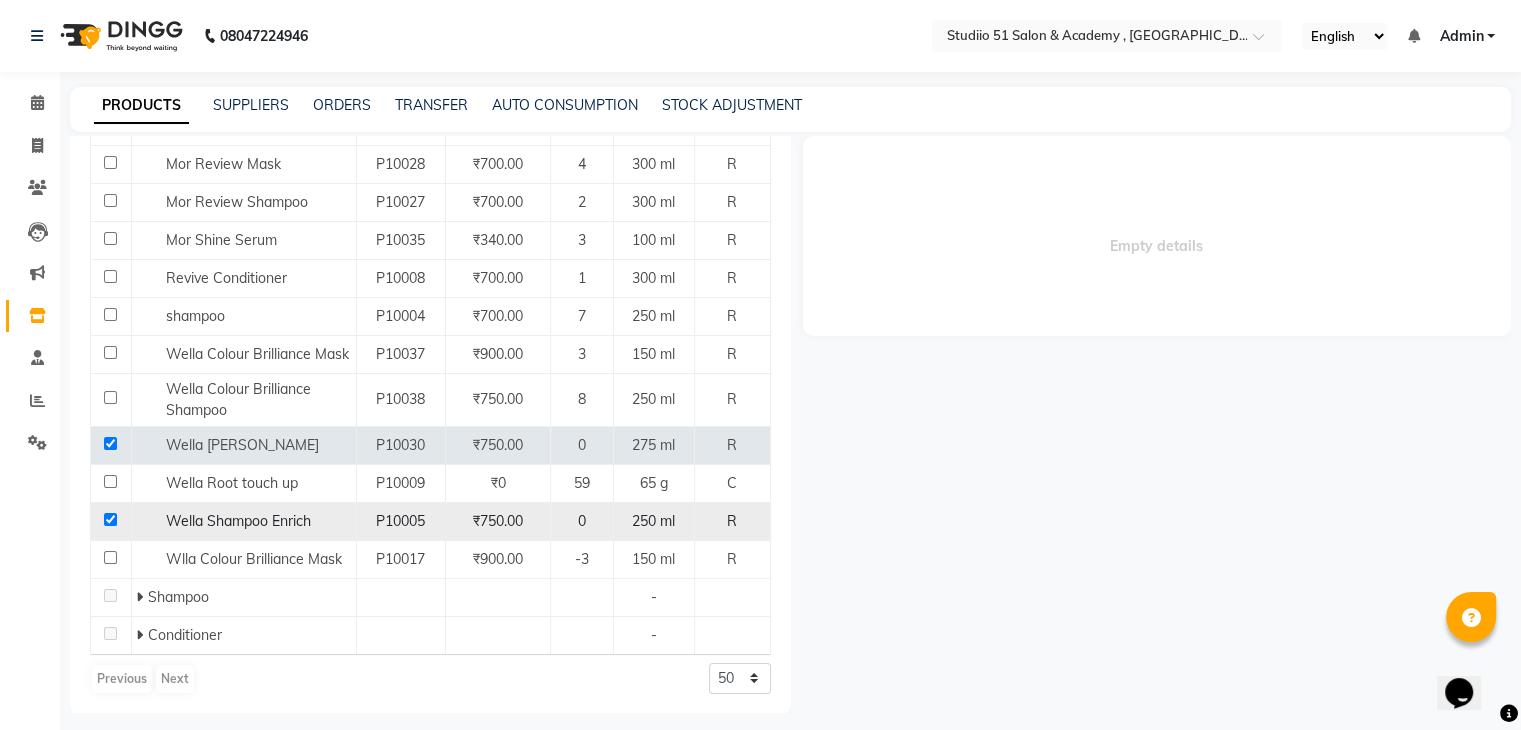 checkbox on "true" 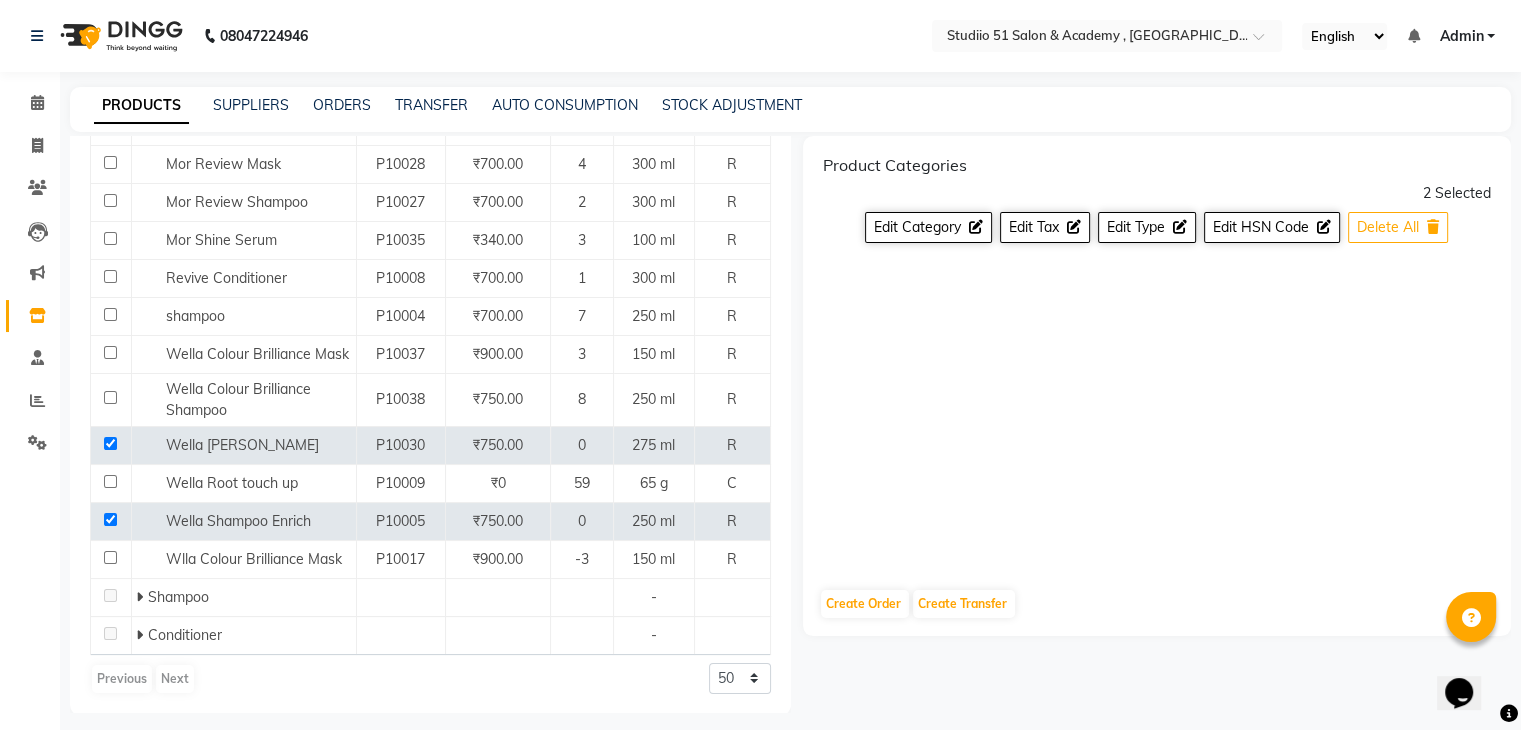 click on "Delete All" 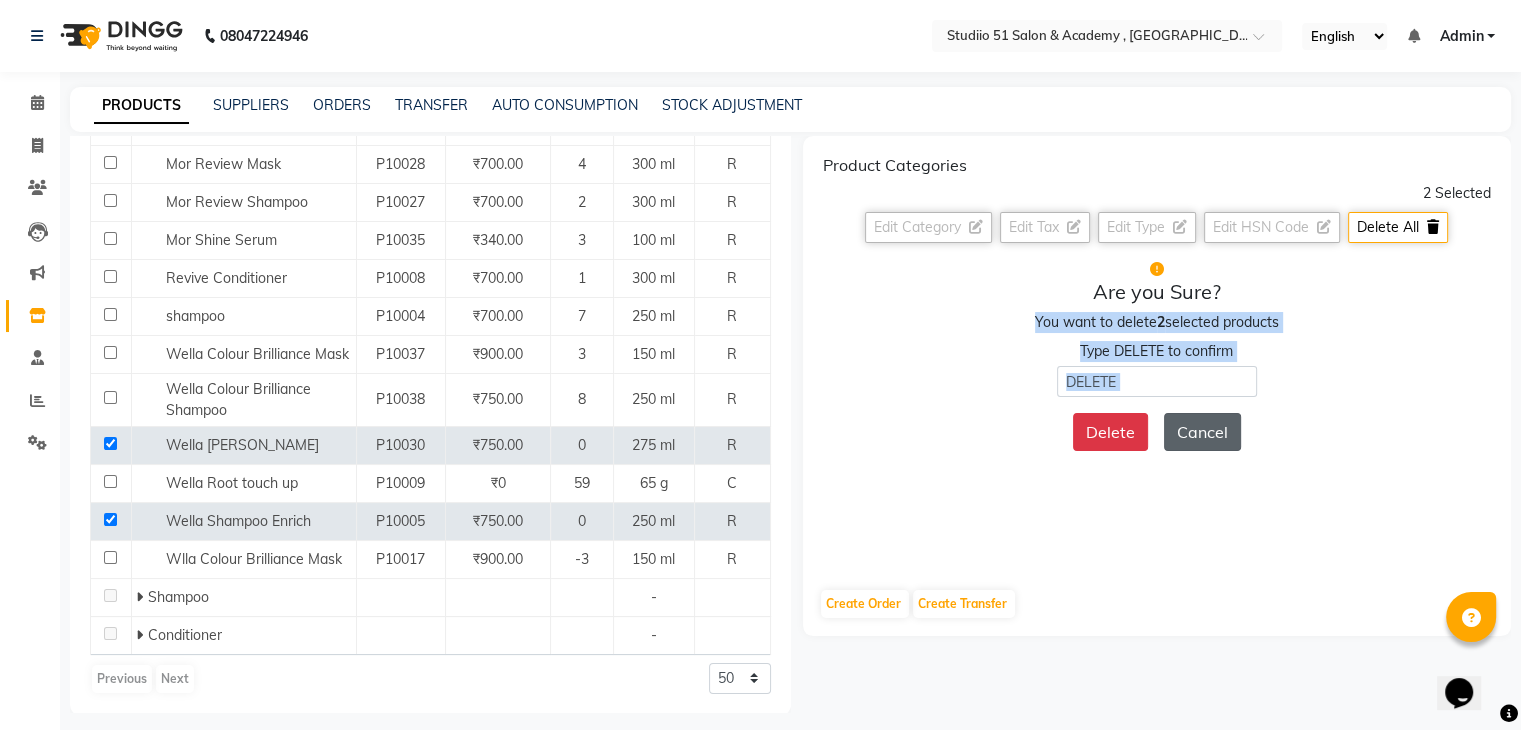 drag, startPoint x: 1258, startPoint y: 289, endPoint x: 1211, endPoint y: 415, distance: 134.48048 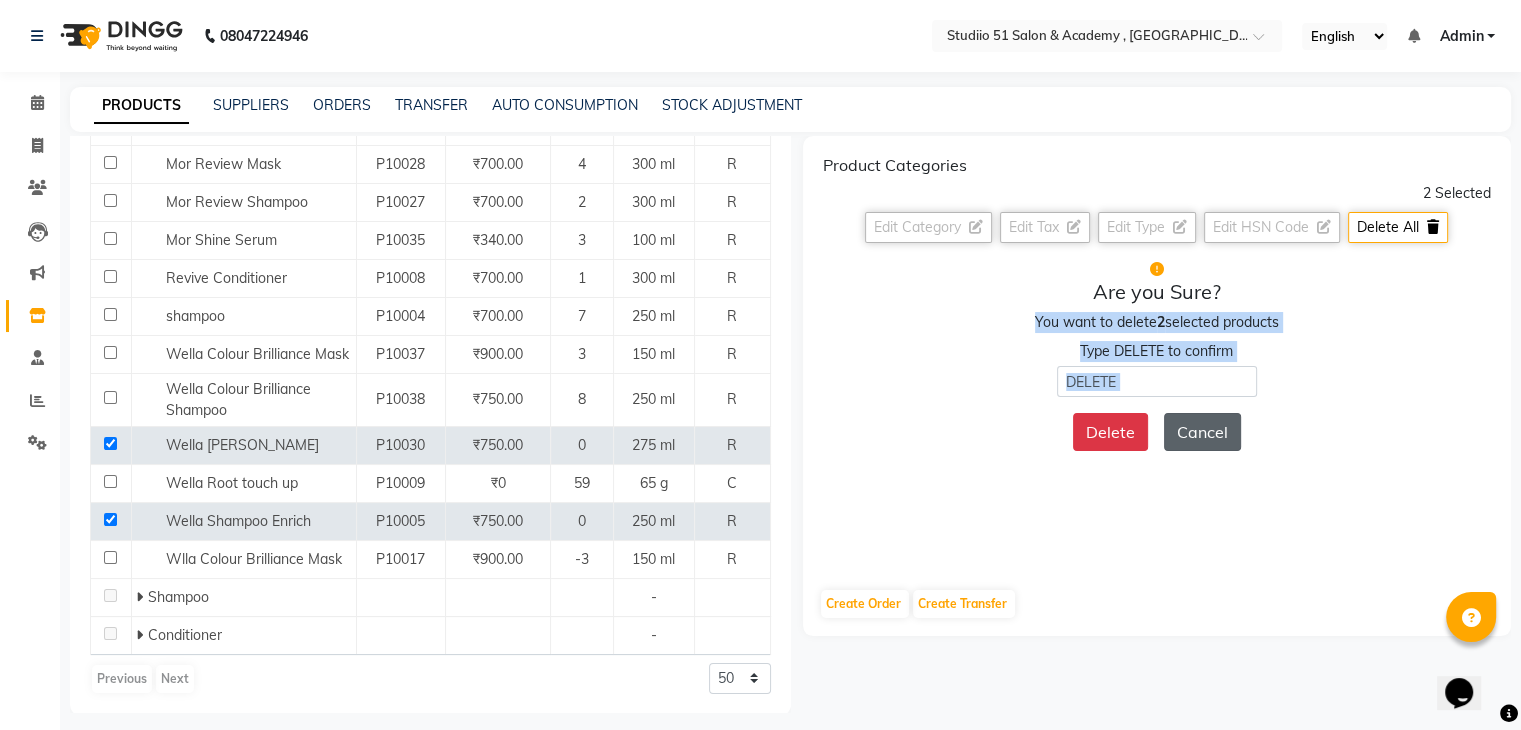 click on "Cancel" 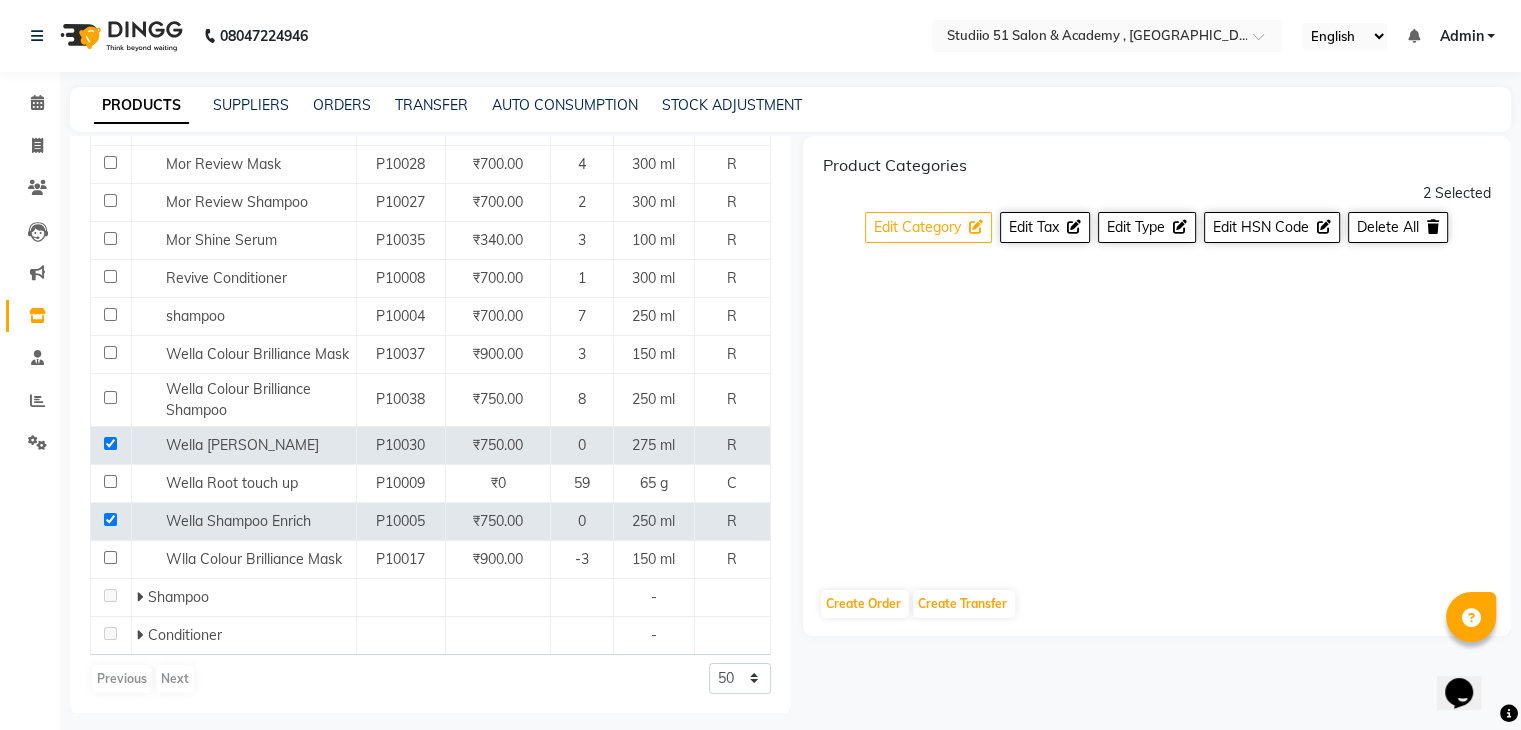 click on "Edit Category" 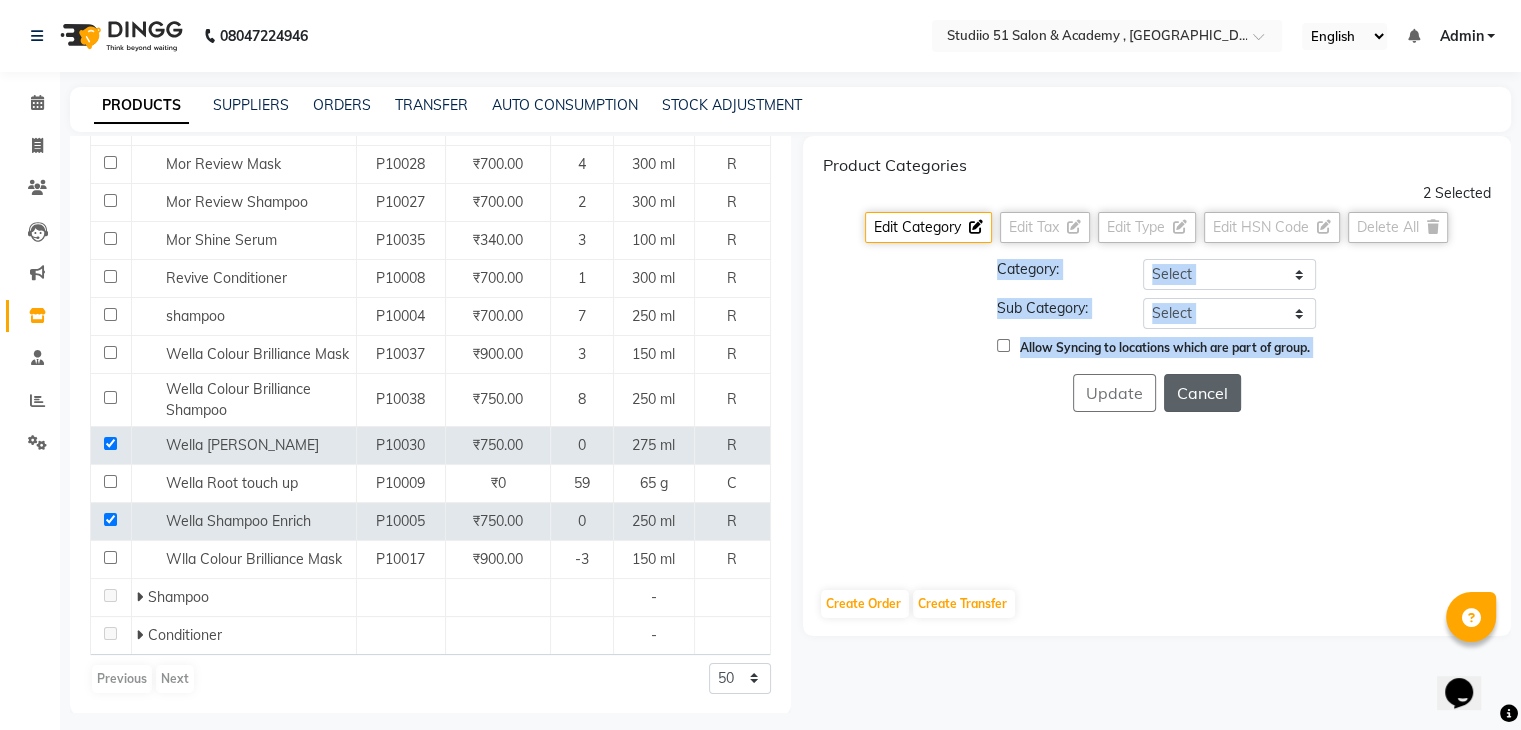 click on "Cancel" 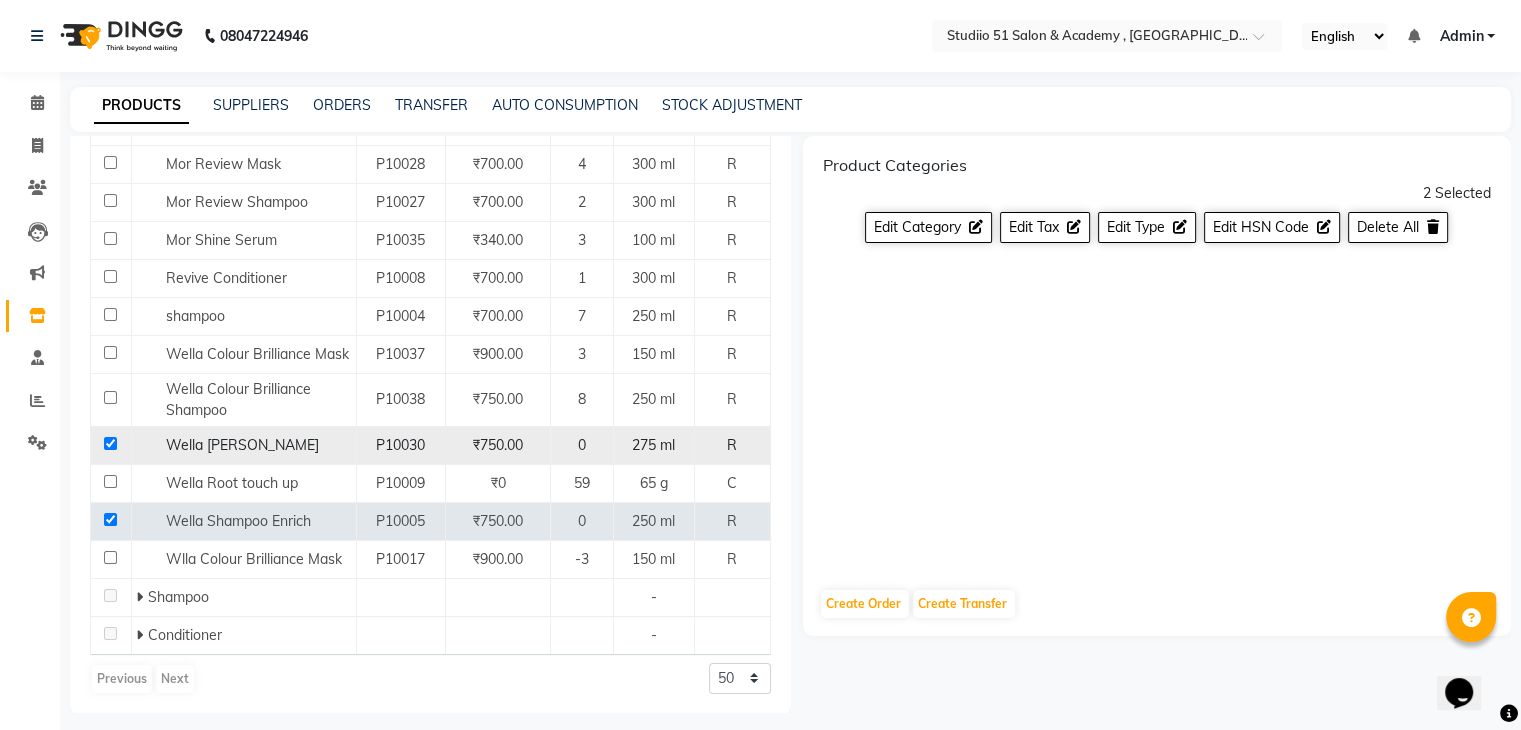click 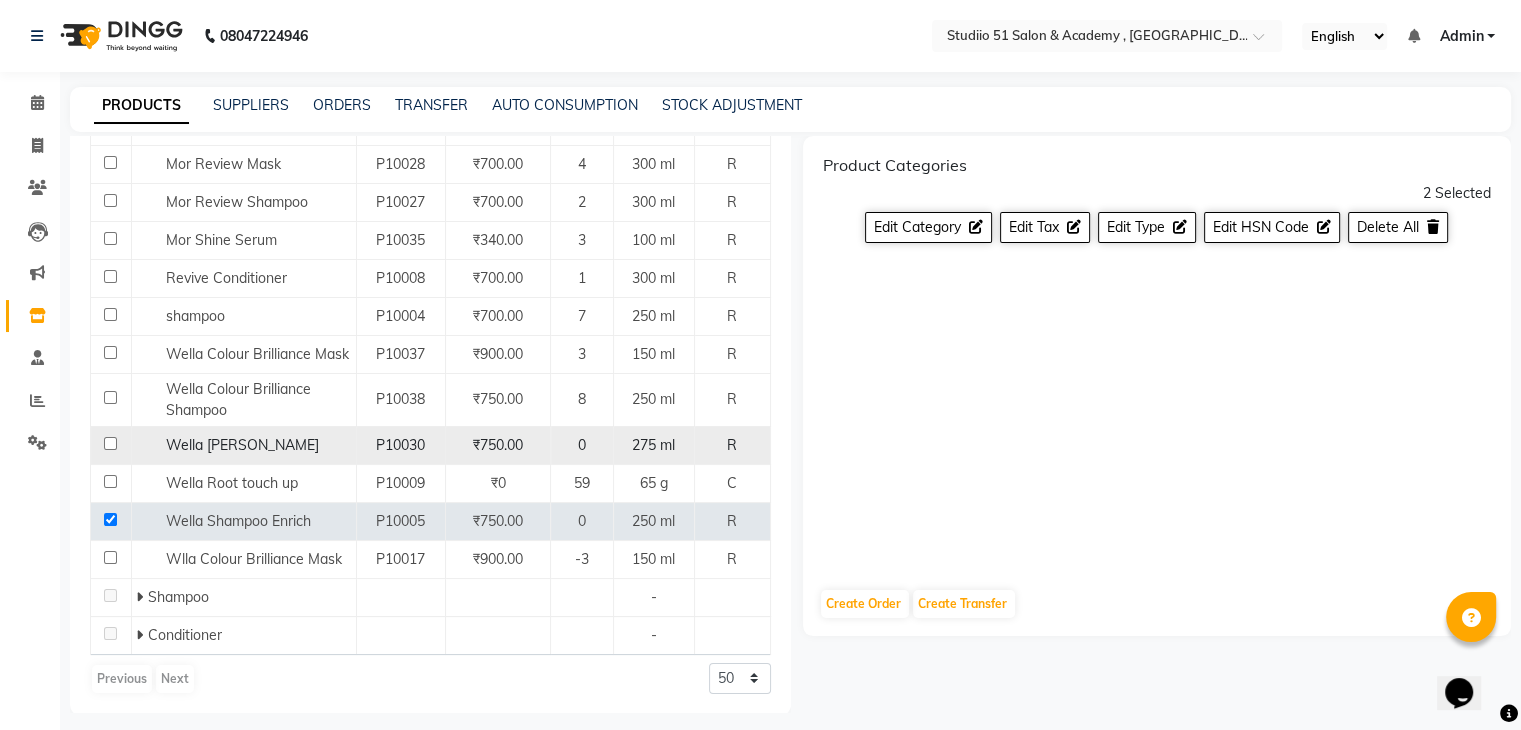 checkbox on "false" 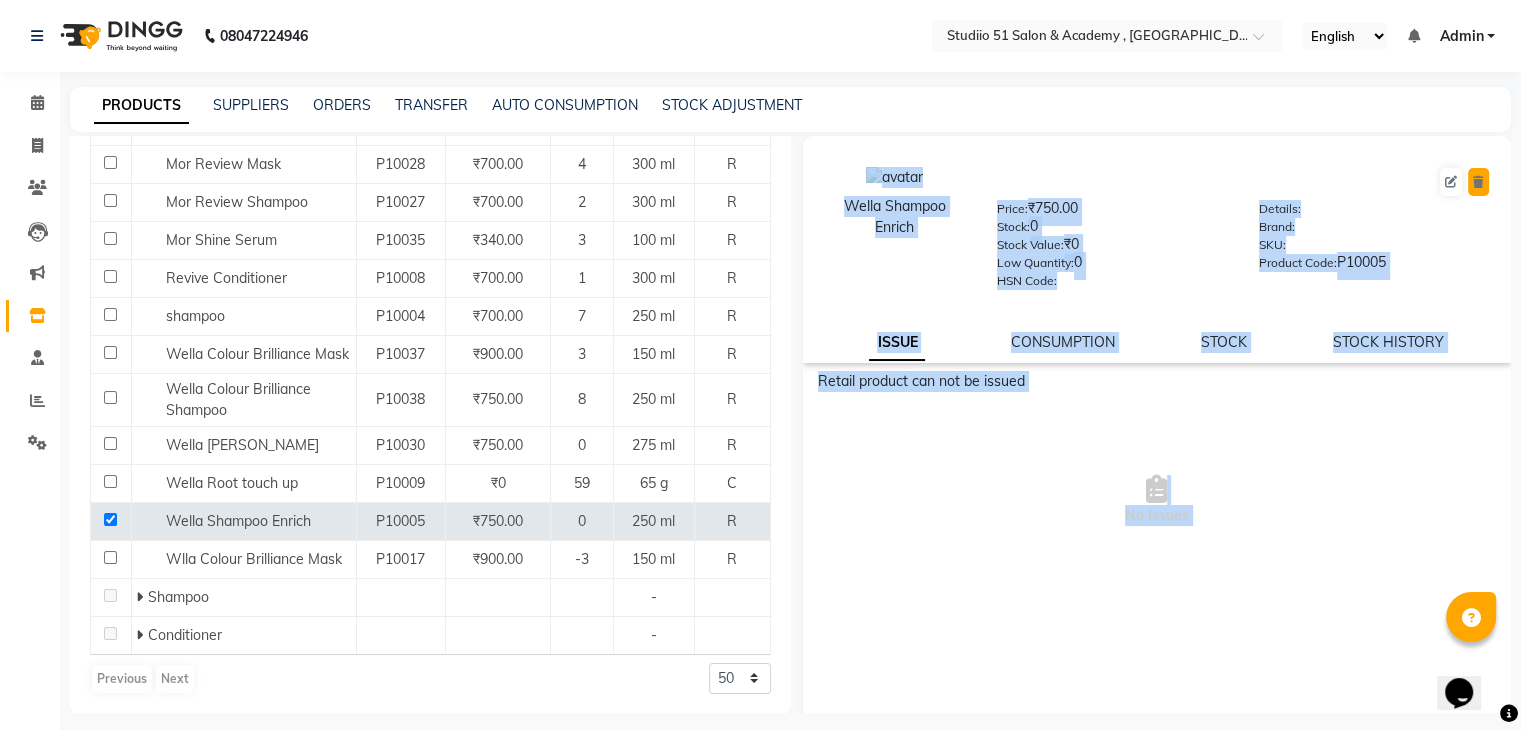 click 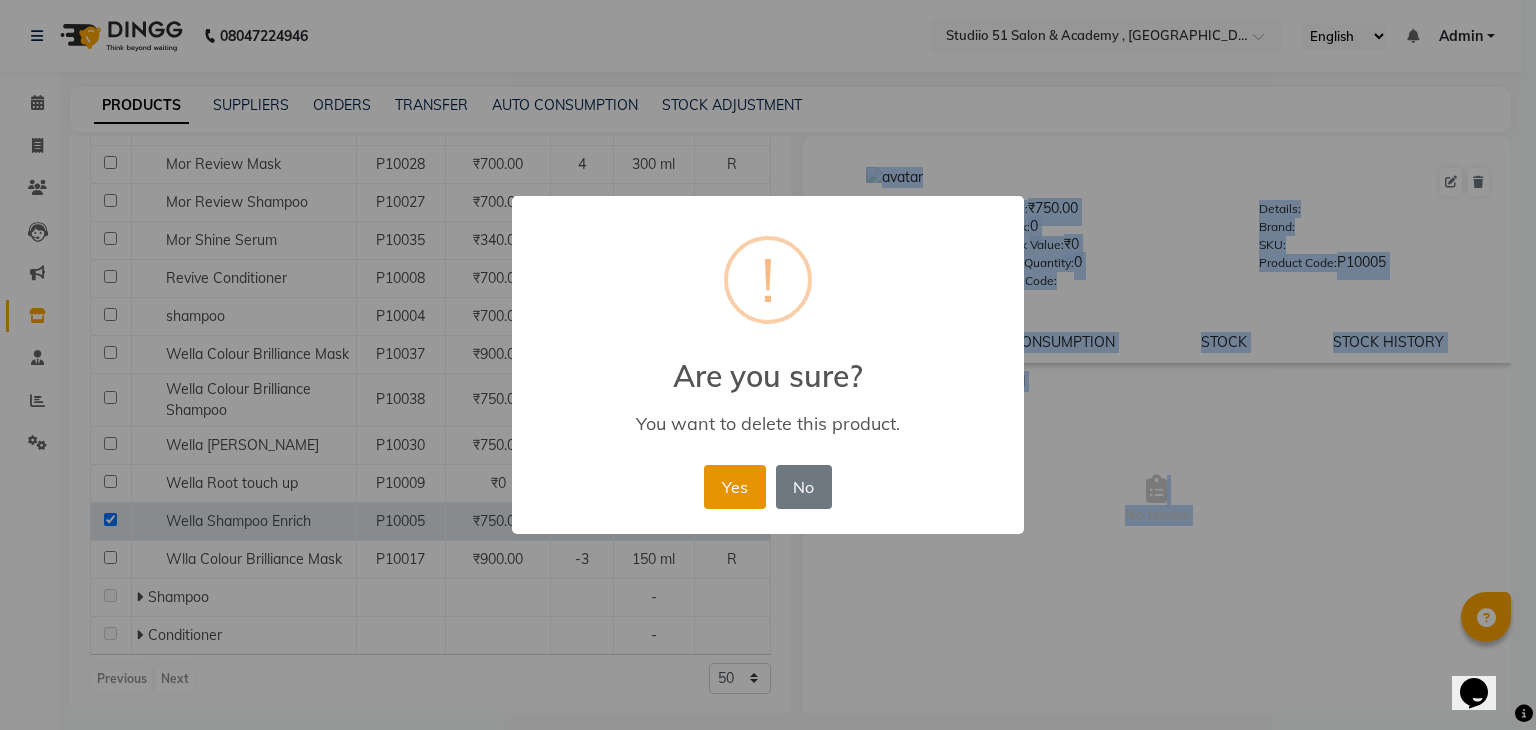 click on "Yes" at bounding box center [734, 487] 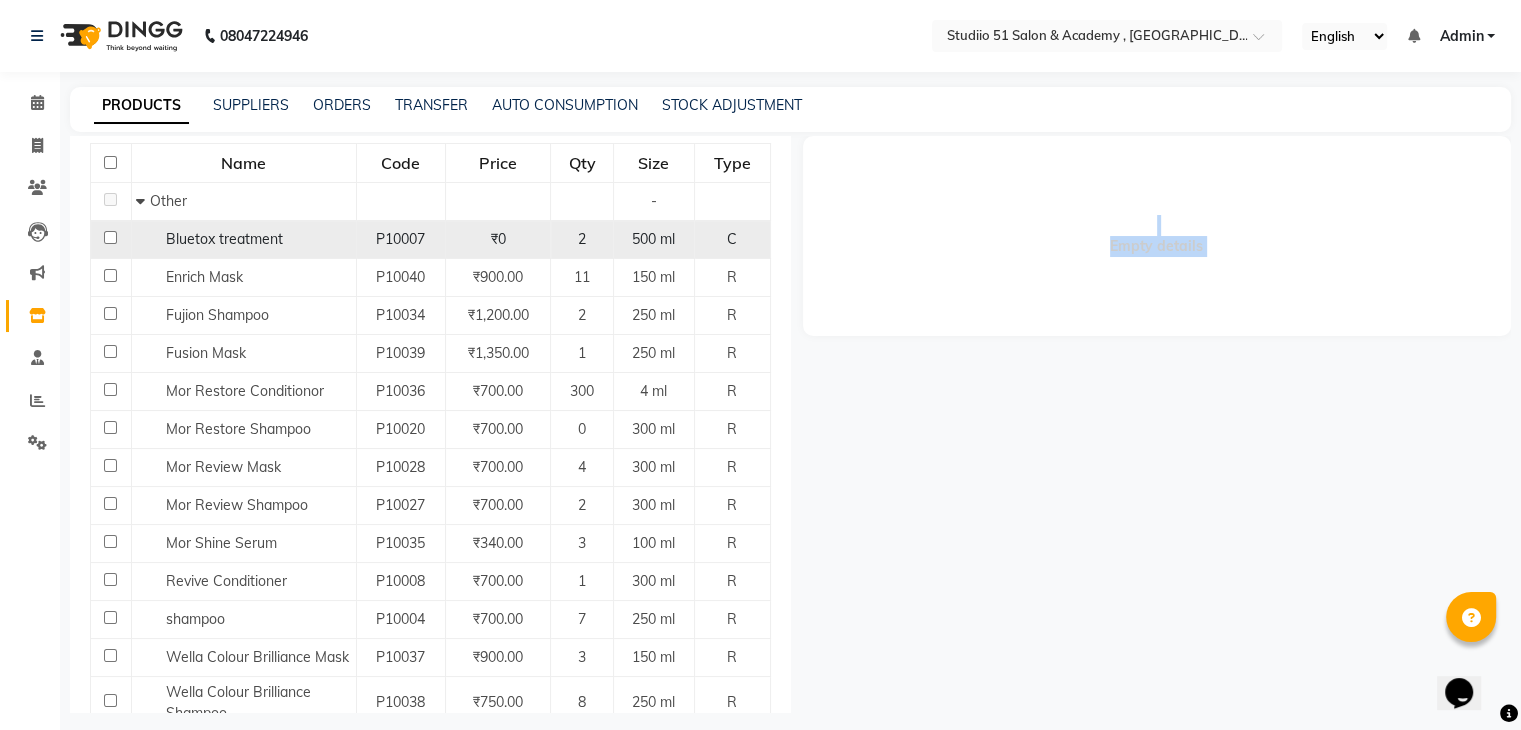 scroll, scrollTop: 0, scrollLeft: 0, axis: both 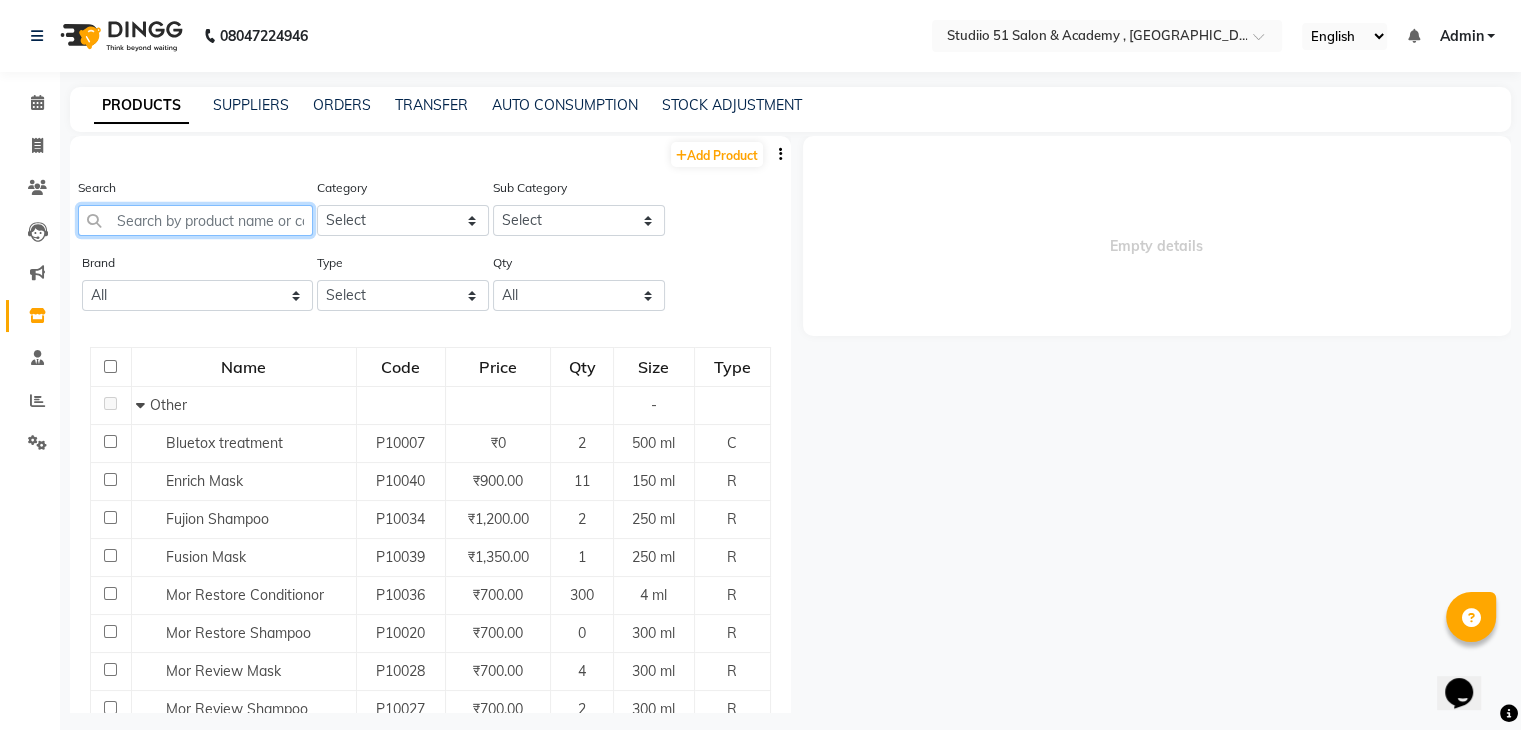 click 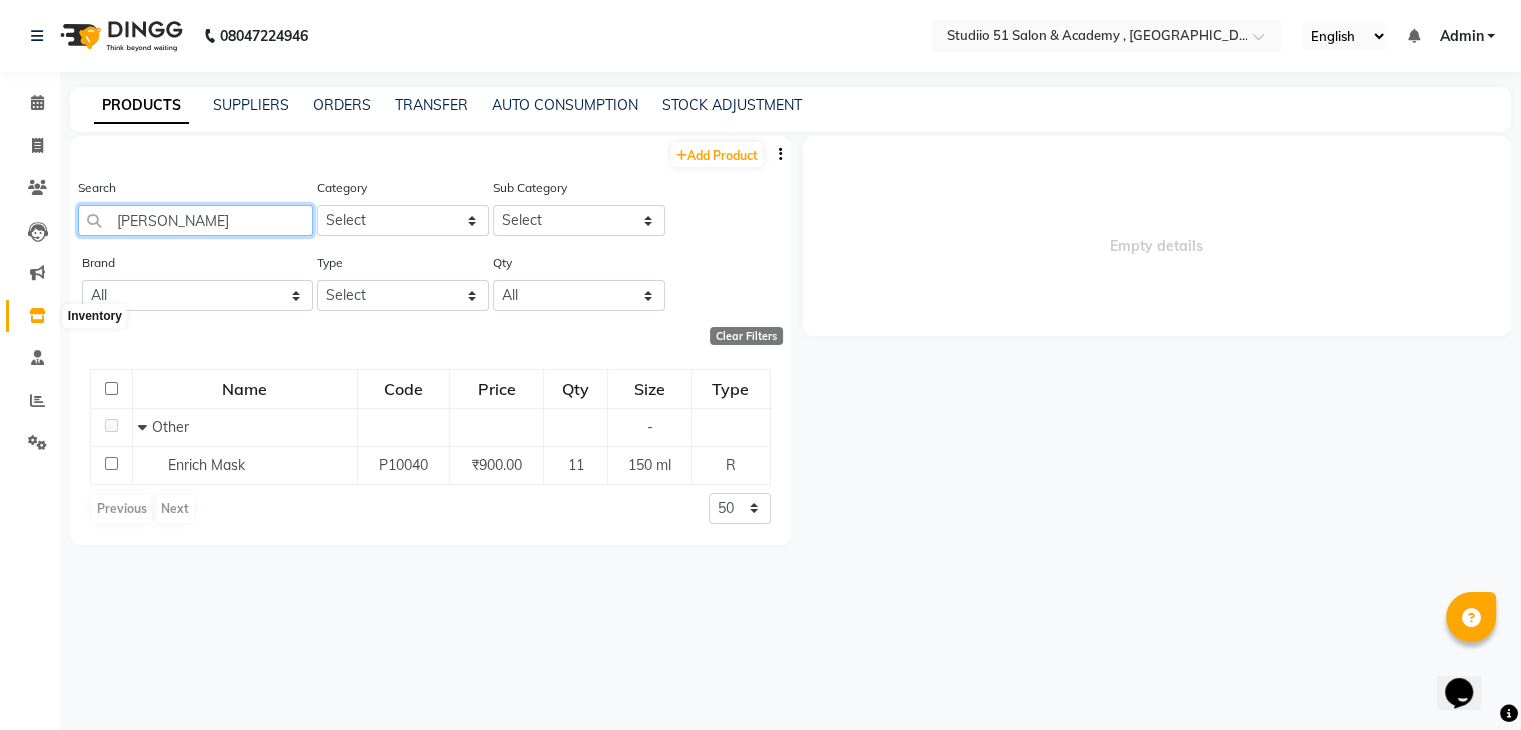 type on "[PERSON_NAME]" 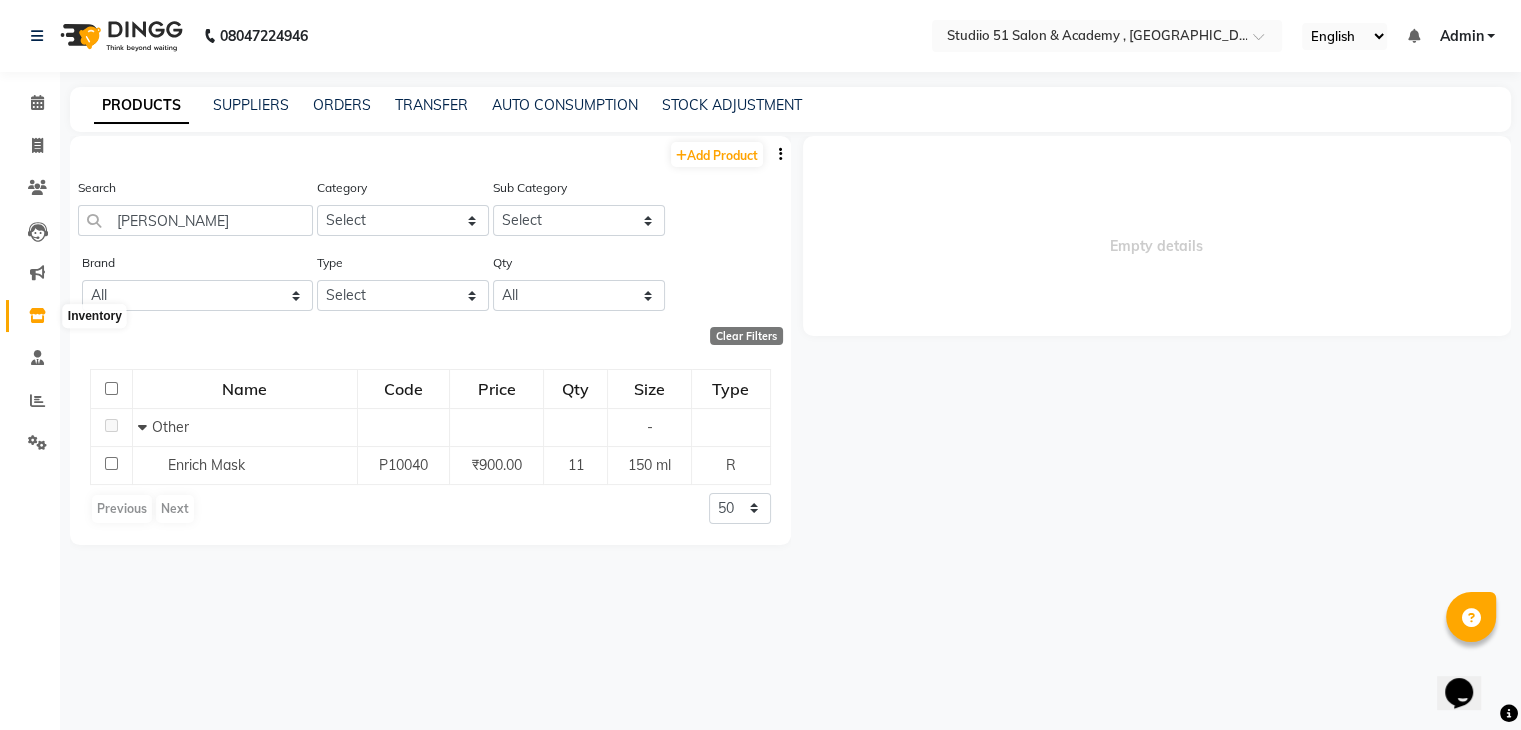 click 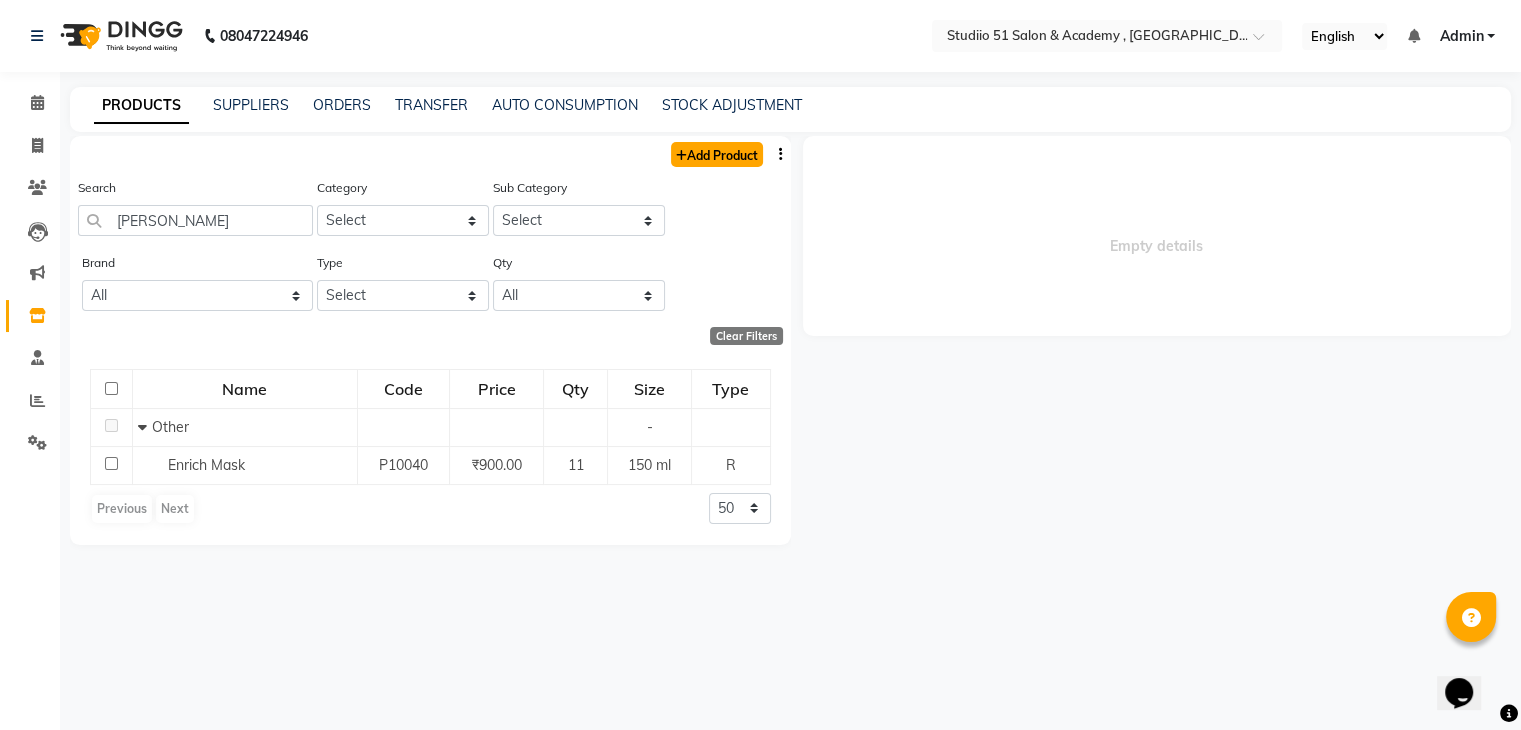 click on "Add Product" 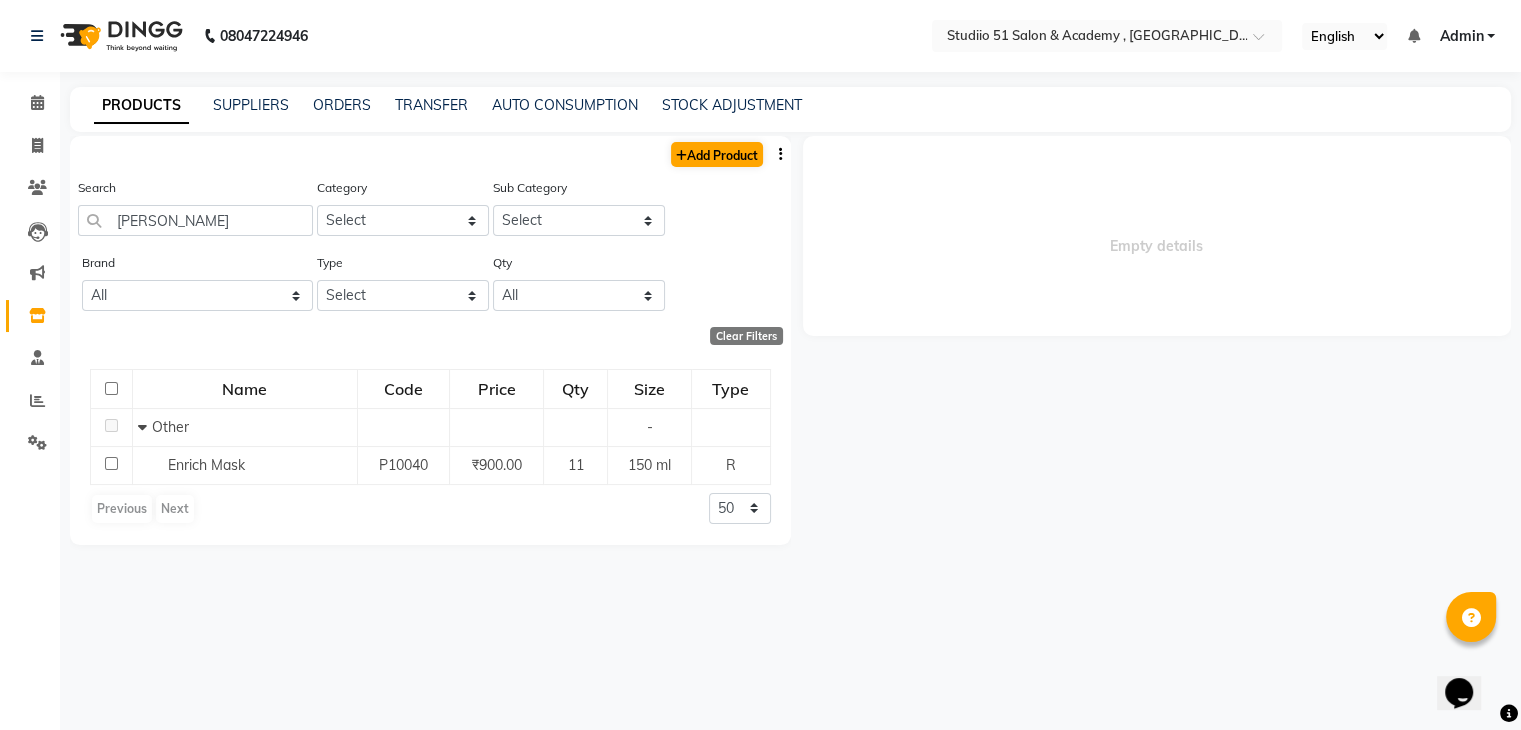 select on "true" 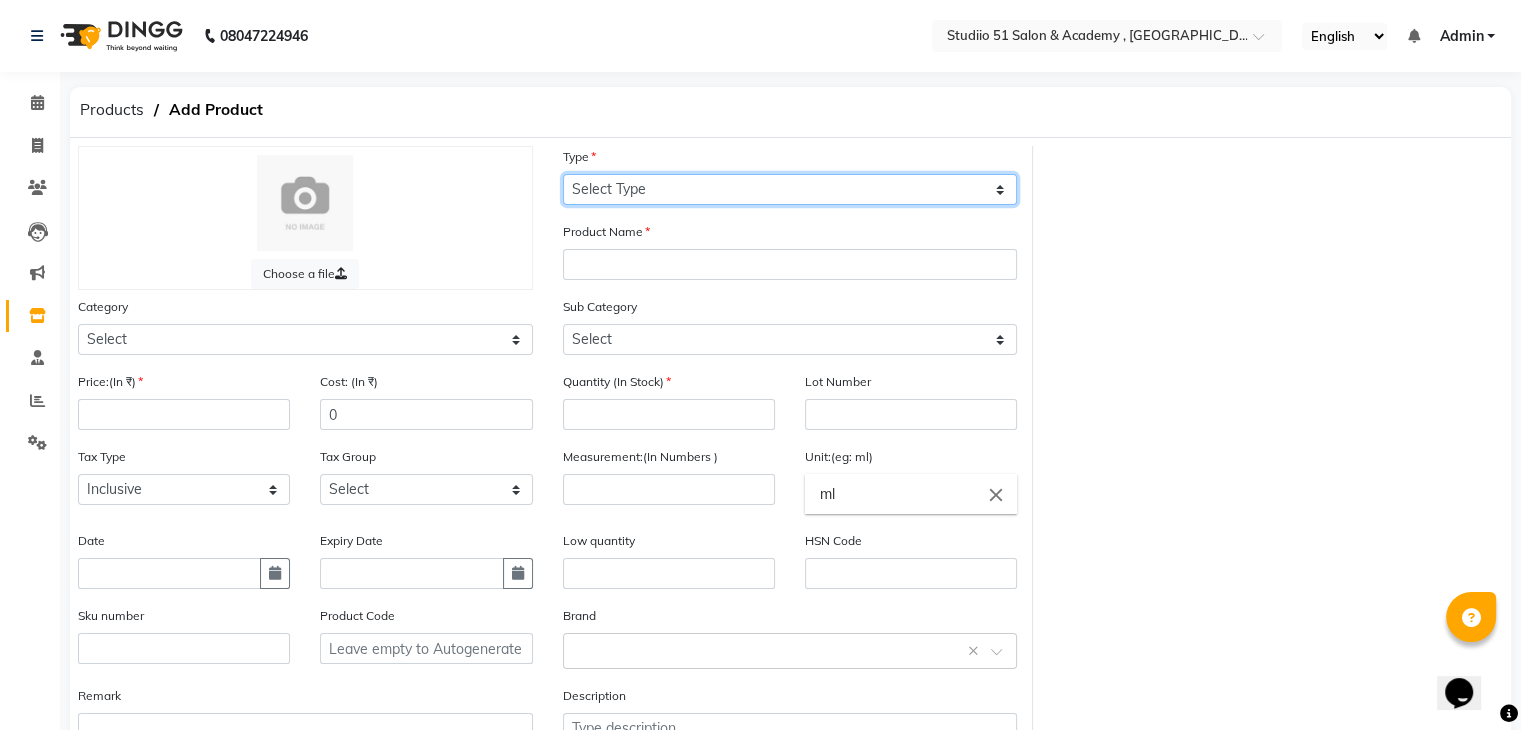 drag, startPoint x: 593, startPoint y: 190, endPoint x: 596, endPoint y: 268, distance: 78.05767 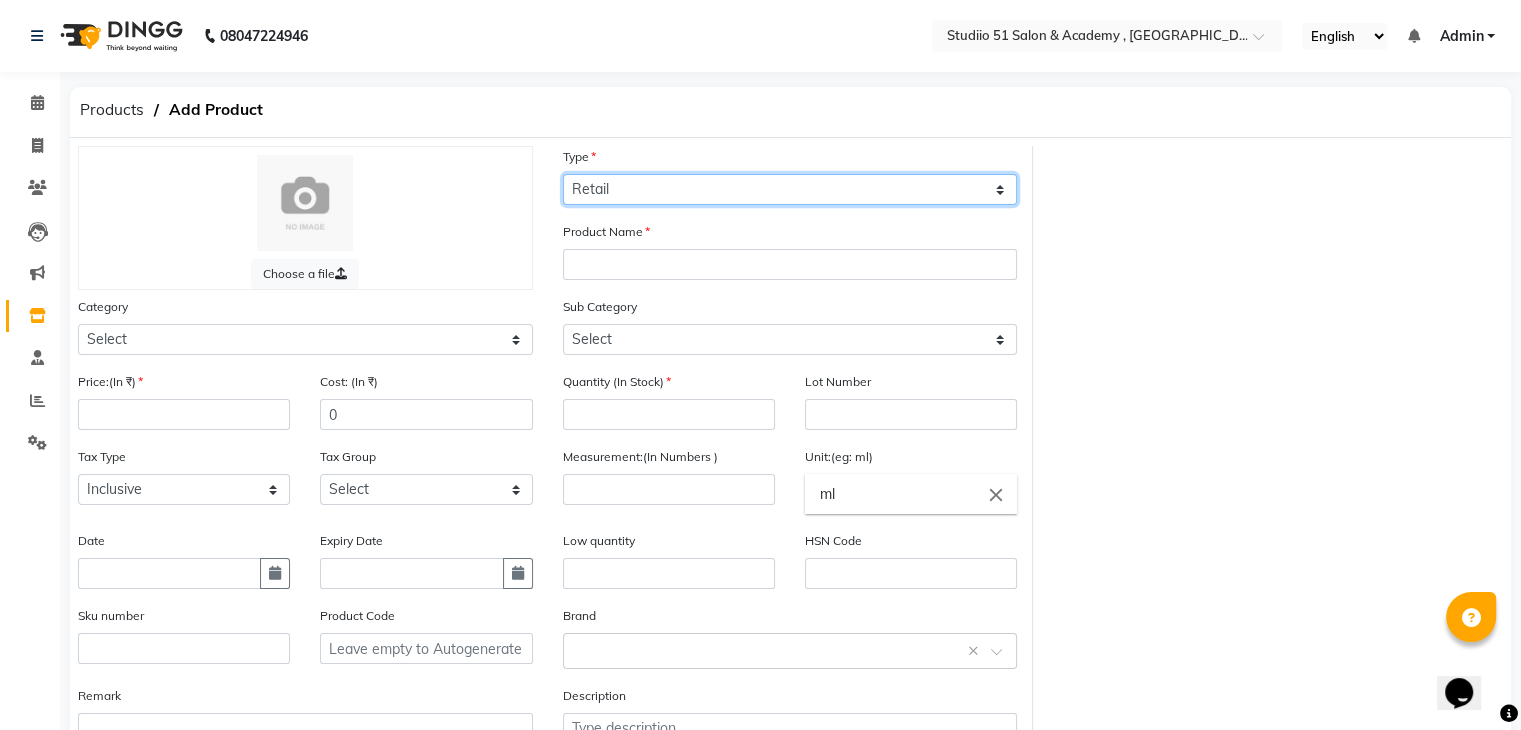 click on "Select Type Both Retail Consumable" 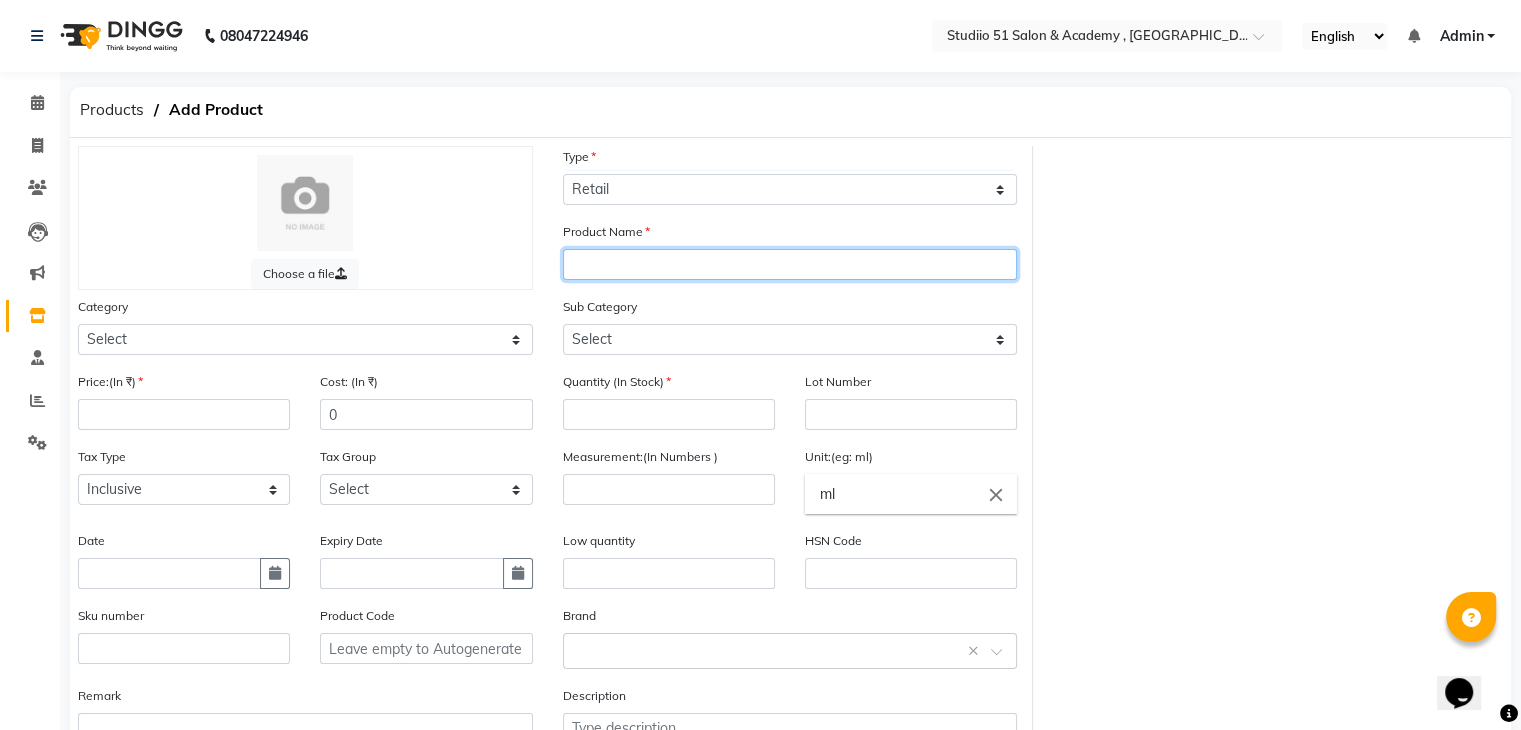 click 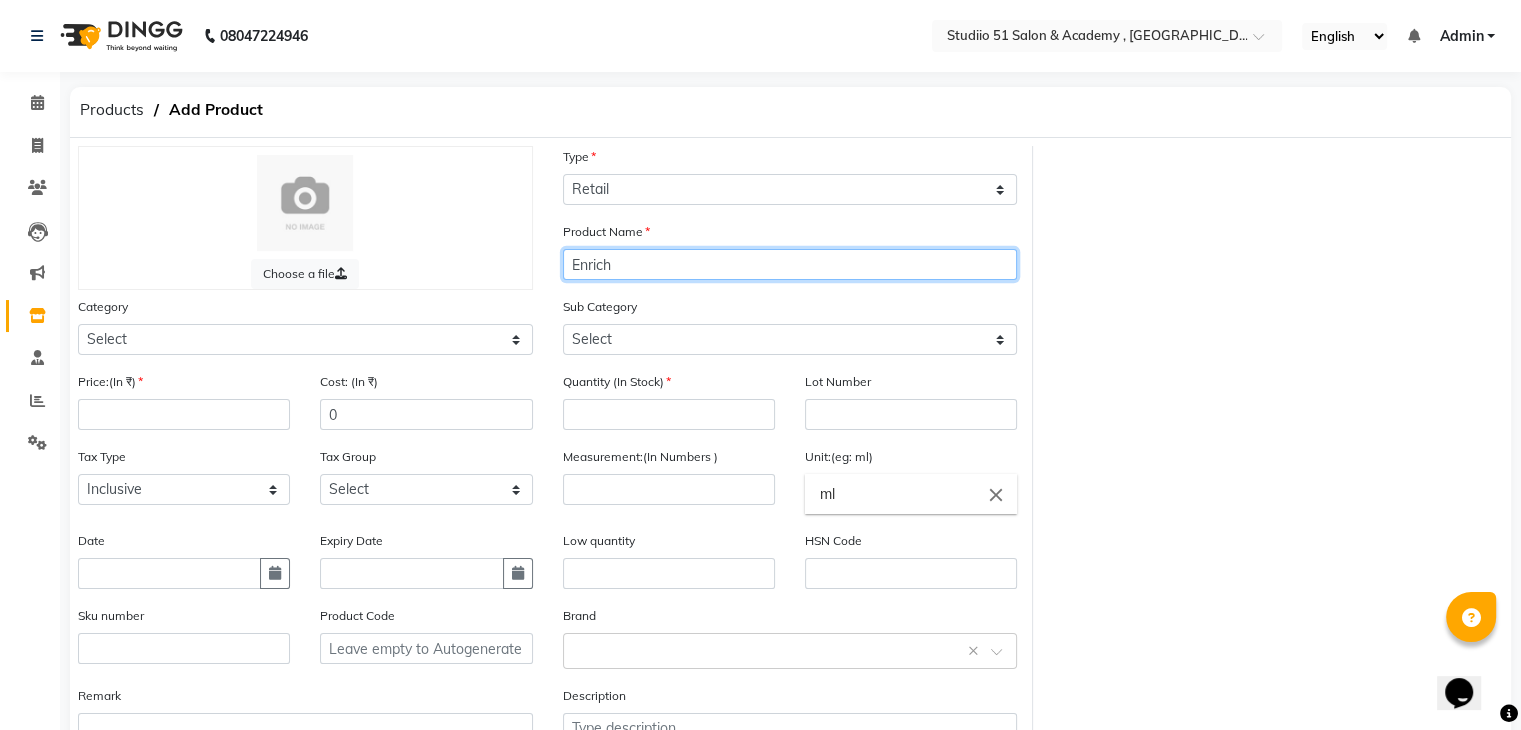 click on "Enrich" 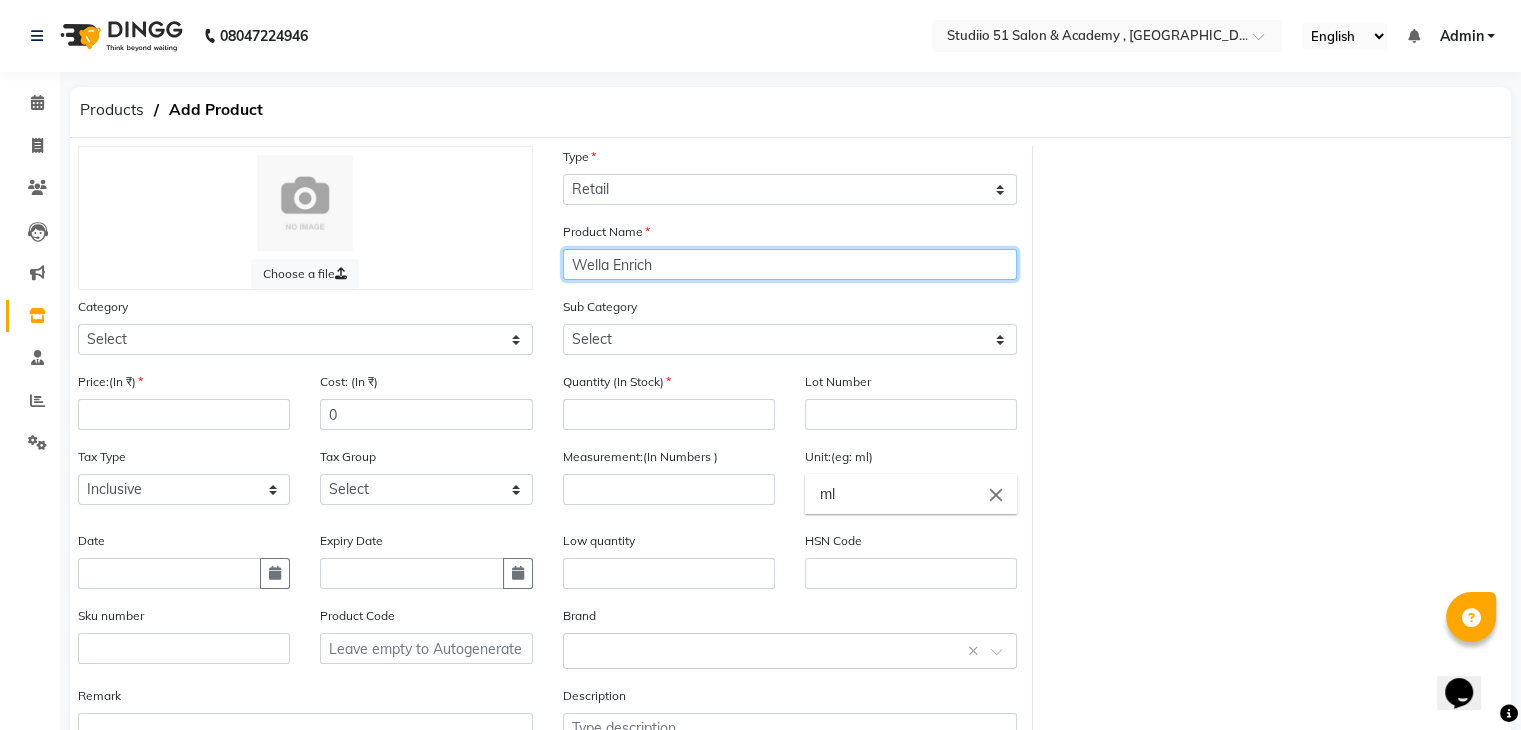 click on "Wella Enrich" 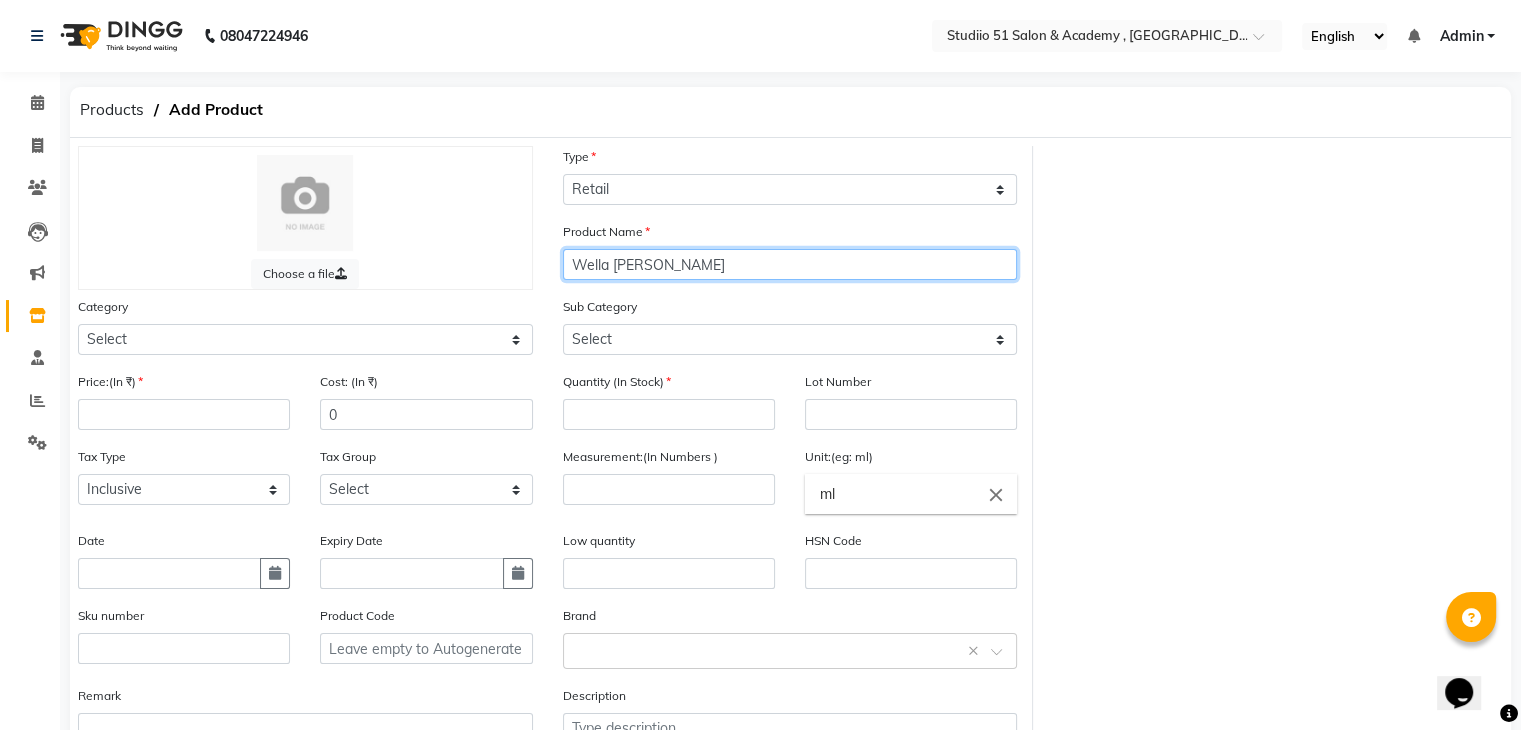 type on "Wella [PERSON_NAME]" 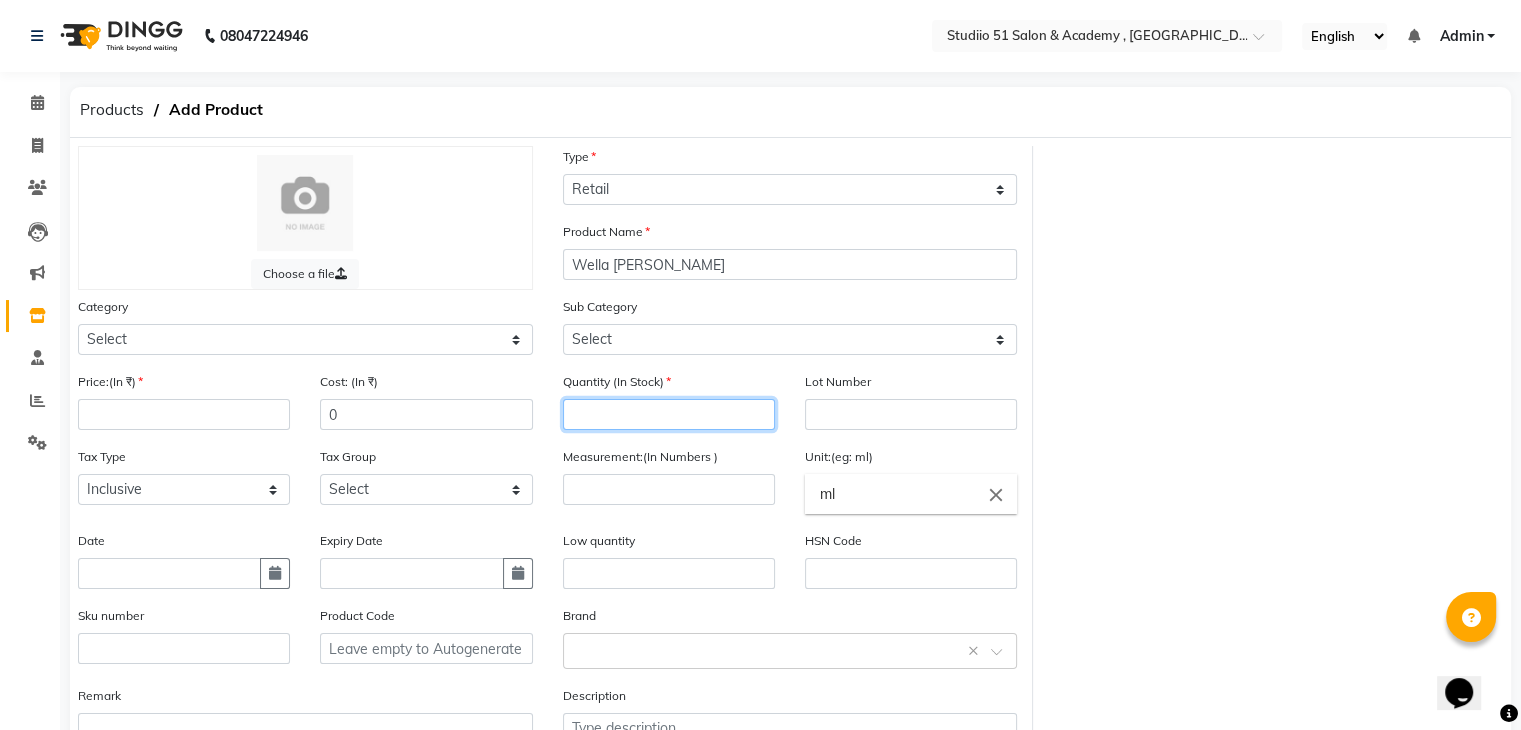 click 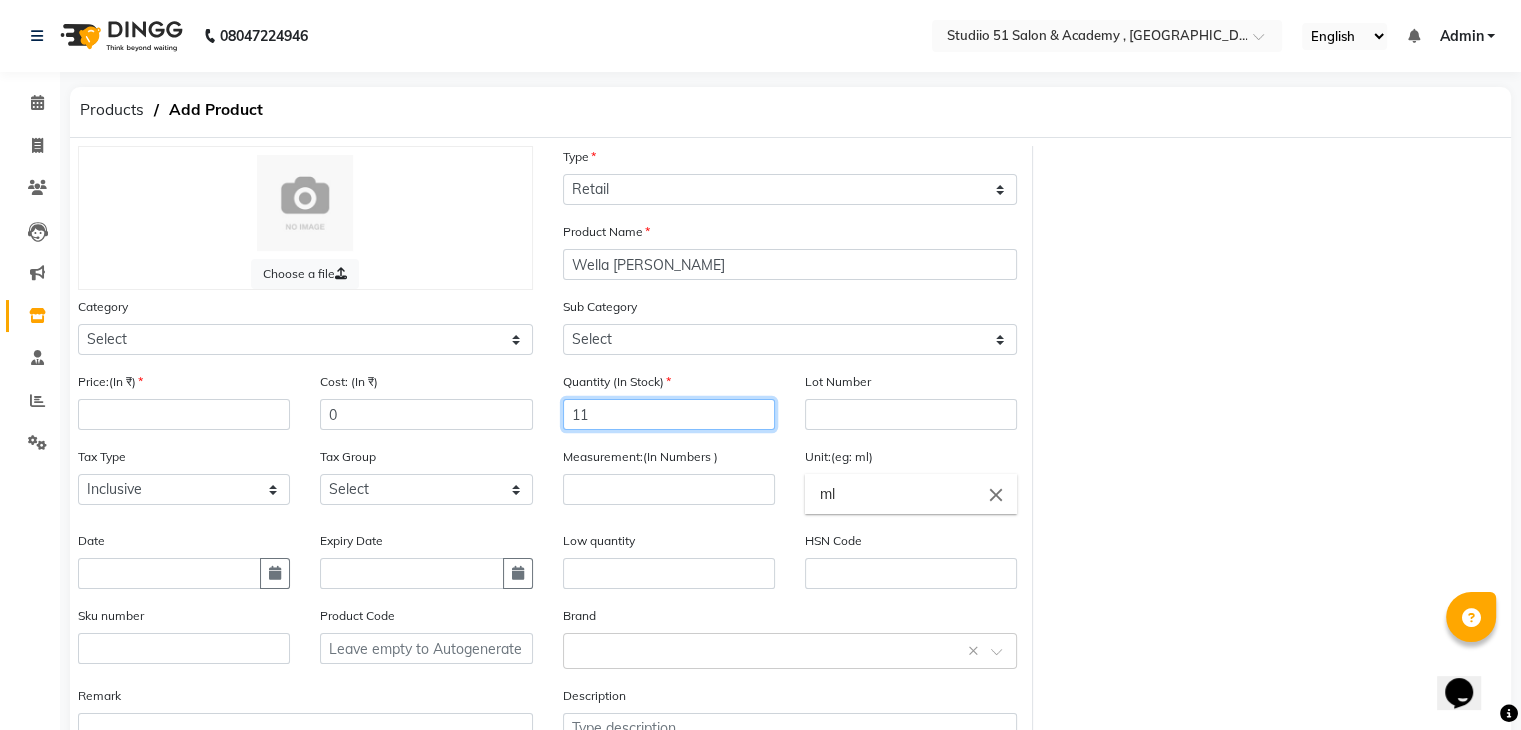 type on "11" 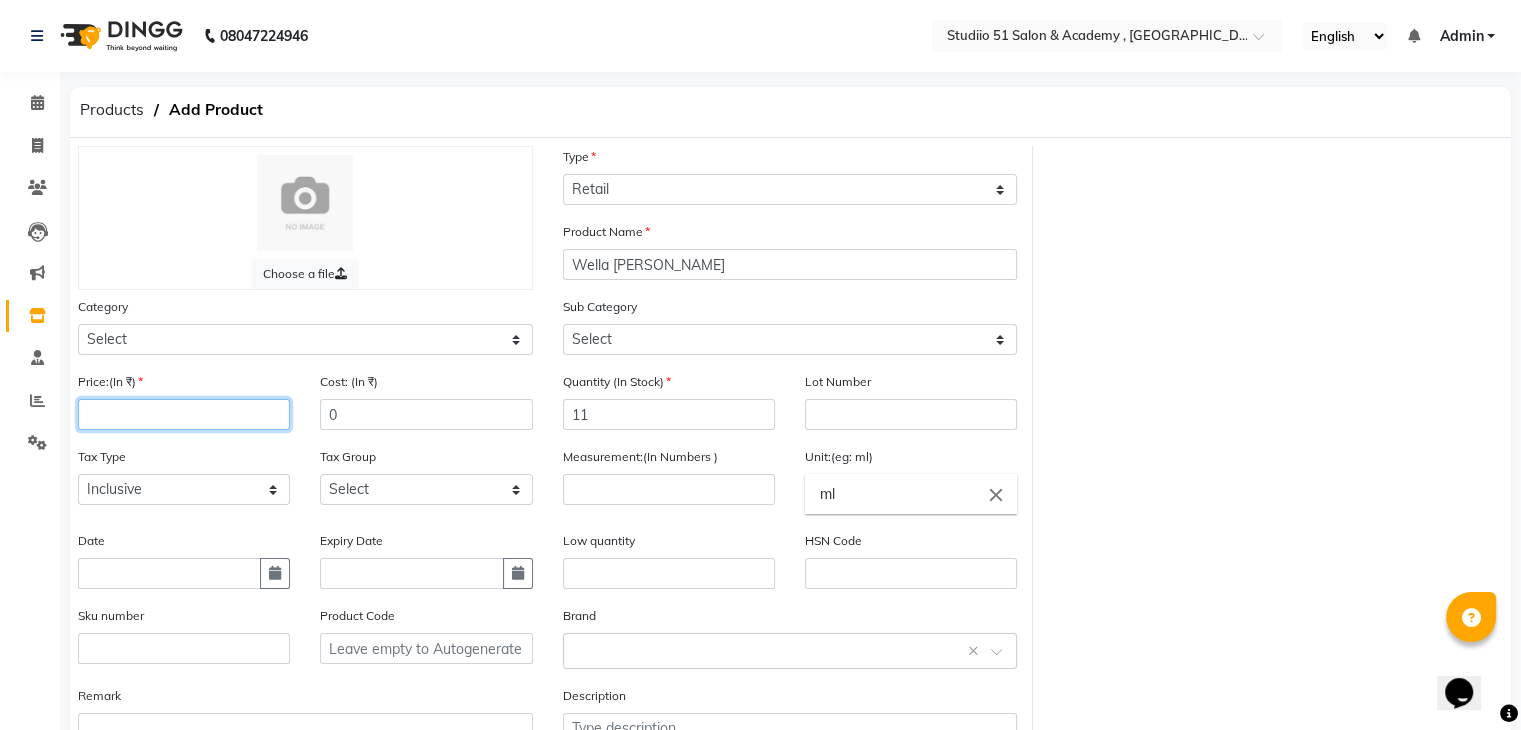 click 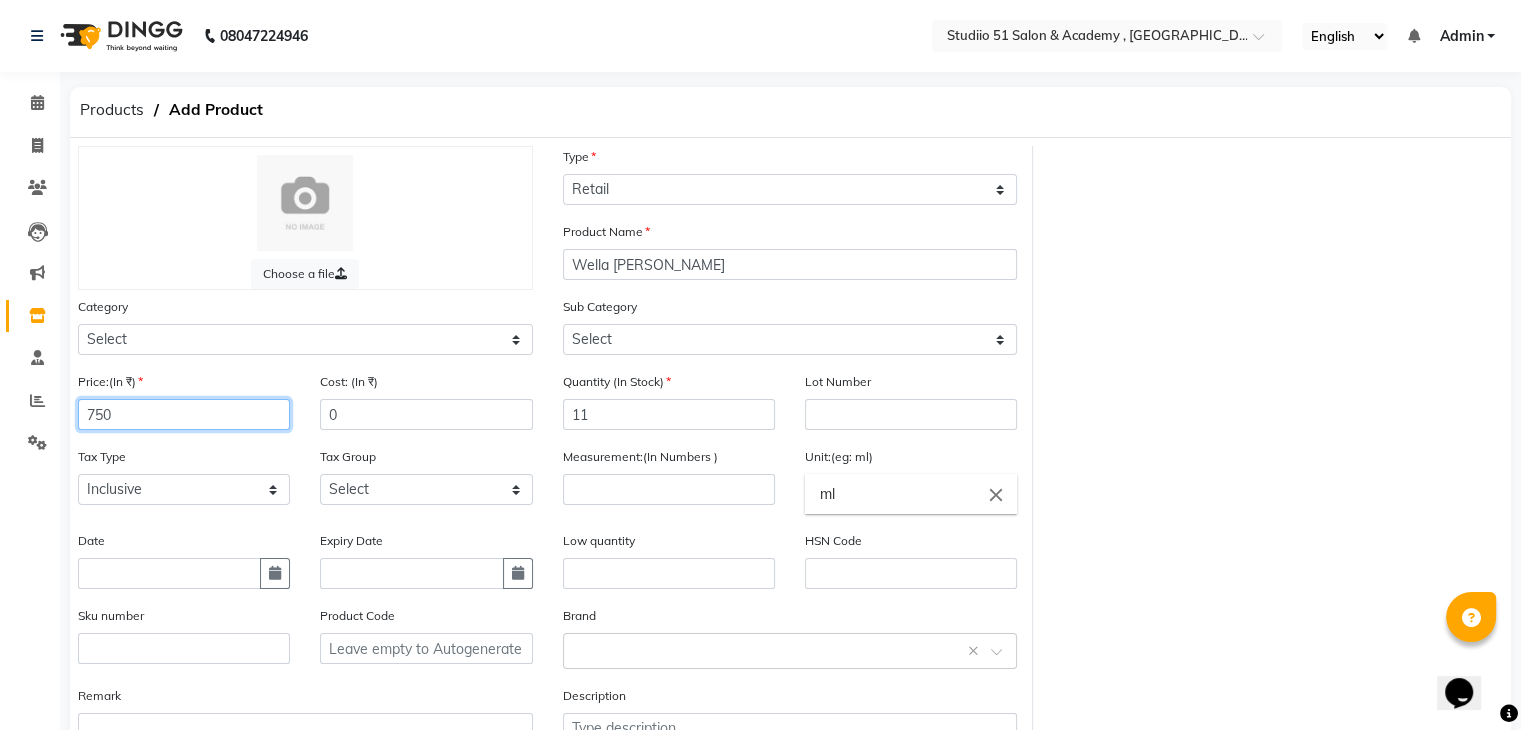 type on "750" 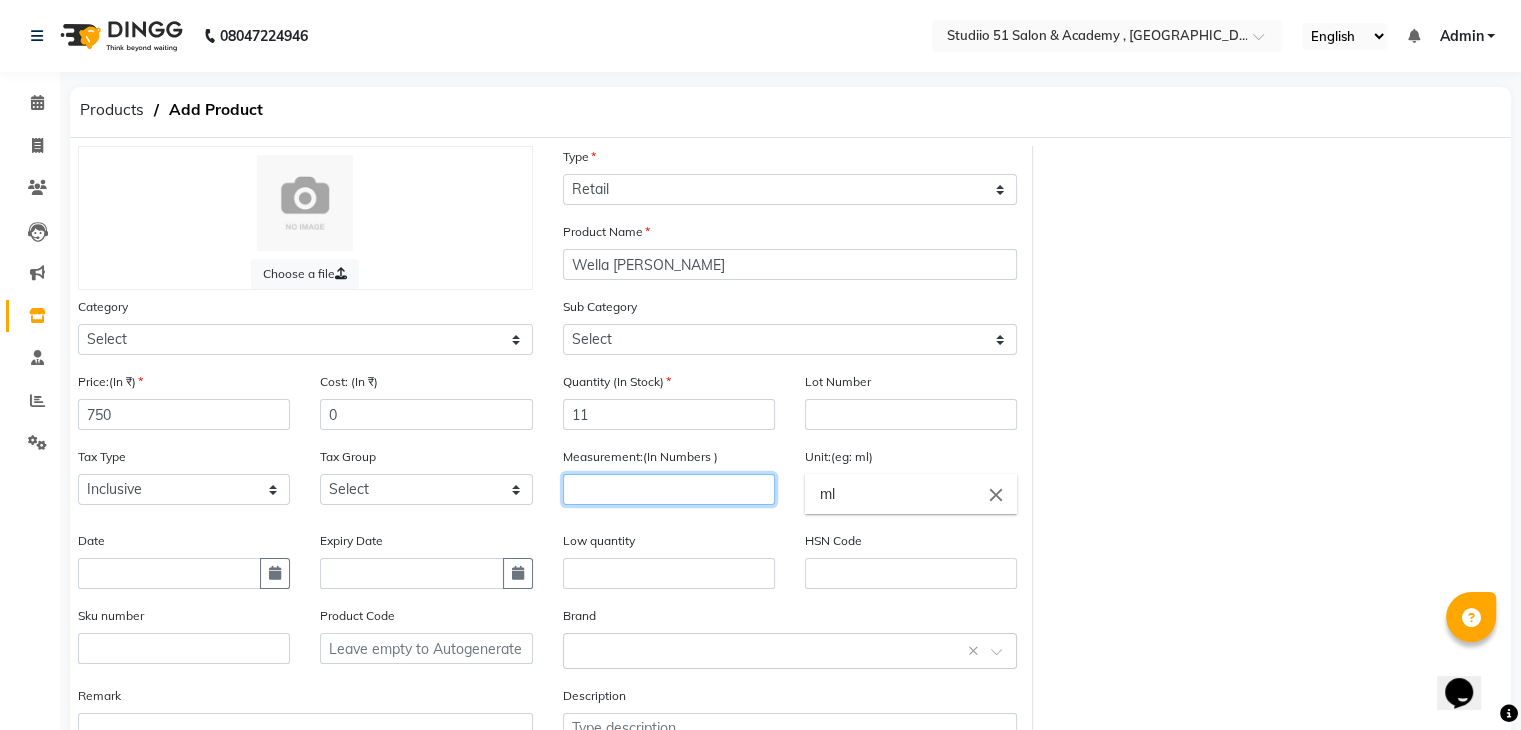 click 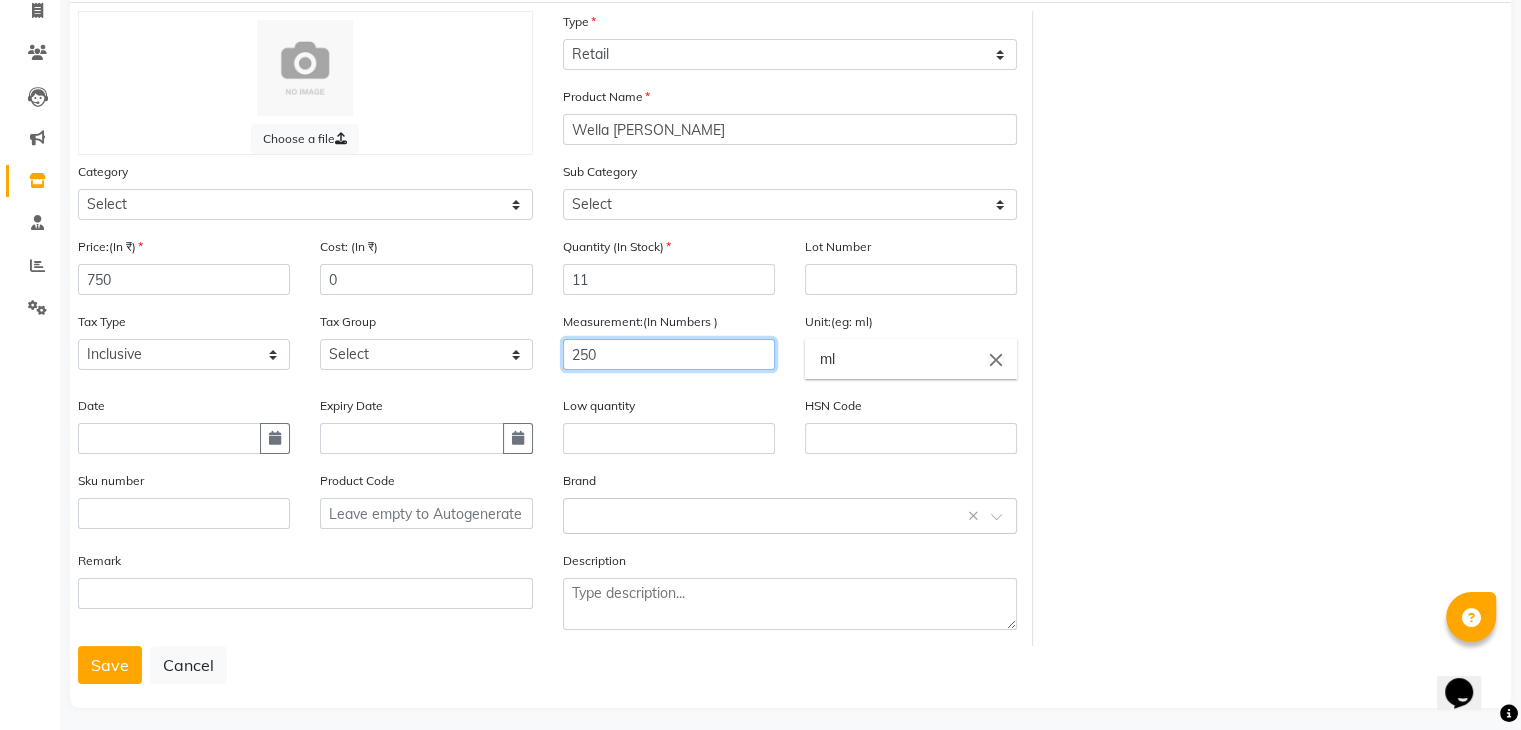 scroll, scrollTop: 156, scrollLeft: 0, axis: vertical 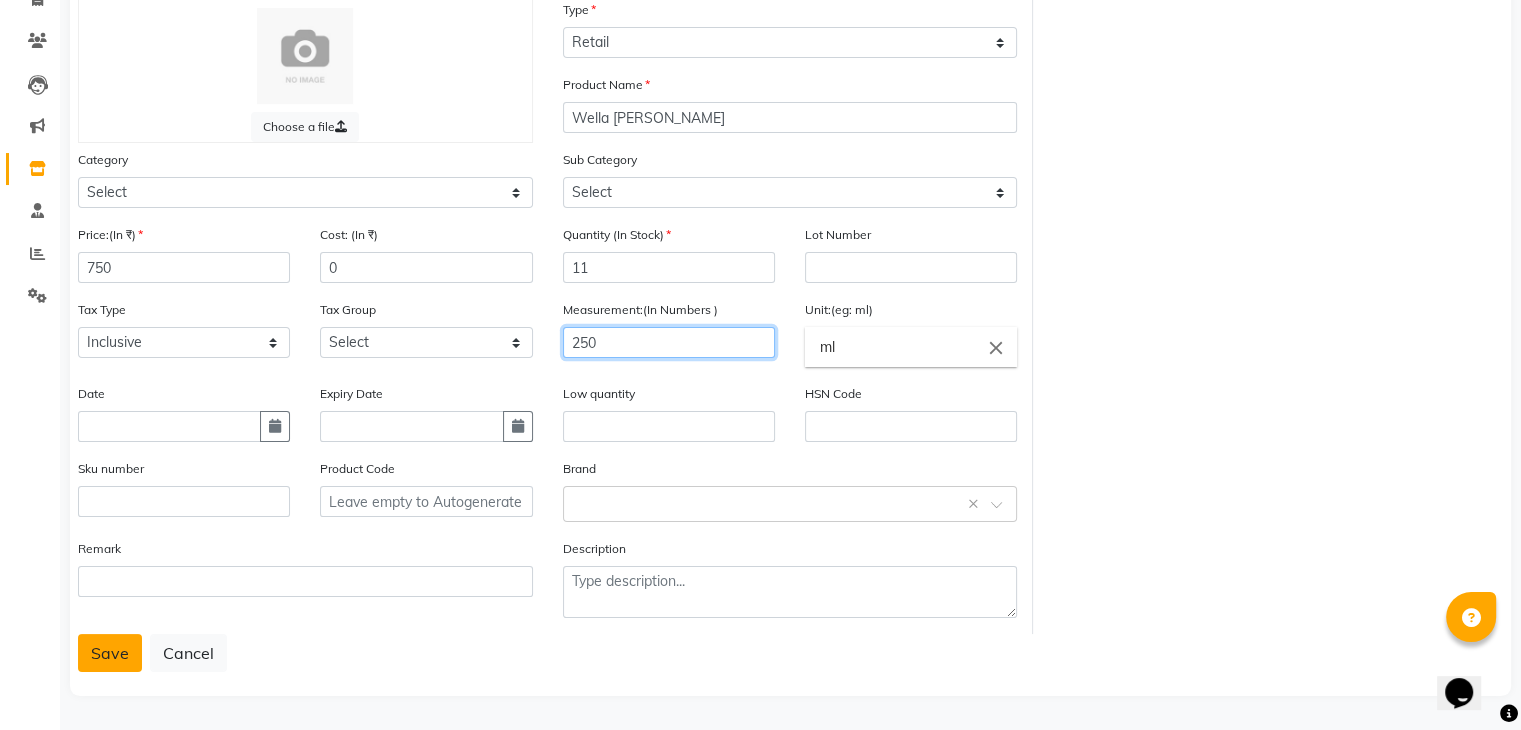 type on "250" 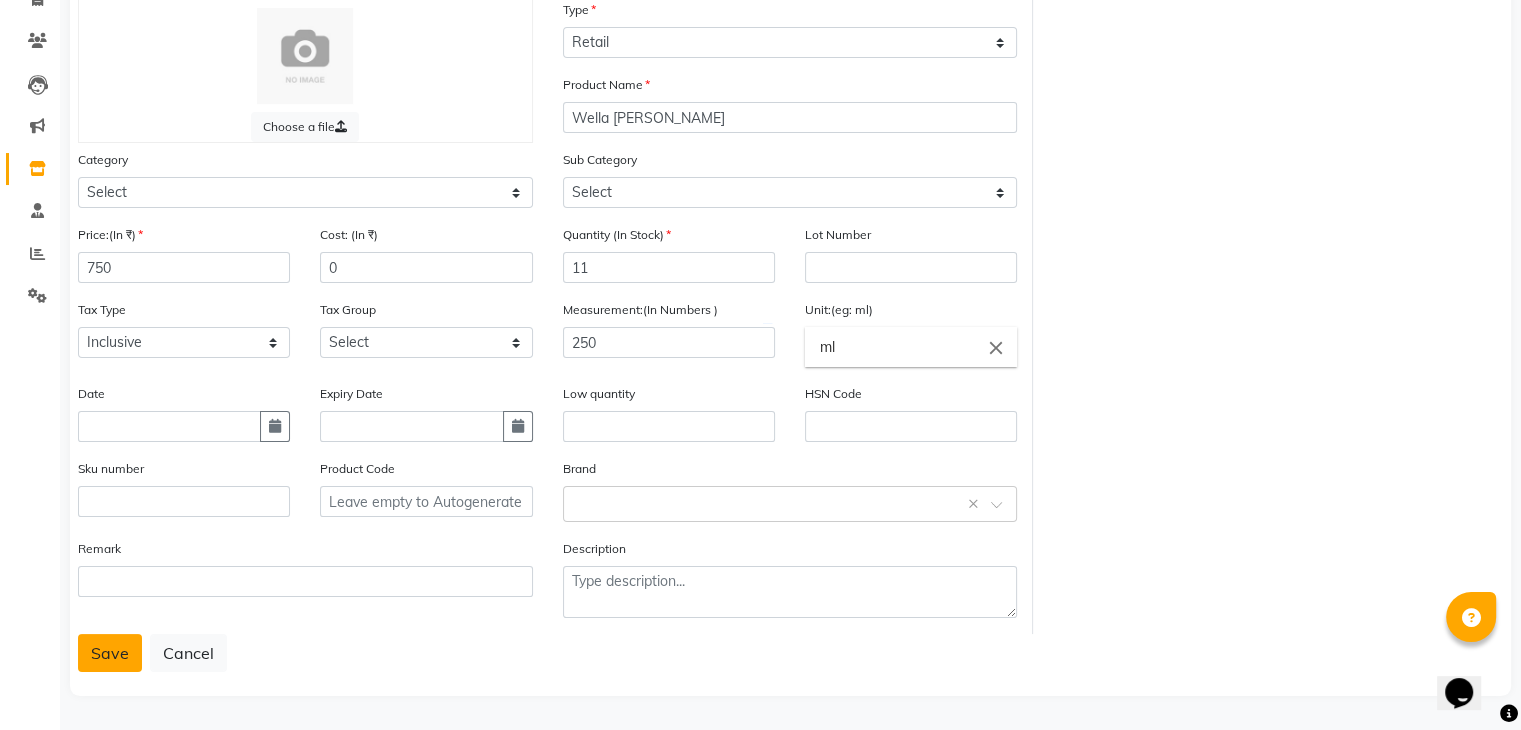 click on "Save" 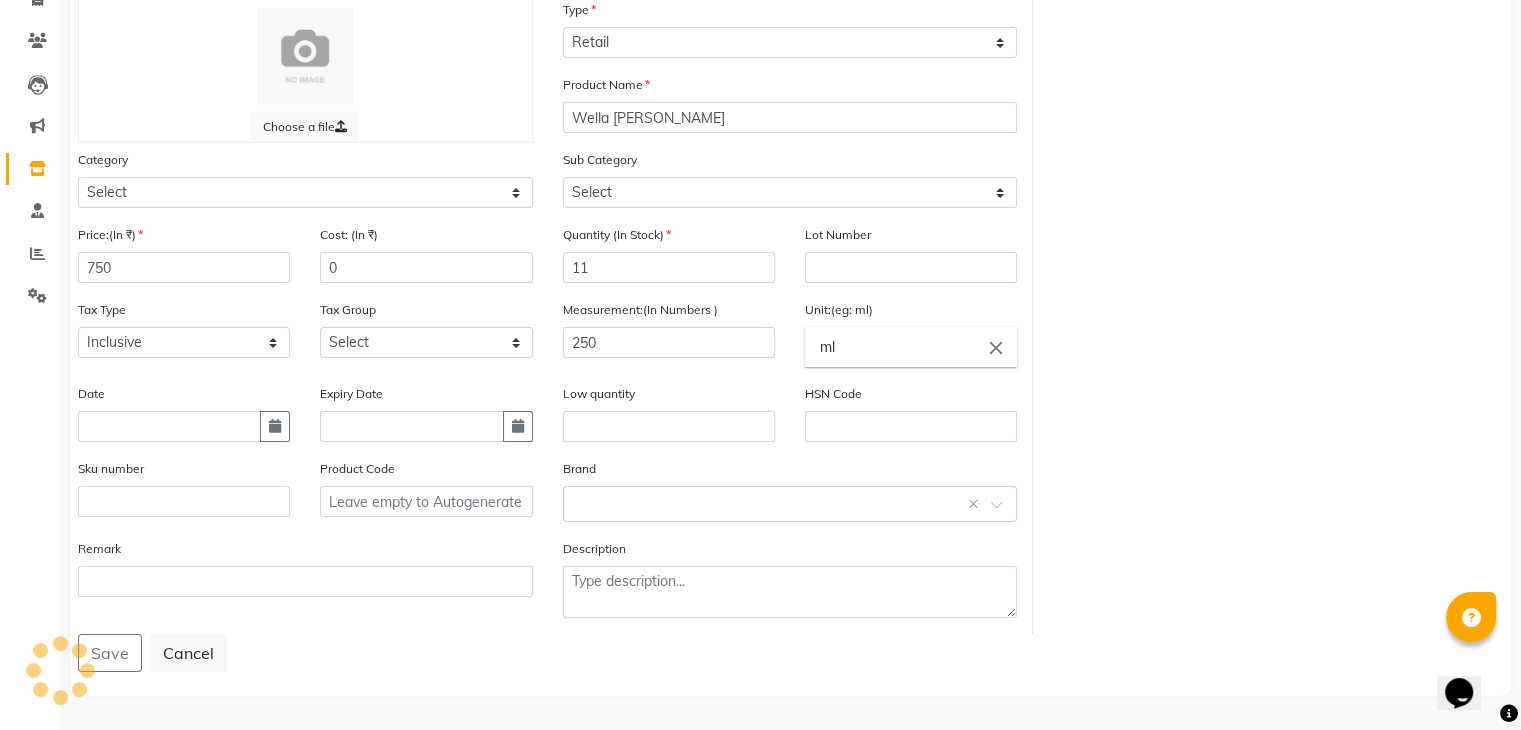scroll, scrollTop: 0, scrollLeft: 0, axis: both 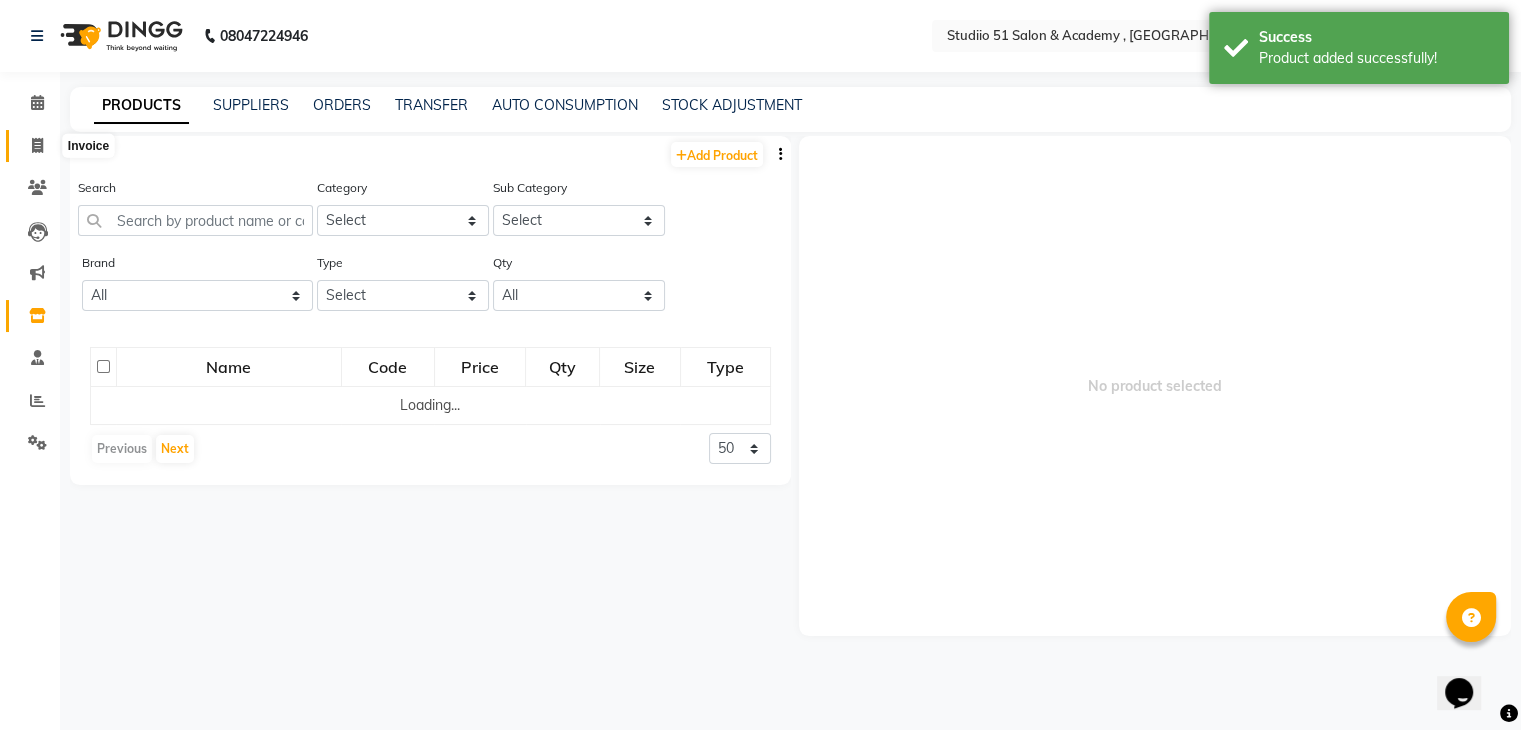 click 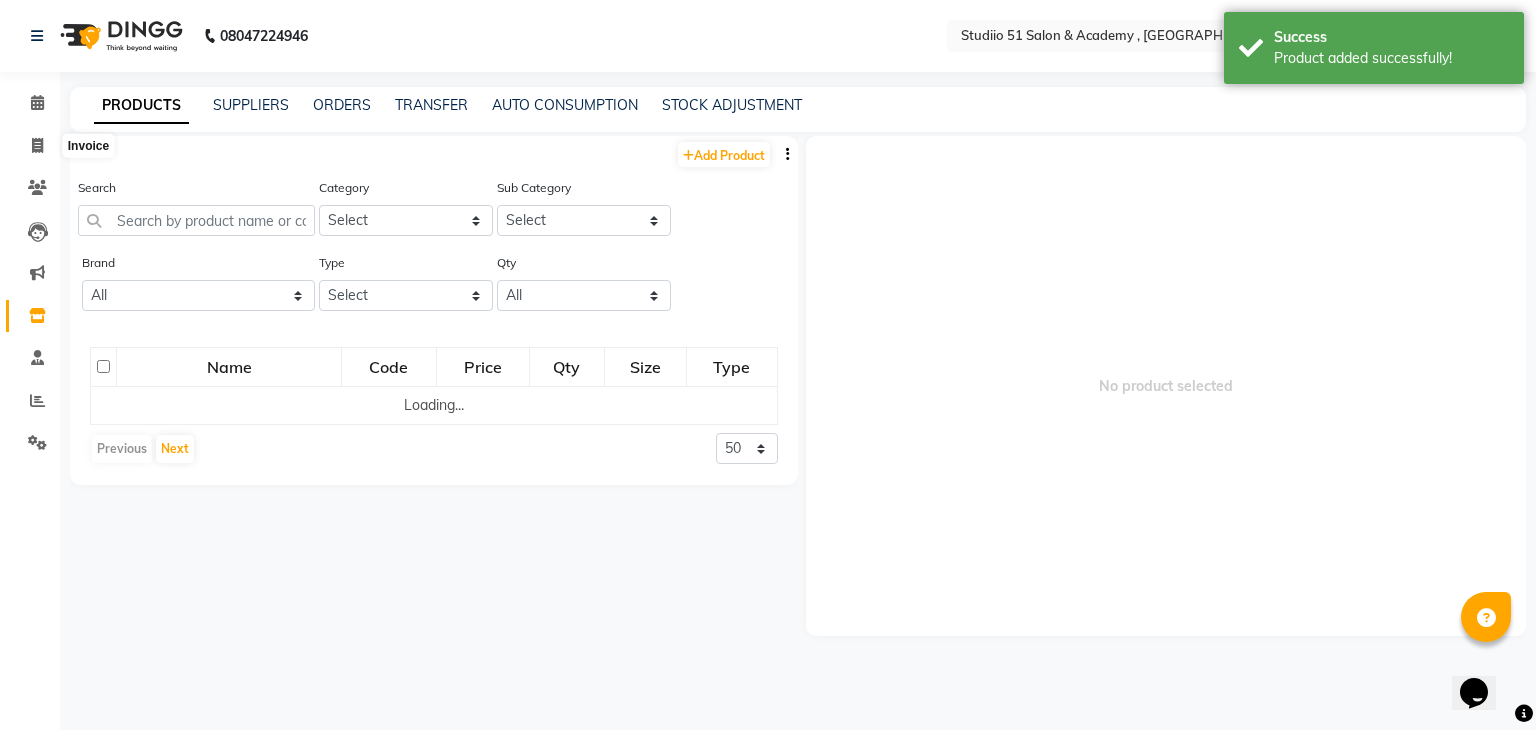 select on "638" 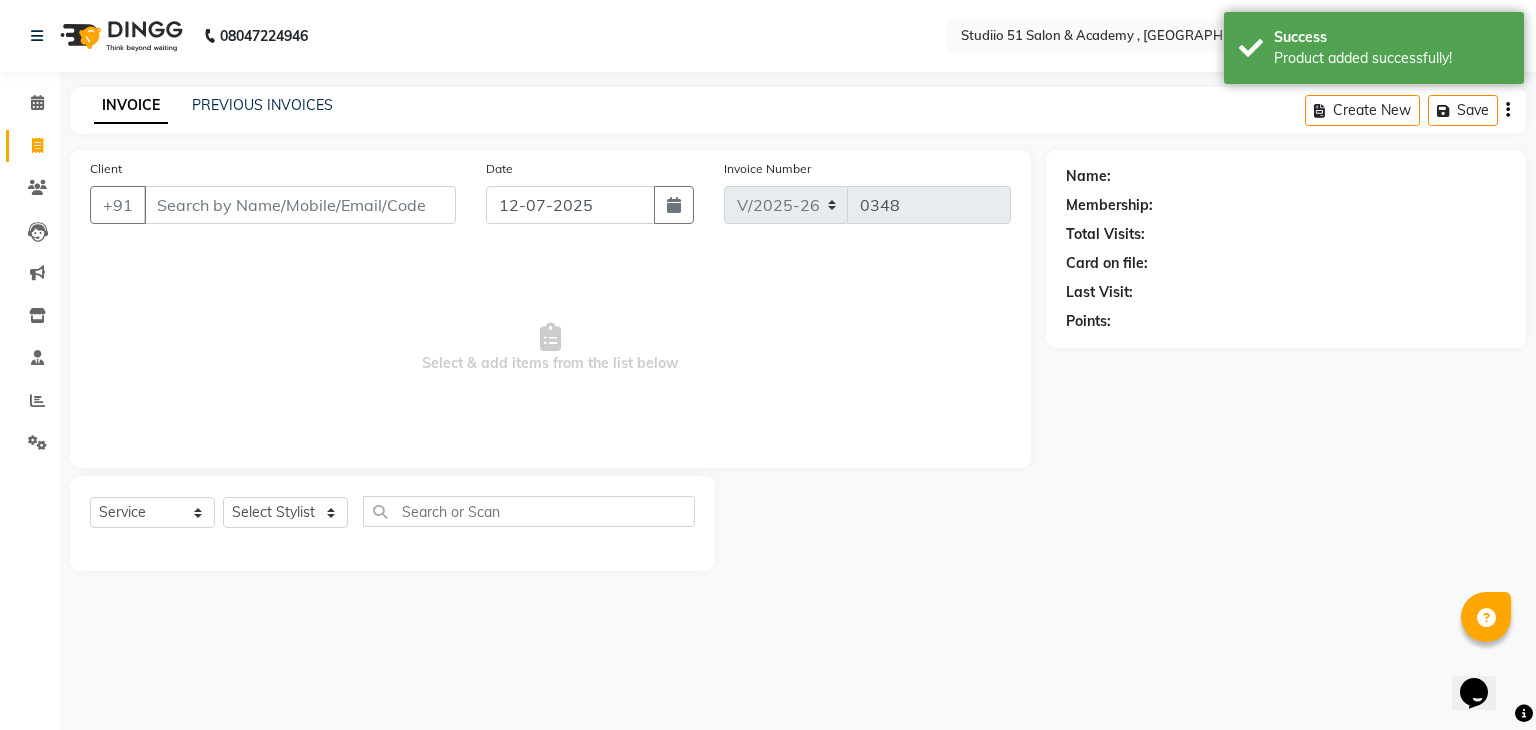 drag, startPoint x: 348, startPoint y: 227, endPoint x: 337, endPoint y: 214, distance: 17.029387 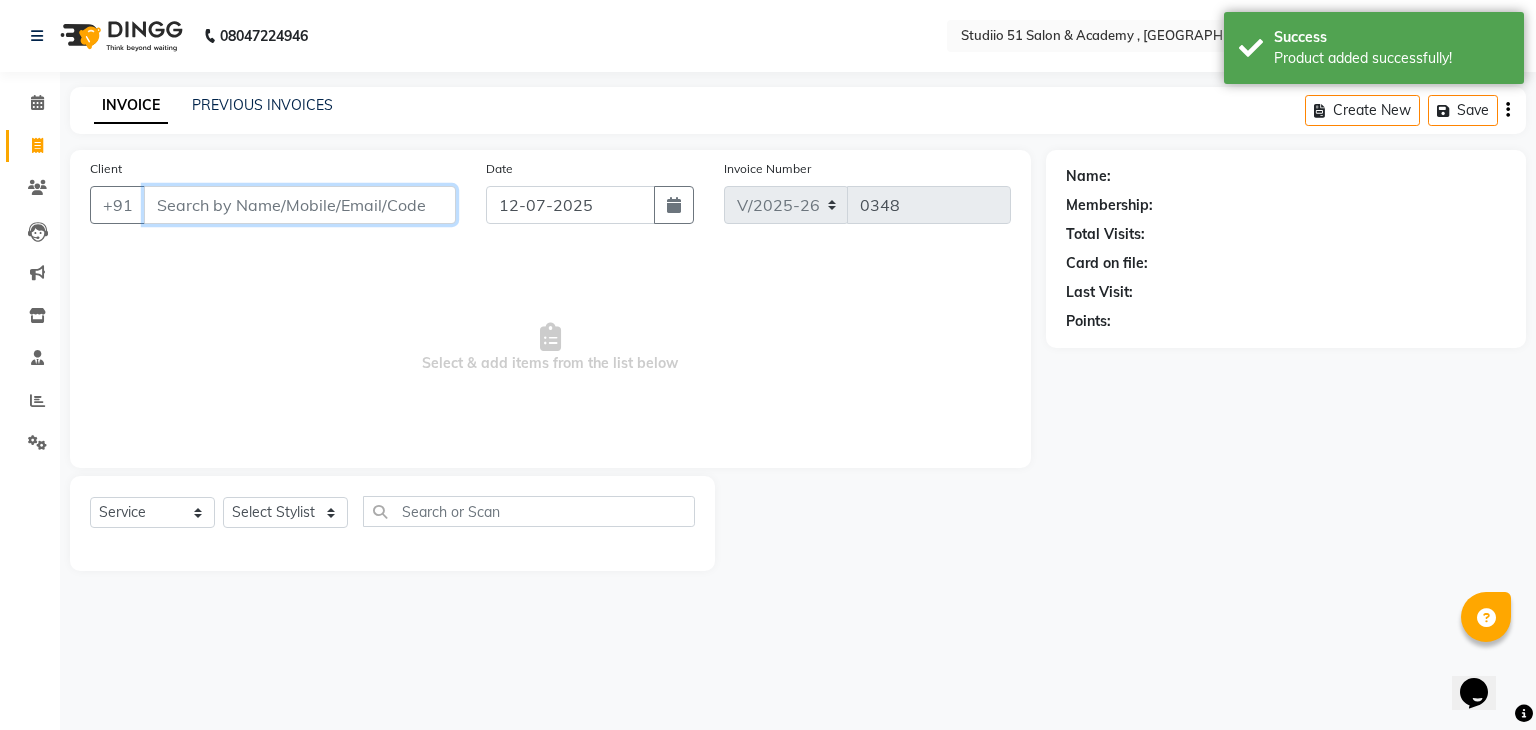 click on "Client" at bounding box center [300, 205] 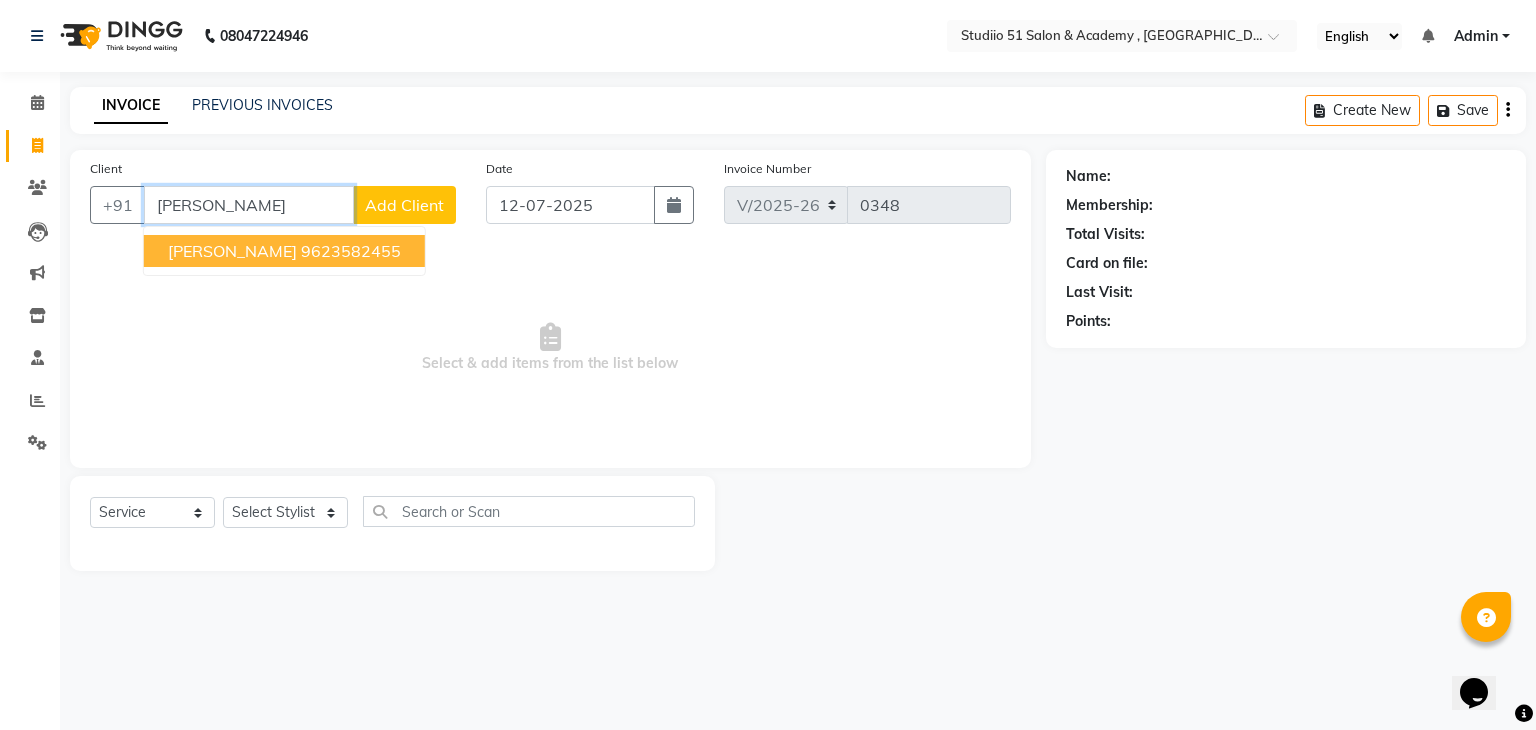 click on "[PERSON_NAME]" at bounding box center (232, 251) 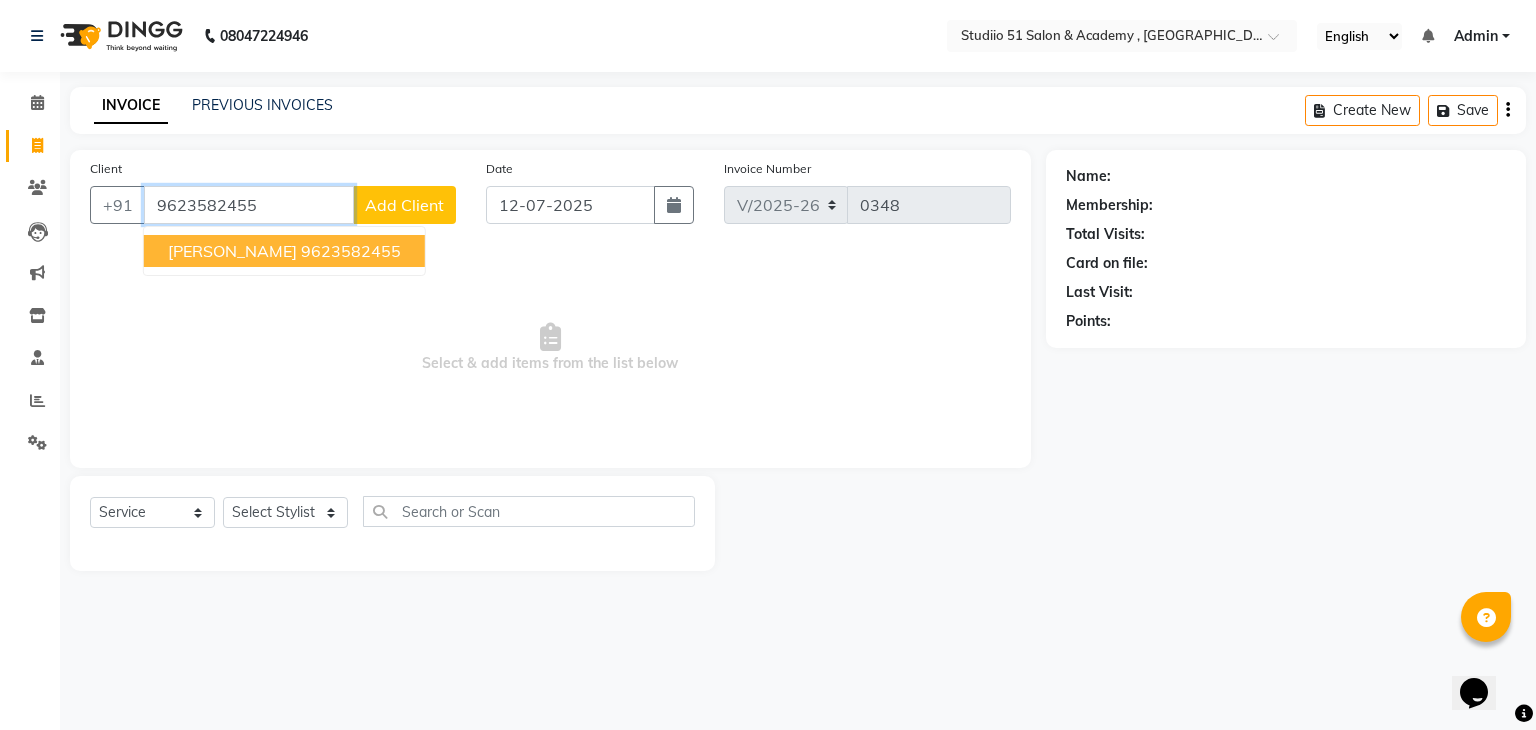 type on "9623582455" 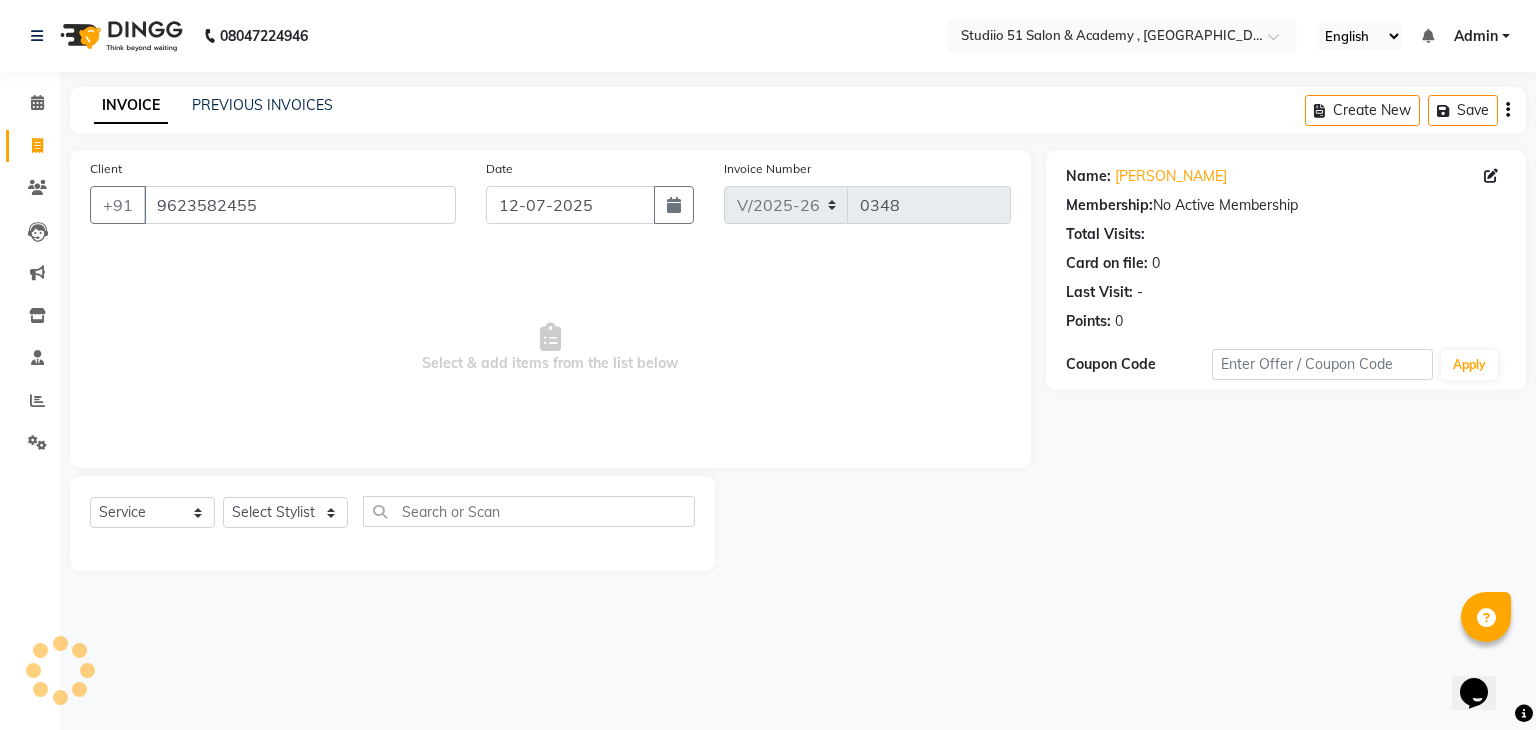 click on "Select & add items from the list below" at bounding box center [550, 348] 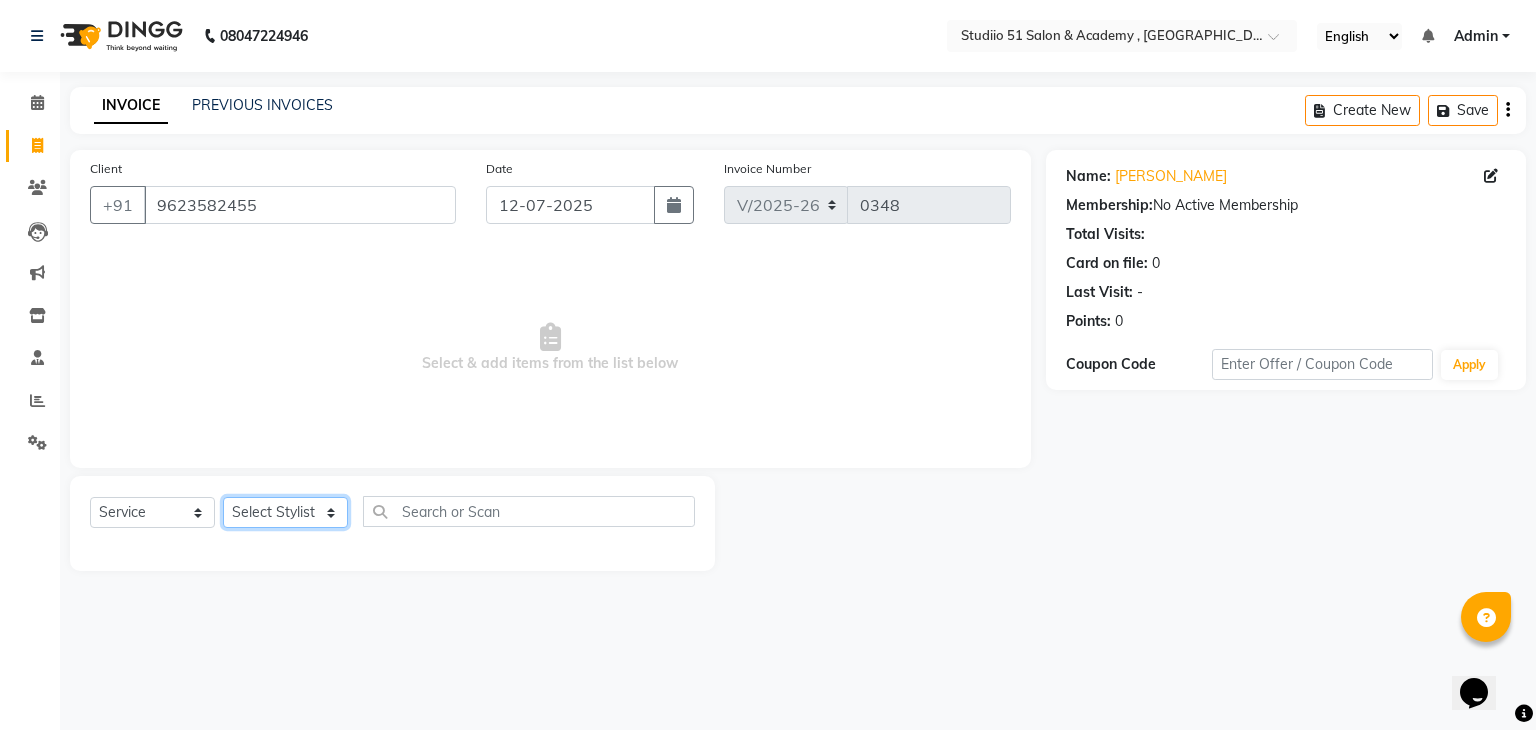 click on "Select Stylist [PERSON_NAME] [PERSON_NAME] [PERSON_NAME] Jaya [PERSON_NAME] [PERSON_NAME] Mam Students" 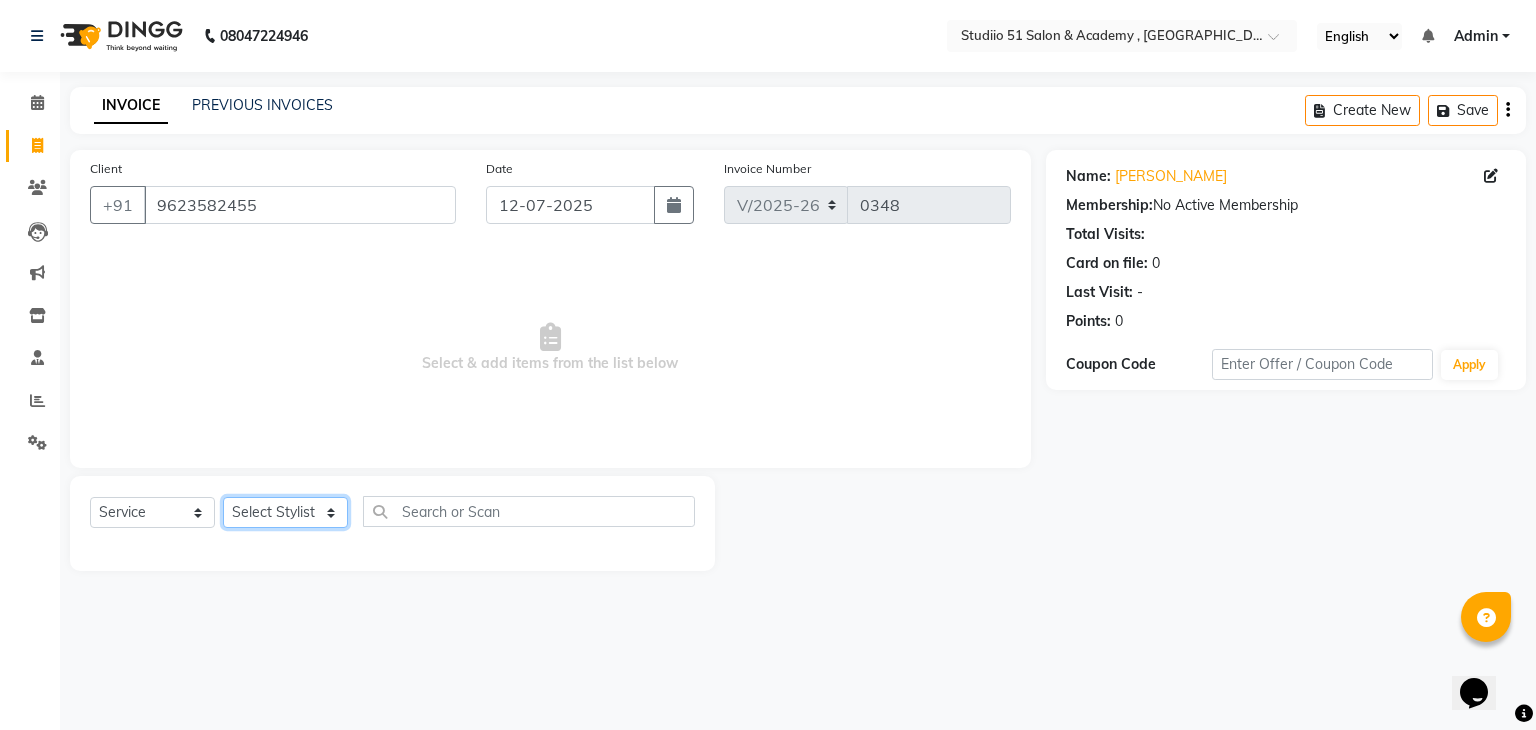 select on "9187" 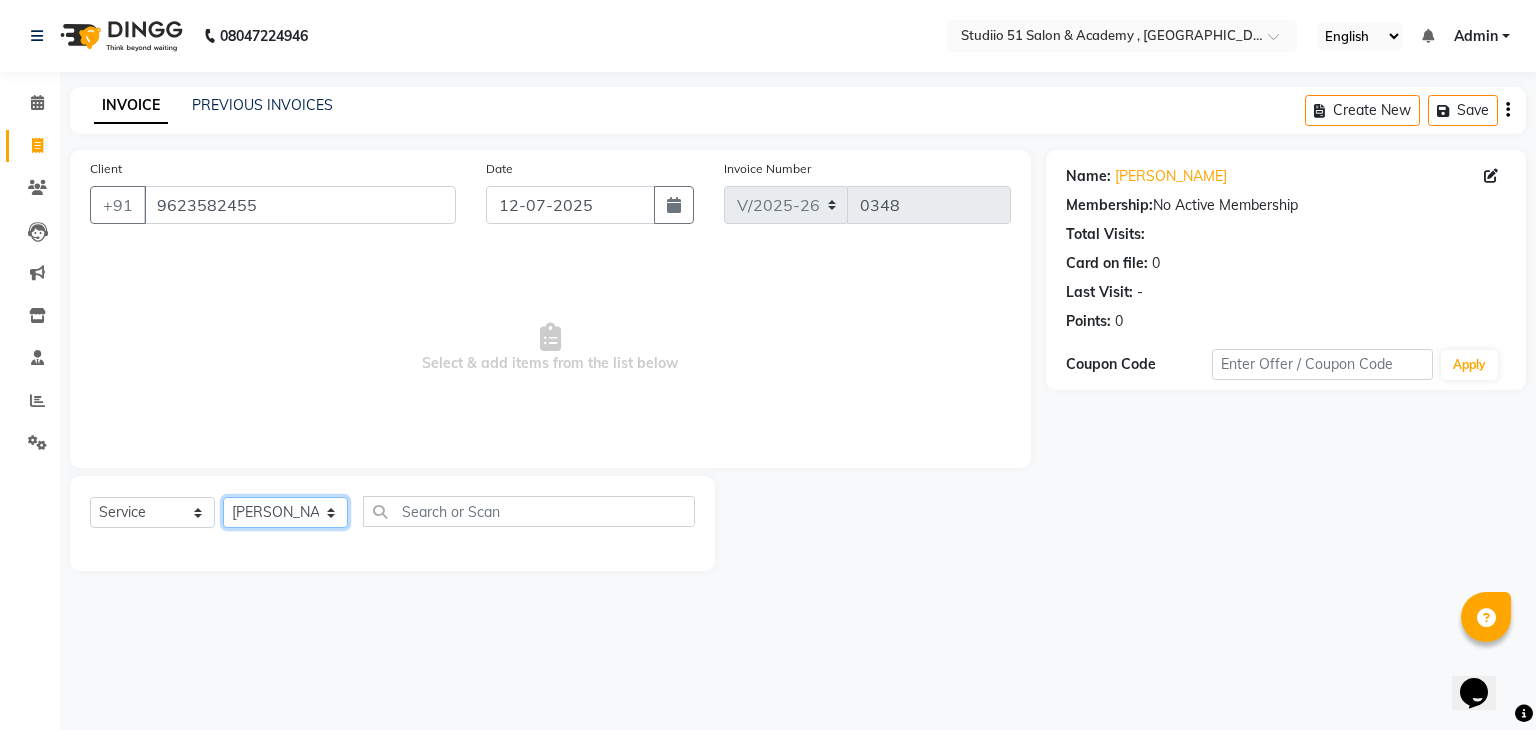 click on "Select Stylist [PERSON_NAME] [PERSON_NAME] [PERSON_NAME] Jaya [PERSON_NAME] [PERSON_NAME] Mam Students" 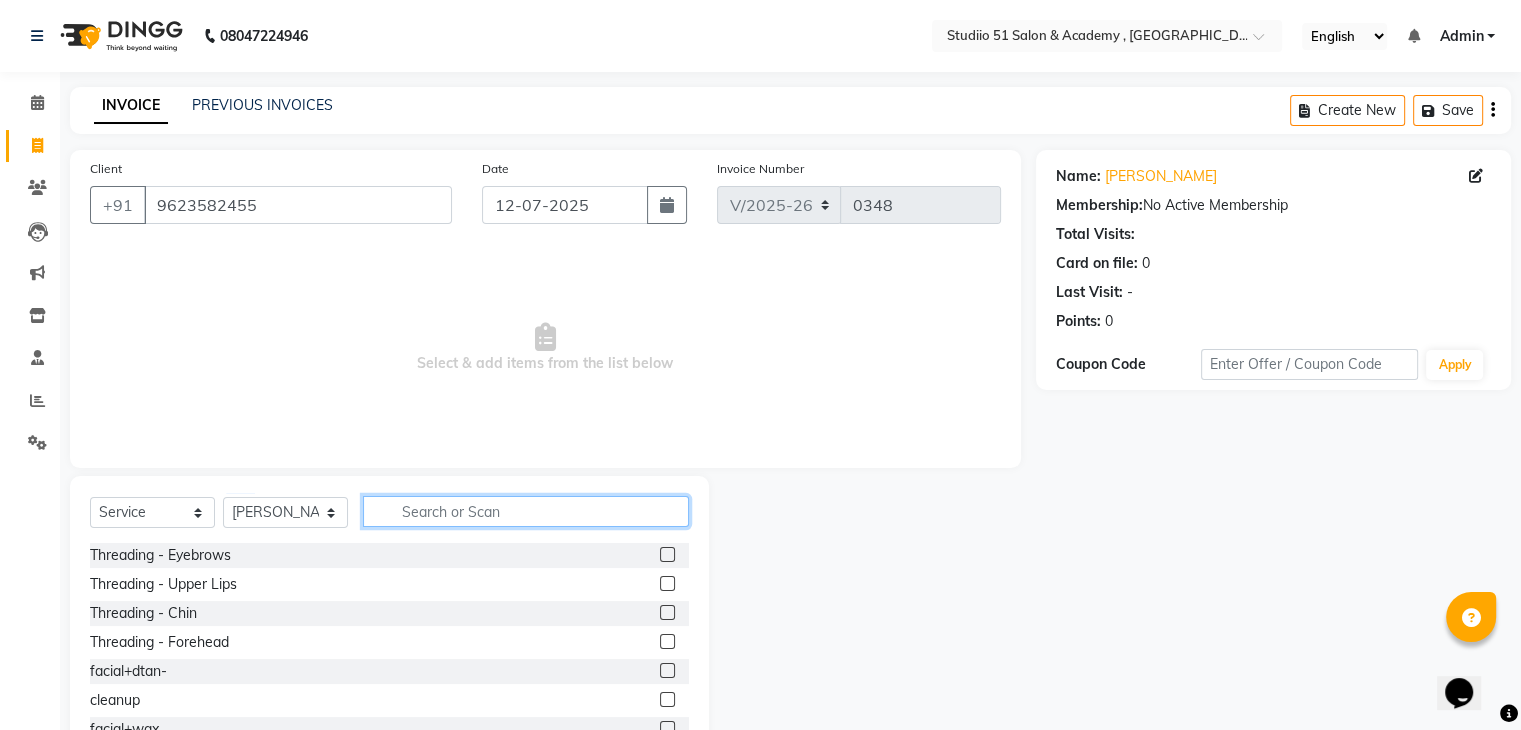 click 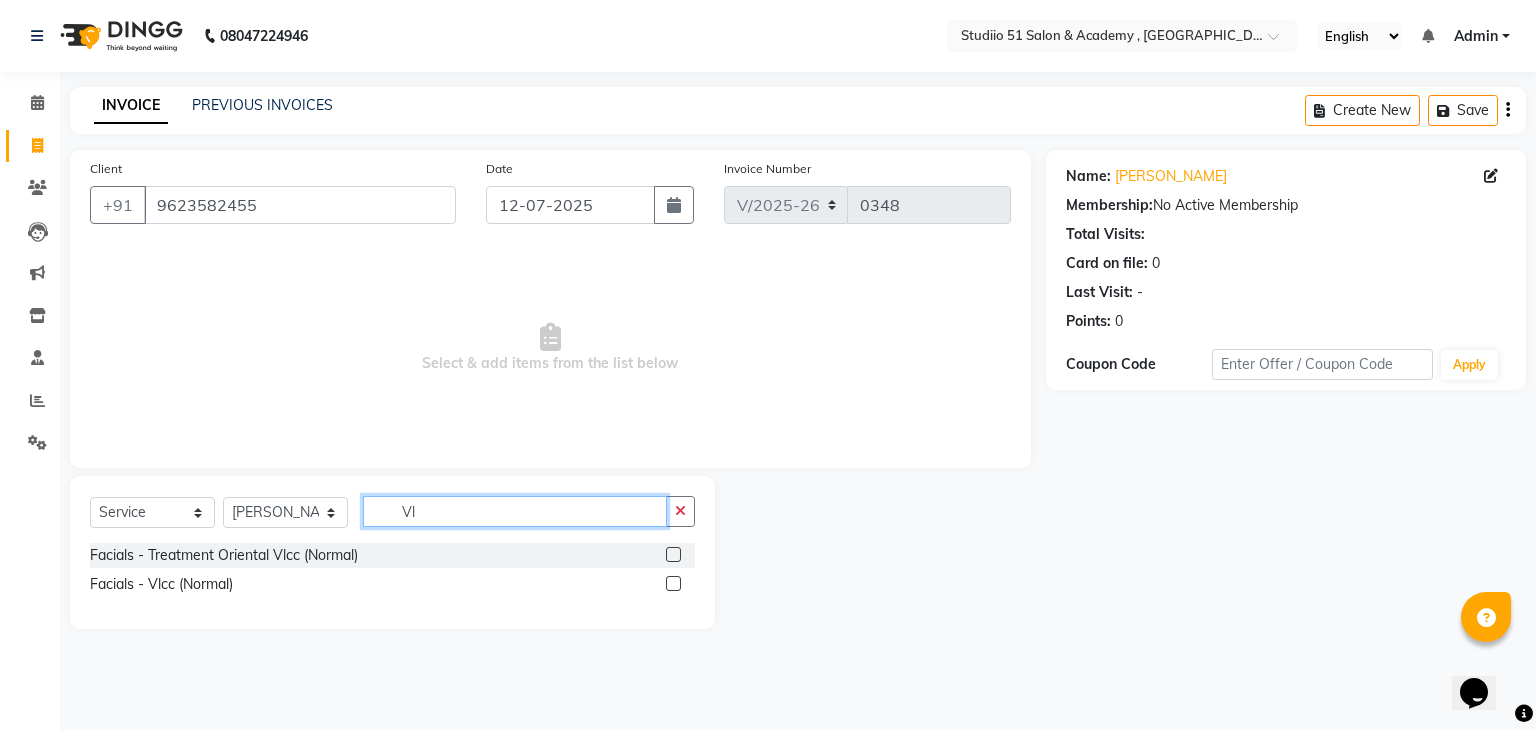type on "V" 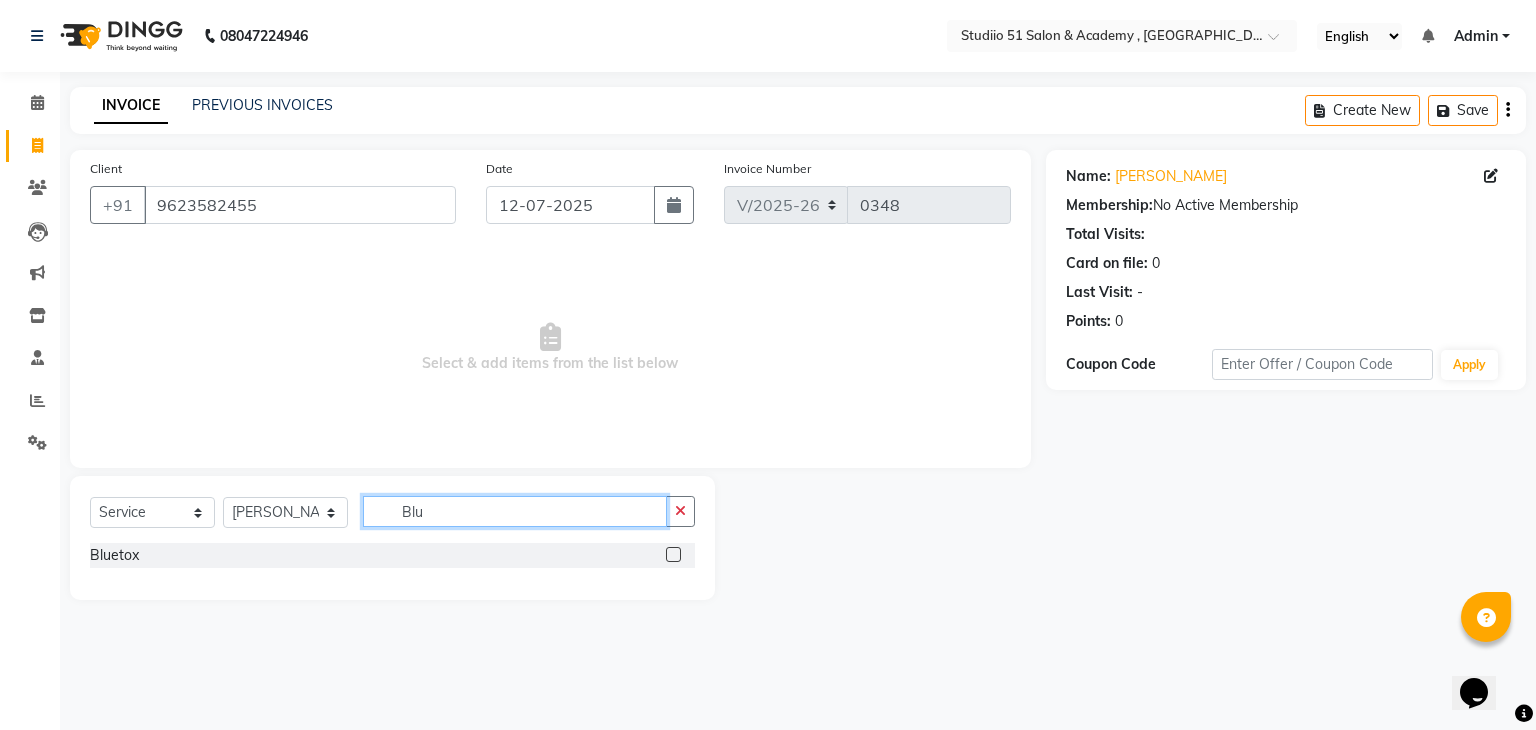 type on "Blu" 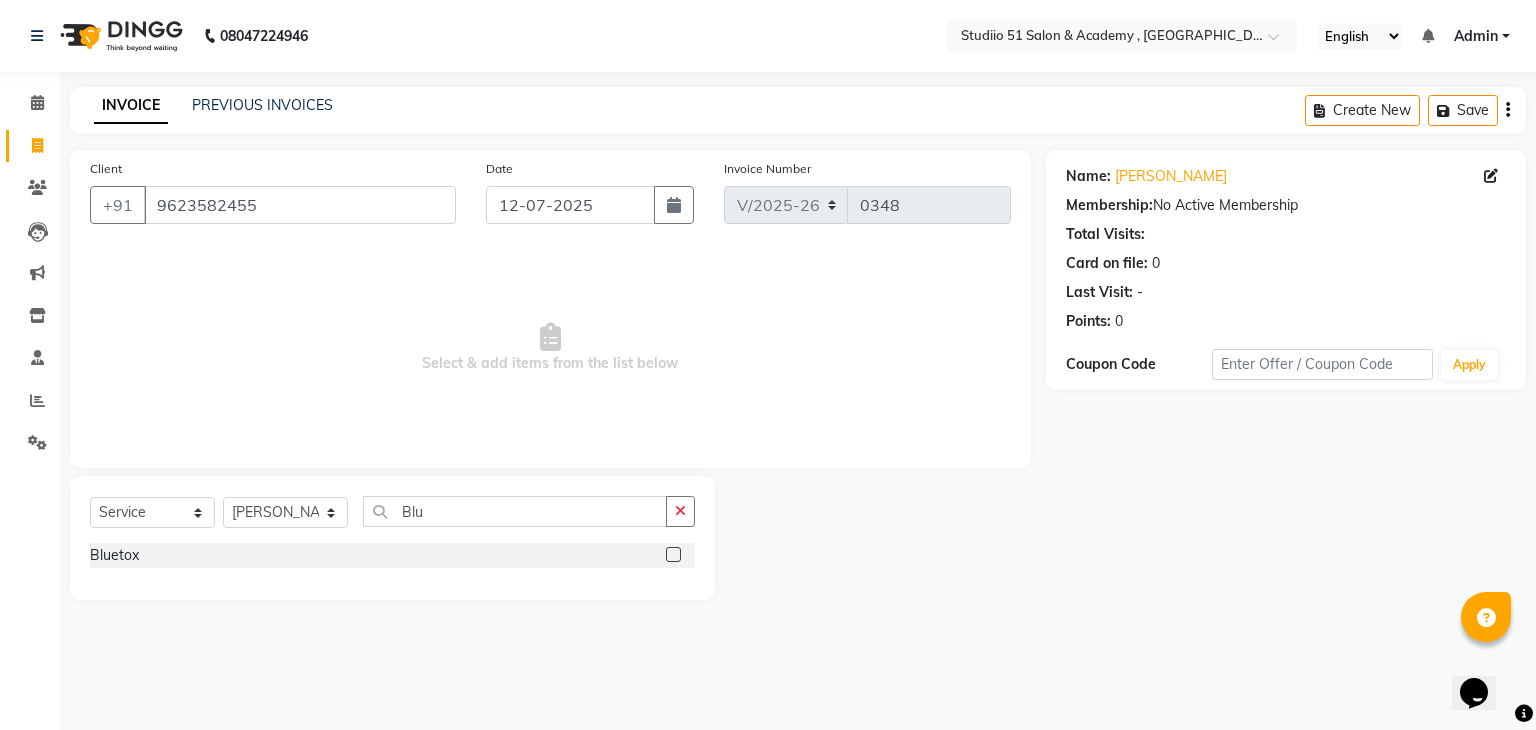 click 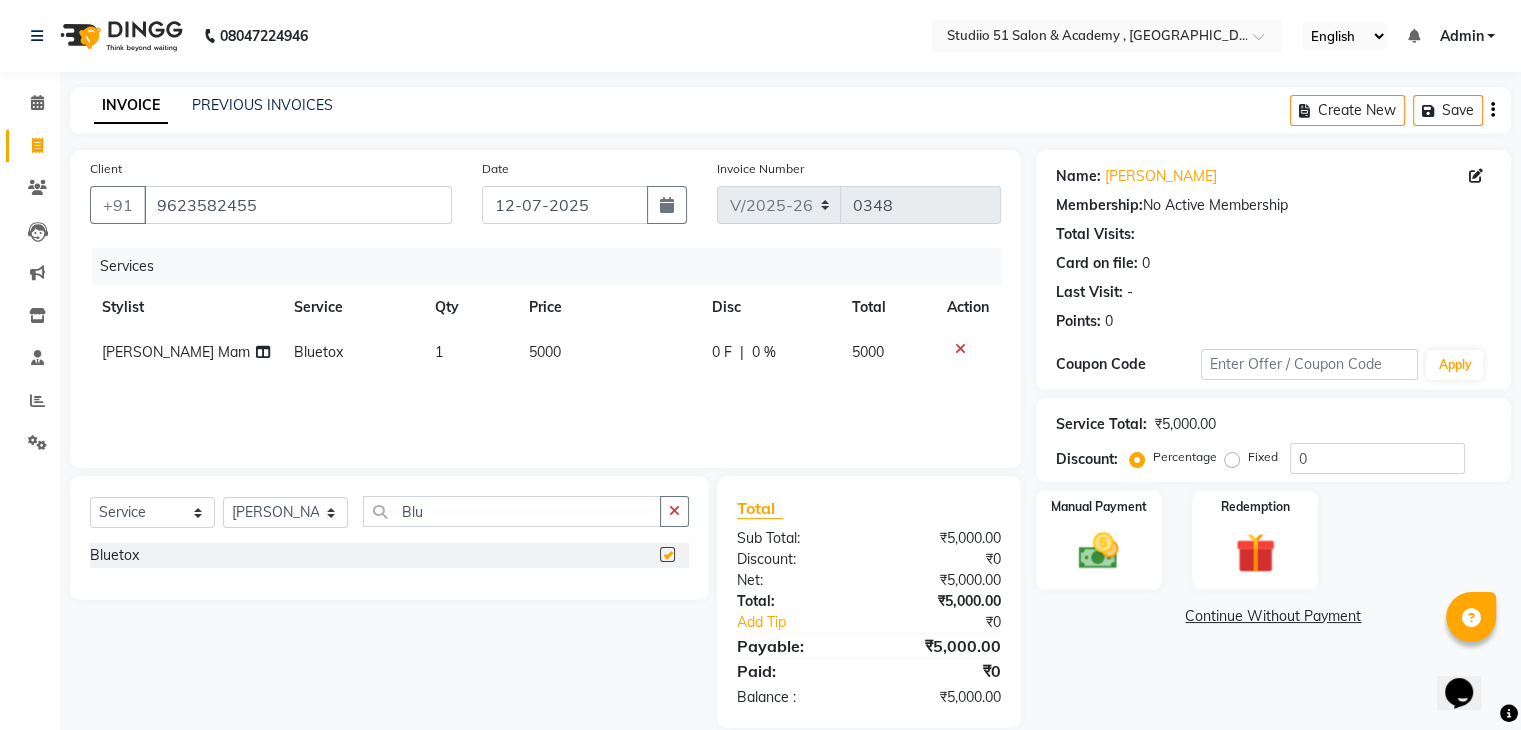 checkbox on "false" 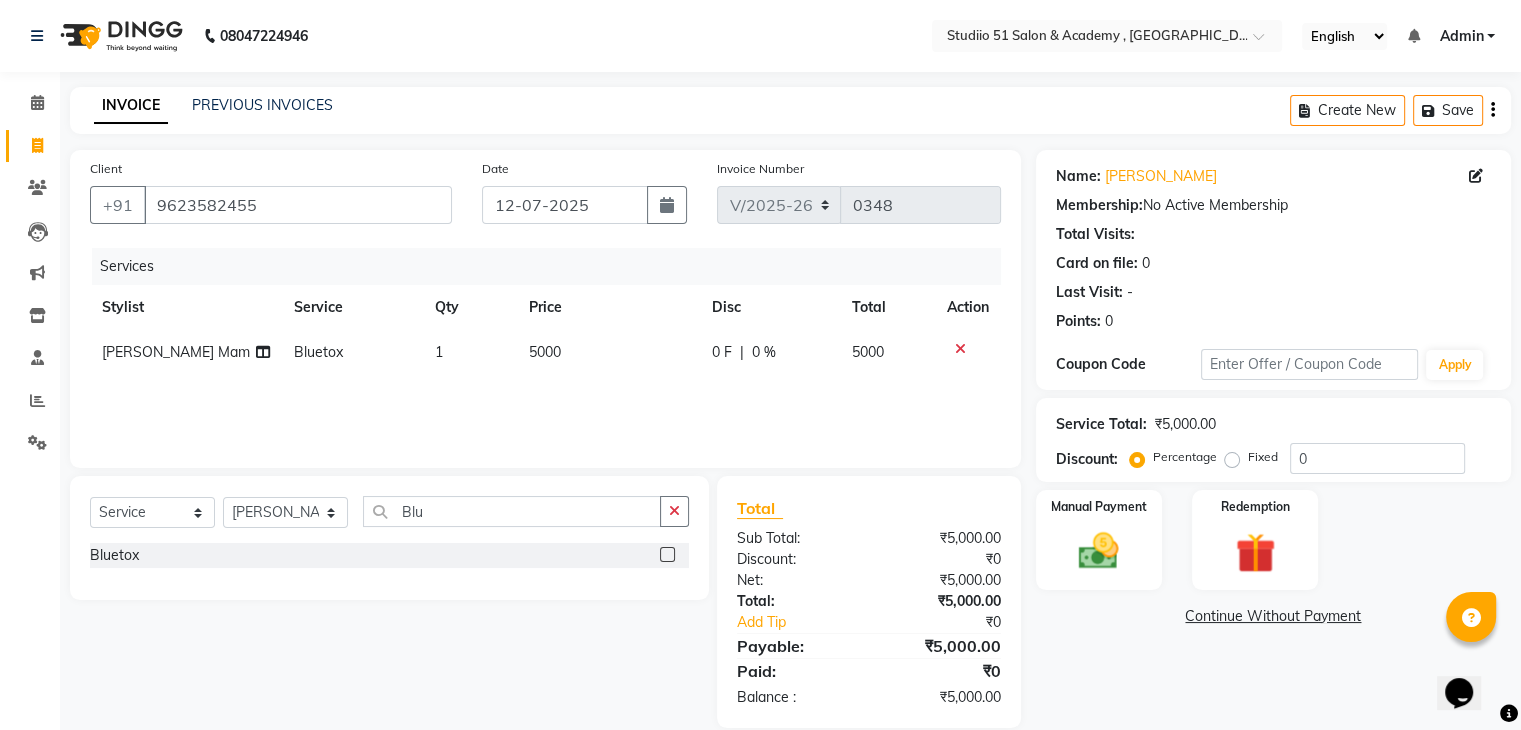 click on "5000" 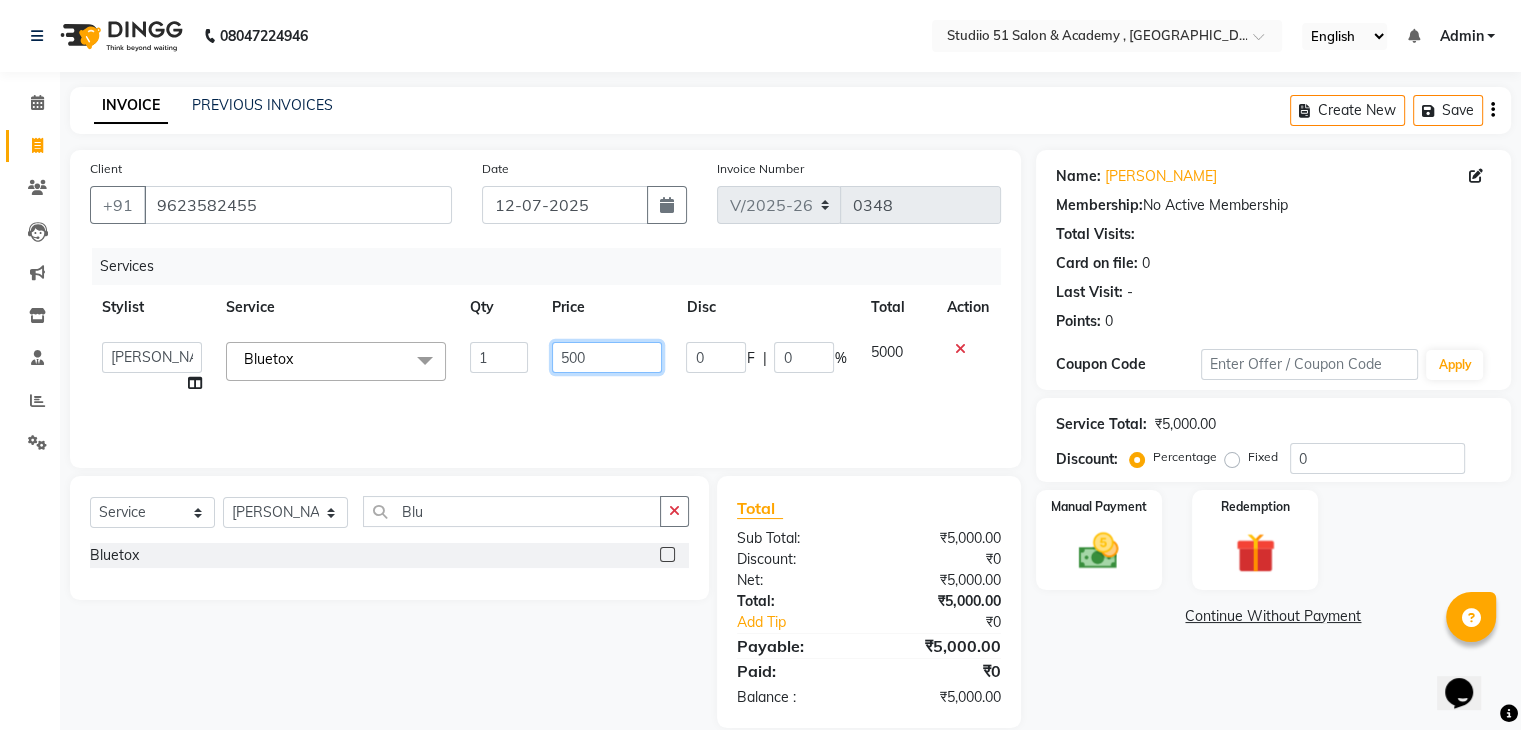 click on "500" 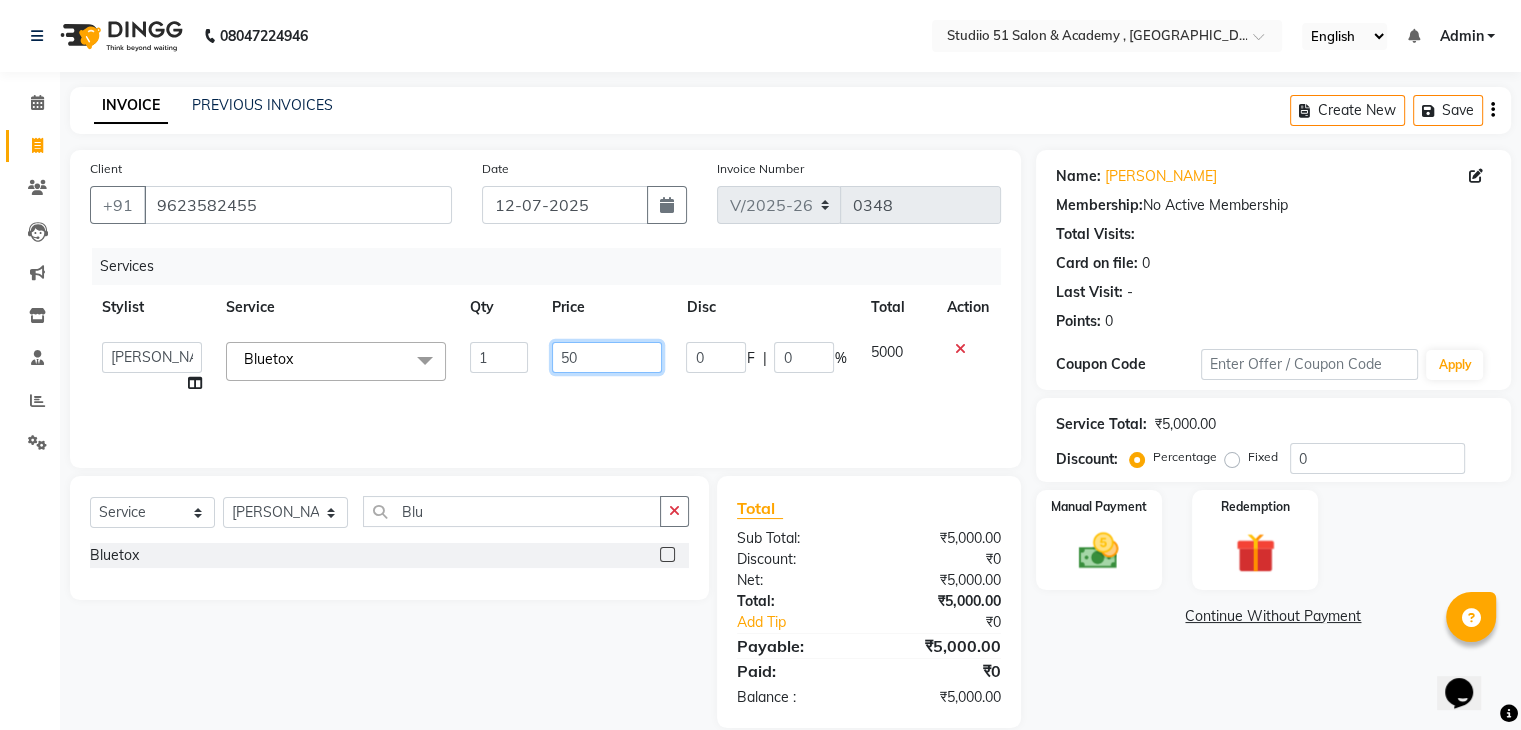 type on "5" 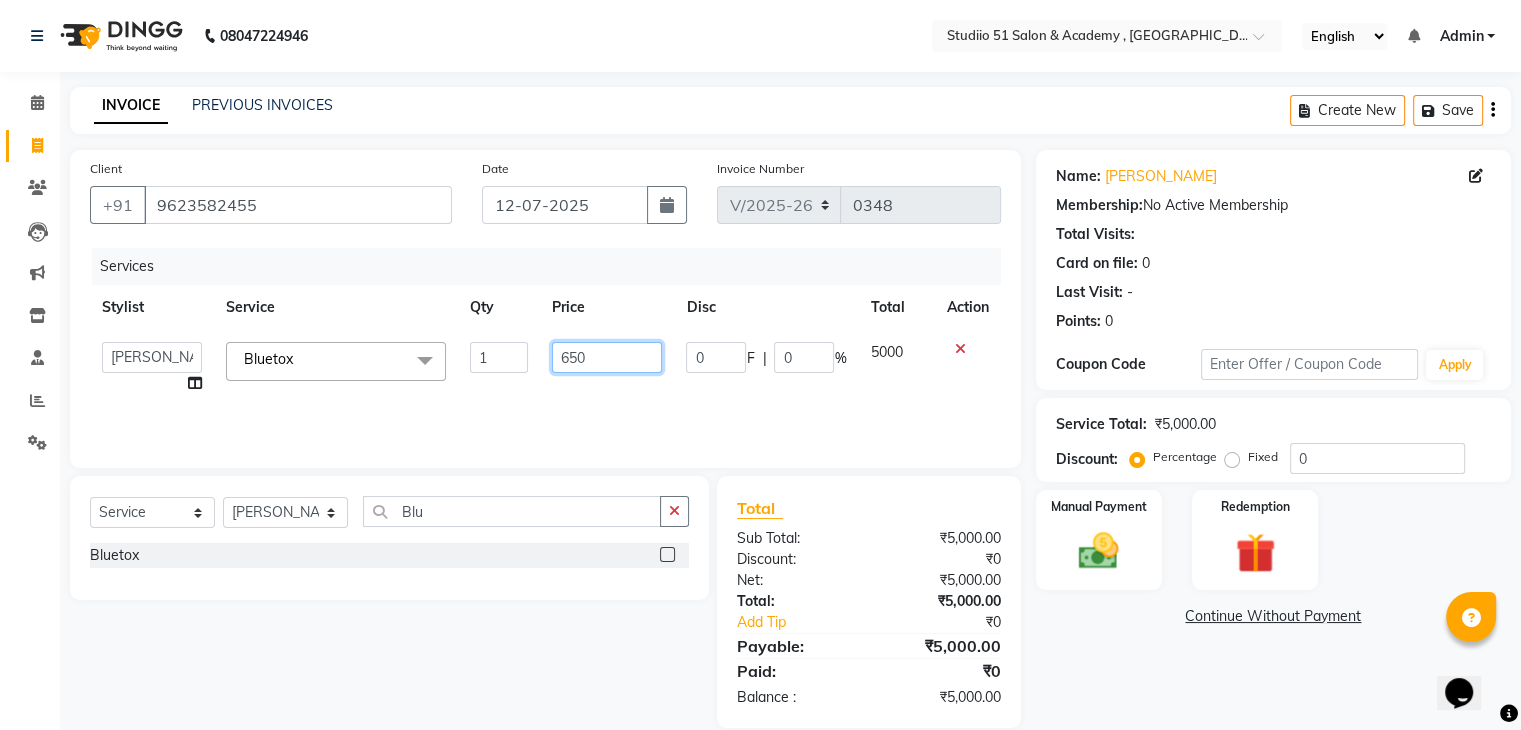 type on "6500" 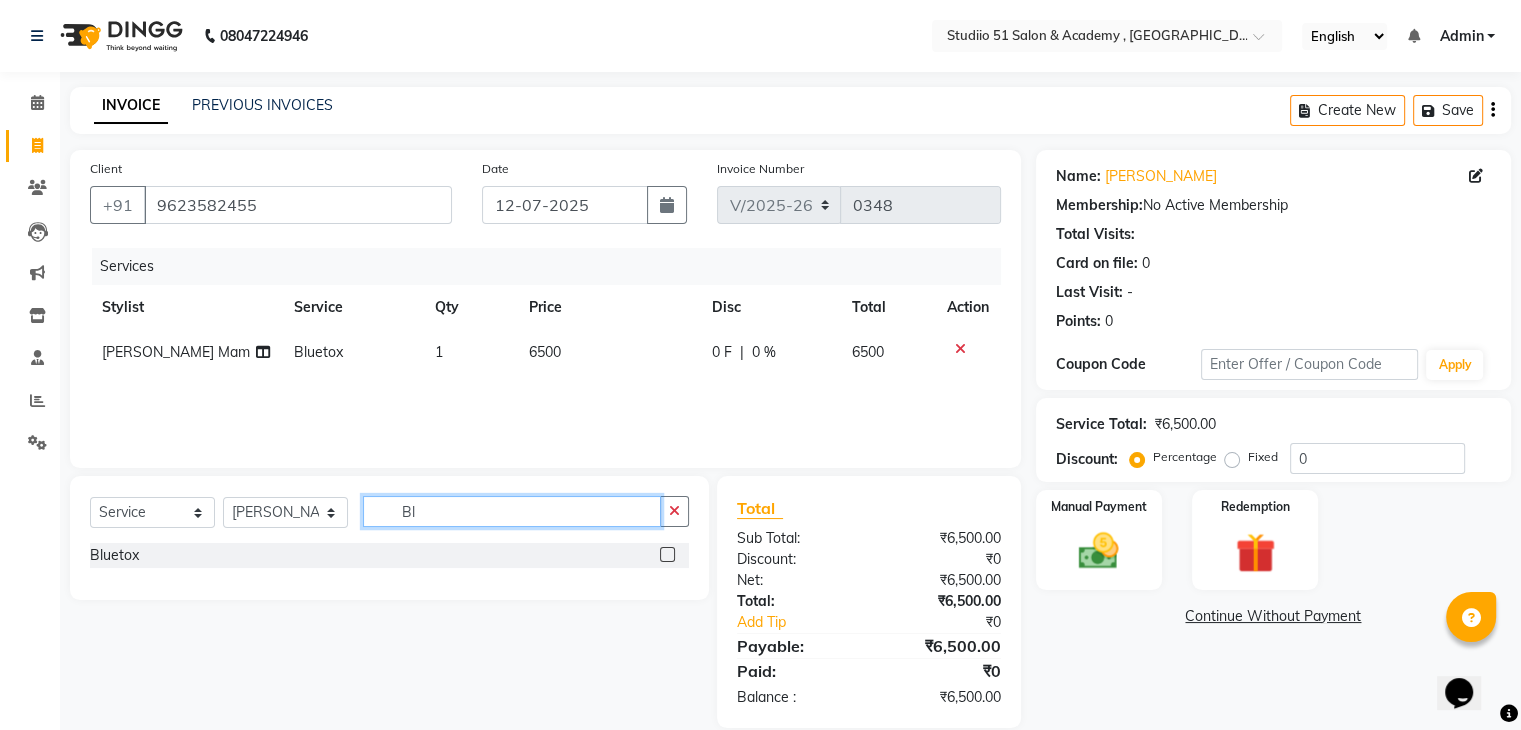 click on "Bl" 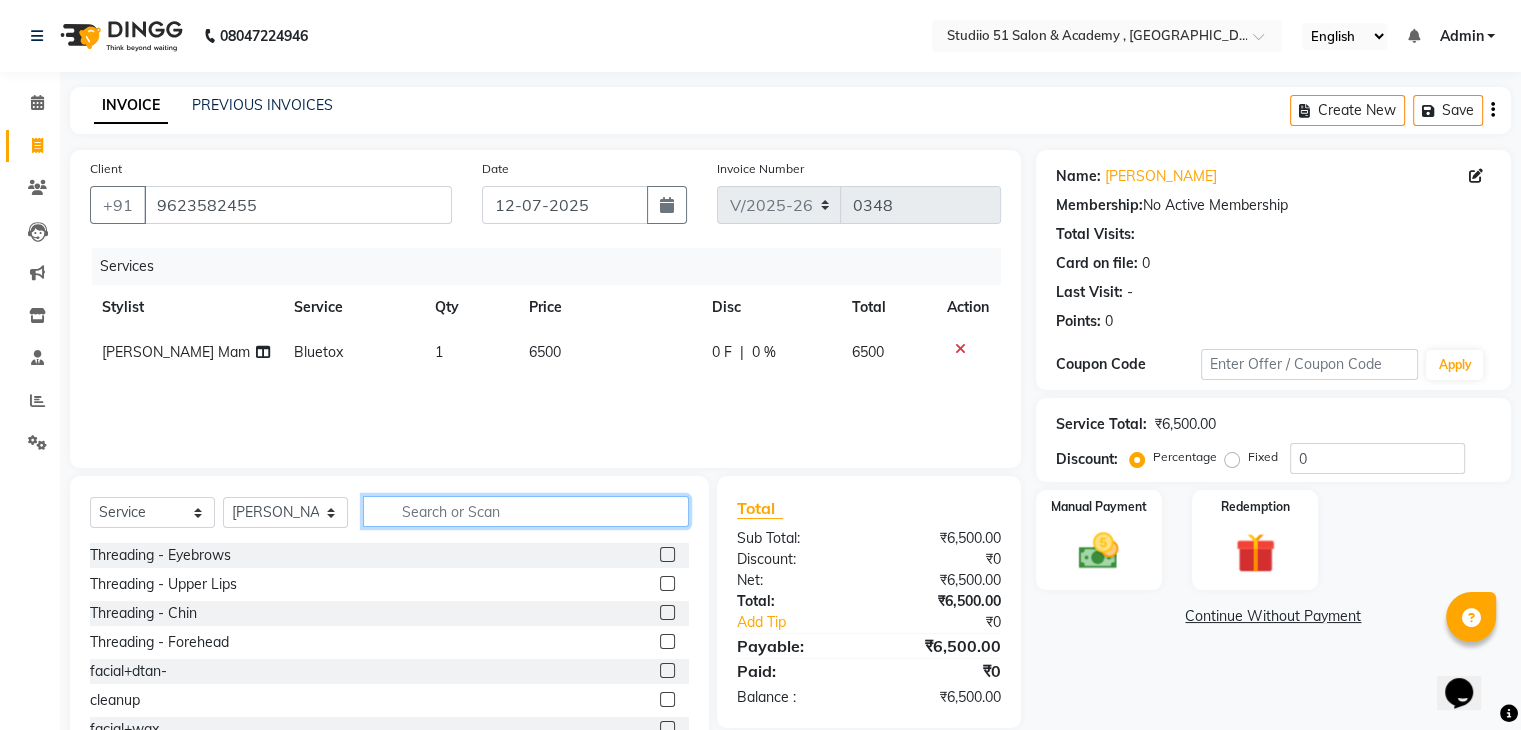 type 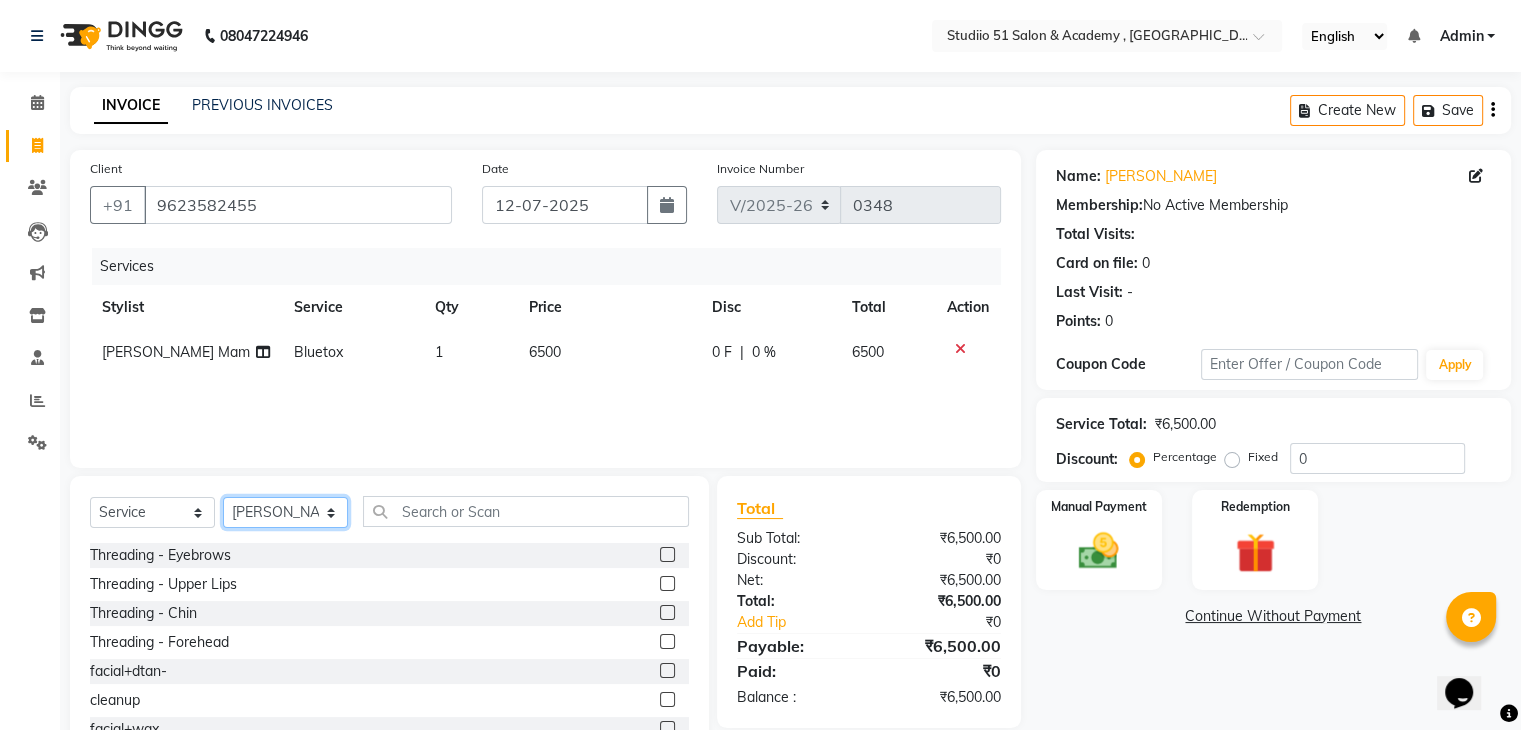 click on "Select Stylist [PERSON_NAME] [PERSON_NAME] [PERSON_NAME] Jaya [PERSON_NAME] [PERSON_NAME] Mam Students" 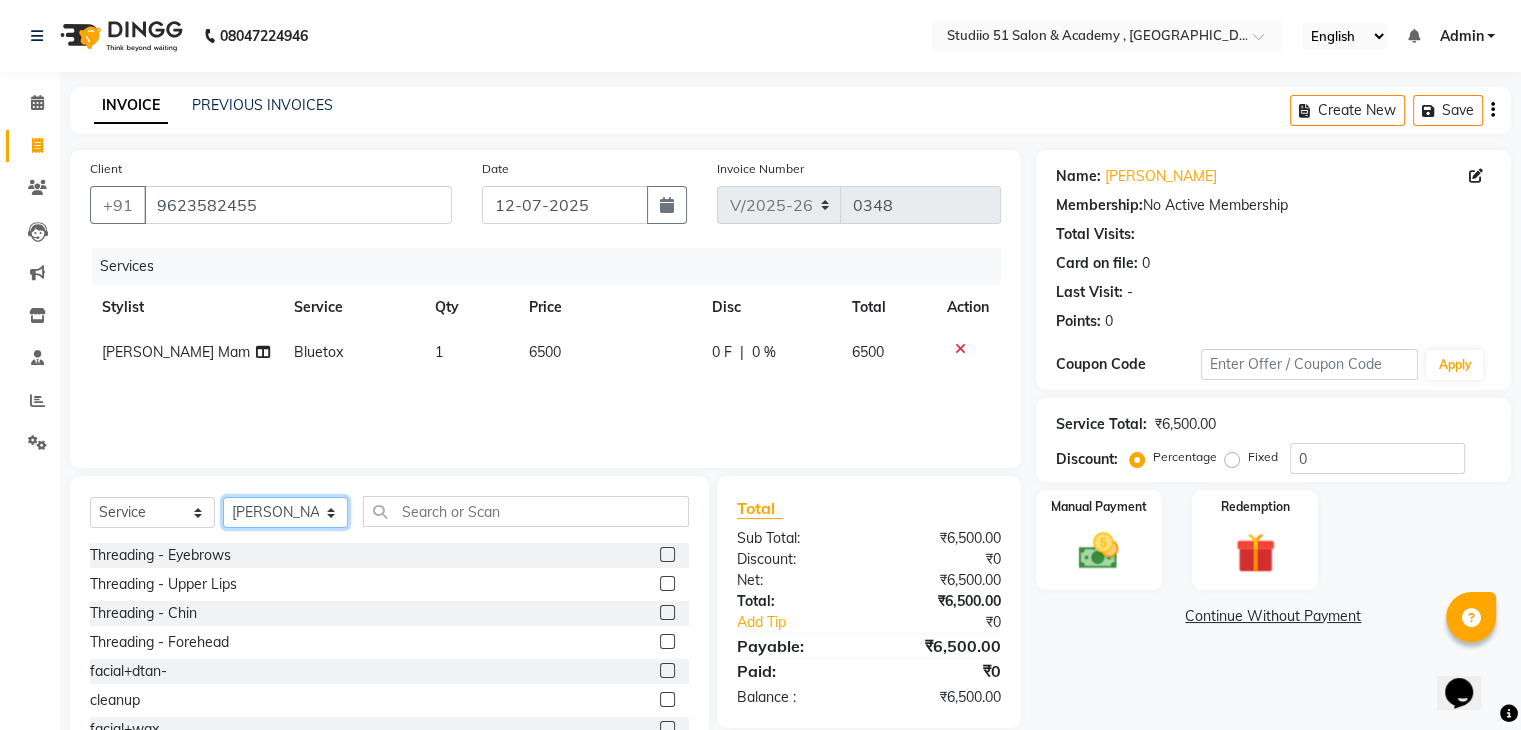 select on "81555" 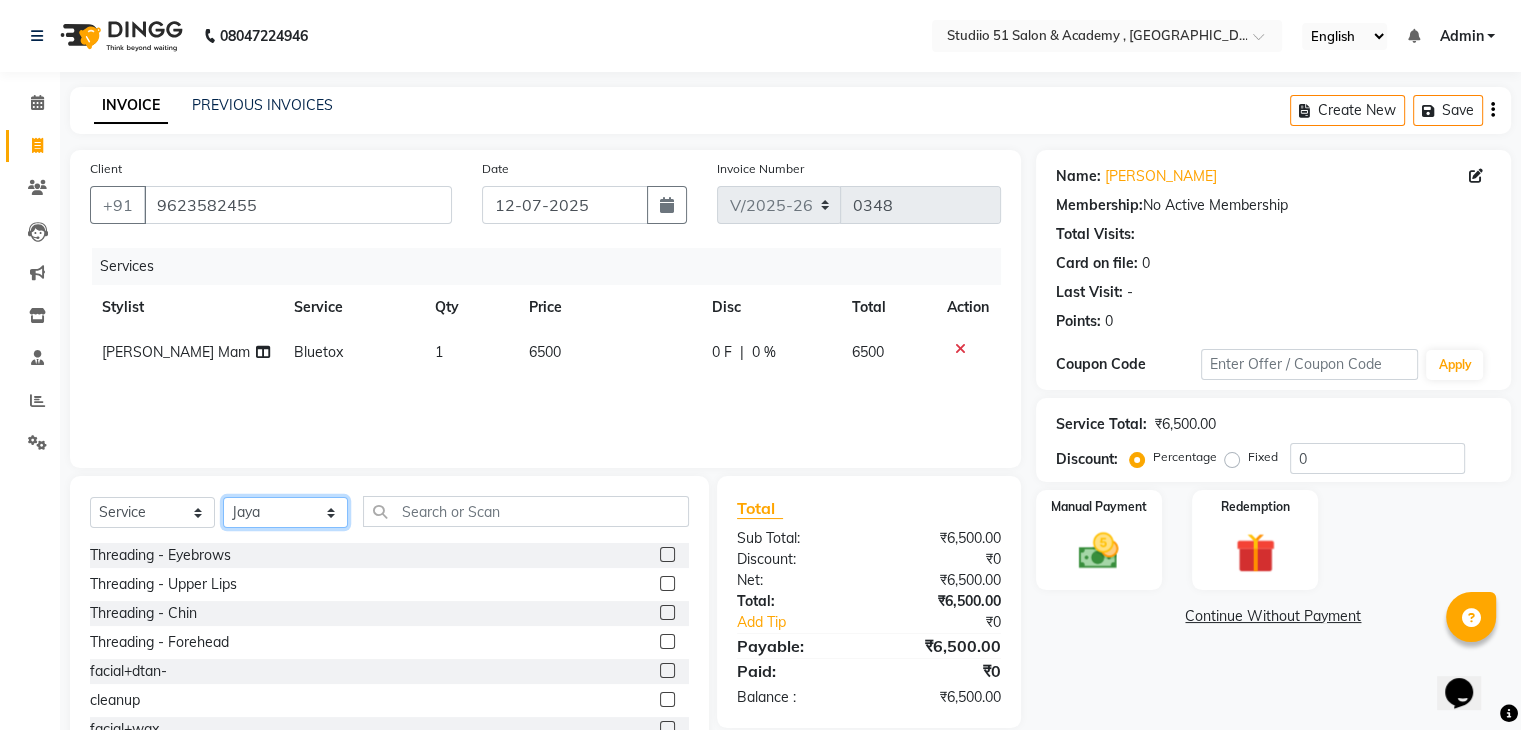 click on "Select Stylist [PERSON_NAME] [PERSON_NAME] [PERSON_NAME] Jaya [PERSON_NAME] [PERSON_NAME] Mam Students" 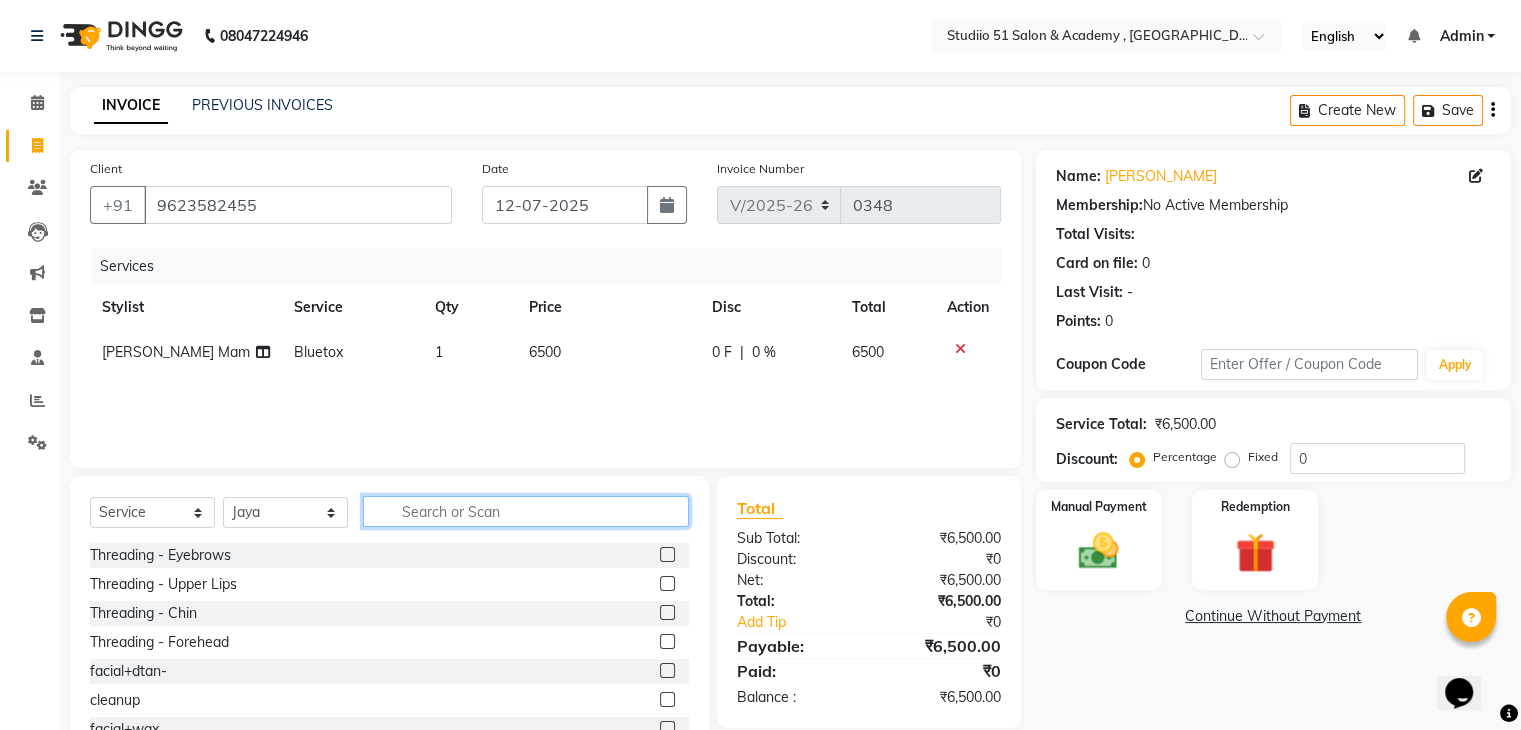 click 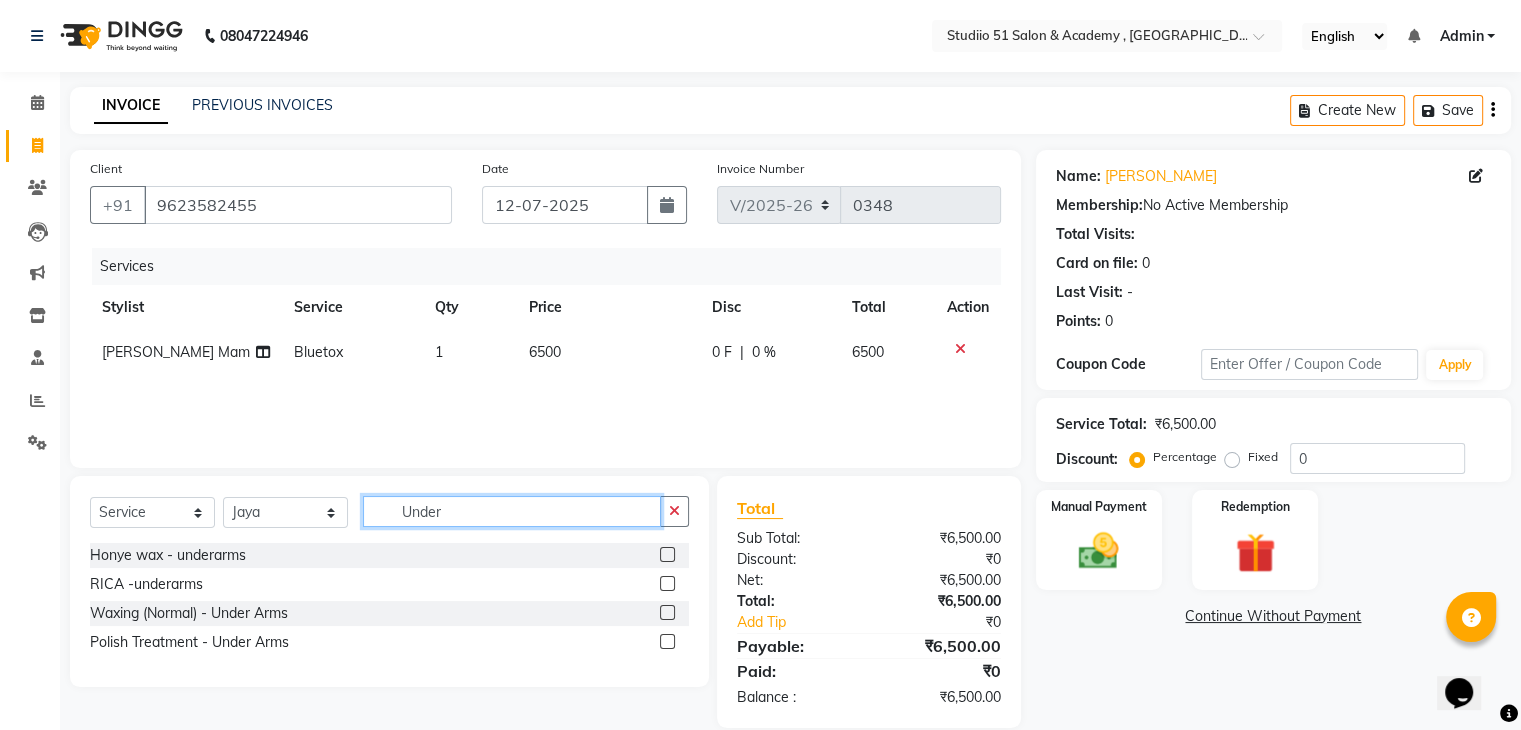 type on "Under" 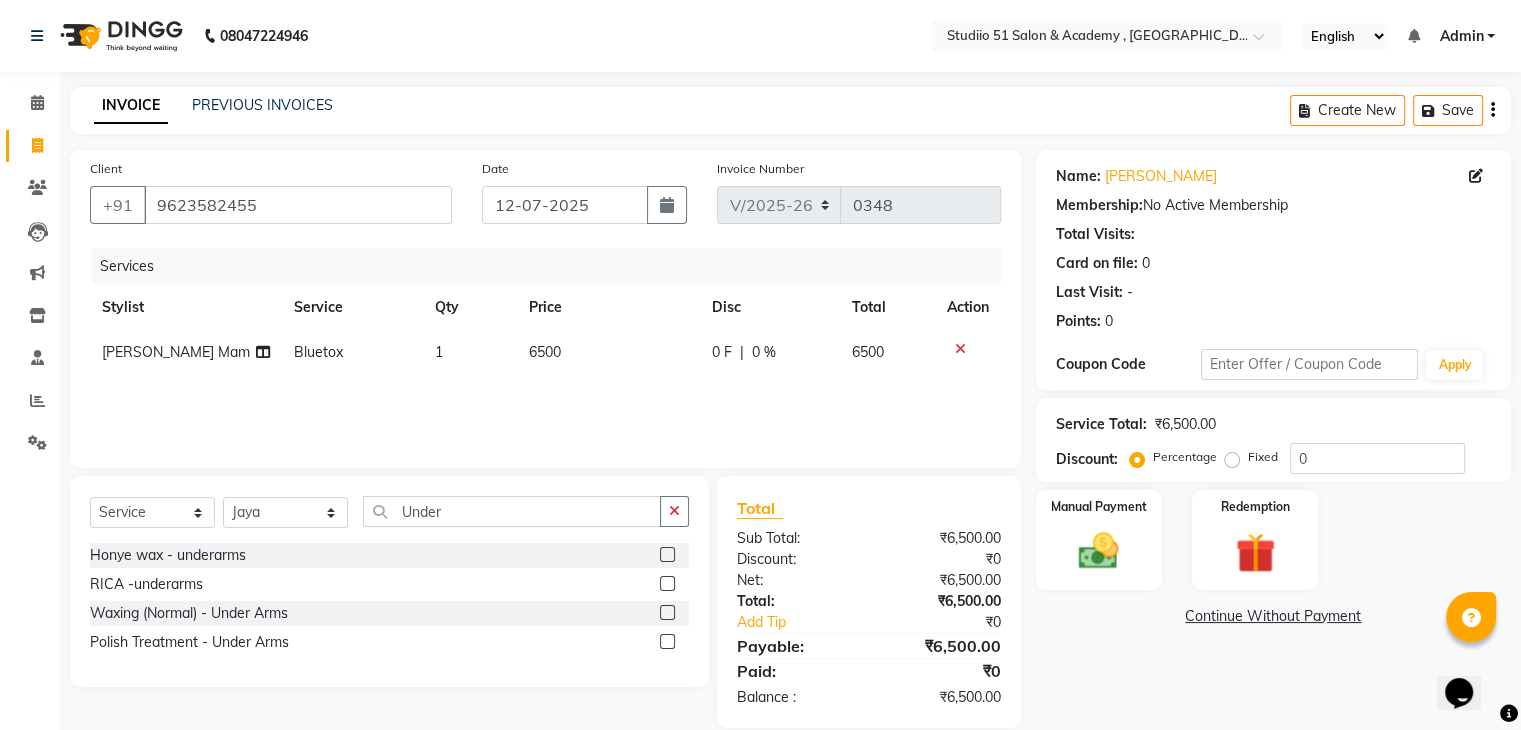 click 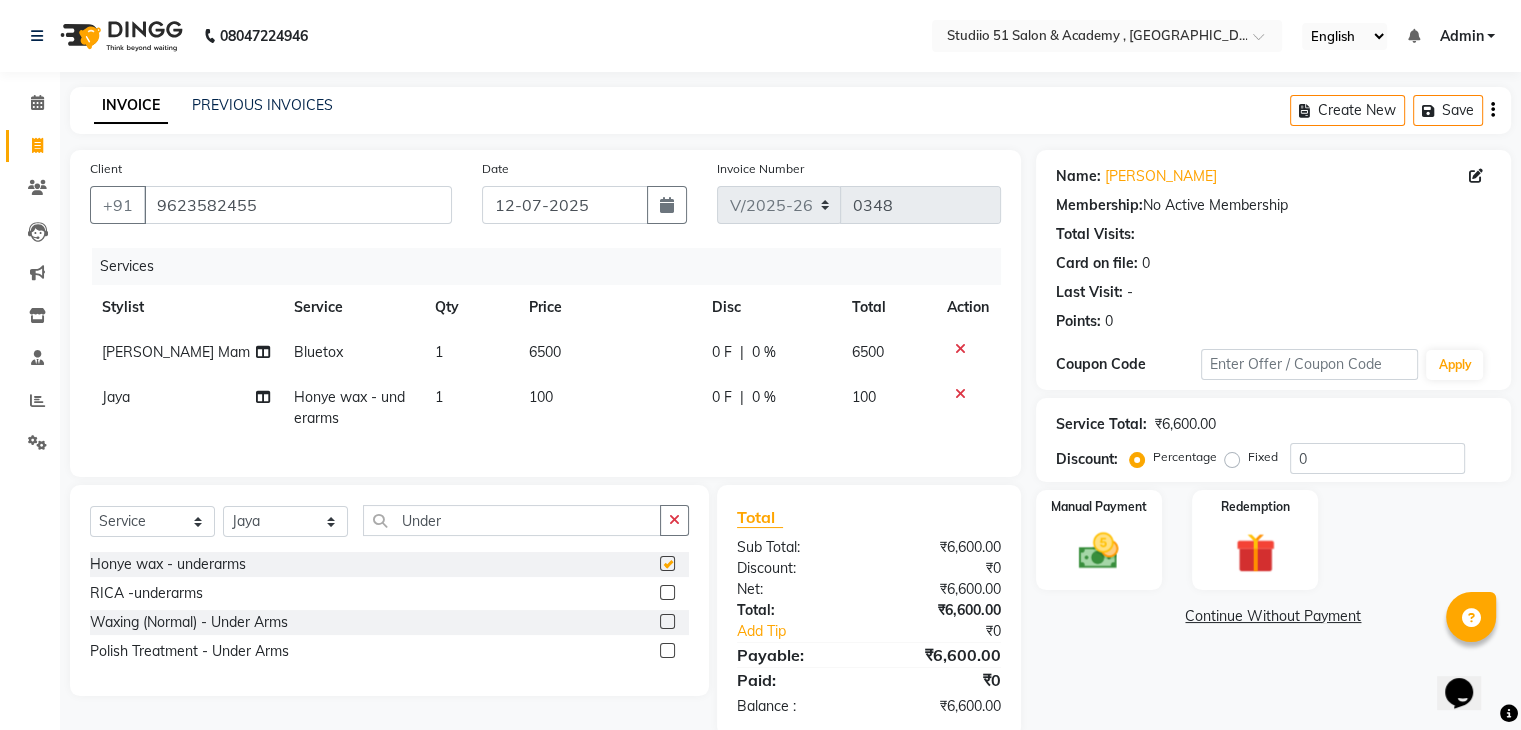 checkbox on "false" 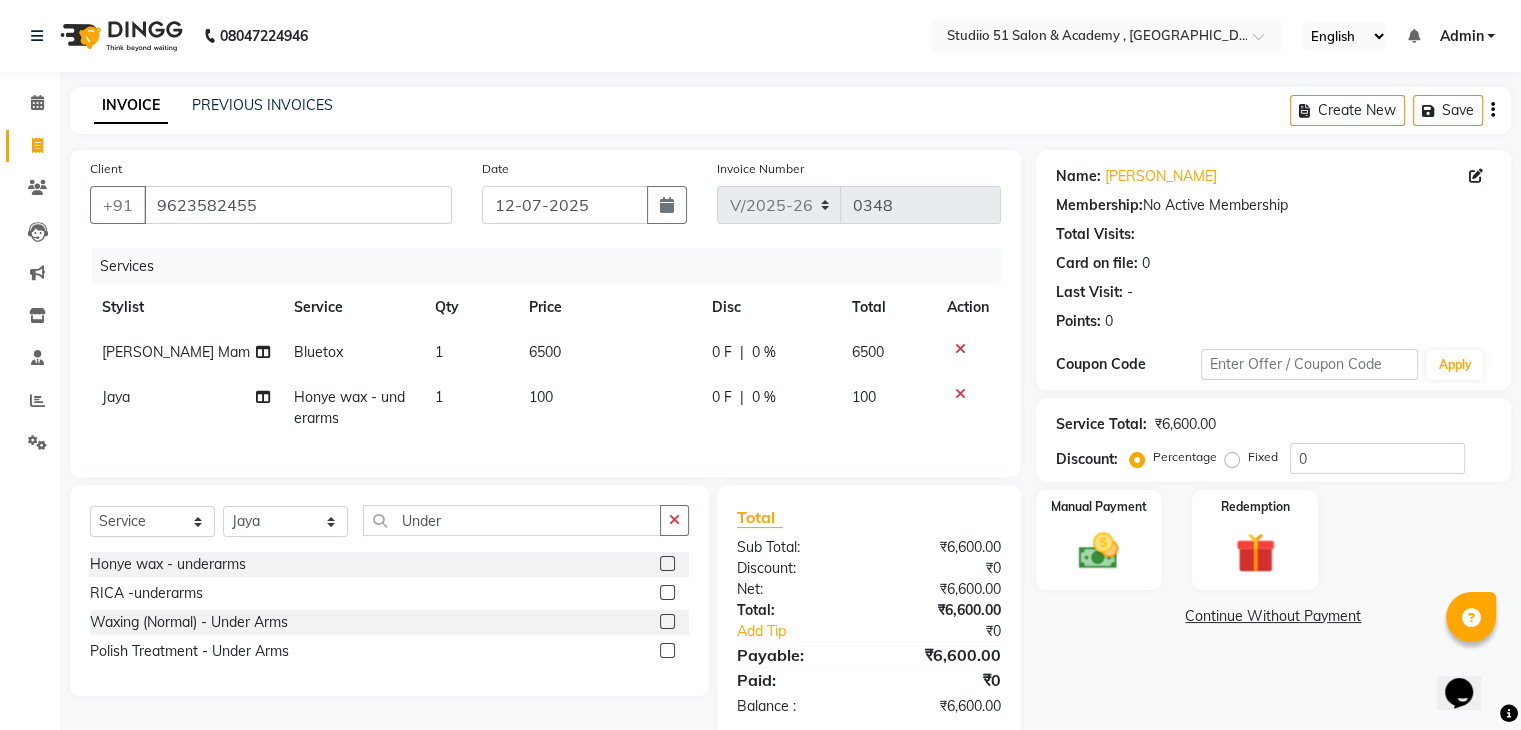click on "100" 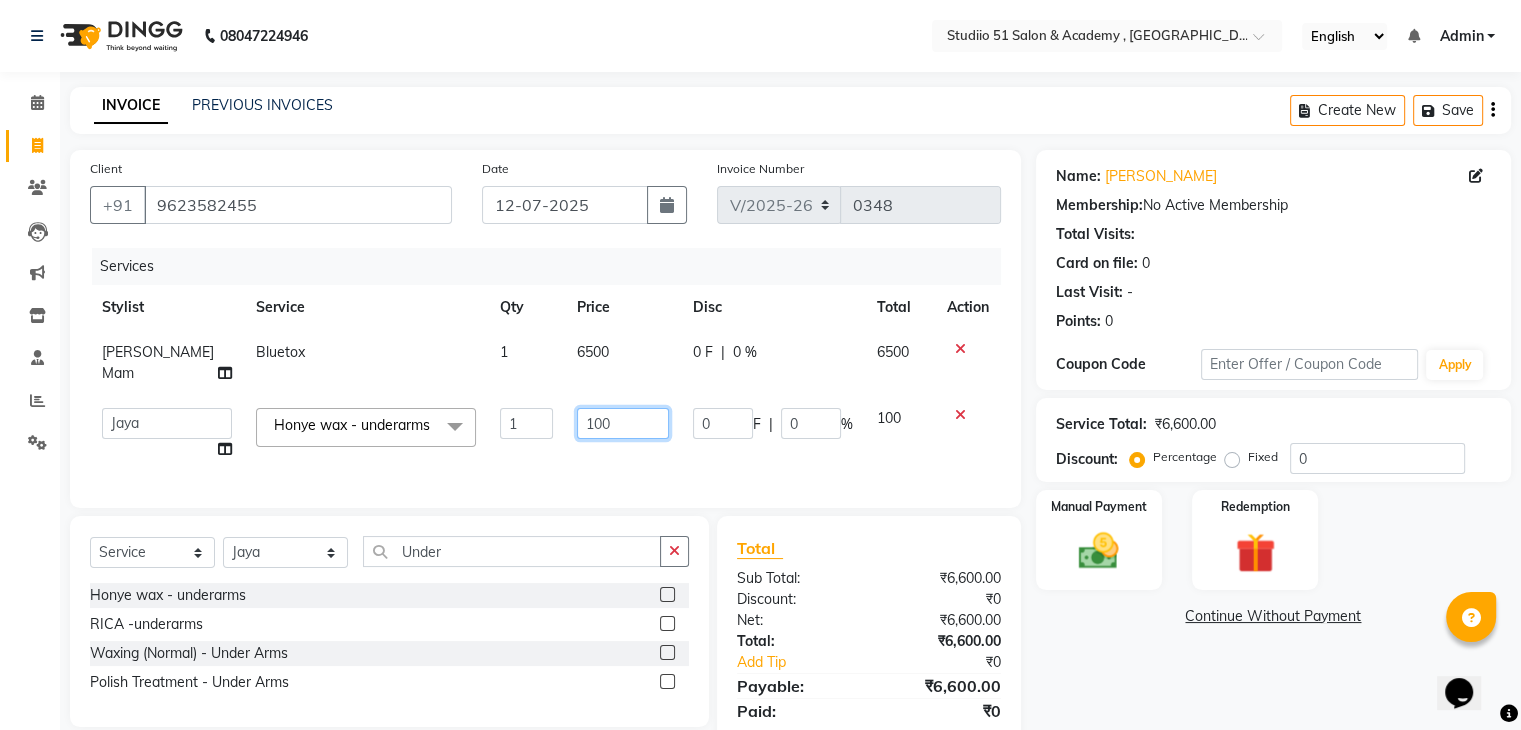 click on "100" 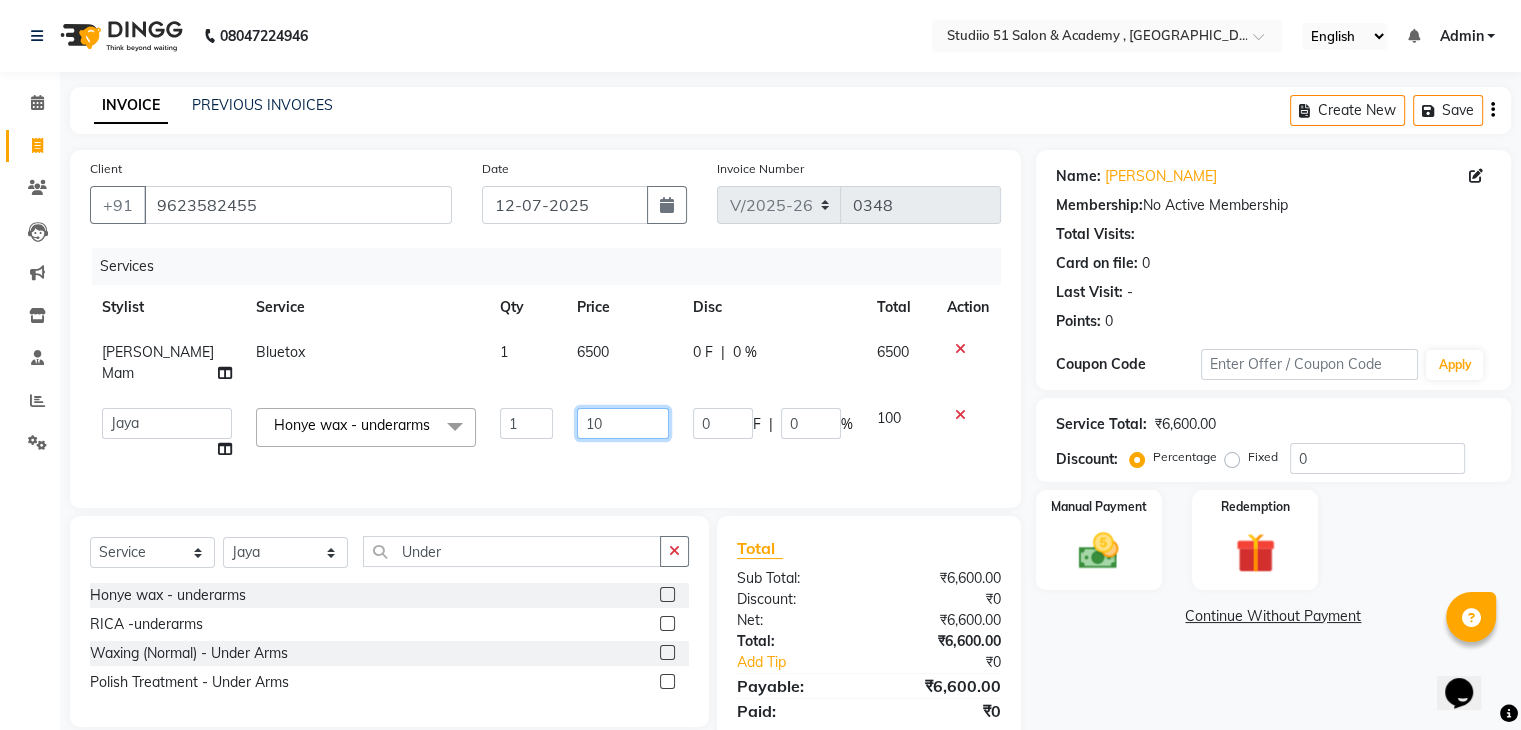 type on "1" 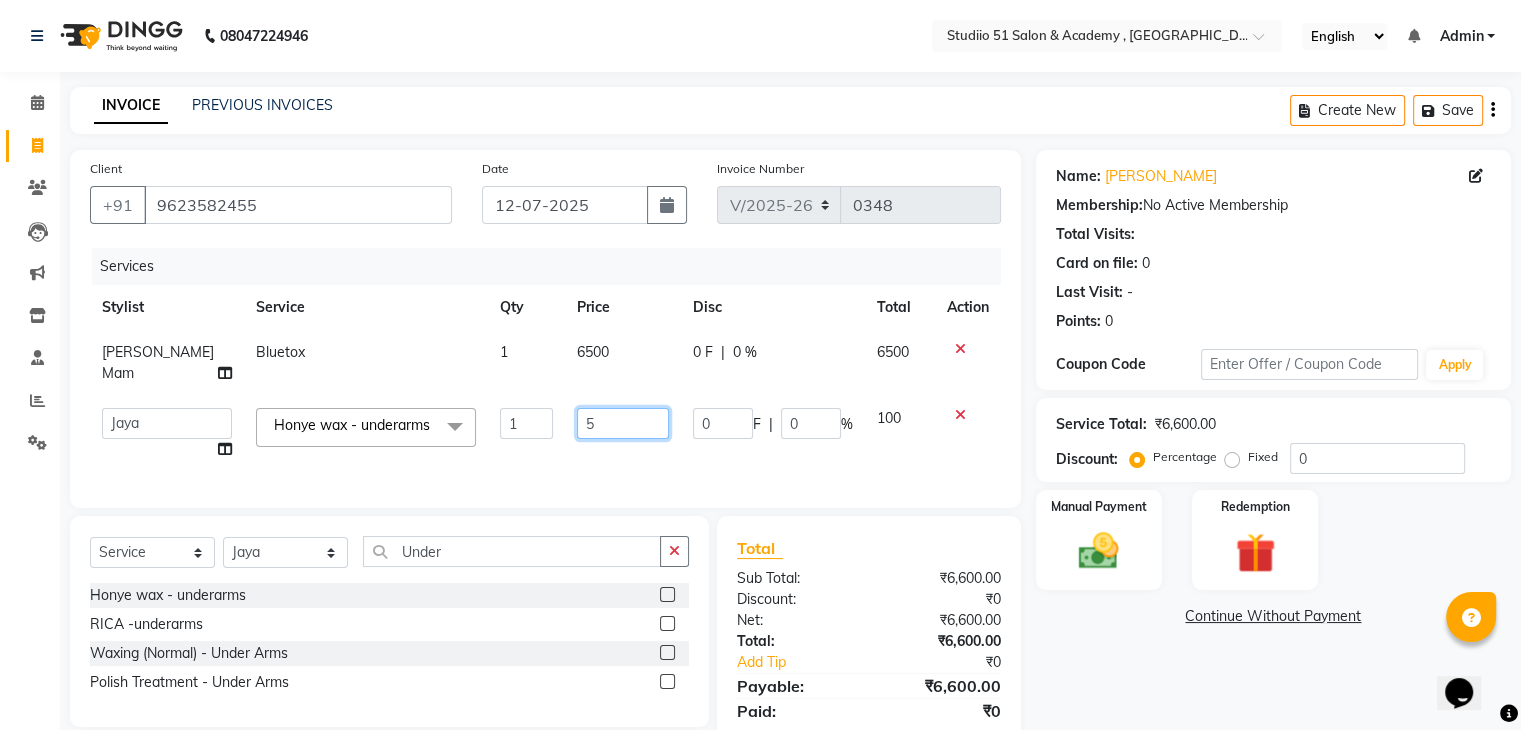 type on "50" 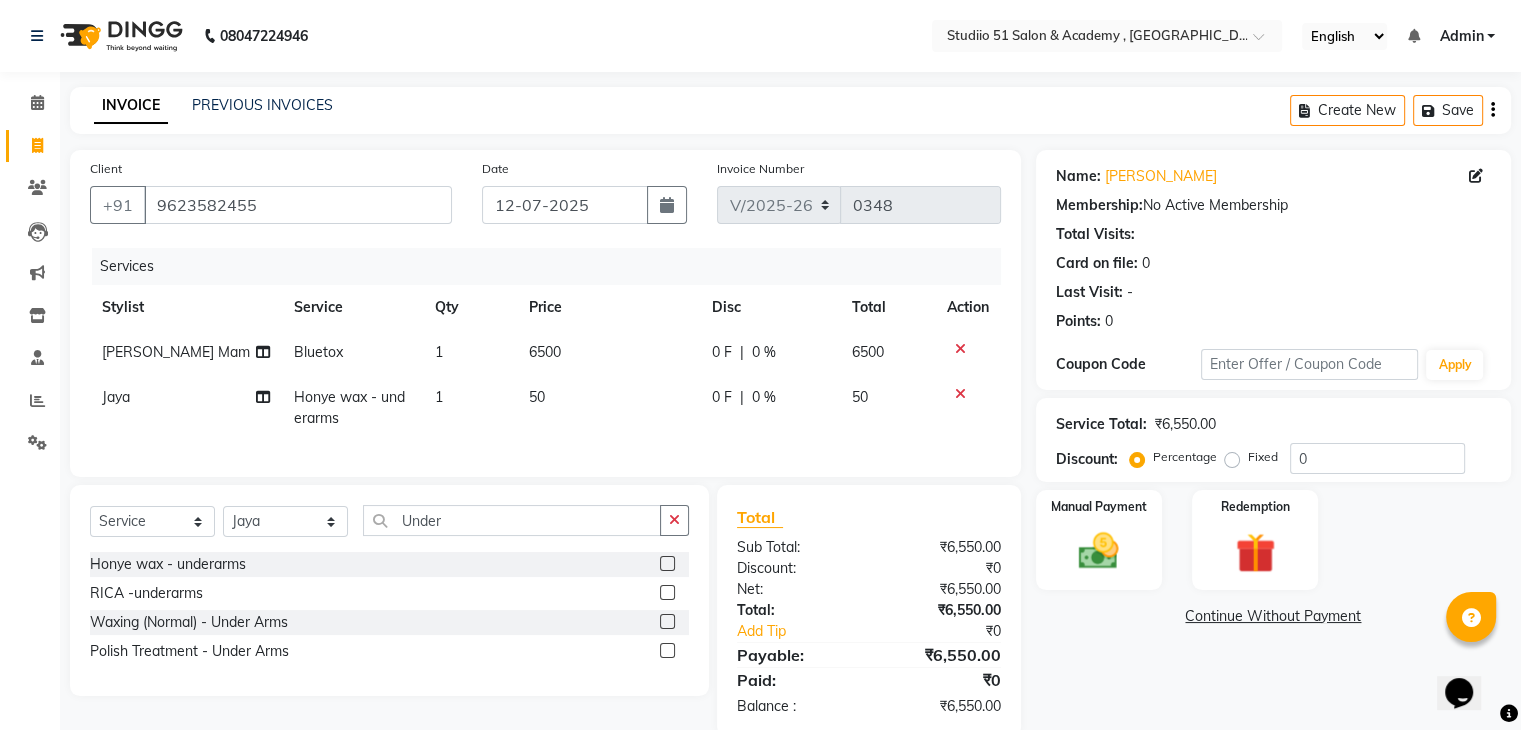 click on "Services Stylist Service Qty Price Disc Total Action [PERSON_NAME] Mam Bluetox 1 6500 0 F | 0 % 6500 Jaya Honye wax - underarms 1 50 0 F | 0 % 50" 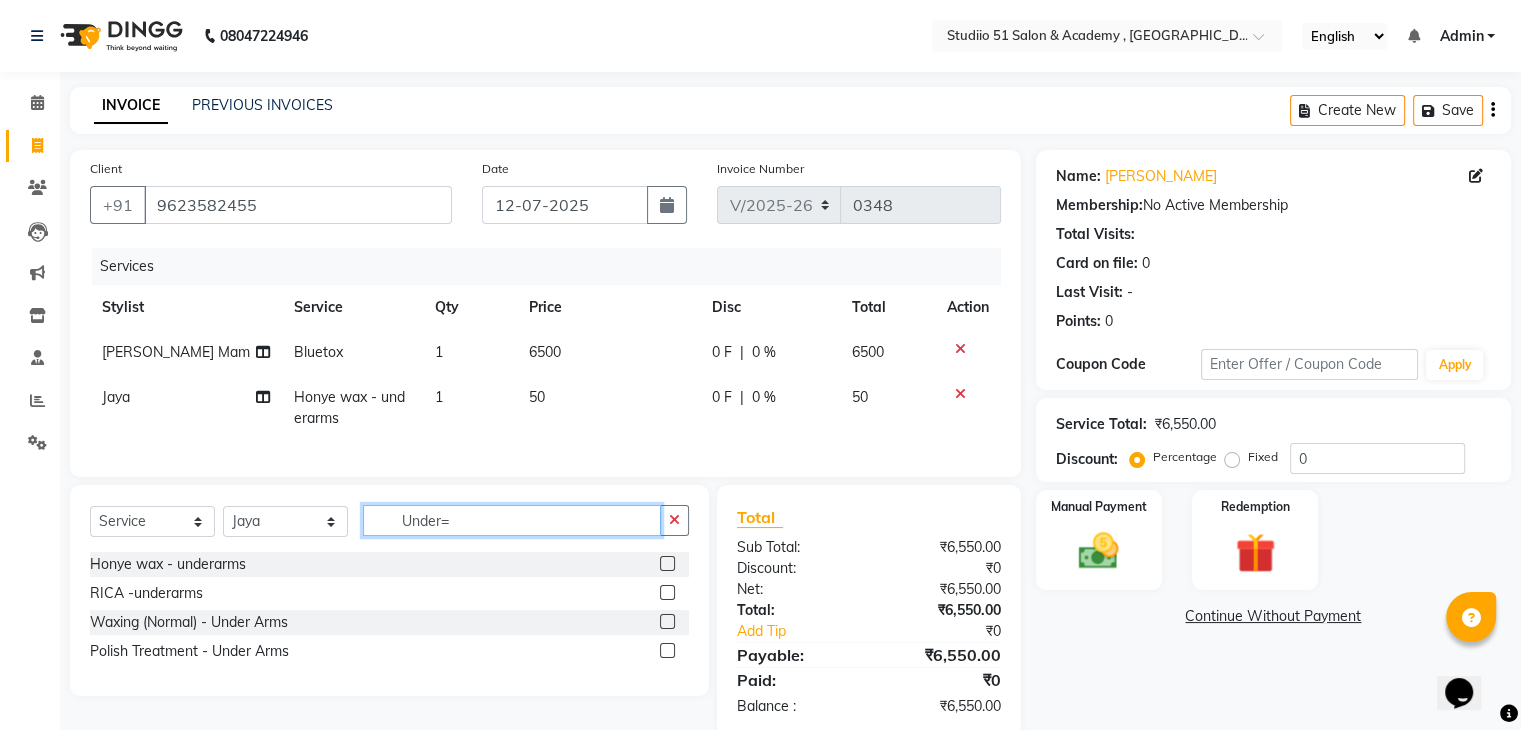 click on "Under=" 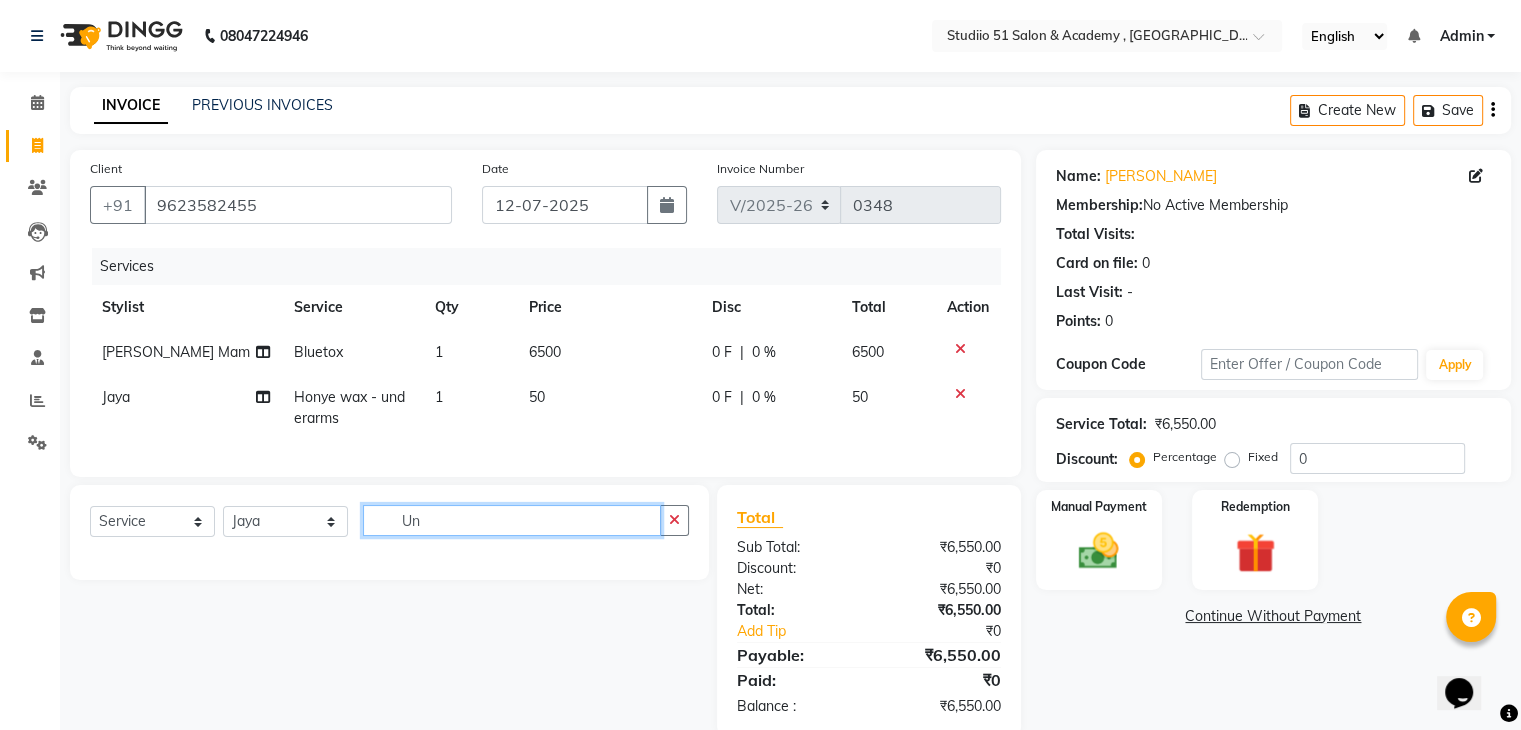 type on "U" 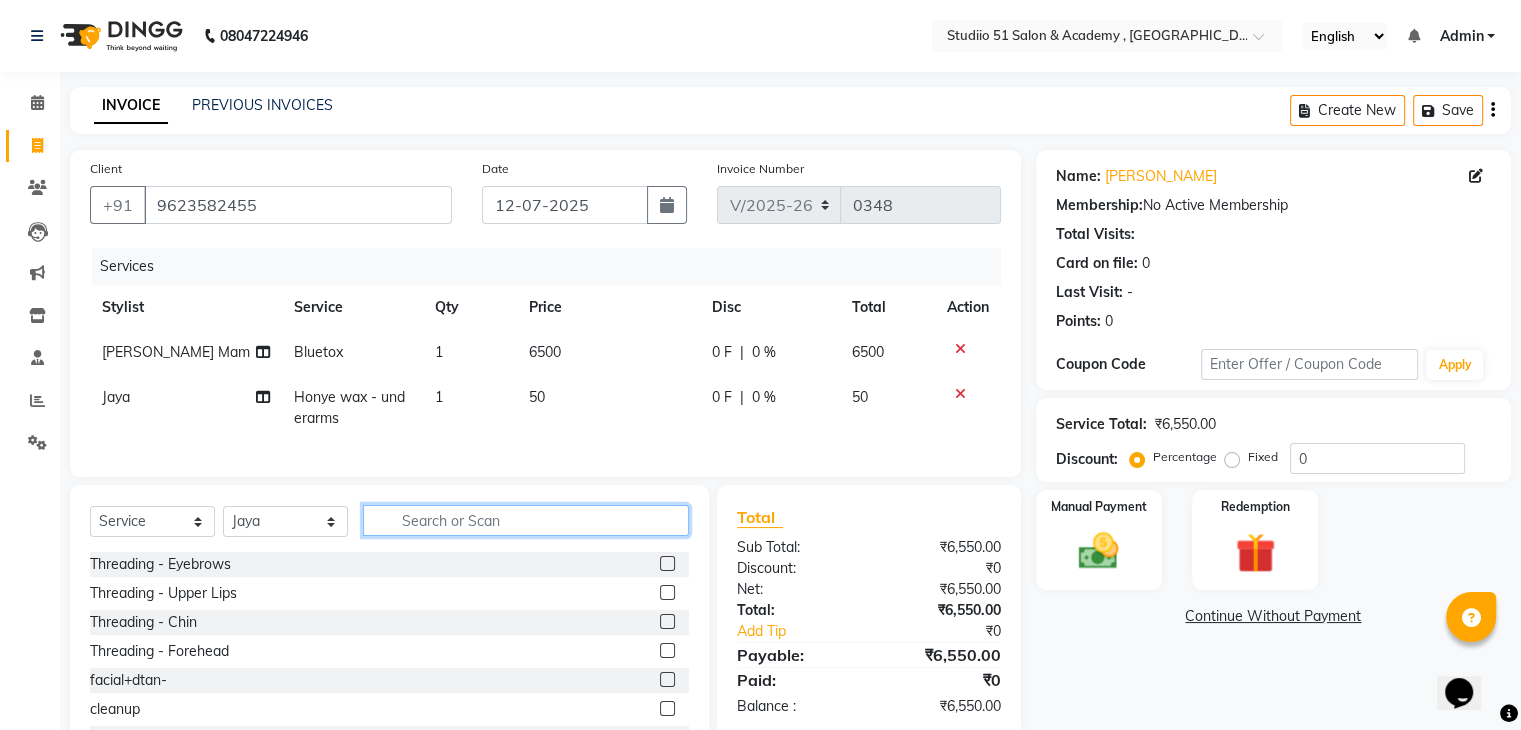 type 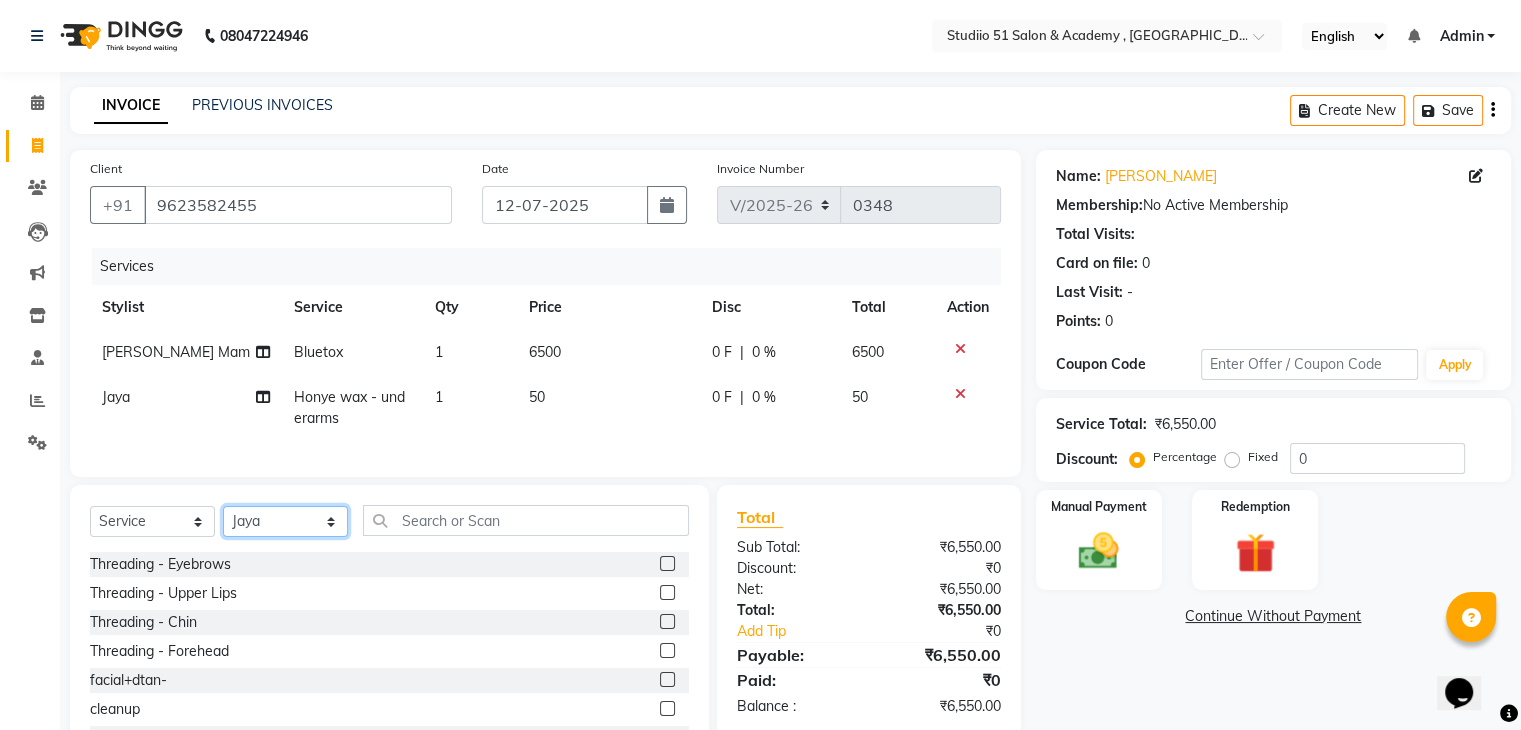 click on "Select Stylist [PERSON_NAME] [PERSON_NAME] [PERSON_NAME] Jaya [PERSON_NAME] [PERSON_NAME] Mam Students" 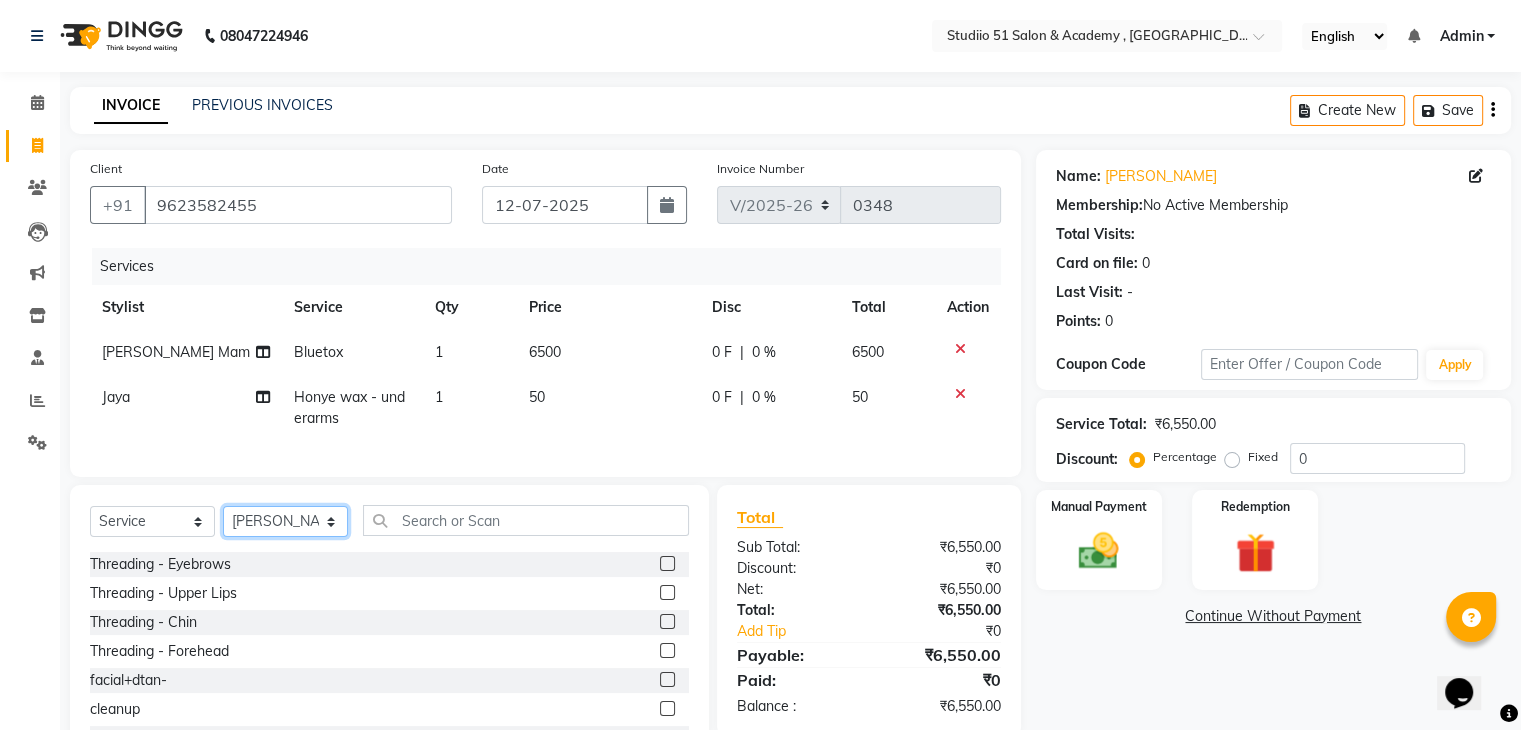 click on "Select Stylist [PERSON_NAME] [PERSON_NAME] [PERSON_NAME] Jaya [PERSON_NAME] [PERSON_NAME] Mam Students" 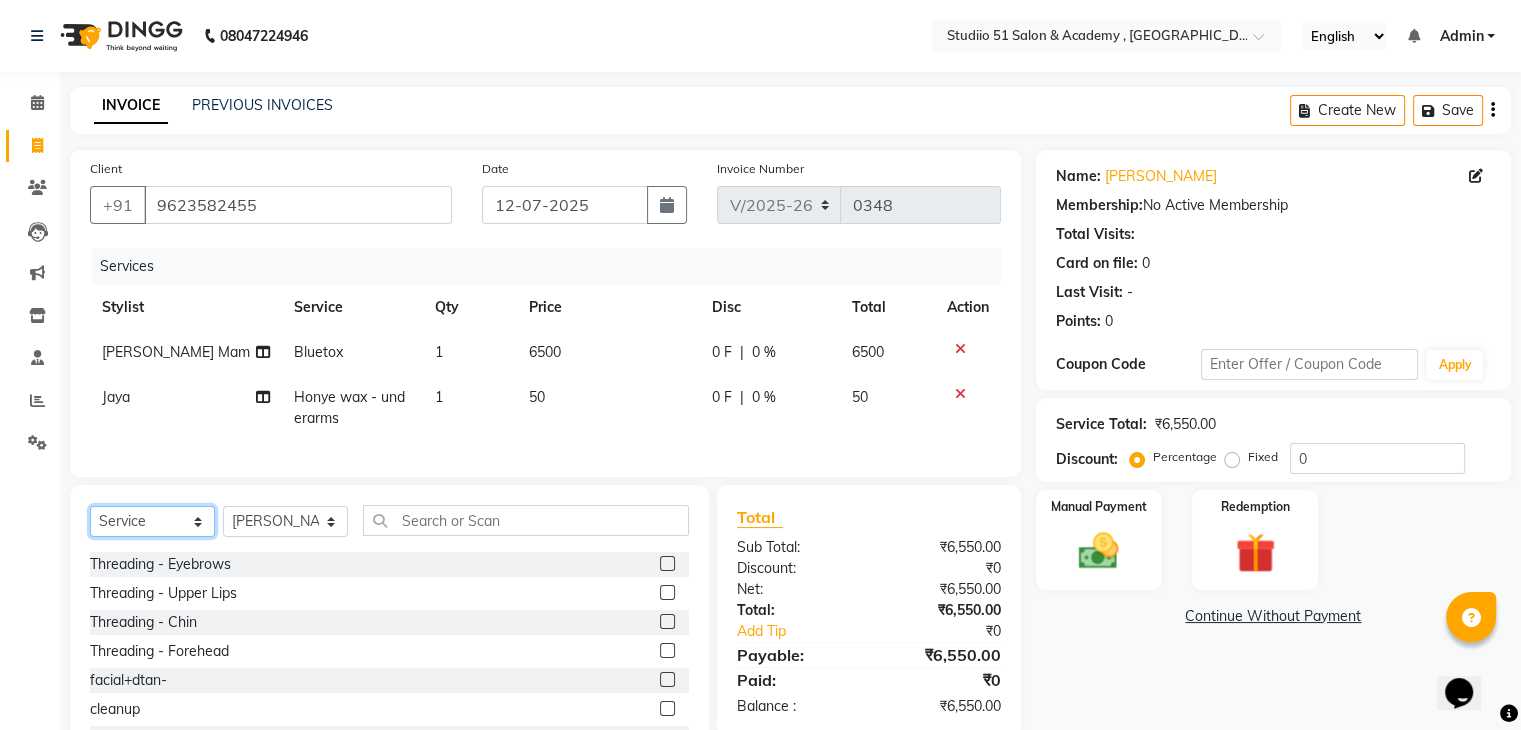 click on "Select  Service  Product  Membership  Package Voucher Prepaid Gift Card" 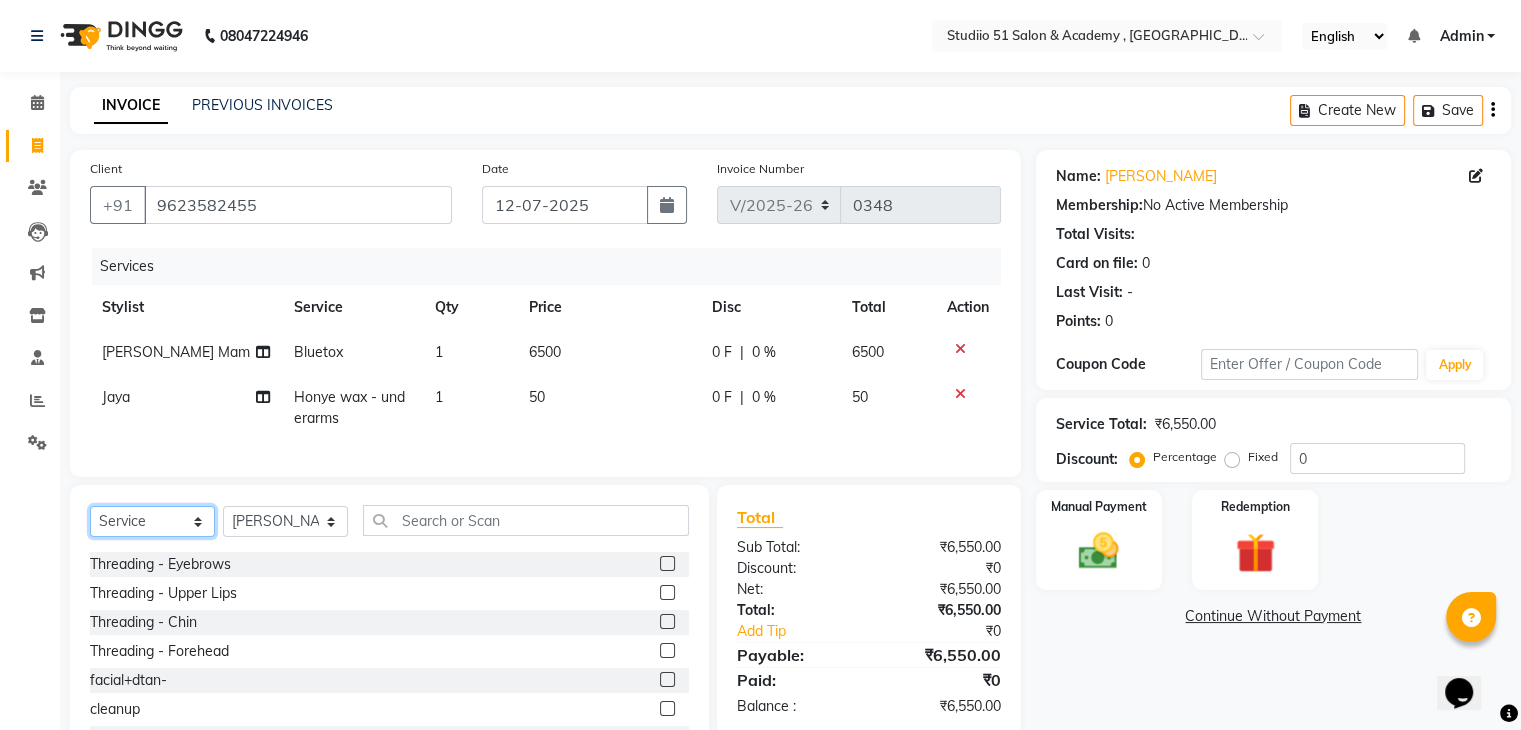 select on "product" 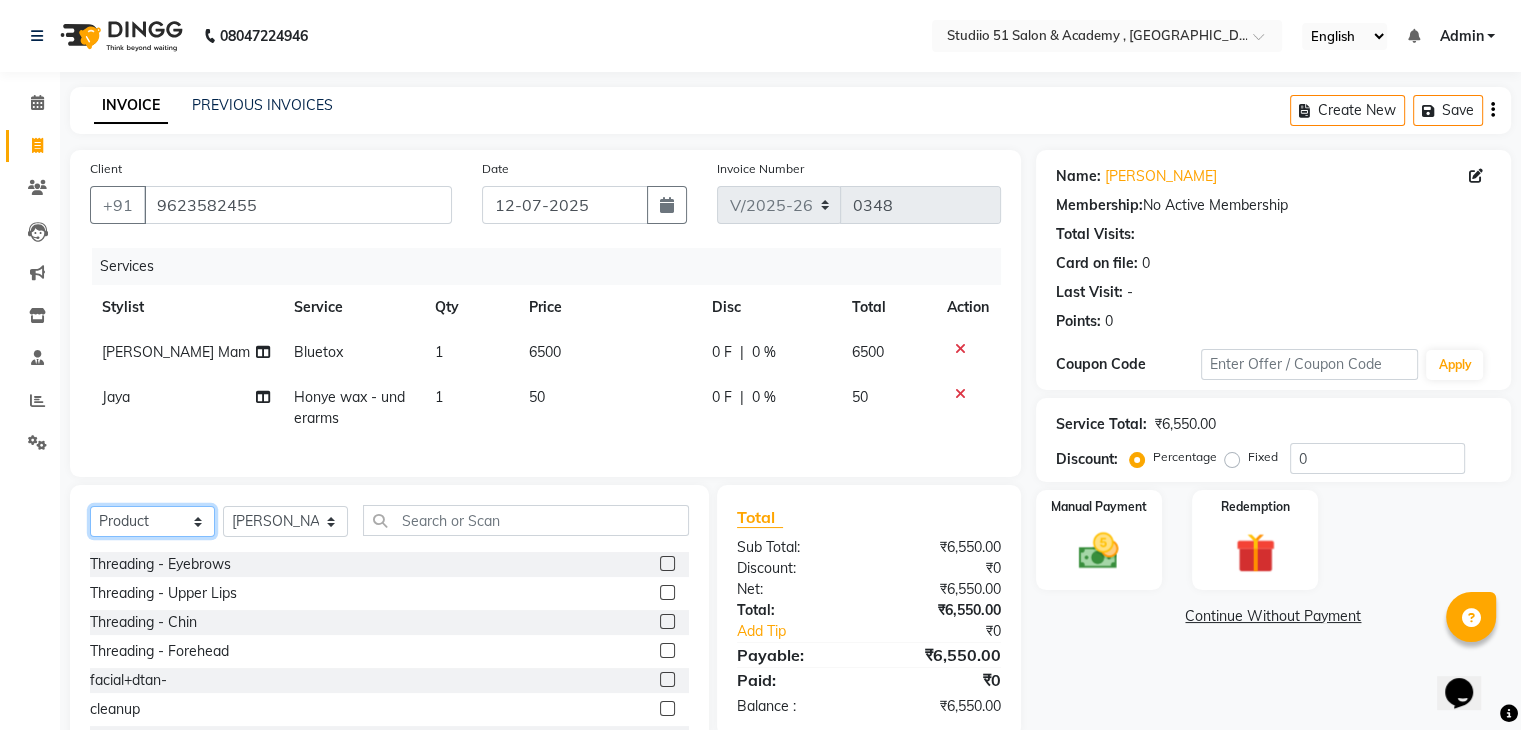 click on "Select  Service  Product  Membership  Package Voucher Prepaid Gift Card" 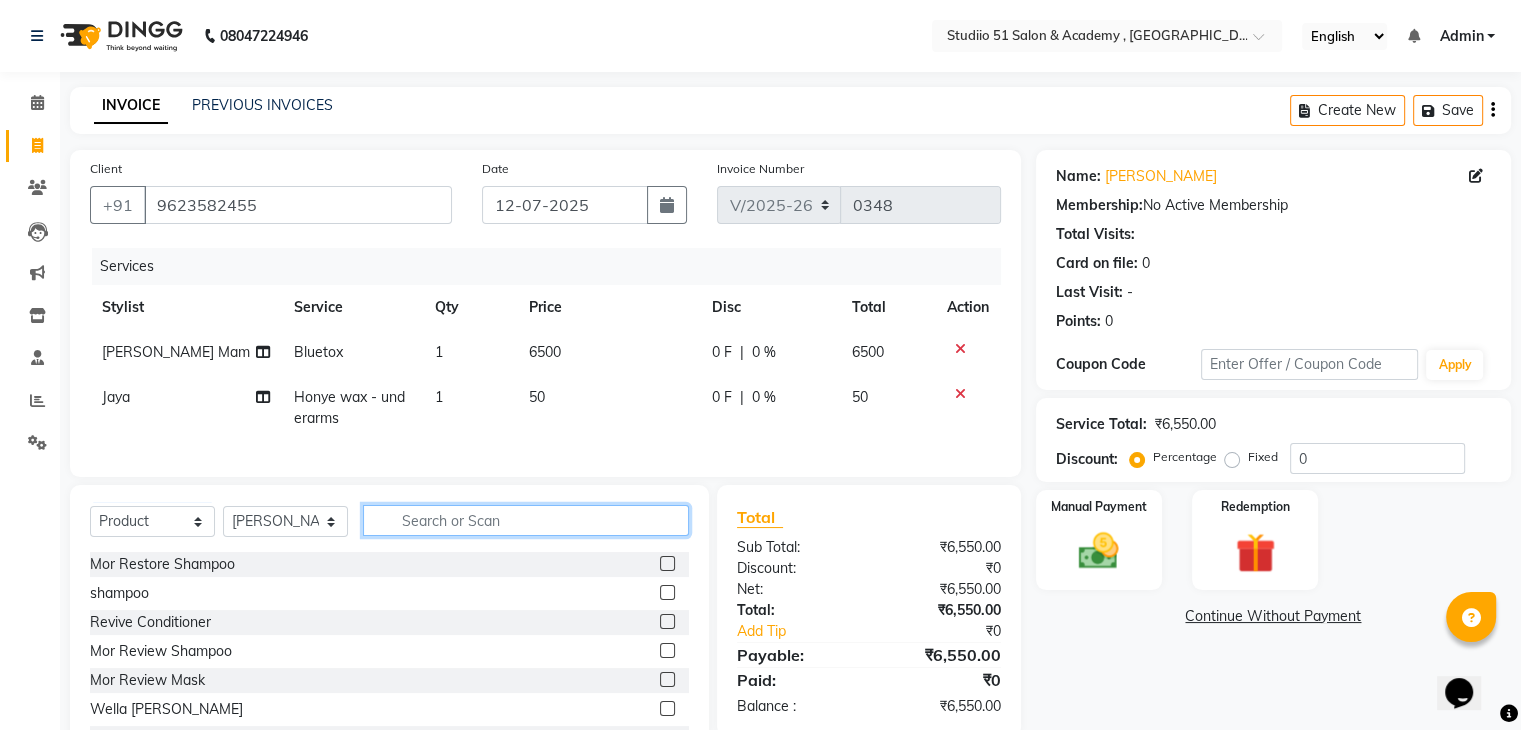 click 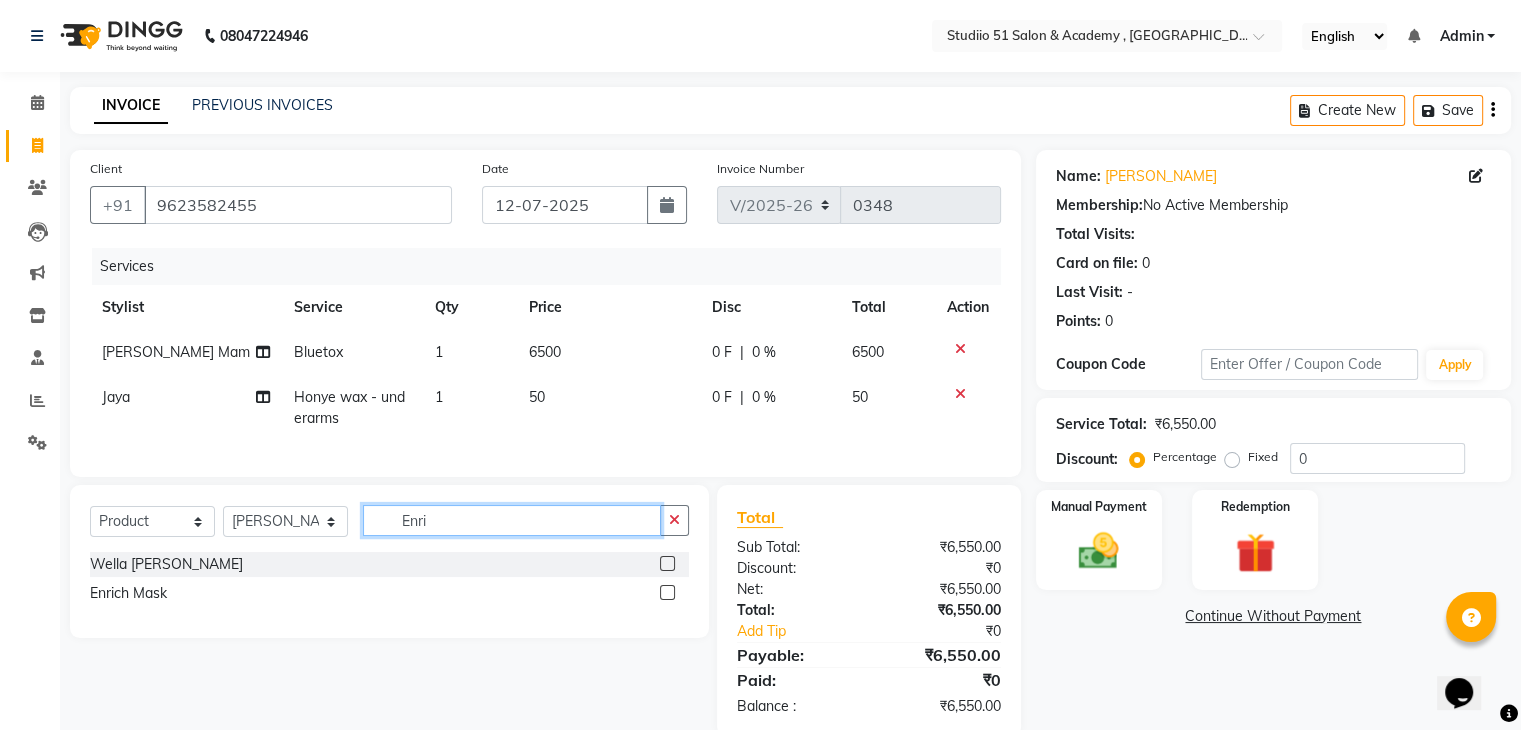 type on "Enri" 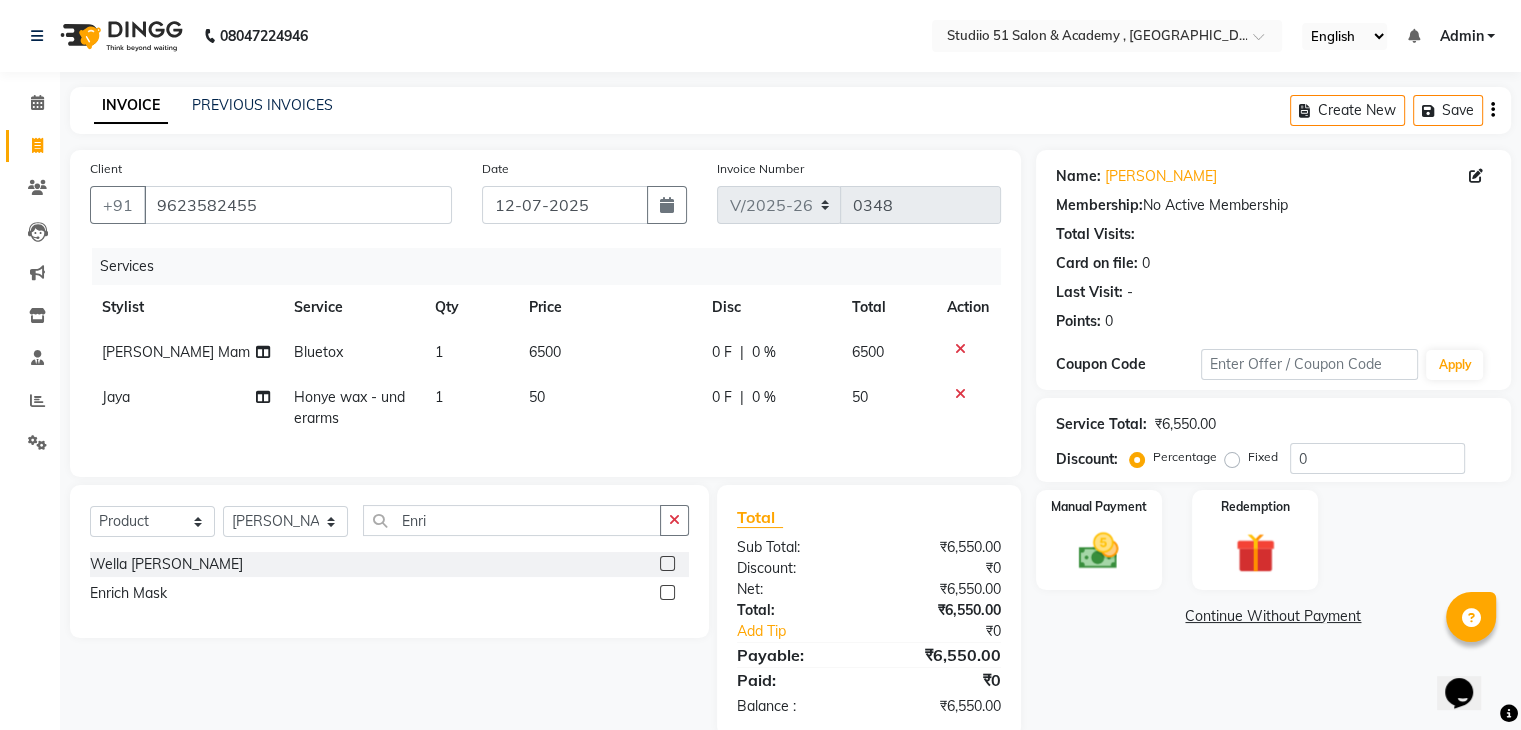 click 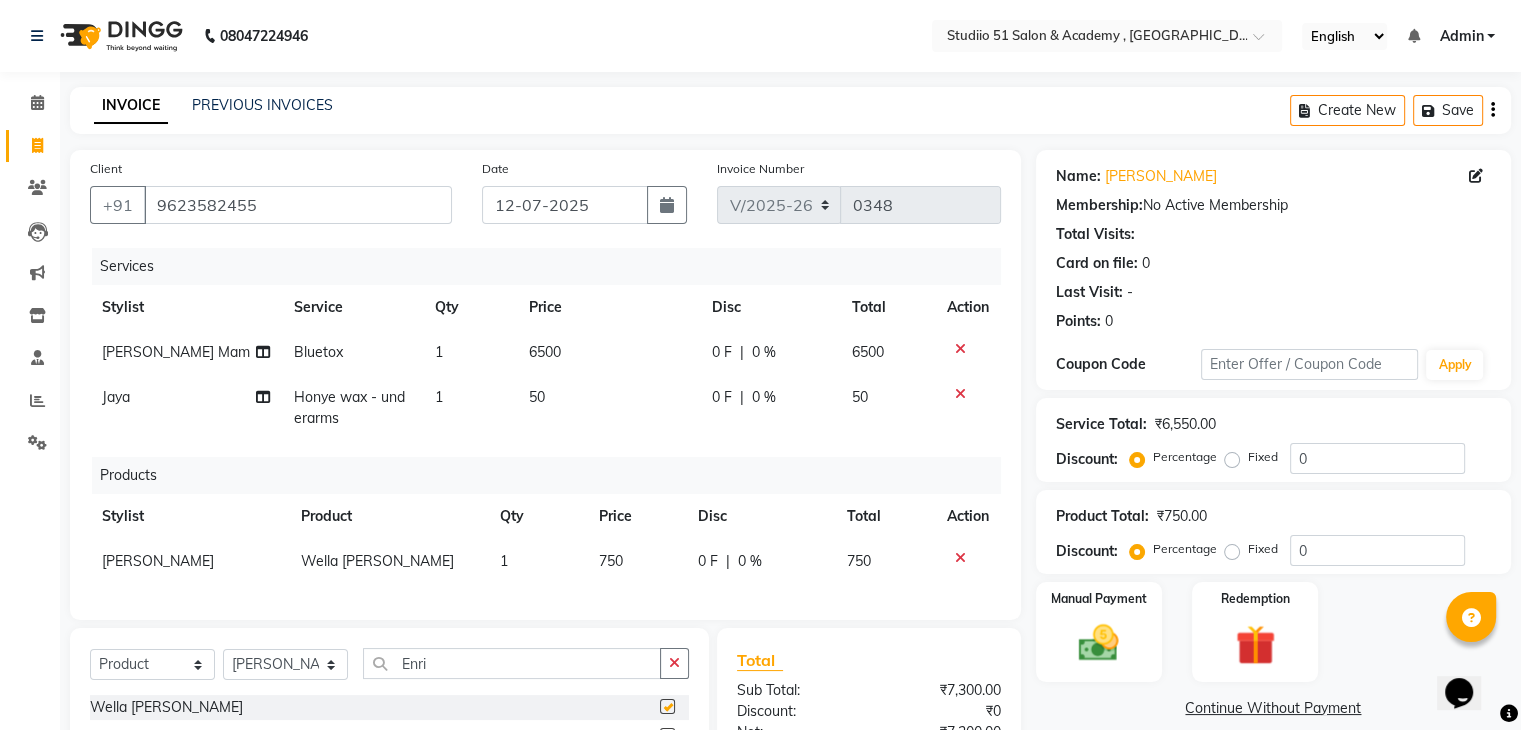 checkbox on "false" 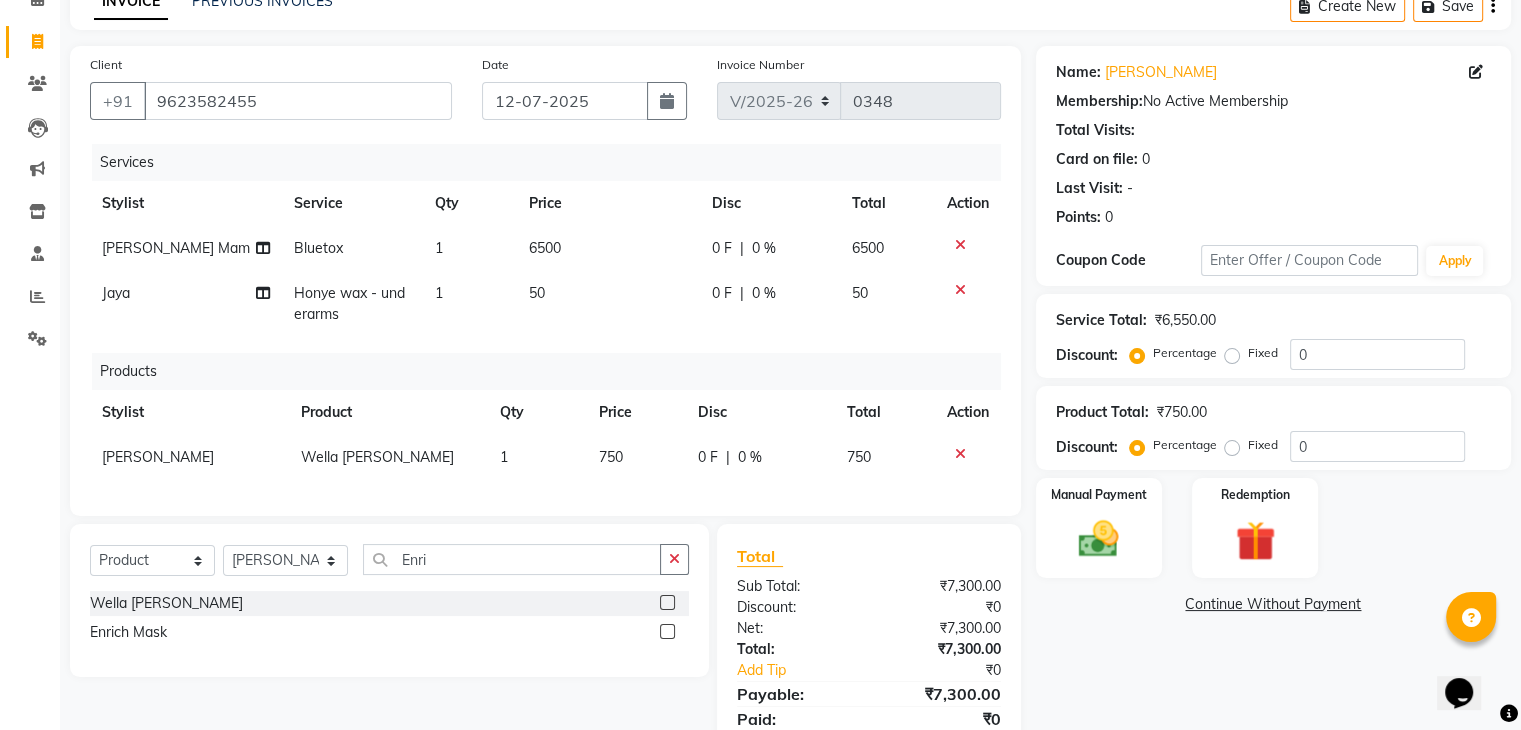 scroll, scrollTop: 112, scrollLeft: 0, axis: vertical 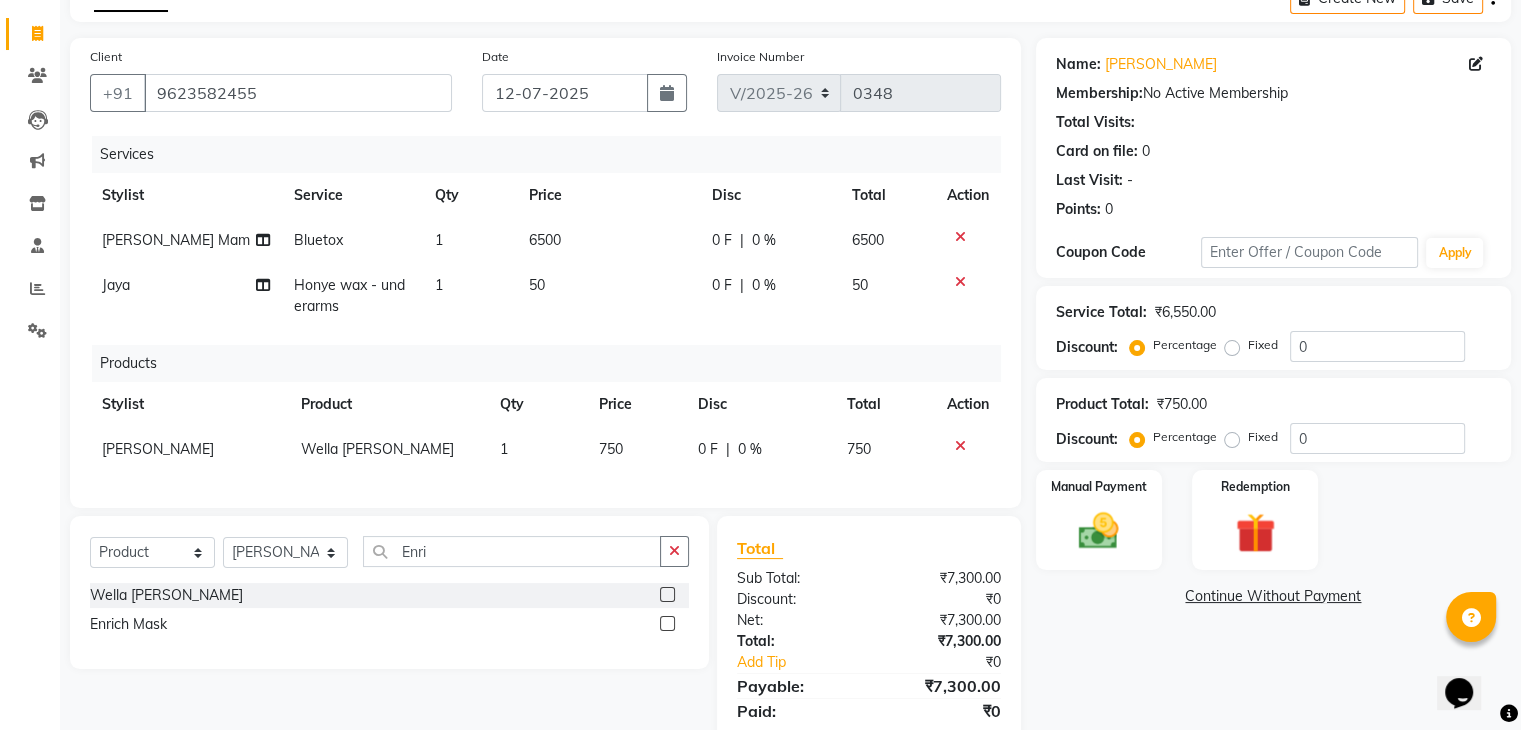 click 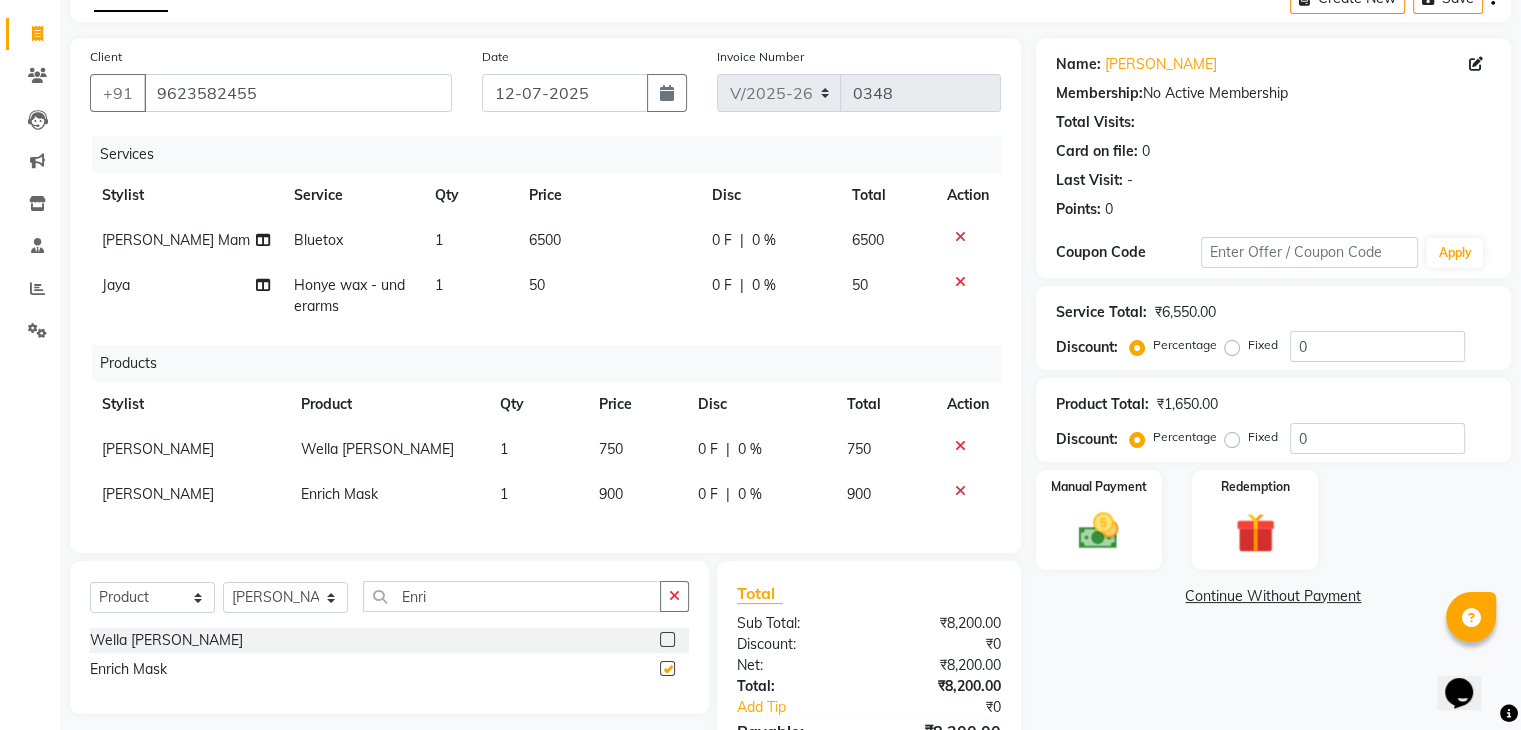 checkbox on "false" 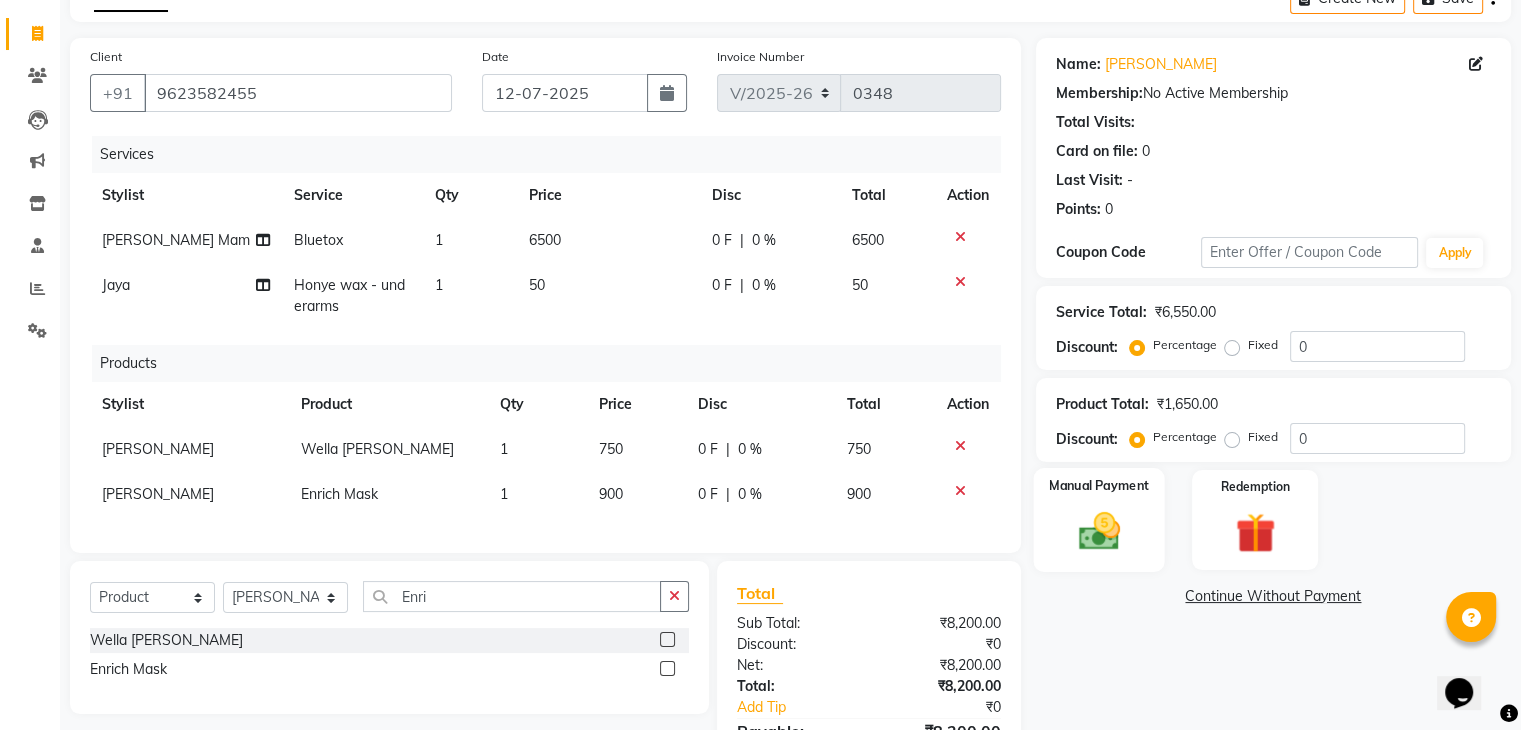 click 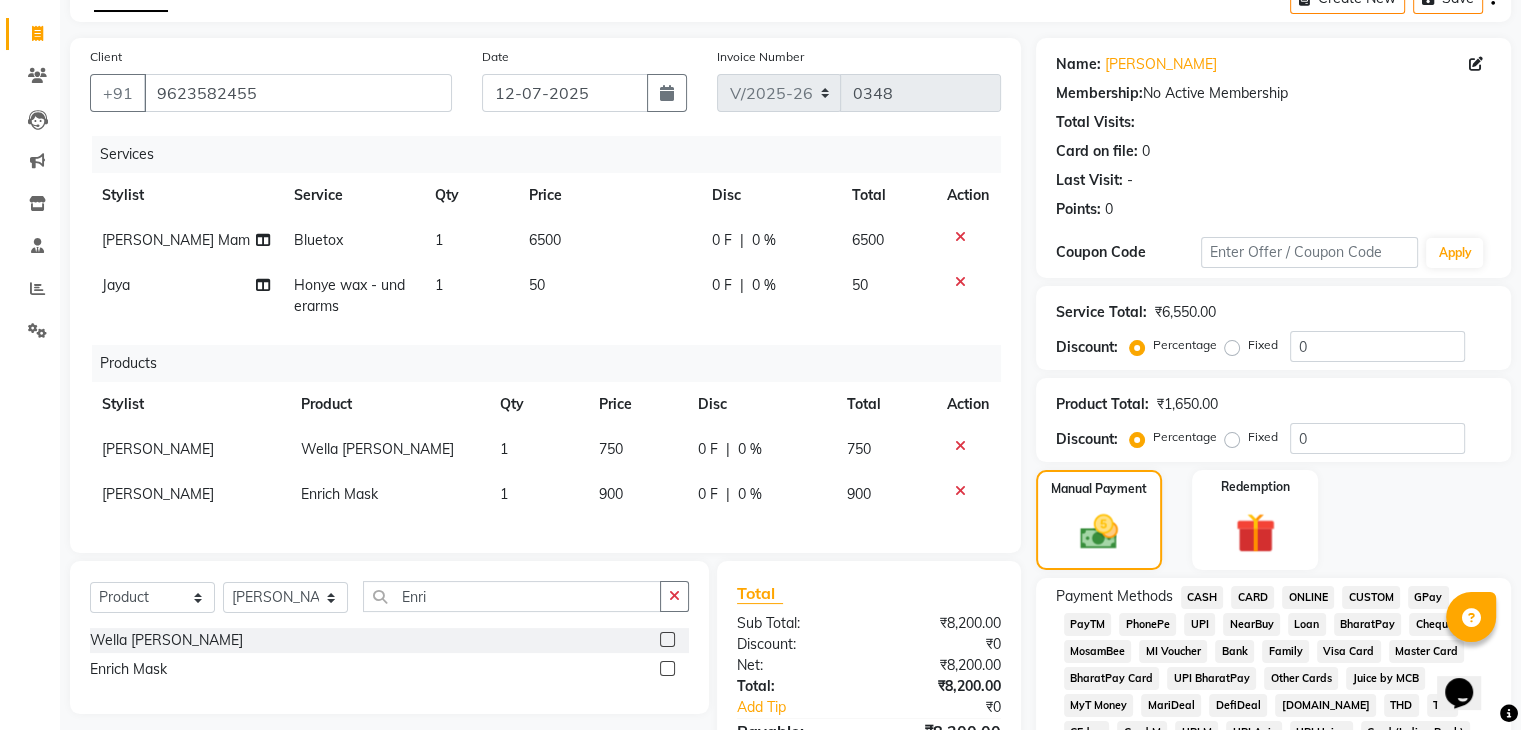 click on "GPay" 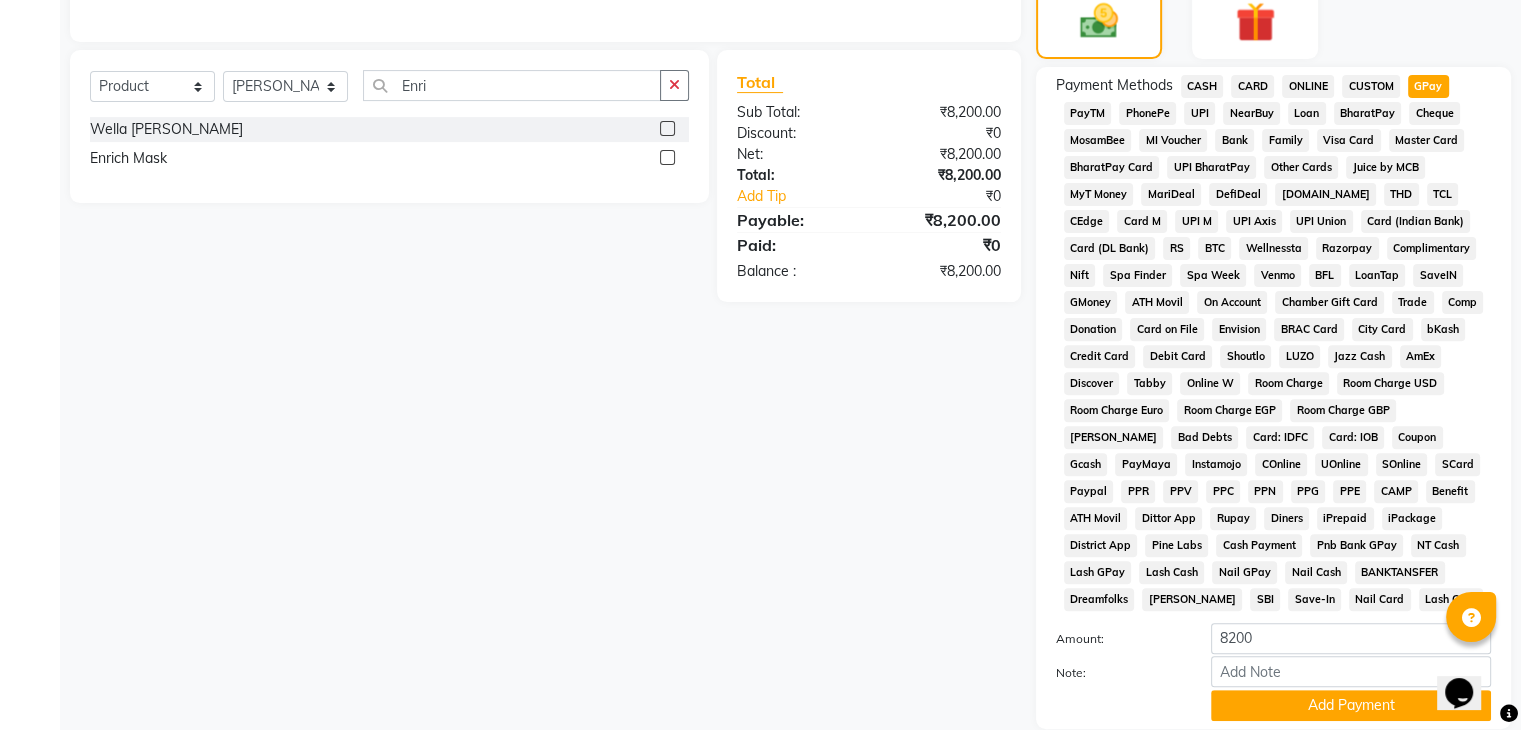 scroll, scrollTop: 785, scrollLeft: 0, axis: vertical 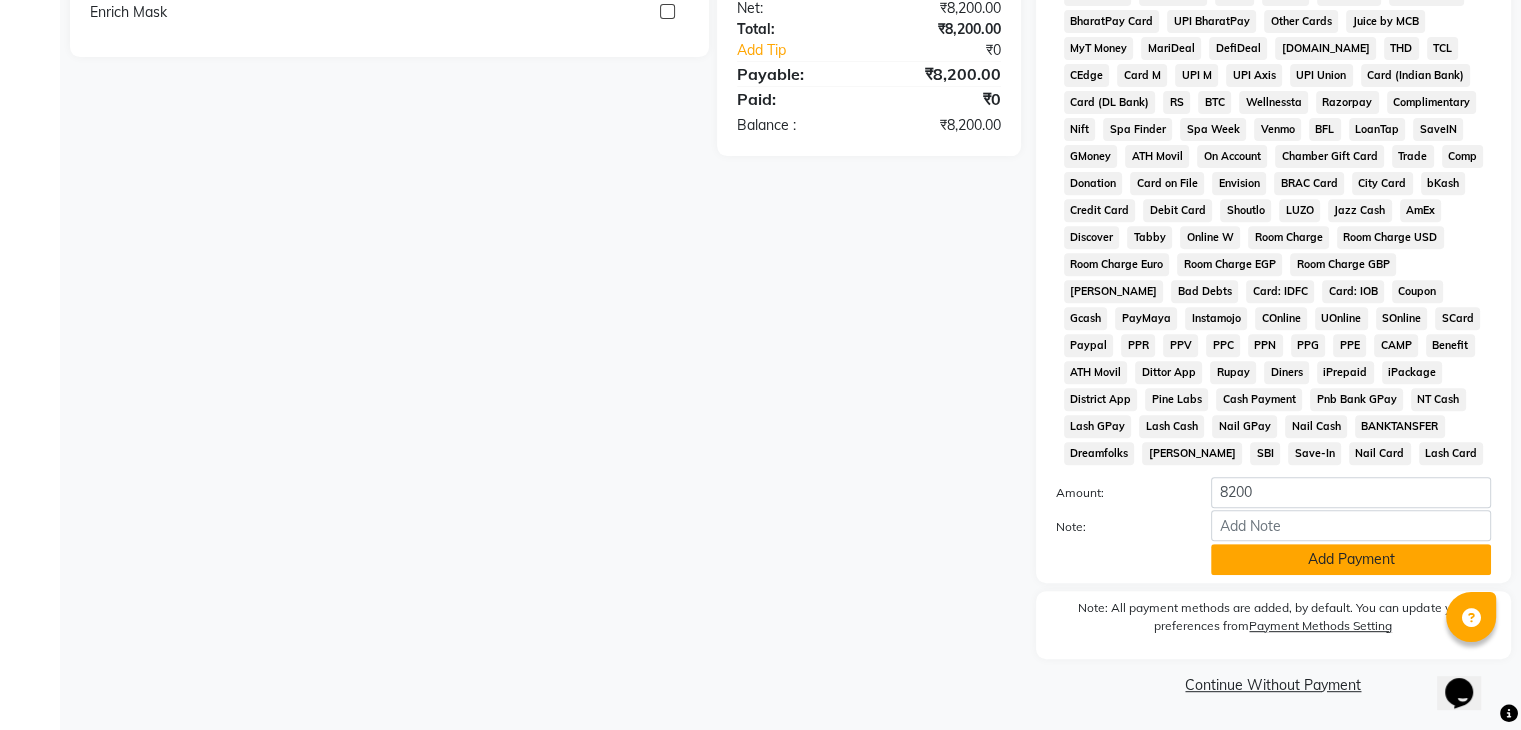 drag, startPoint x: 1396, startPoint y: 579, endPoint x: 1385, endPoint y: 566, distance: 17.029387 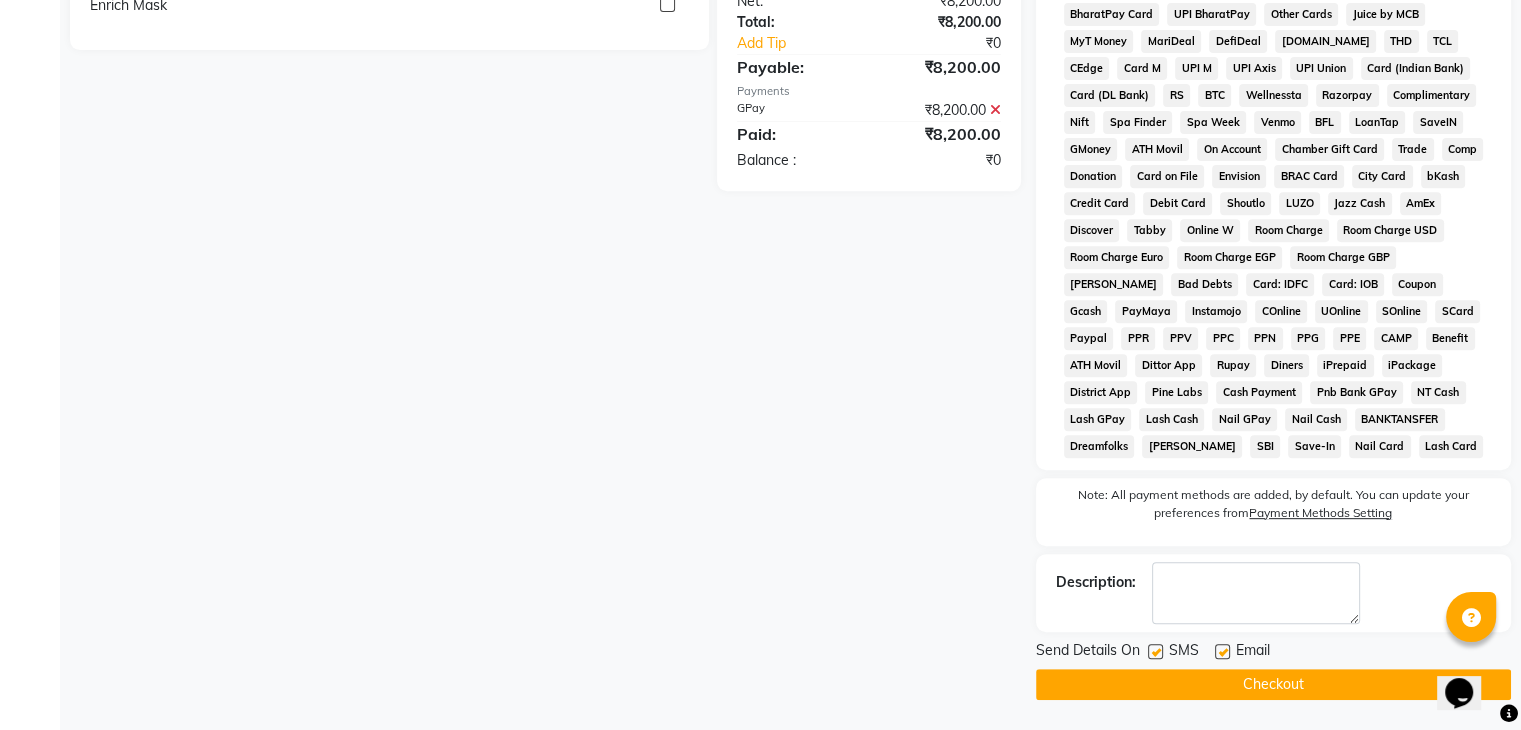 scroll, scrollTop: 791, scrollLeft: 0, axis: vertical 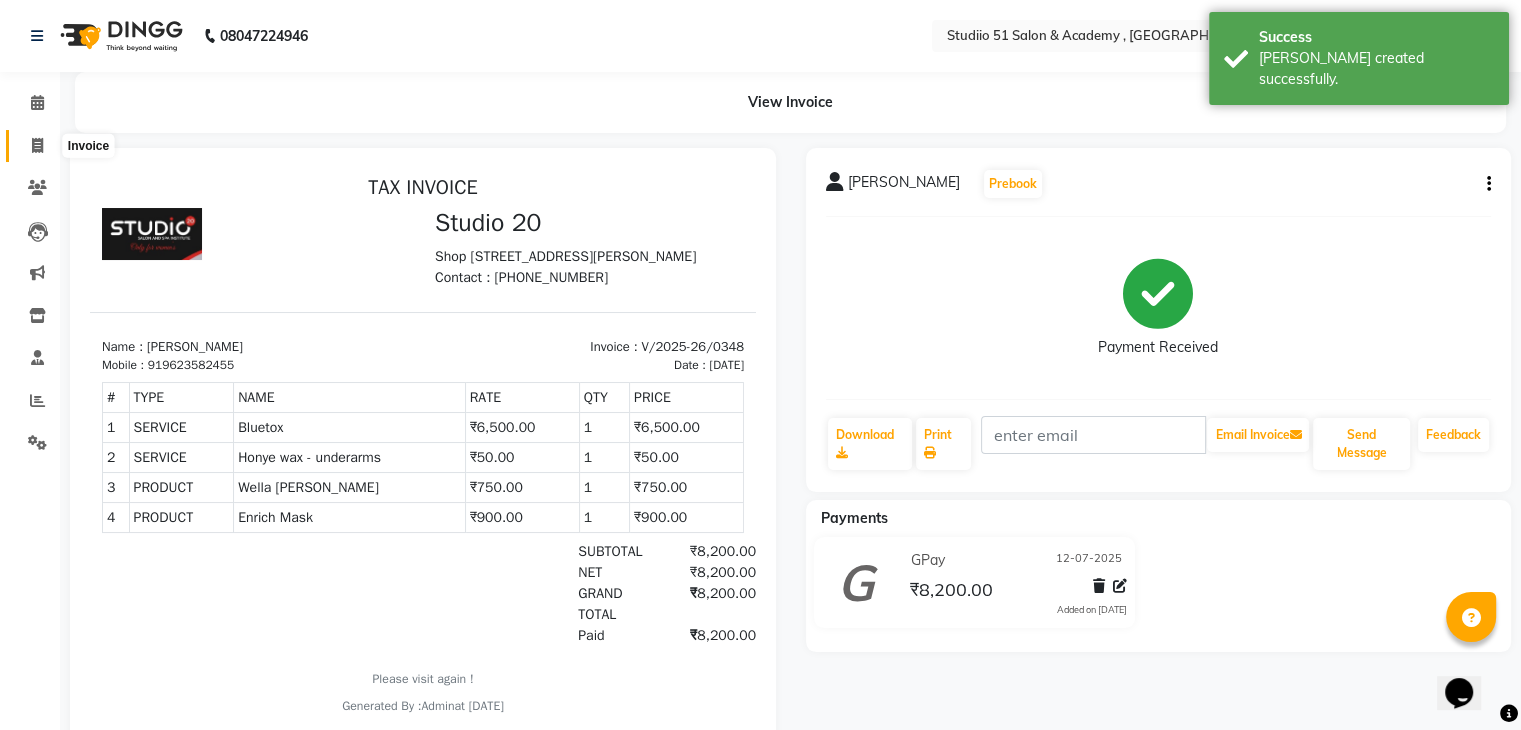 click 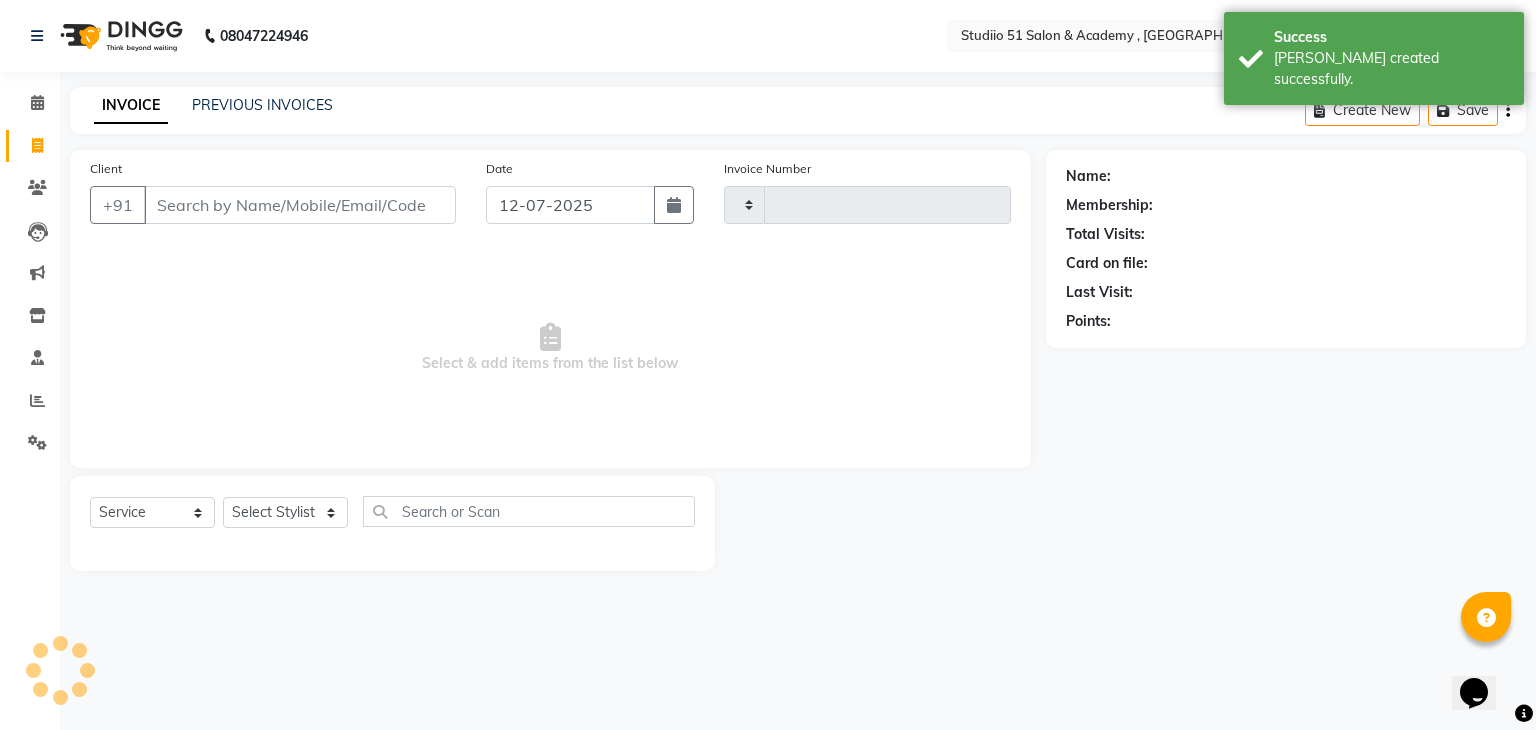 type on "0349" 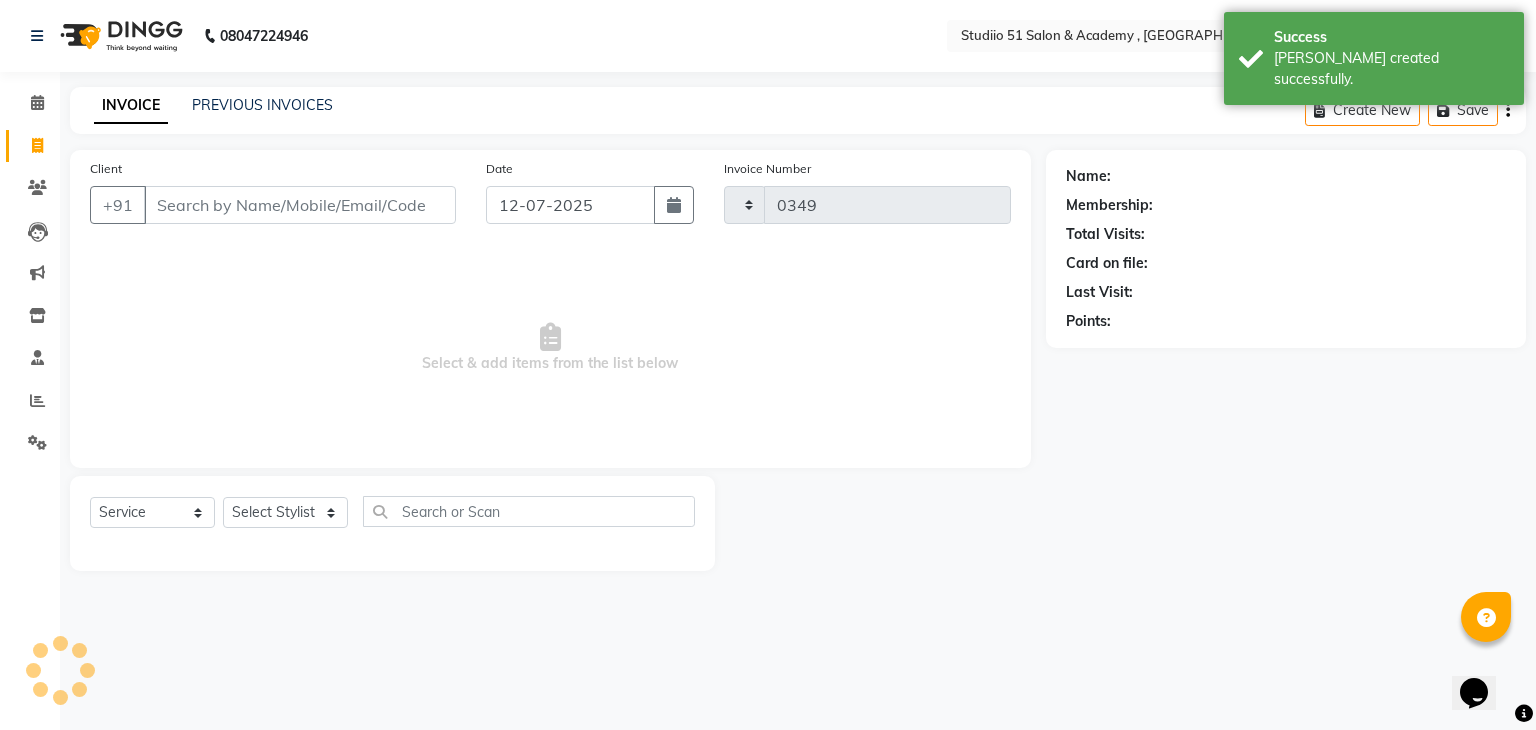 select on "638" 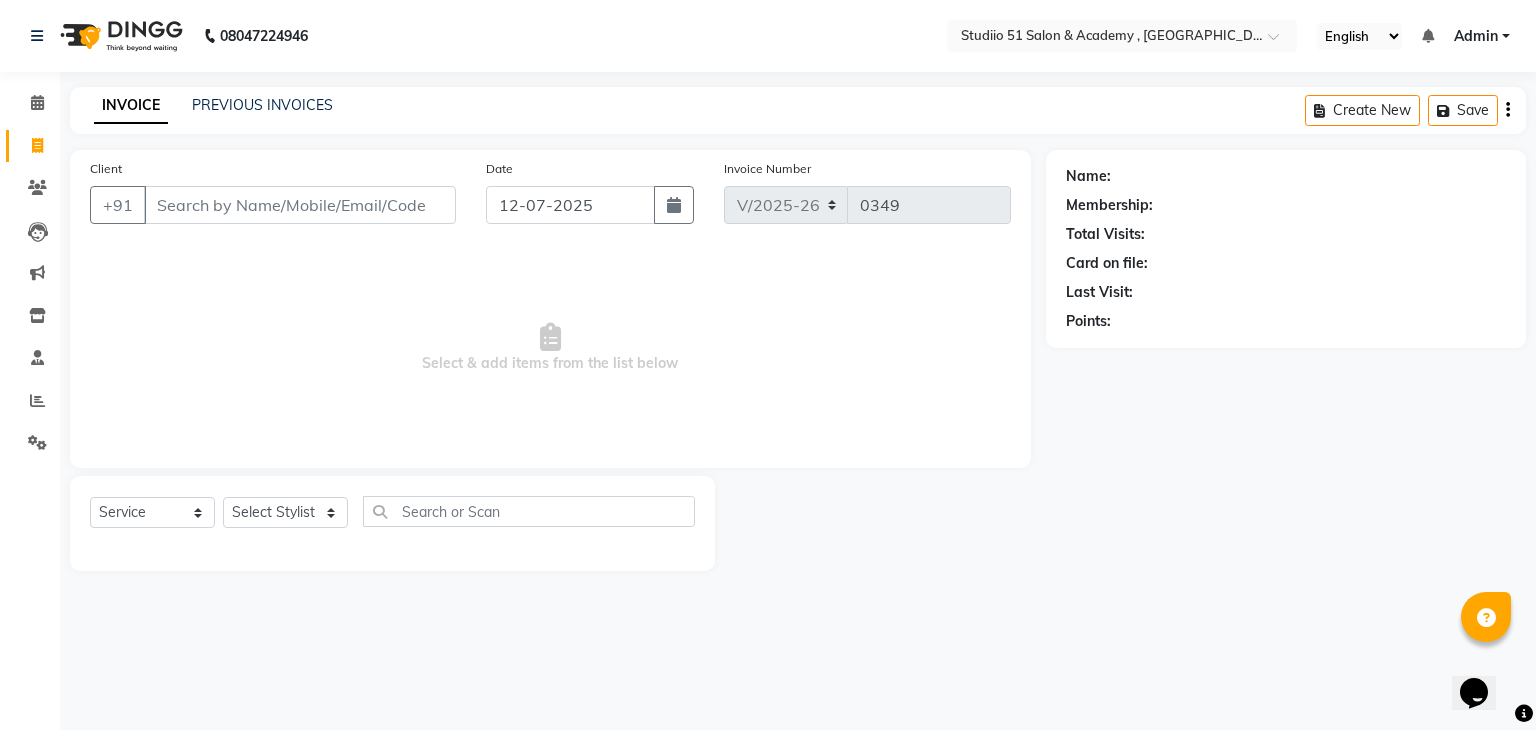 click on "Client" at bounding box center [300, 205] 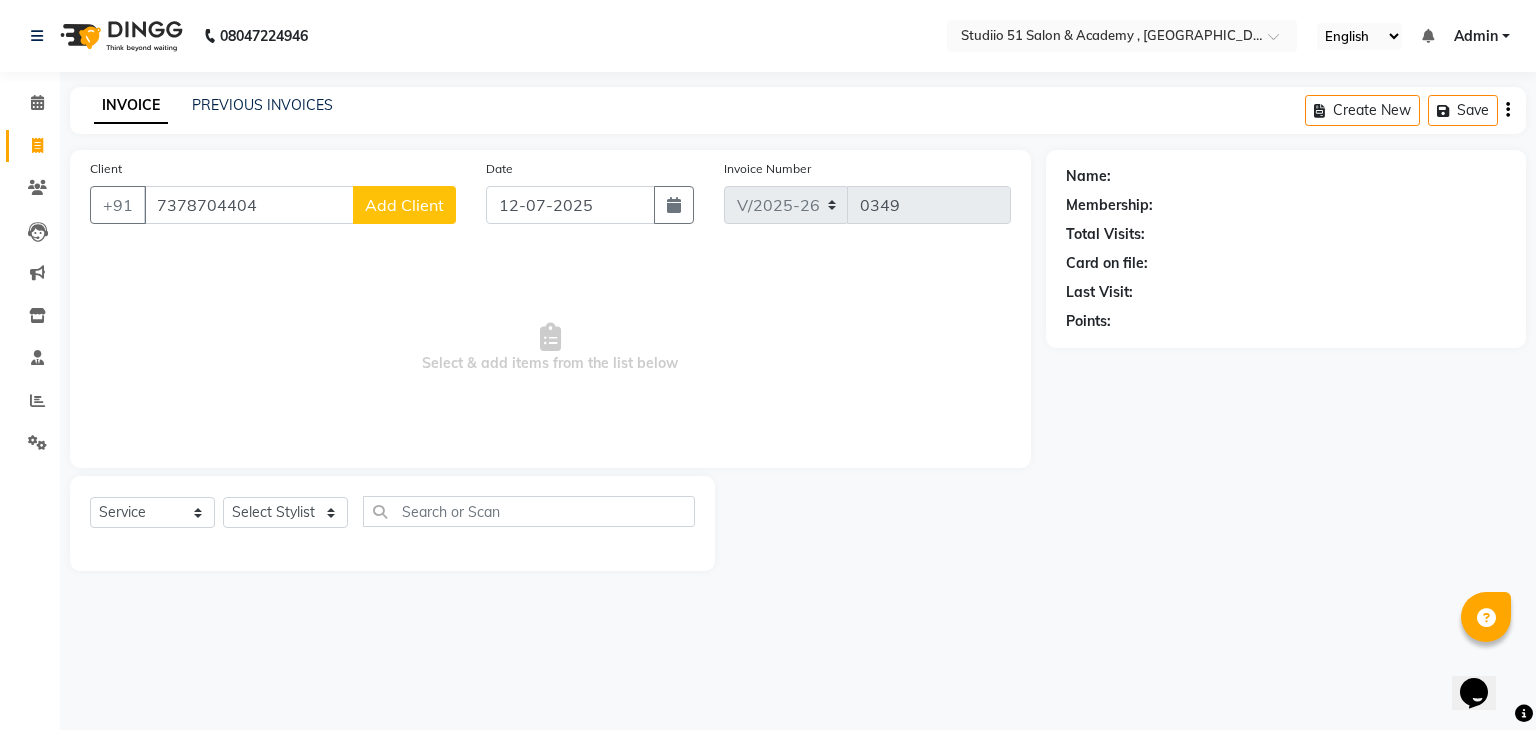 type on "7378704404" 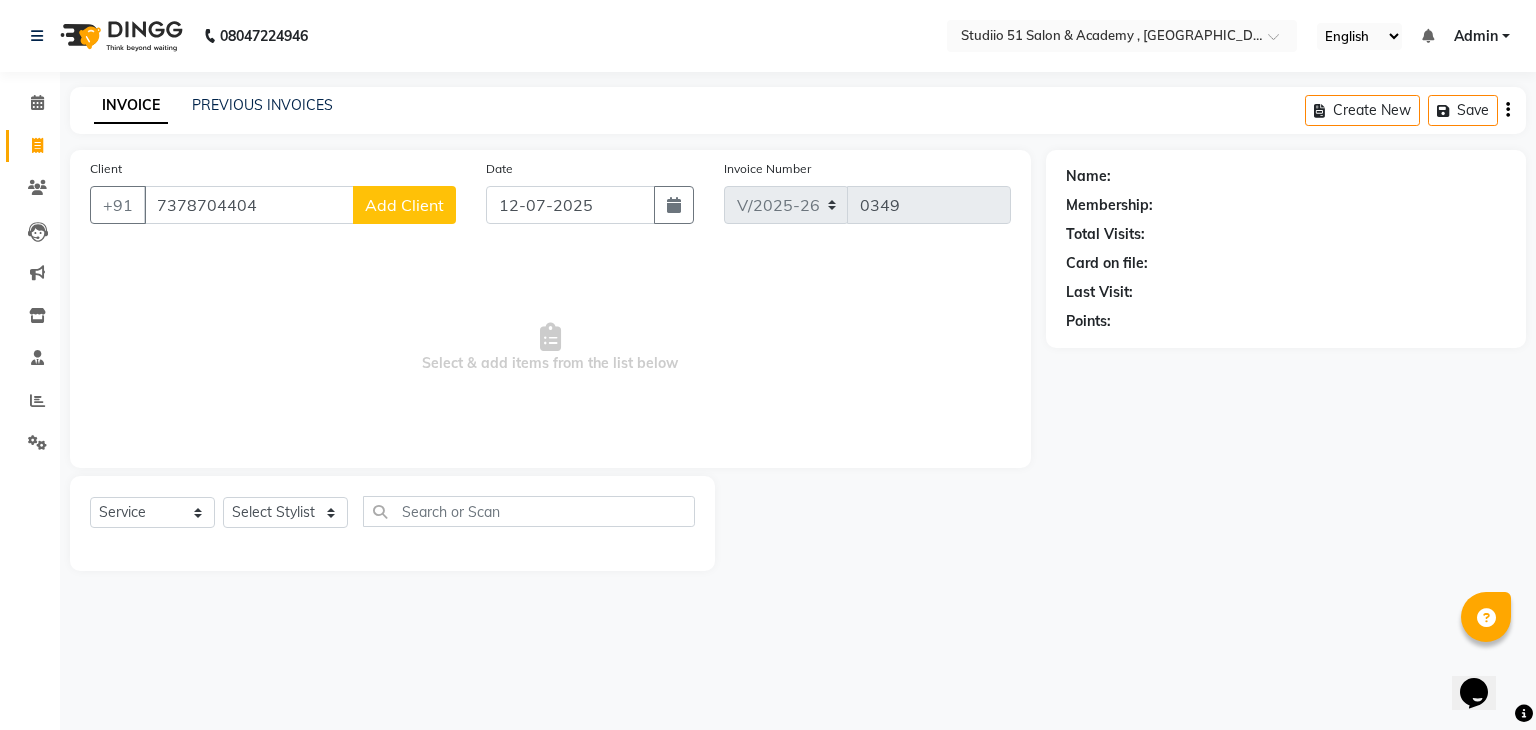select 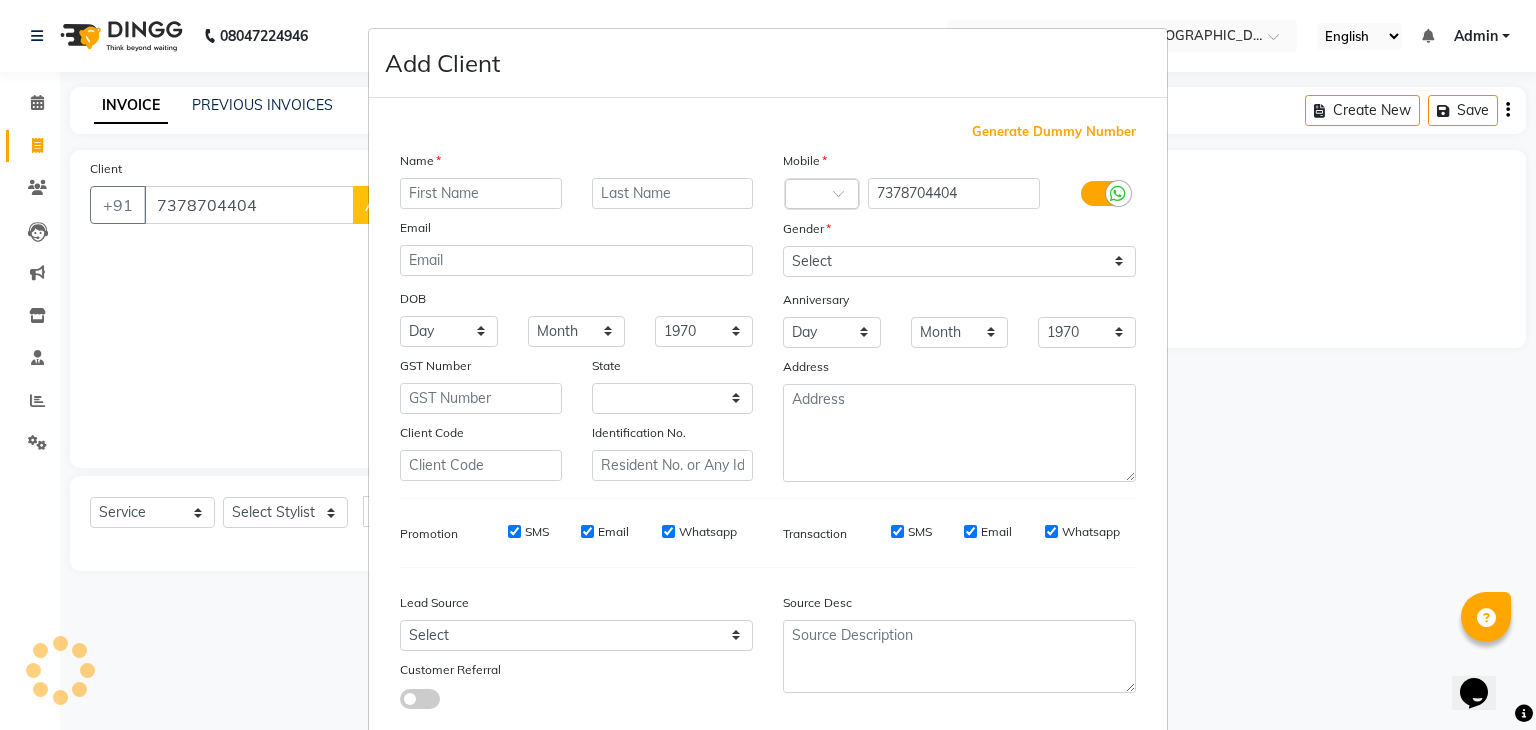 click at bounding box center [481, 193] 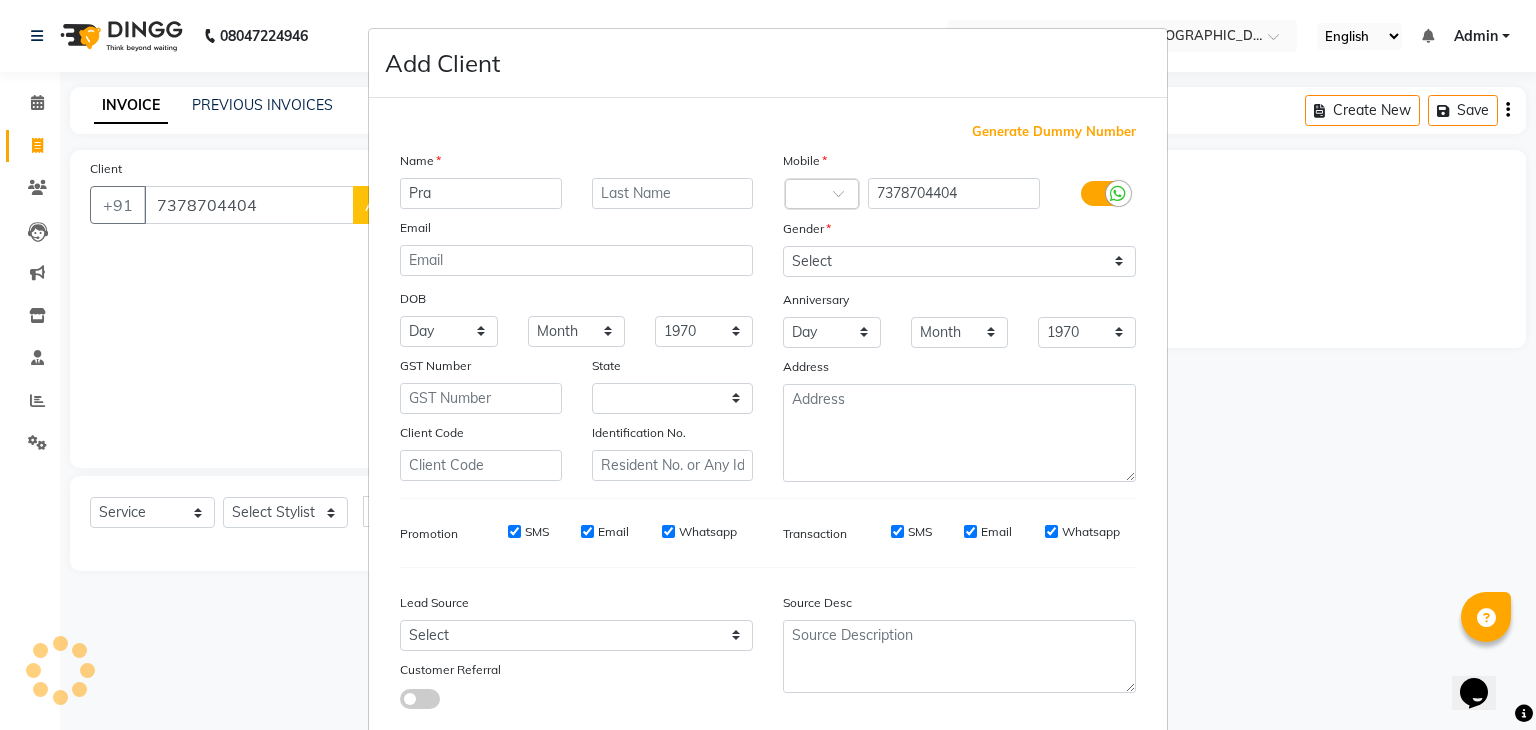 type on "[PERSON_NAME]" 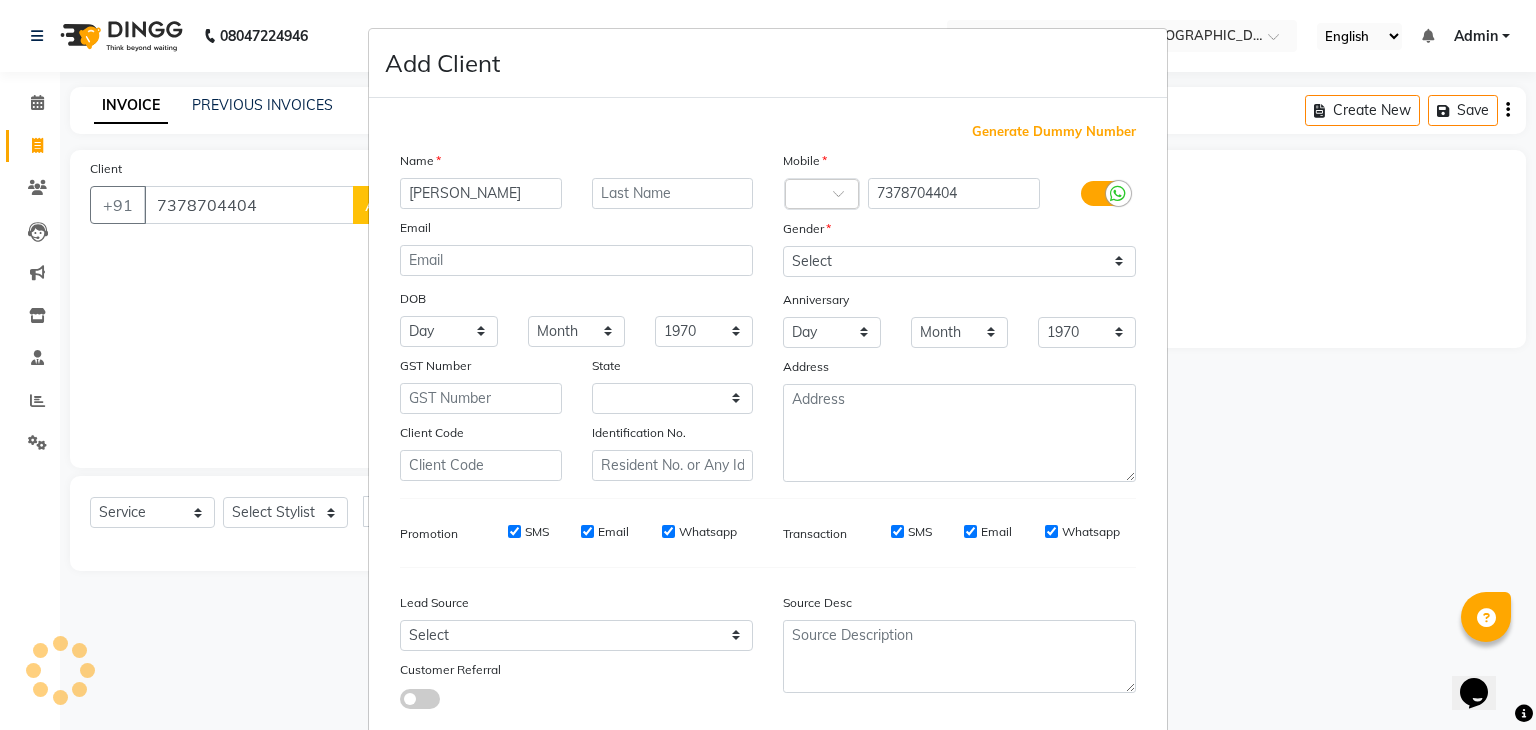 select on "22" 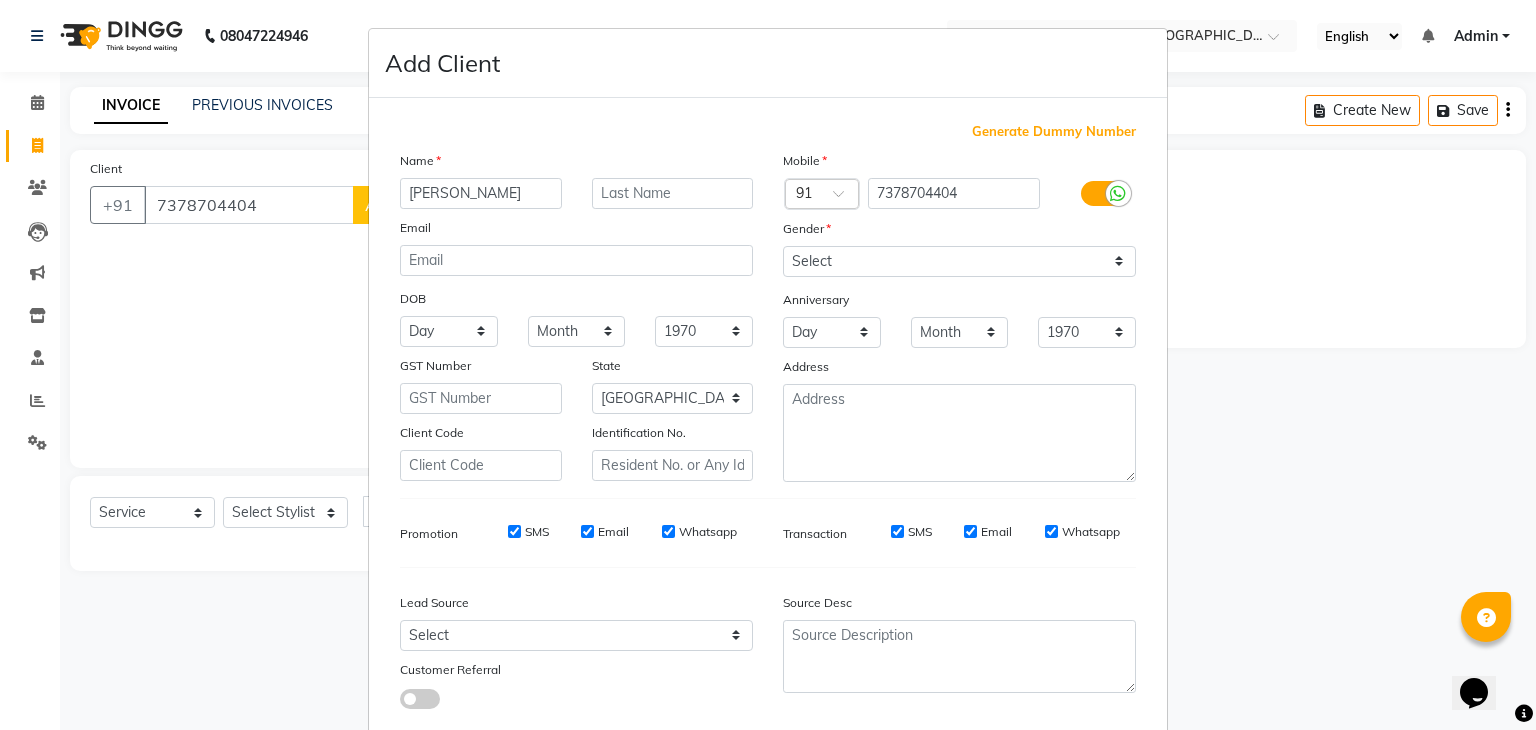 type on "[PERSON_NAME]" 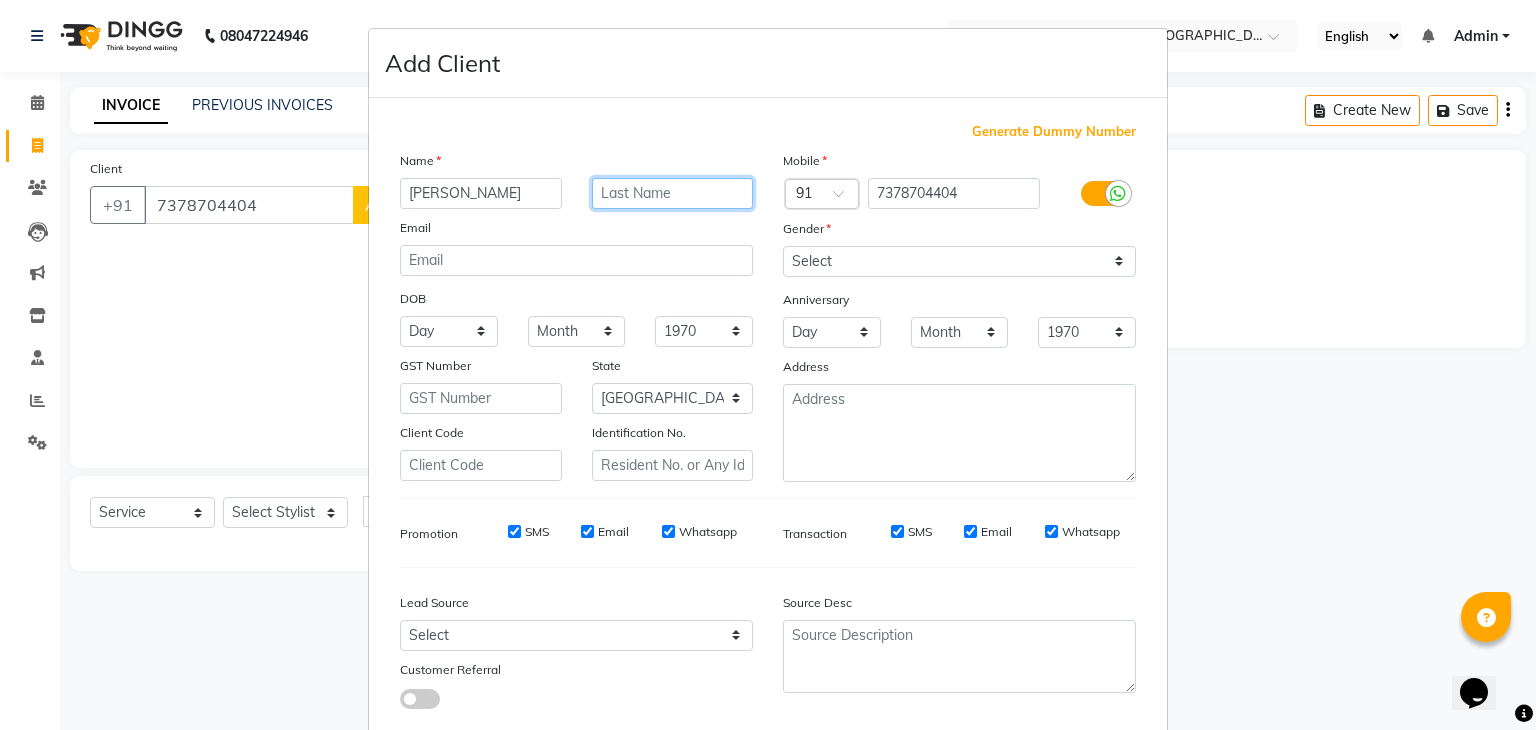 click at bounding box center [673, 193] 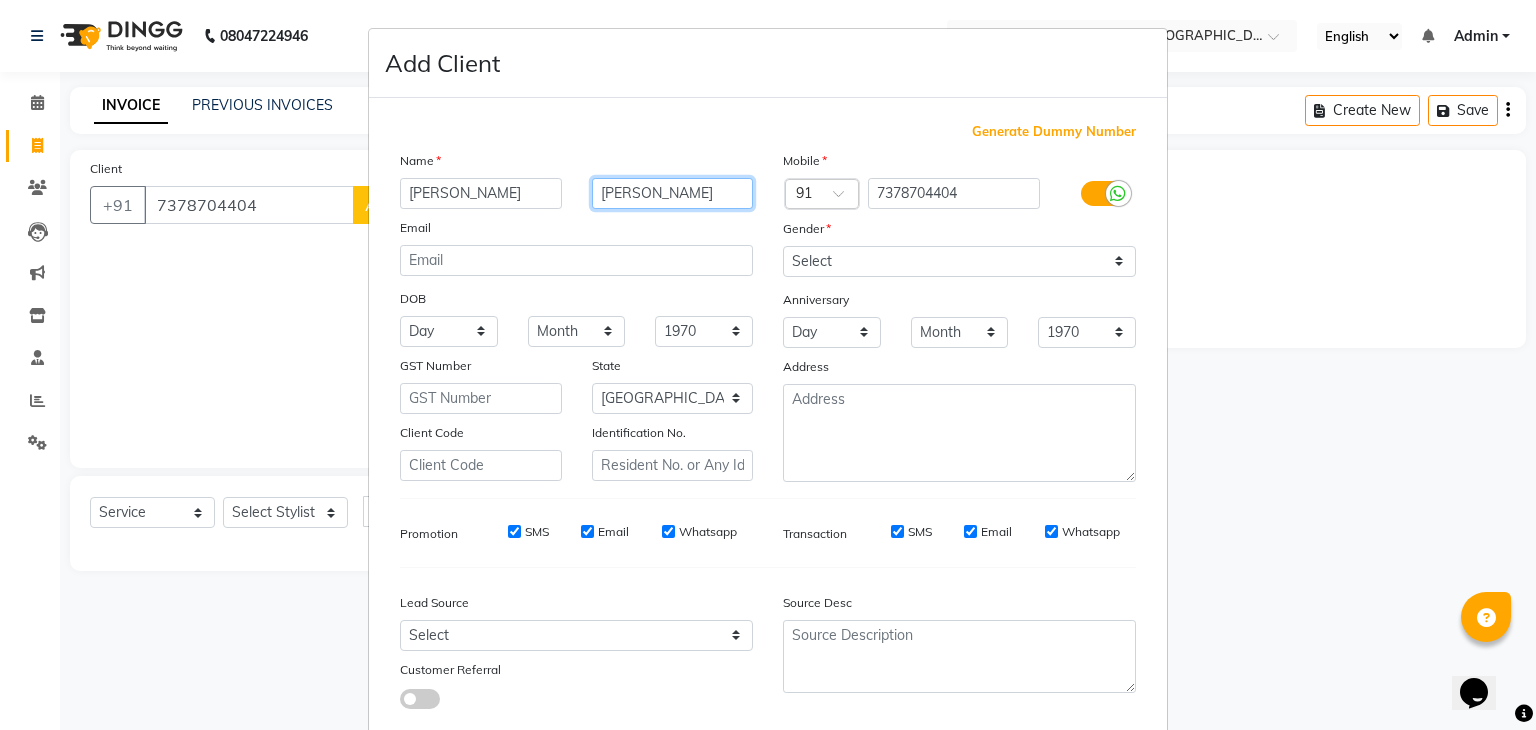 type on "[PERSON_NAME]" 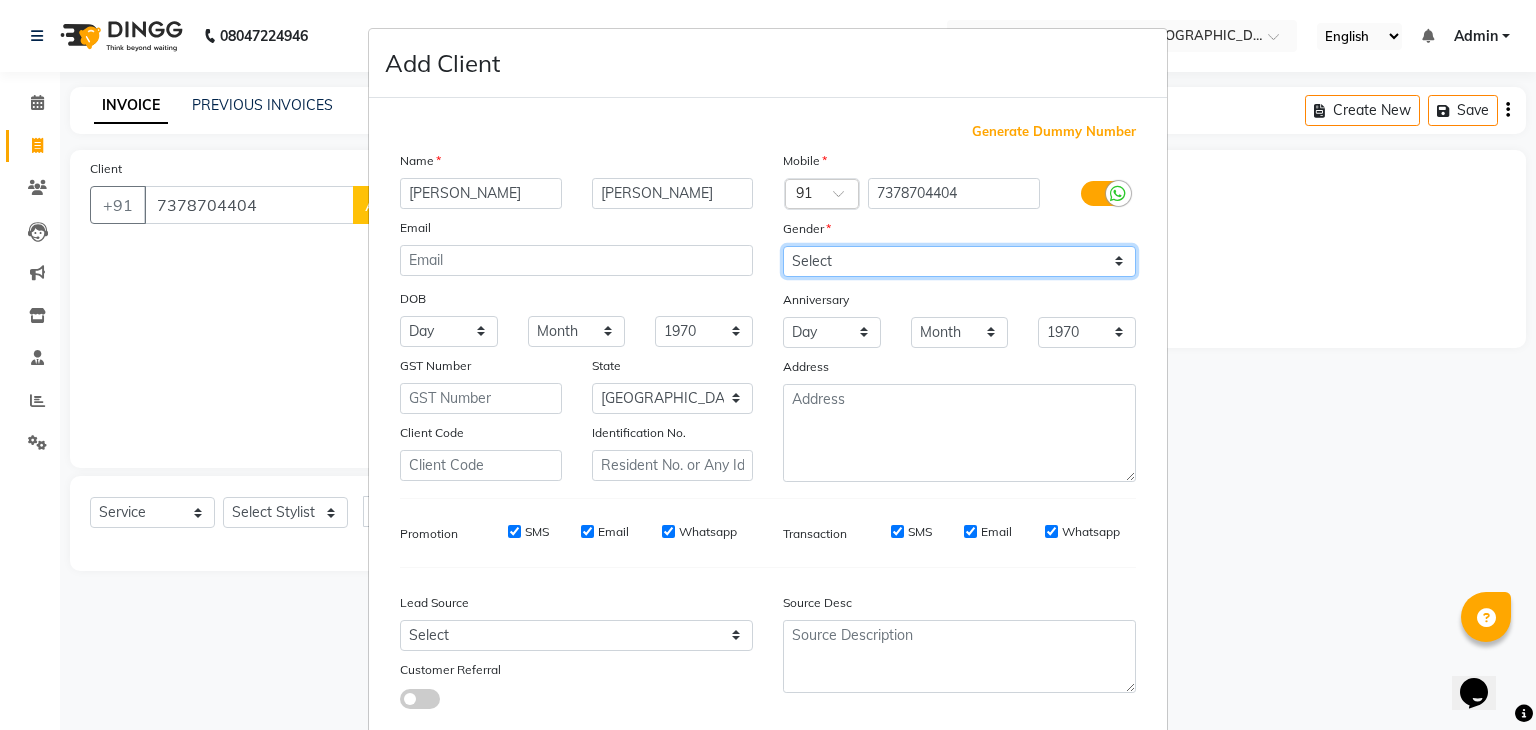 click on "Select [DEMOGRAPHIC_DATA] [DEMOGRAPHIC_DATA] Other Prefer Not To Say" at bounding box center [959, 261] 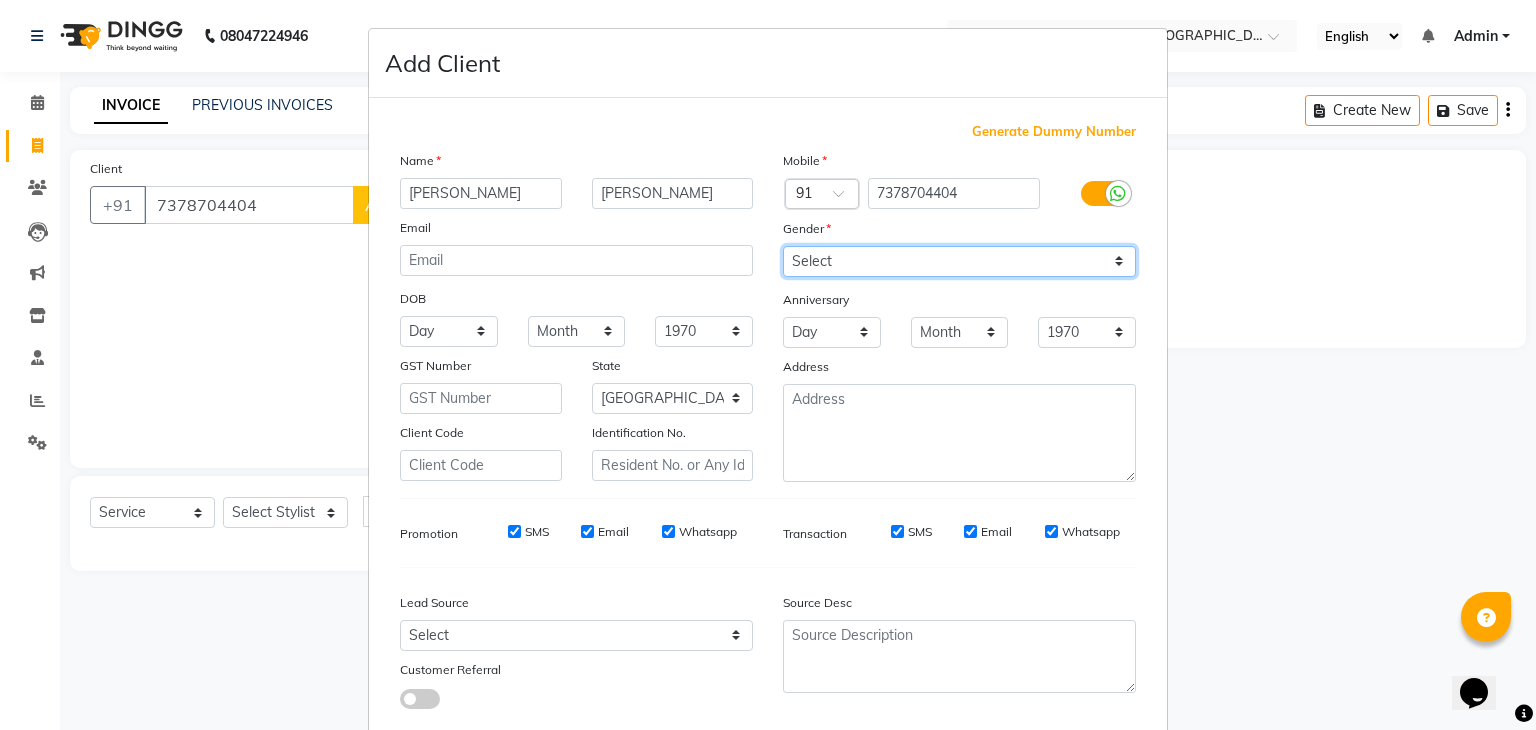 select on "[DEMOGRAPHIC_DATA]" 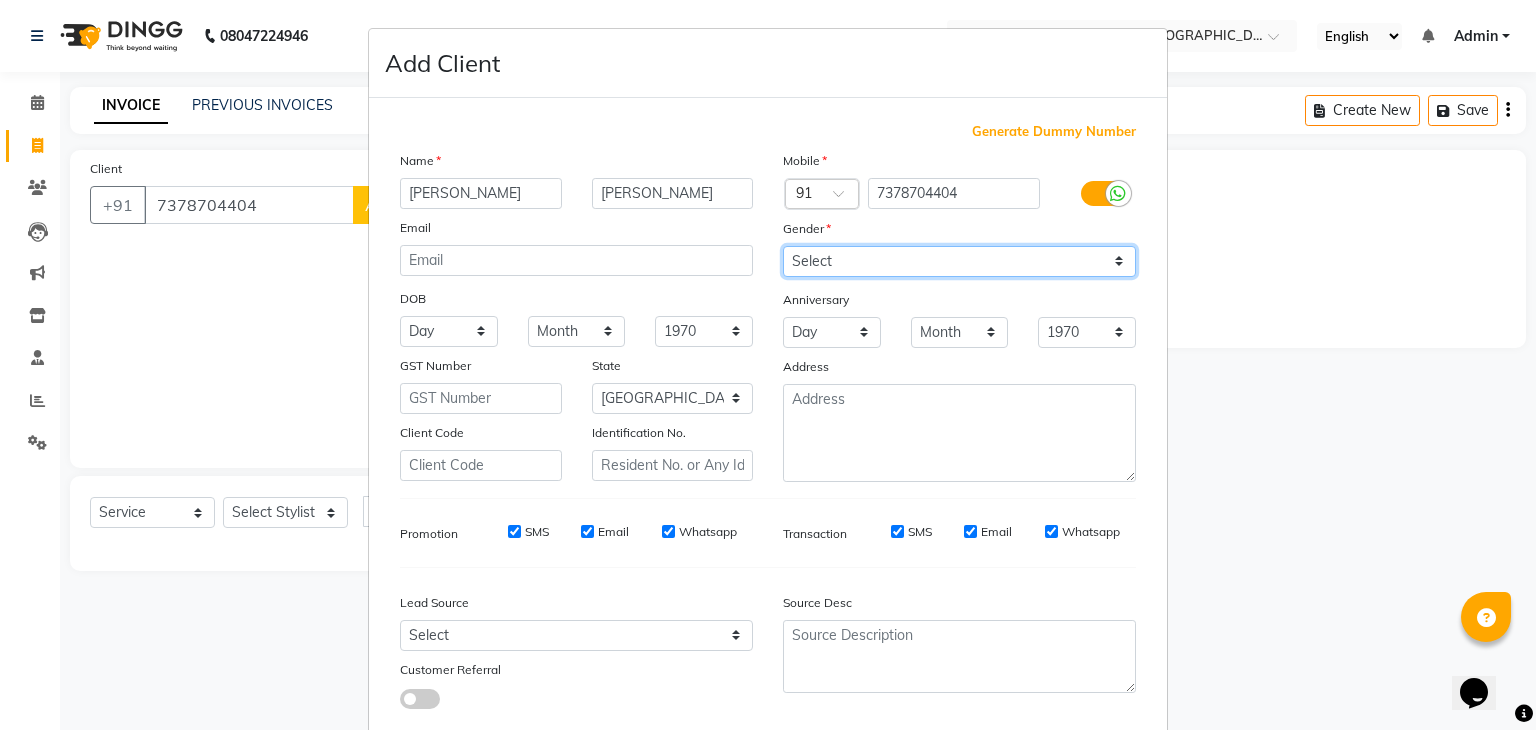 click on "Select [DEMOGRAPHIC_DATA] [DEMOGRAPHIC_DATA] Other Prefer Not To Say" at bounding box center (959, 261) 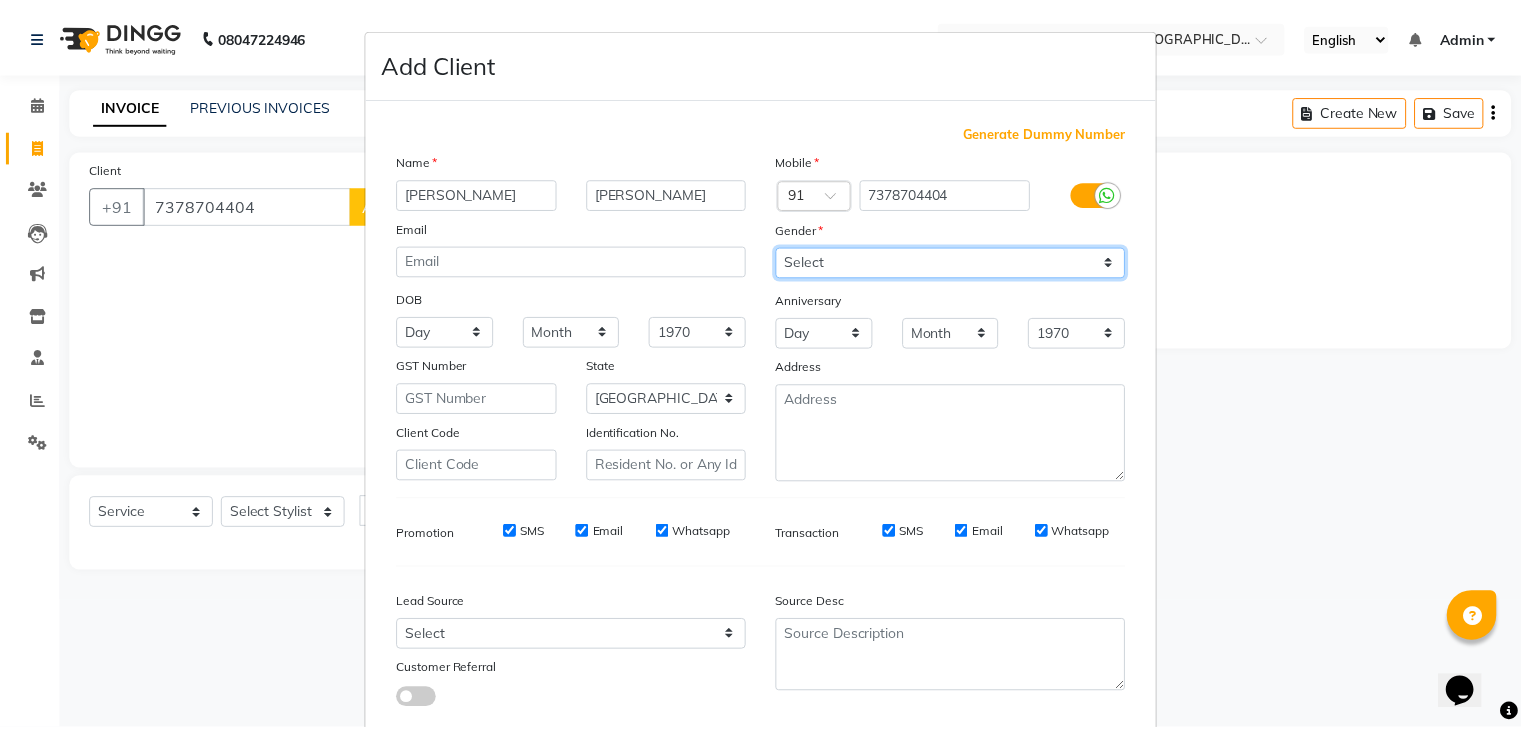 scroll, scrollTop: 127, scrollLeft: 0, axis: vertical 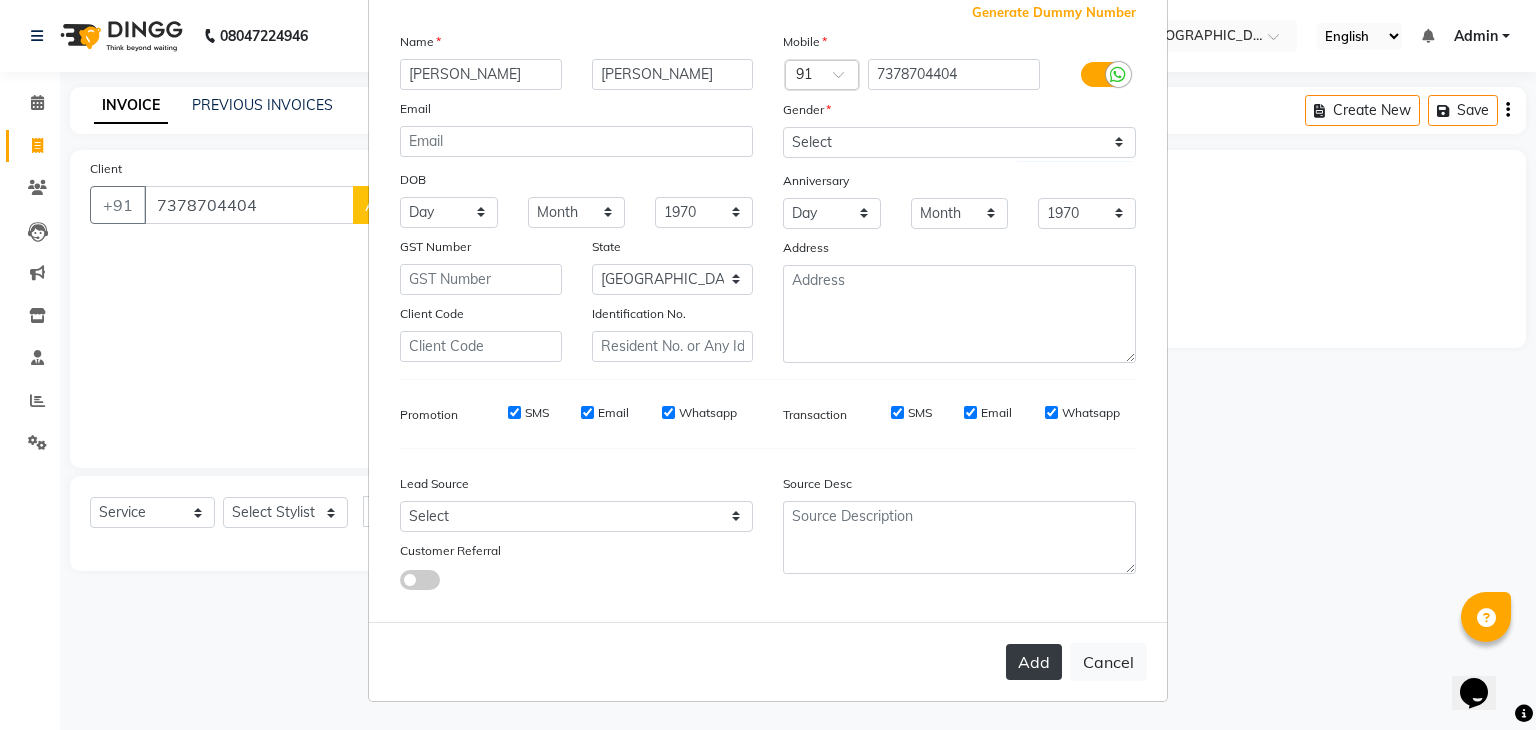 click on "Add" at bounding box center (1034, 662) 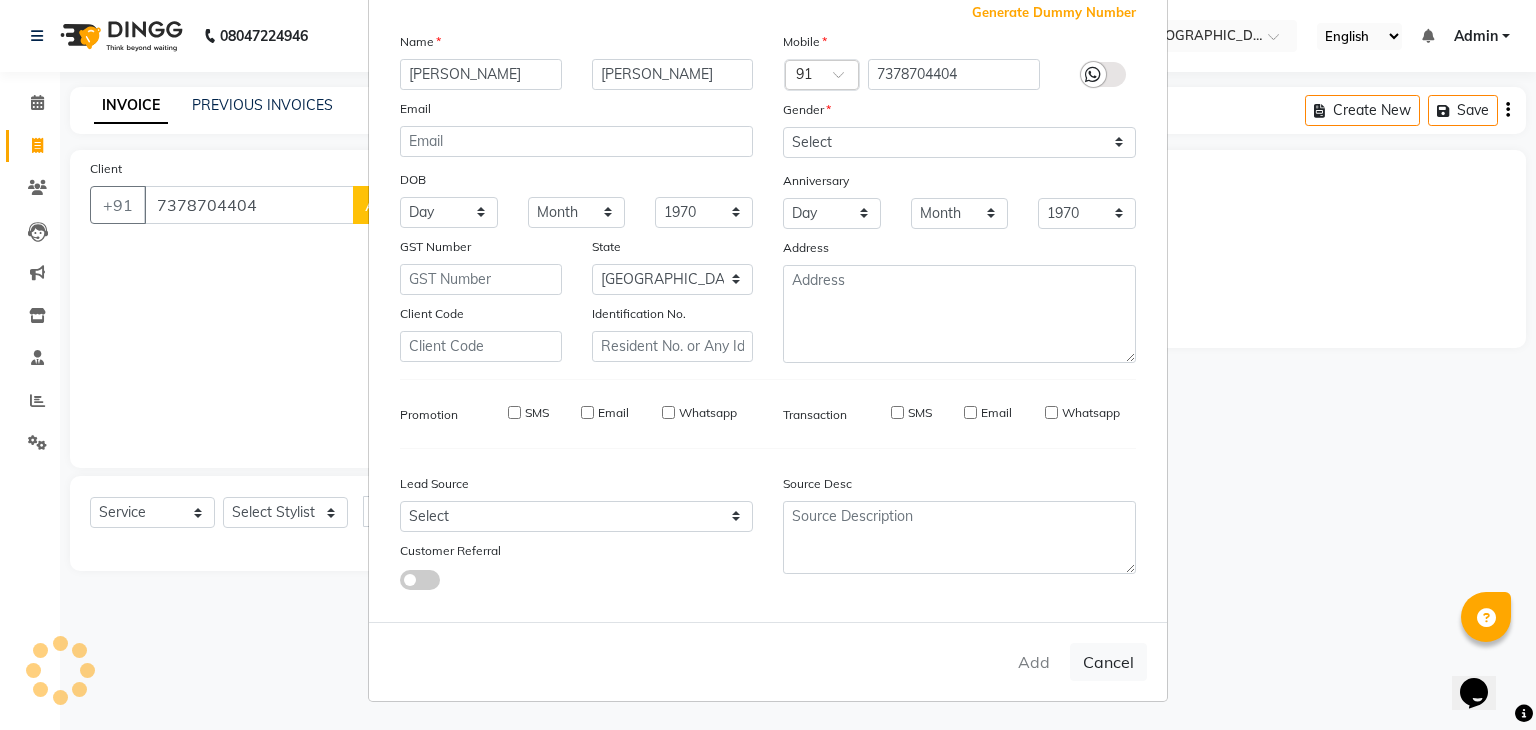 type 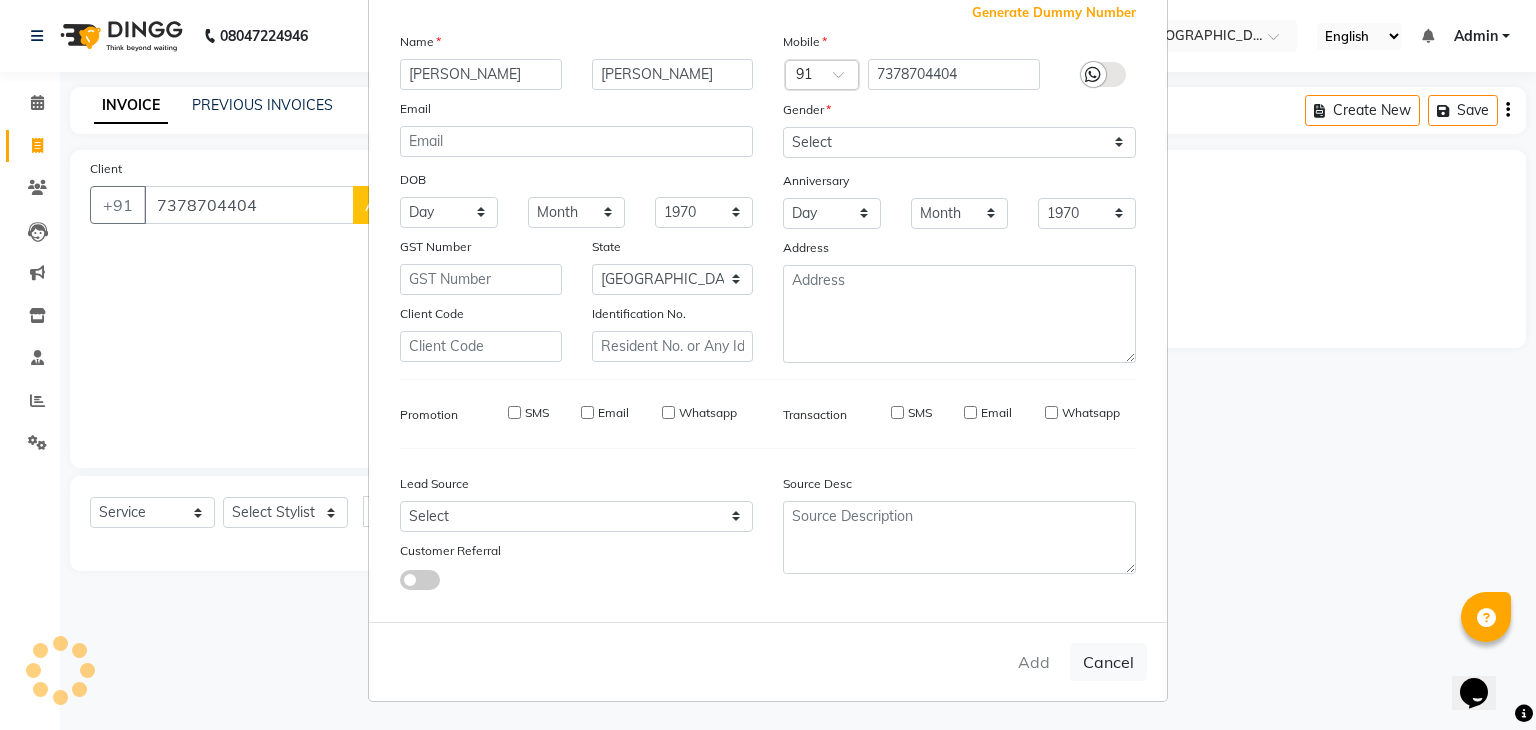 type 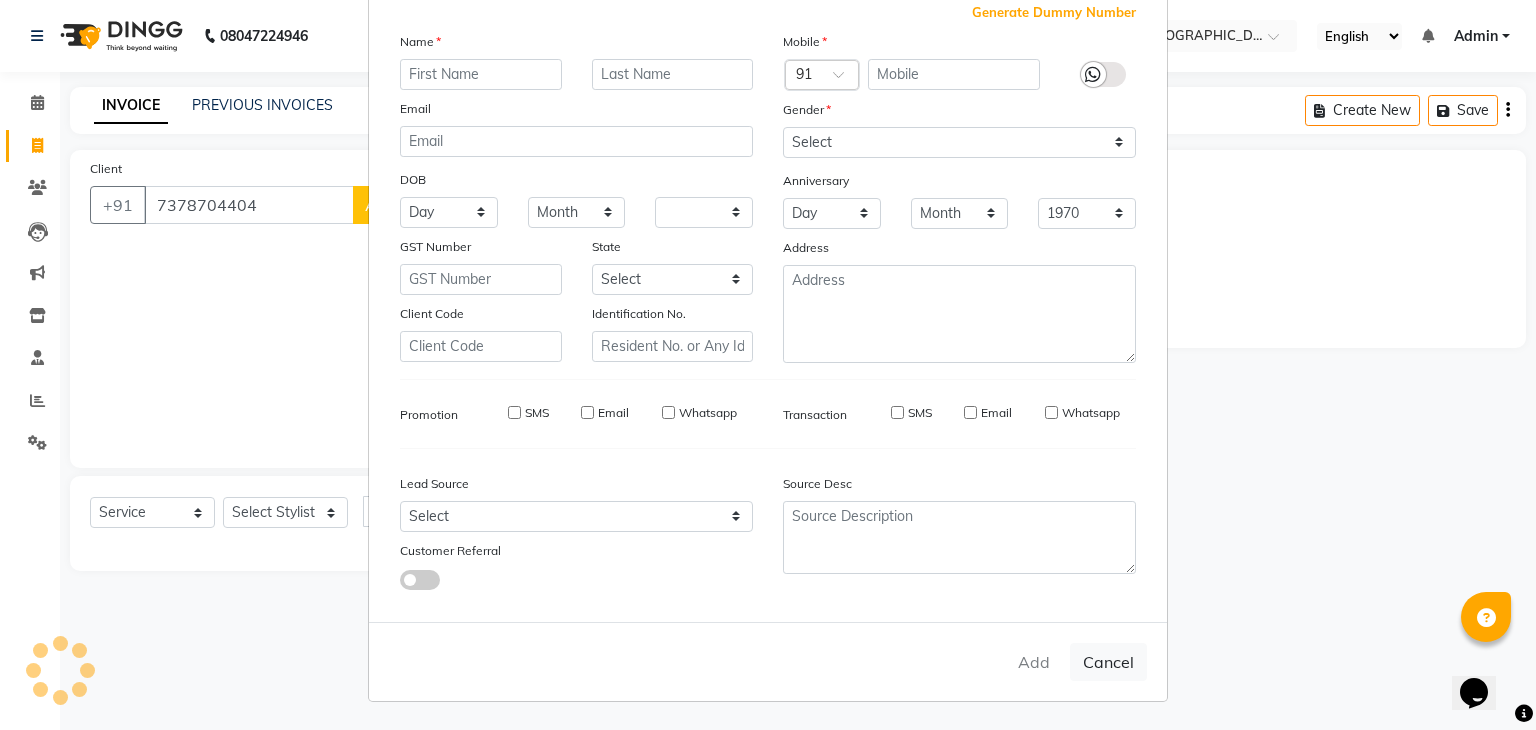 select 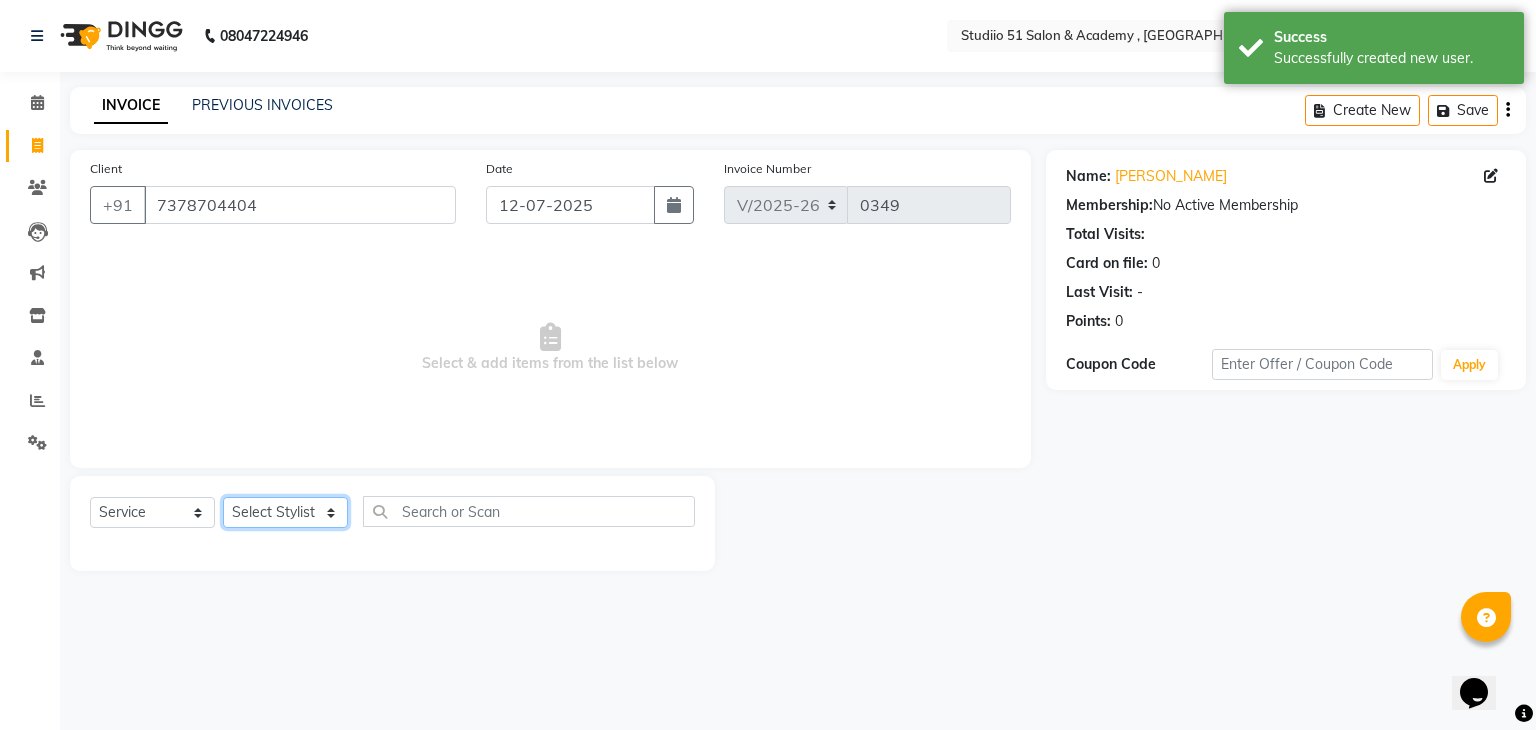 click on "Select Stylist [PERSON_NAME] [PERSON_NAME] [PERSON_NAME] Jaya [PERSON_NAME] [PERSON_NAME] Mam Students" 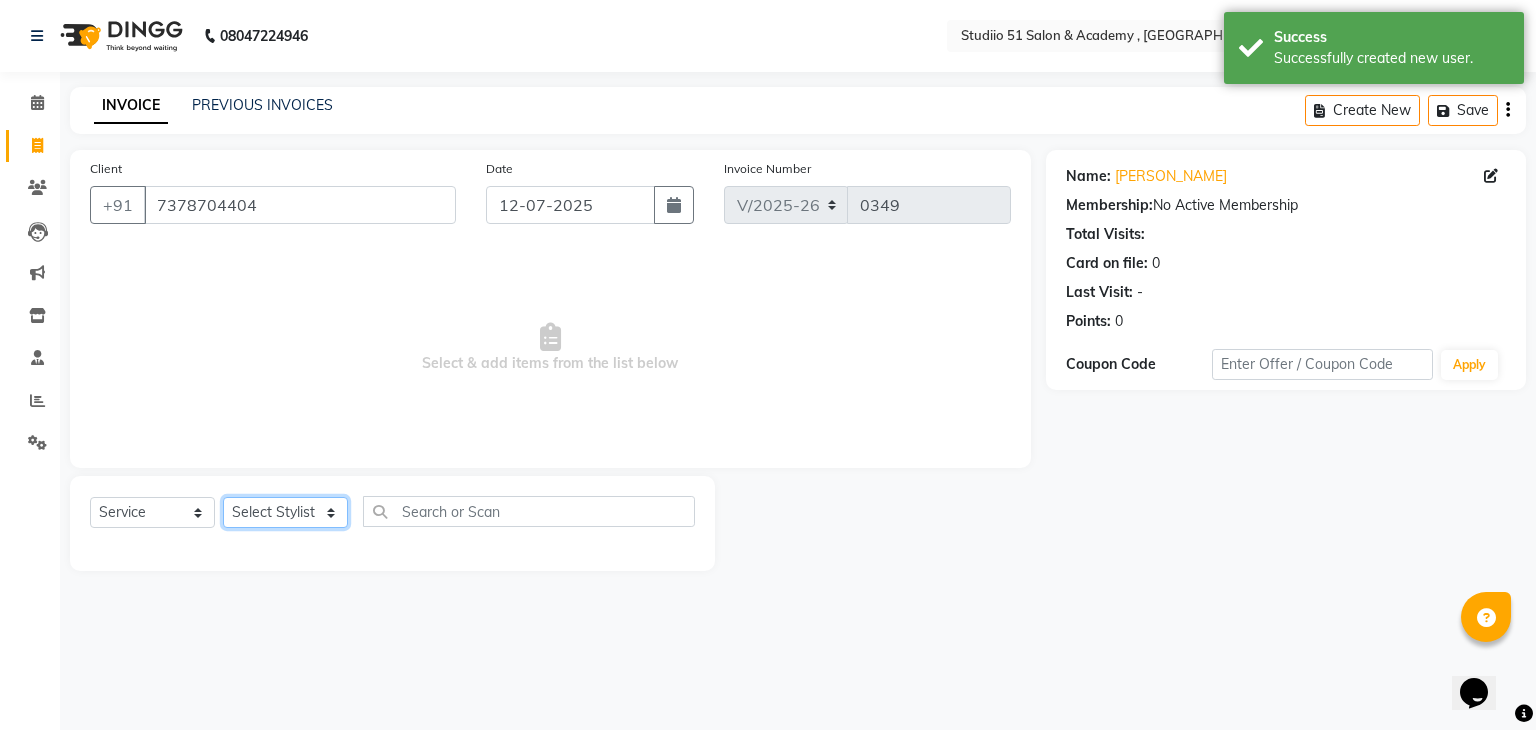 select on "69940" 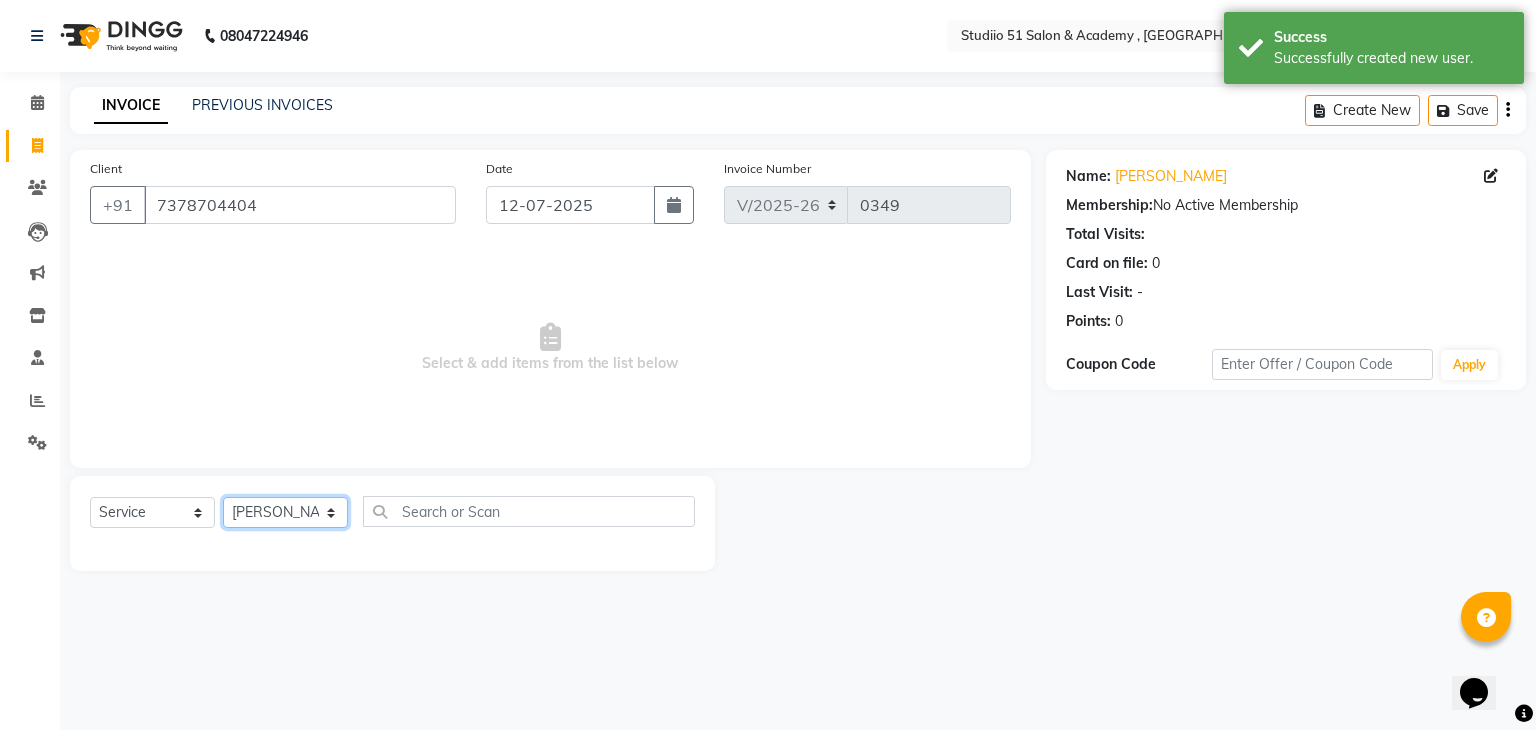 click on "Select Stylist [PERSON_NAME] [PERSON_NAME] [PERSON_NAME] Jaya [PERSON_NAME] [PERSON_NAME] Mam Students" 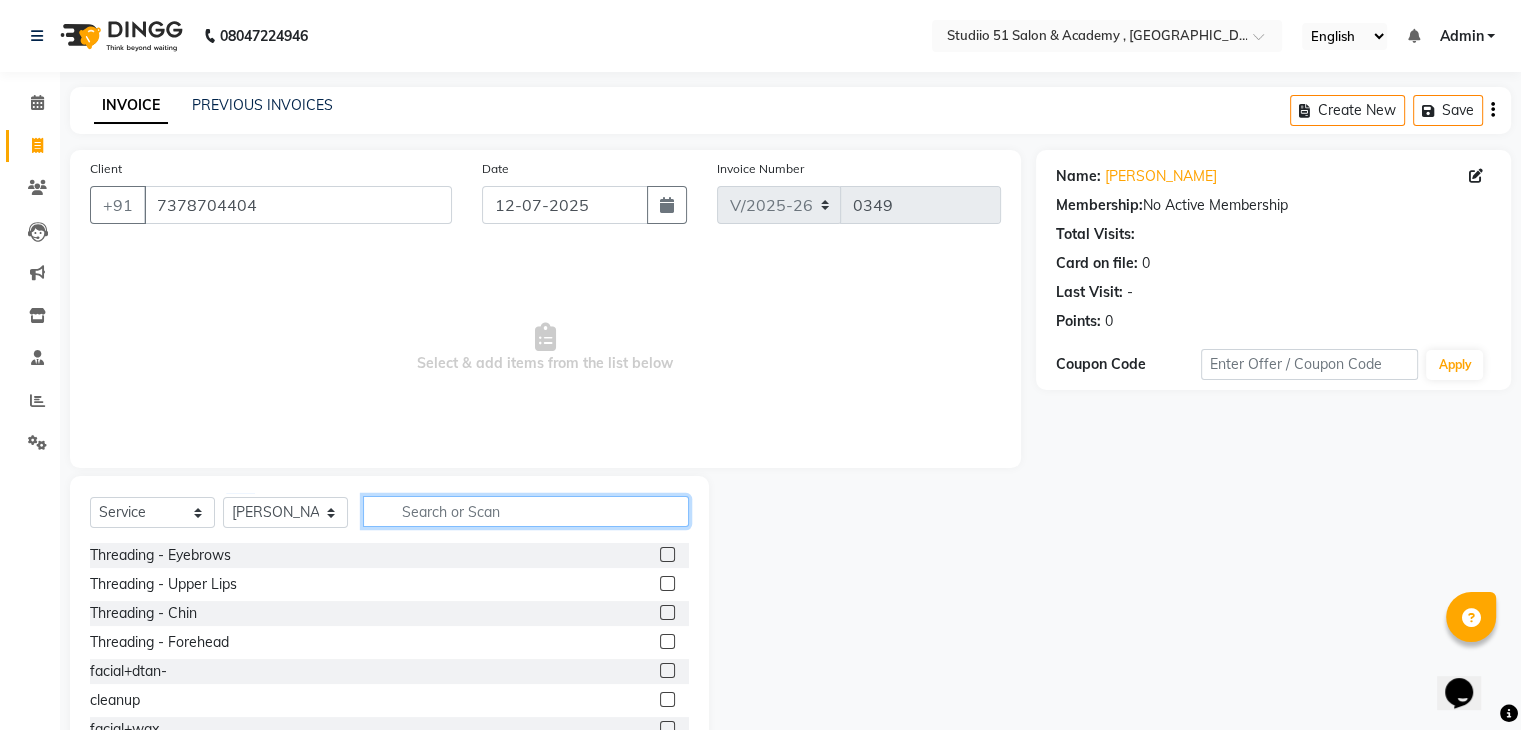 click 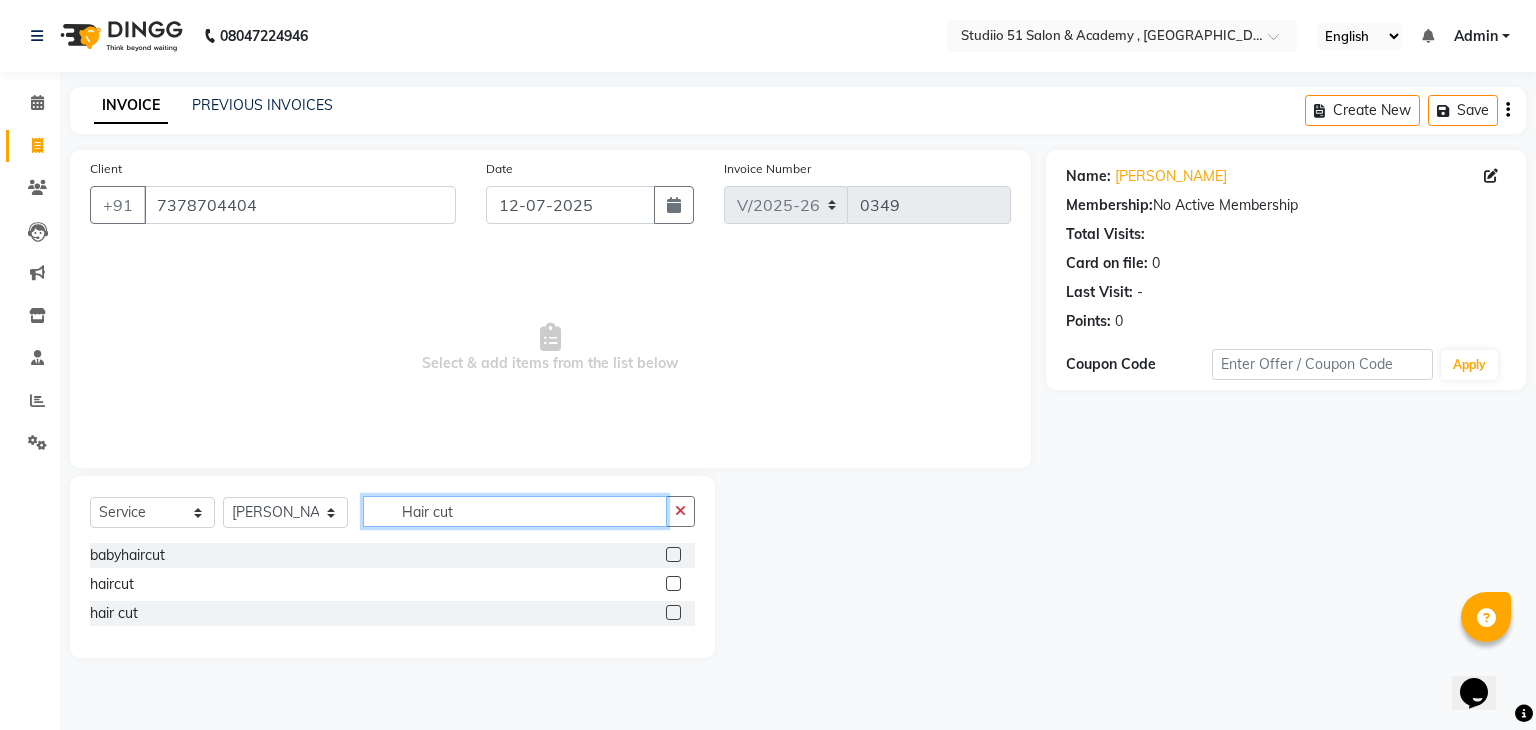 type on "Hair cut" 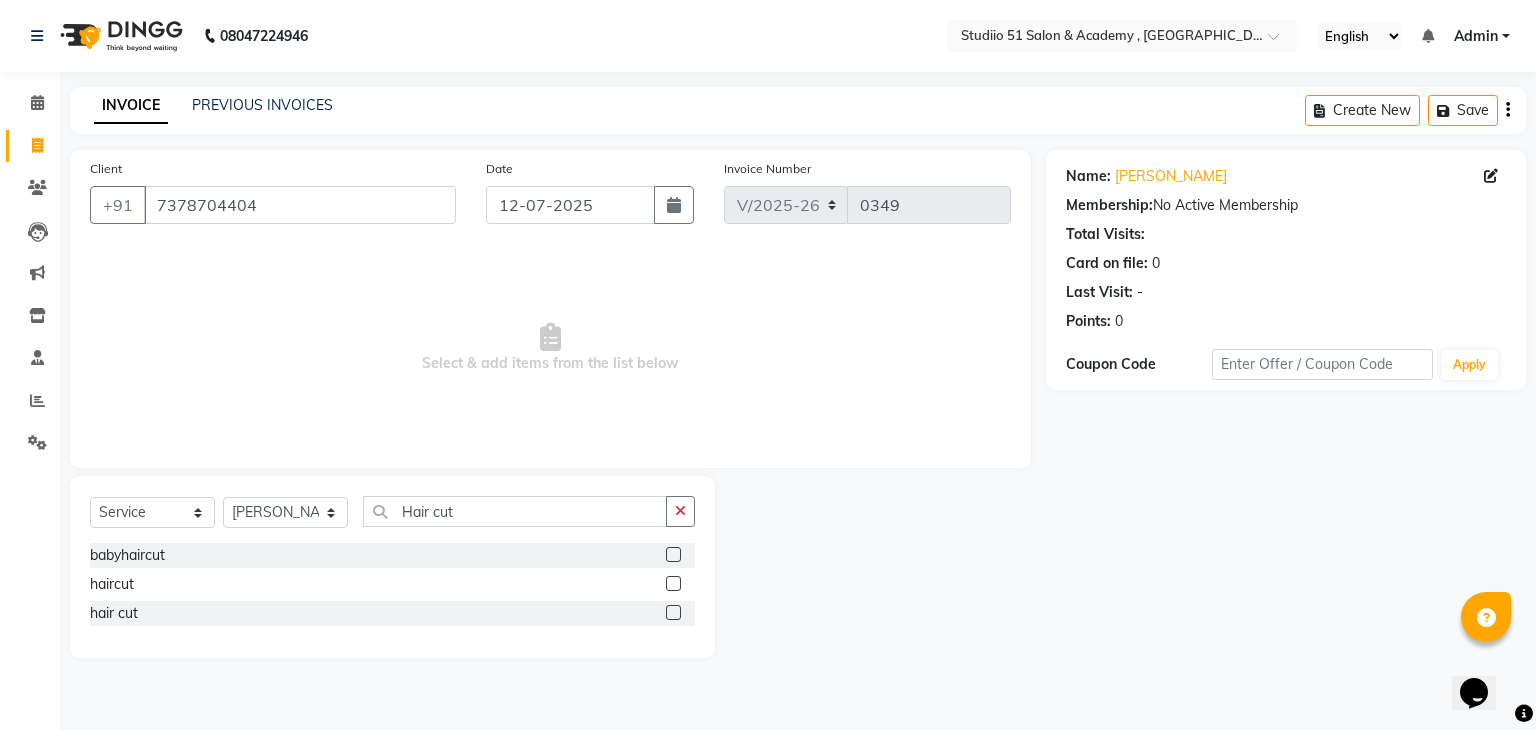 click 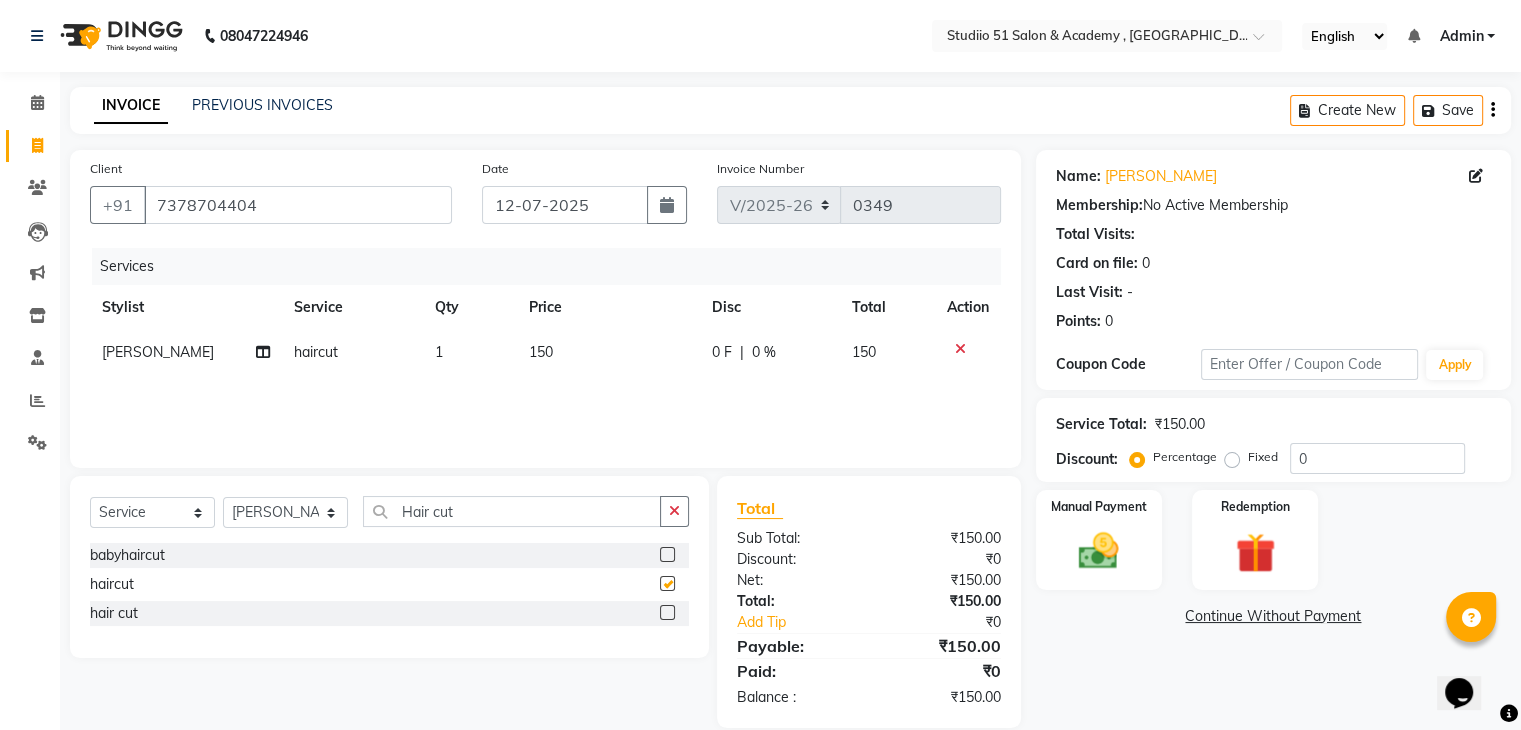 checkbox on "false" 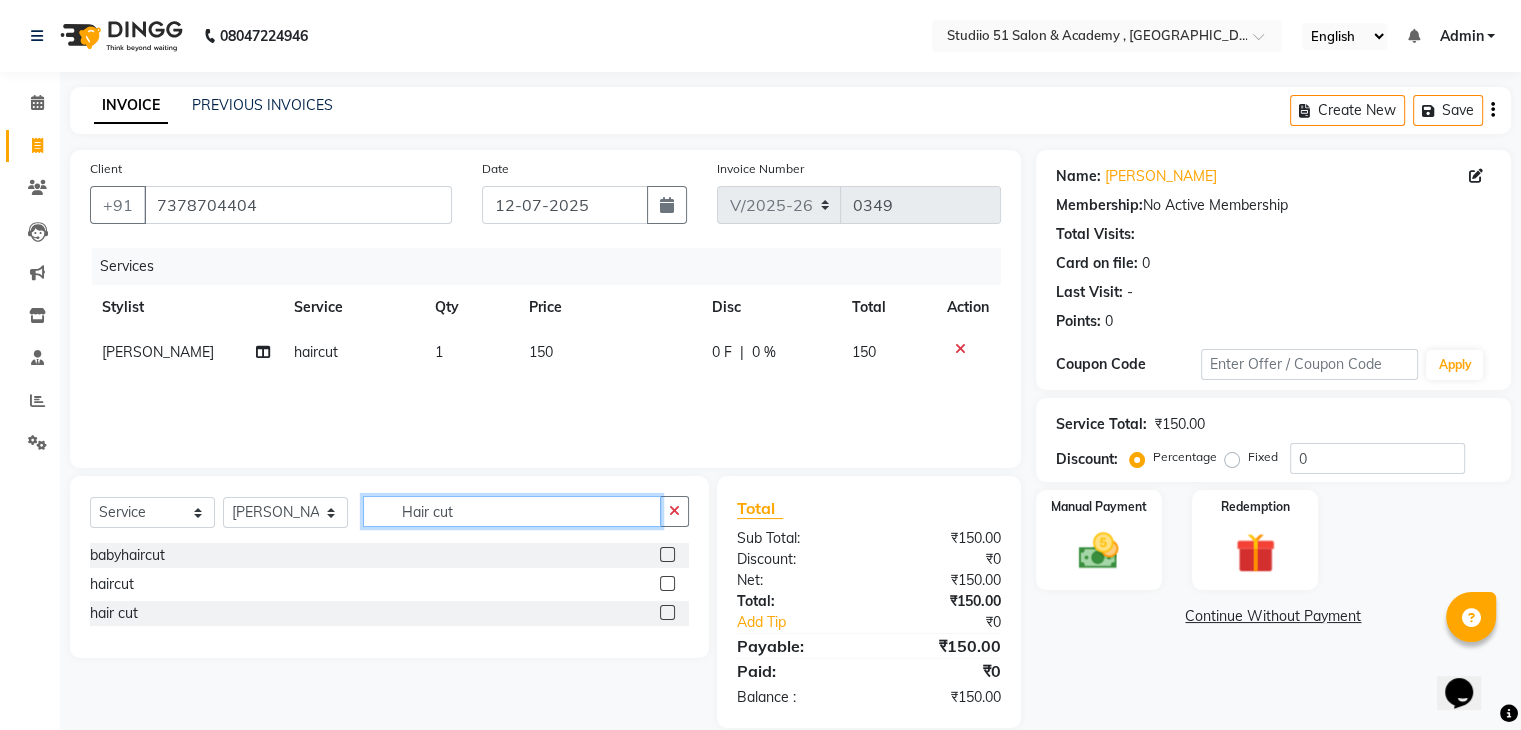 click on "Hair cut" 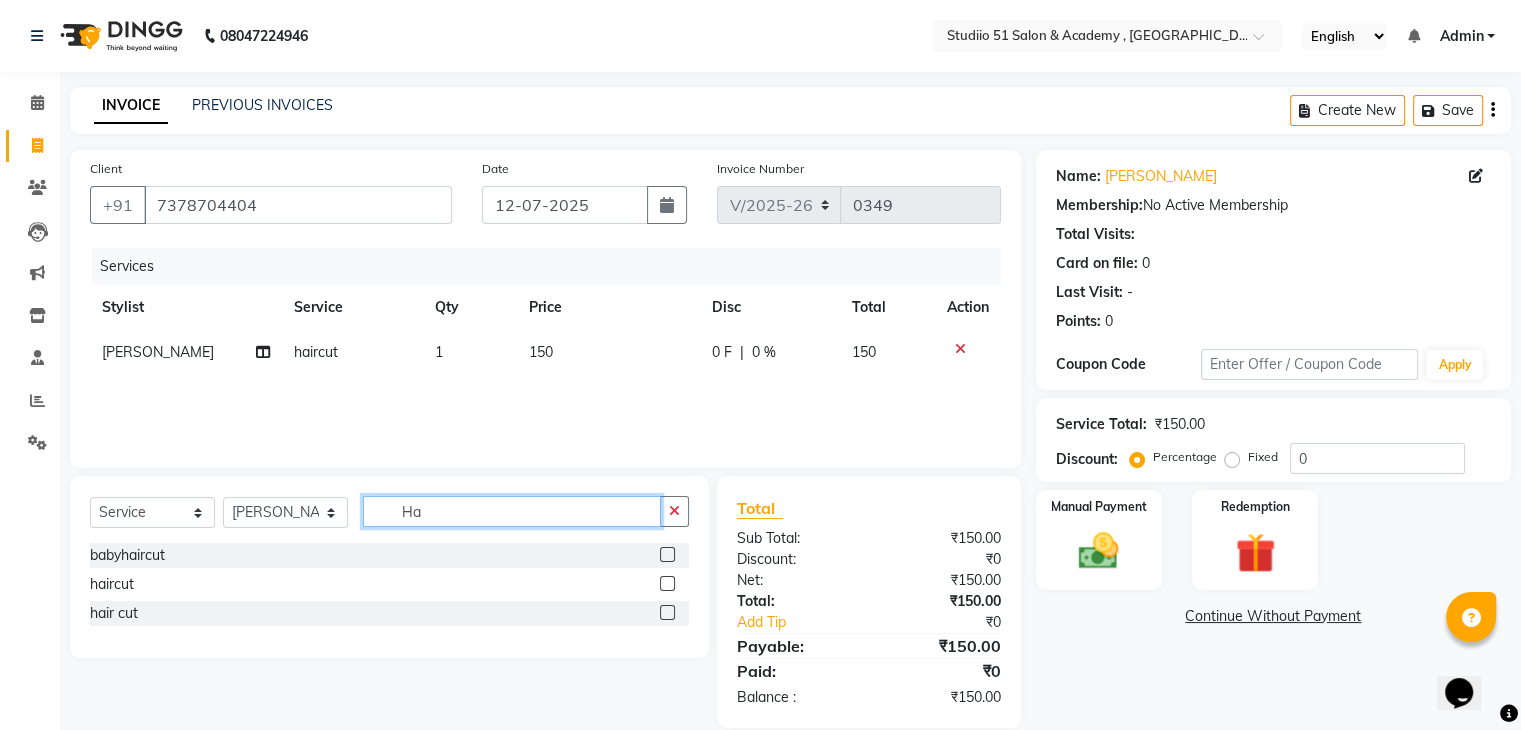 type on "H" 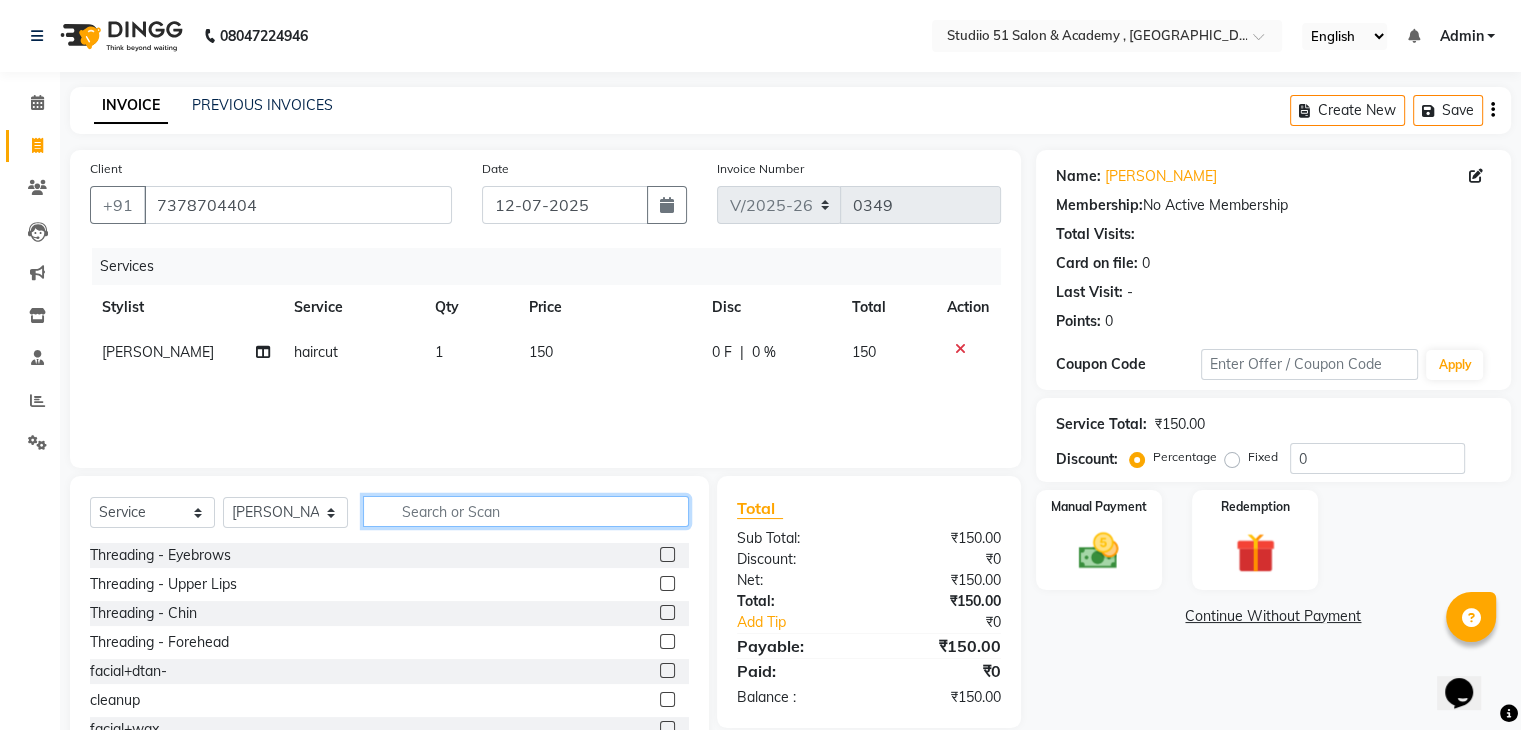 type 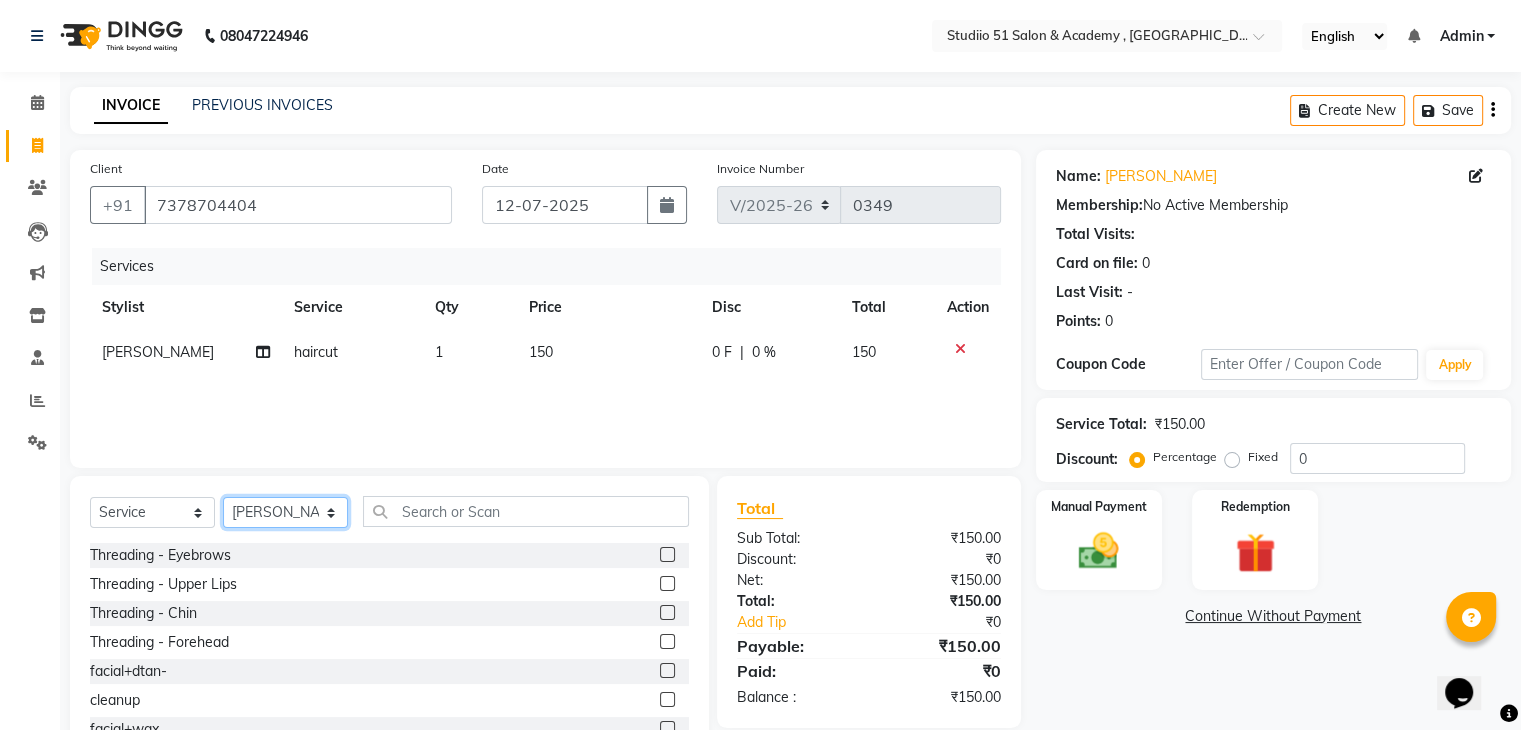 click on "Select Stylist [PERSON_NAME] [PERSON_NAME] [PERSON_NAME] Jaya [PERSON_NAME] [PERSON_NAME] Mam Students" 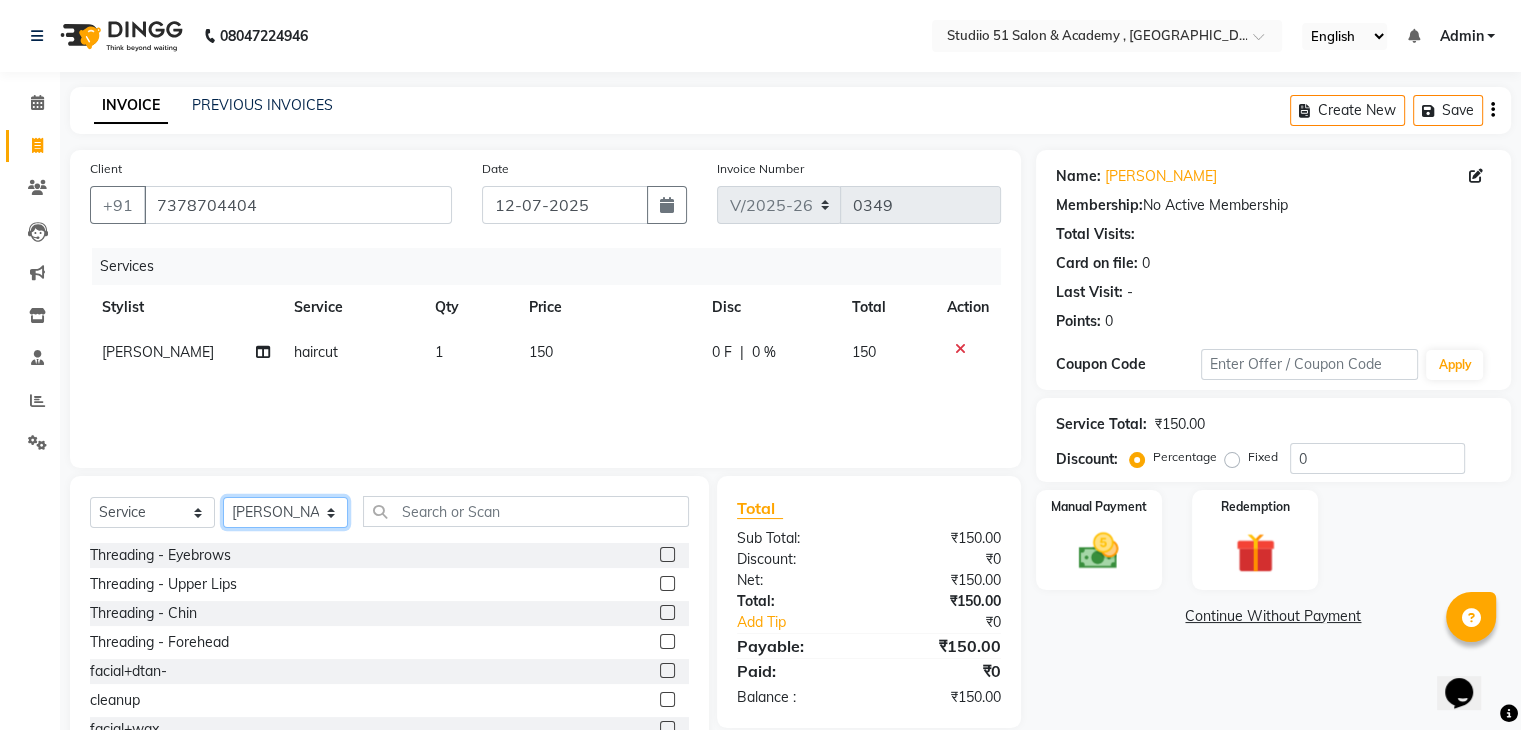 select on "81555" 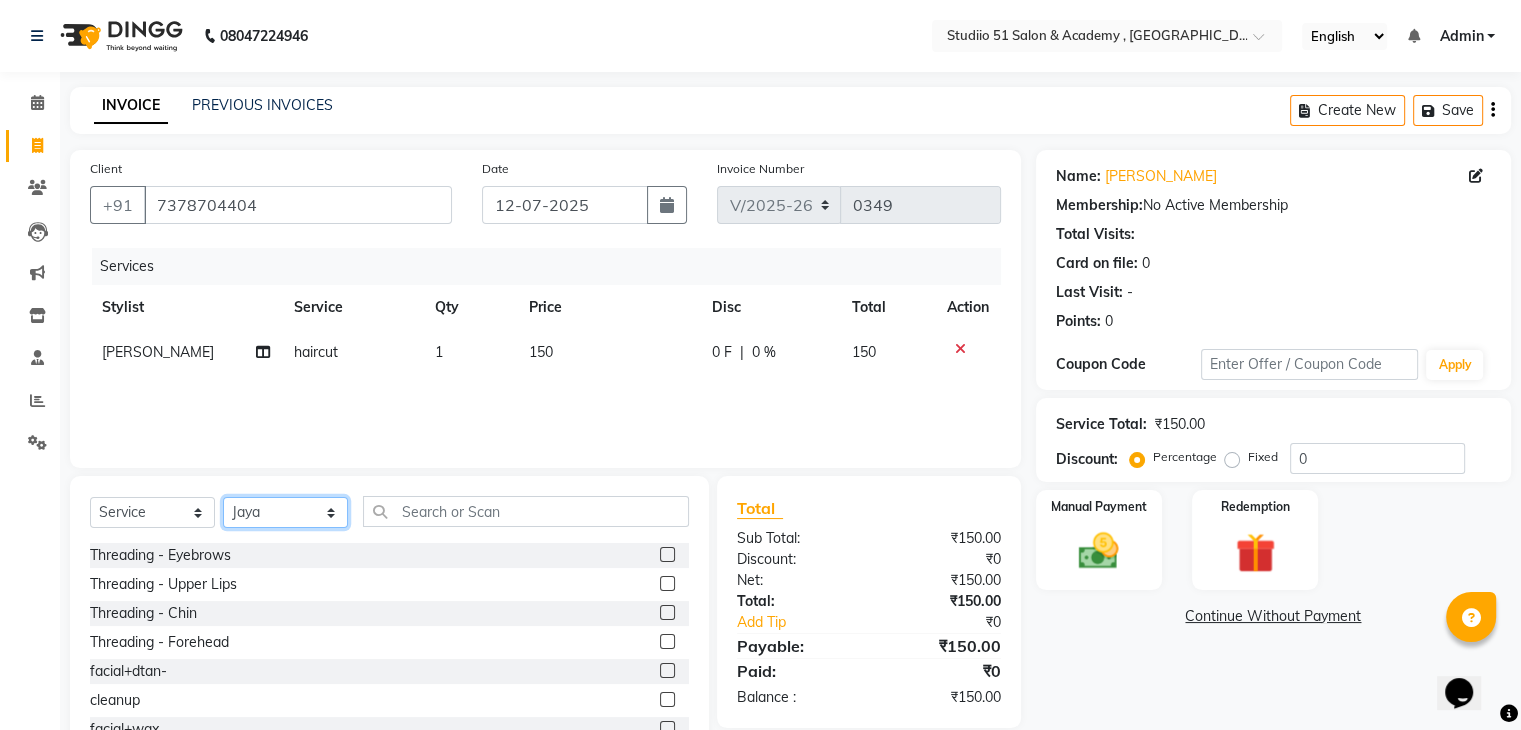 click on "Select Stylist [PERSON_NAME] [PERSON_NAME] [PERSON_NAME] Jaya [PERSON_NAME] [PERSON_NAME] Mam Students" 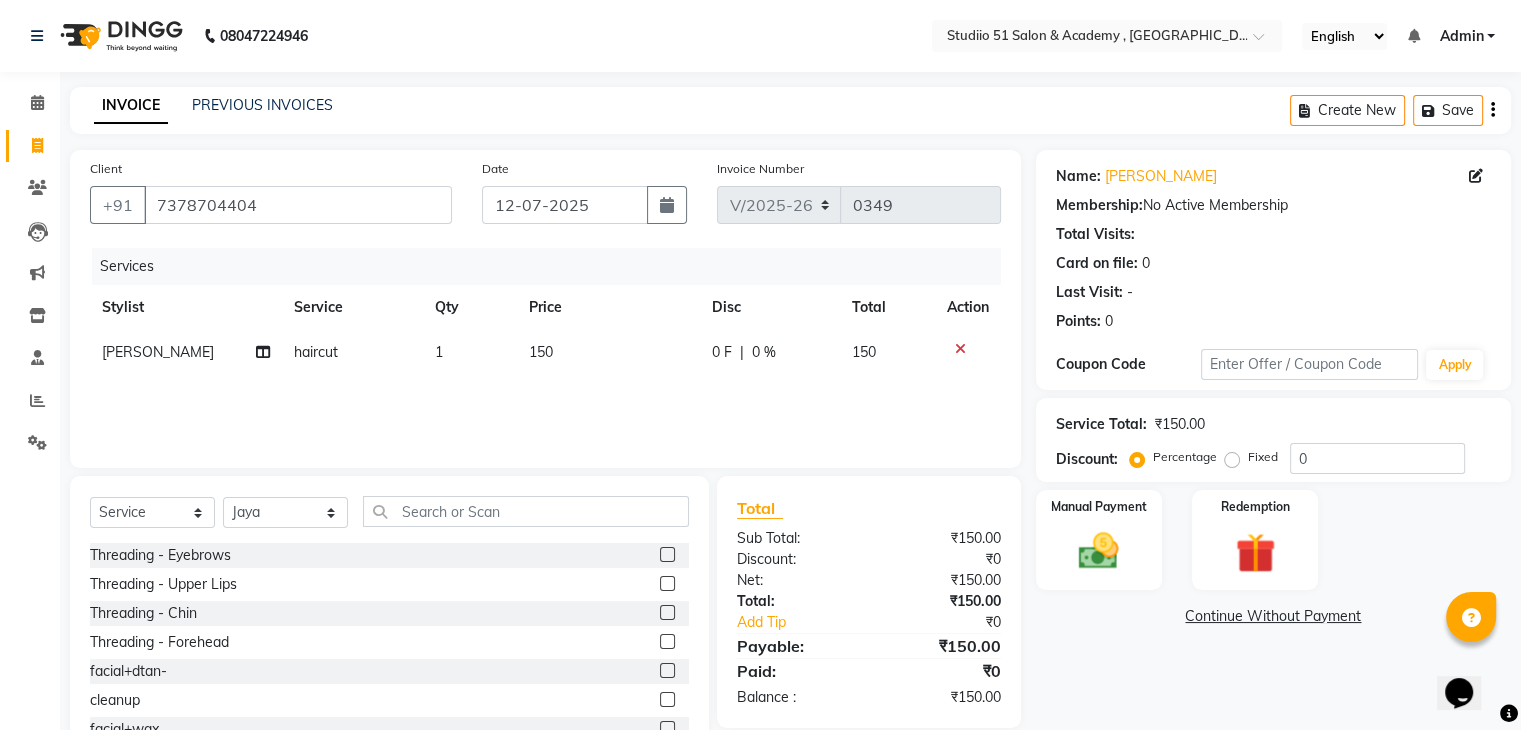 click 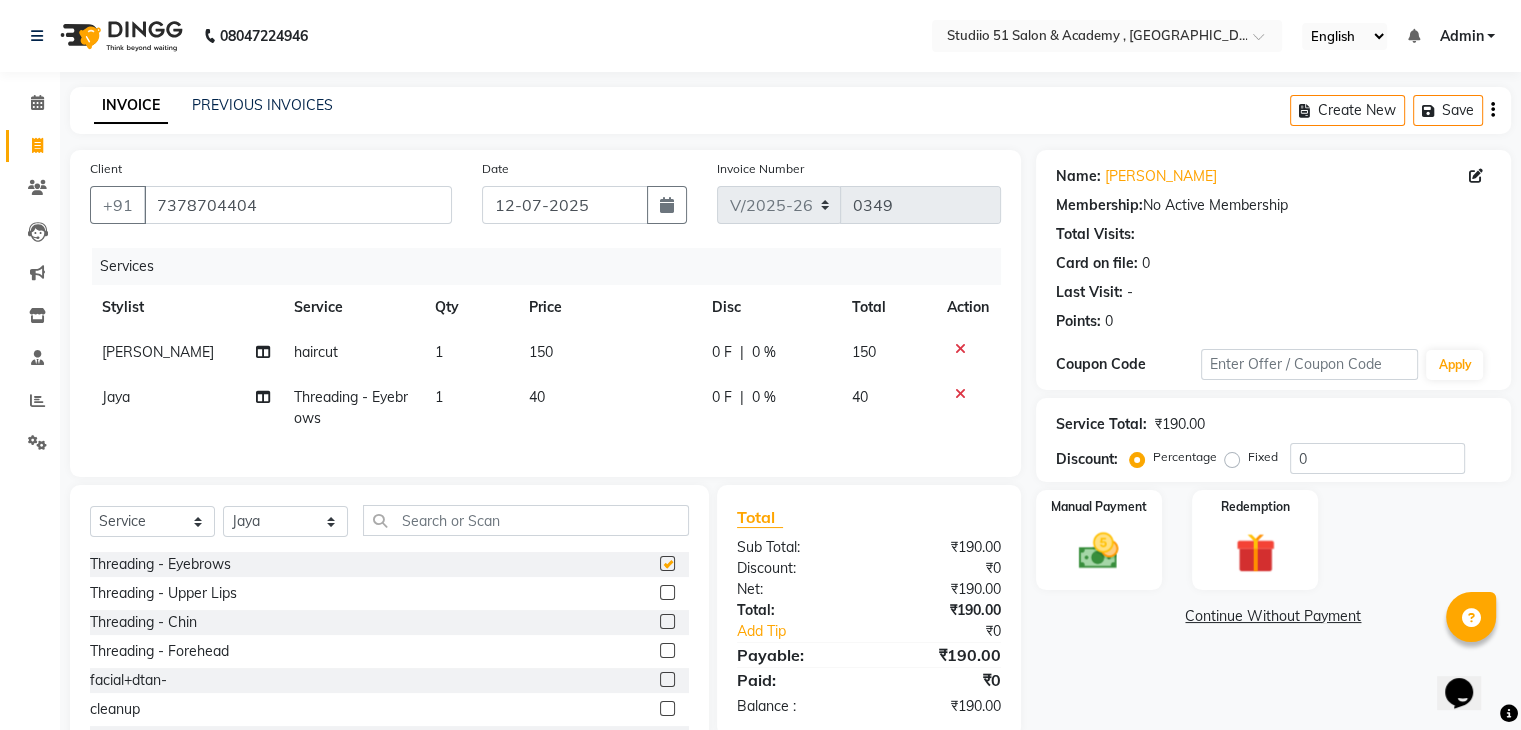 checkbox on "false" 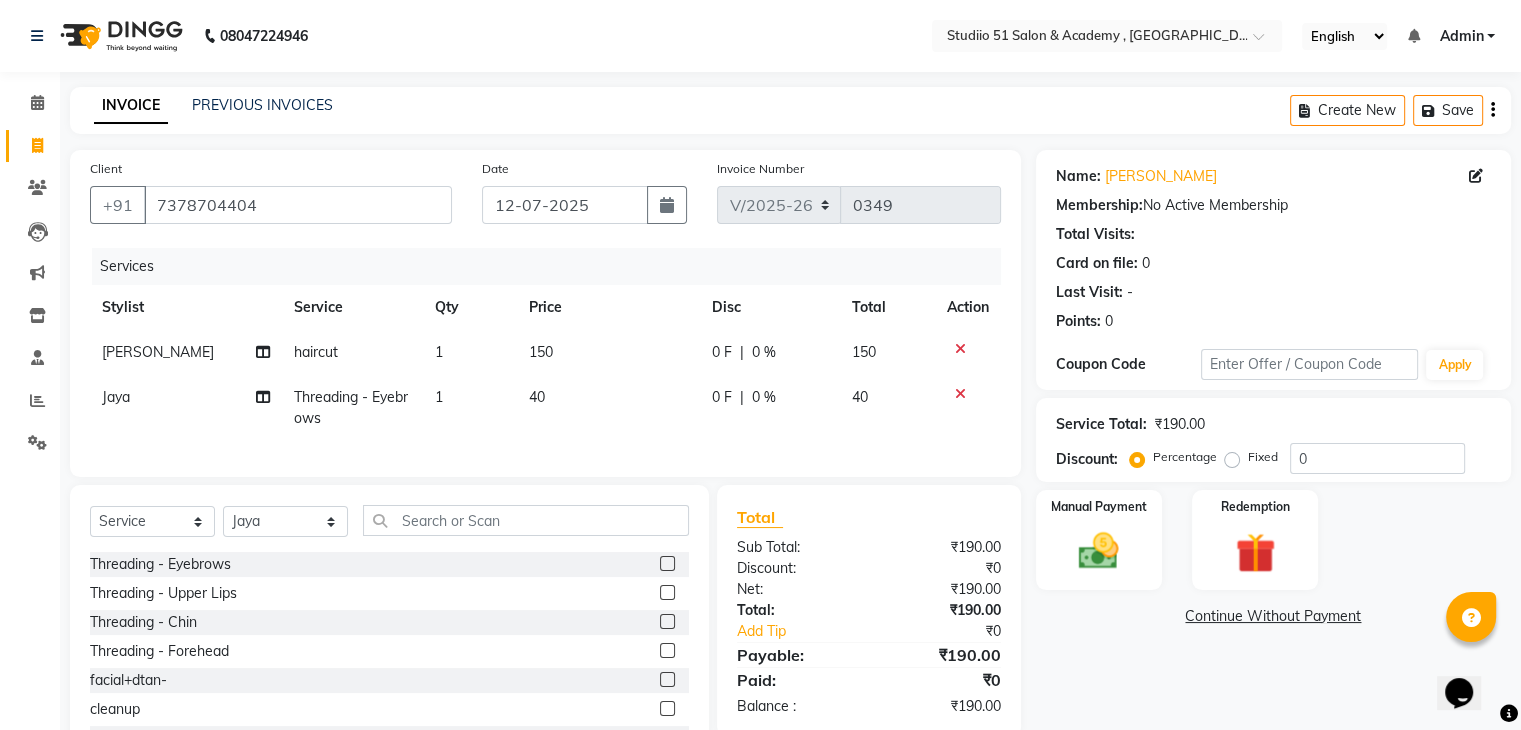 click 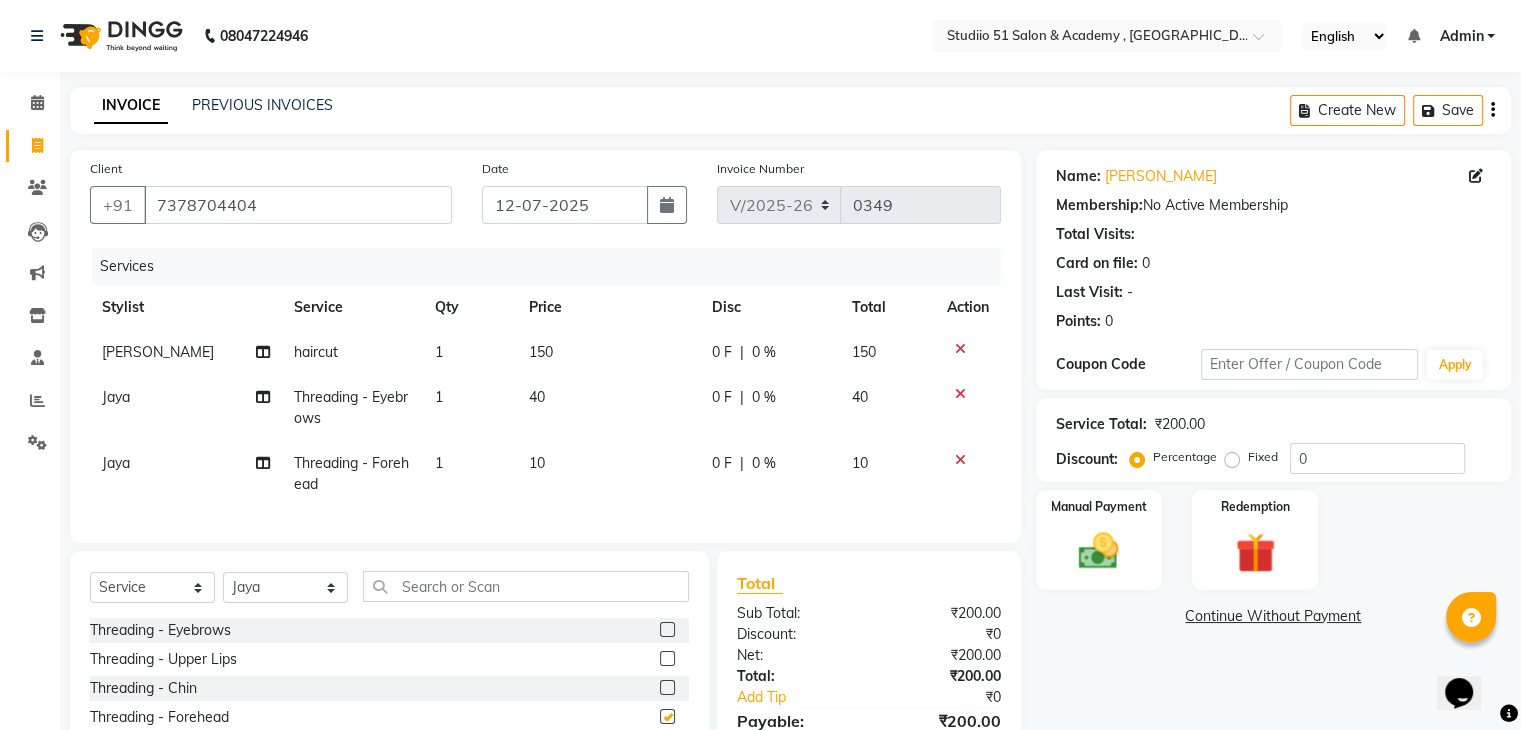 checkbox on "false" 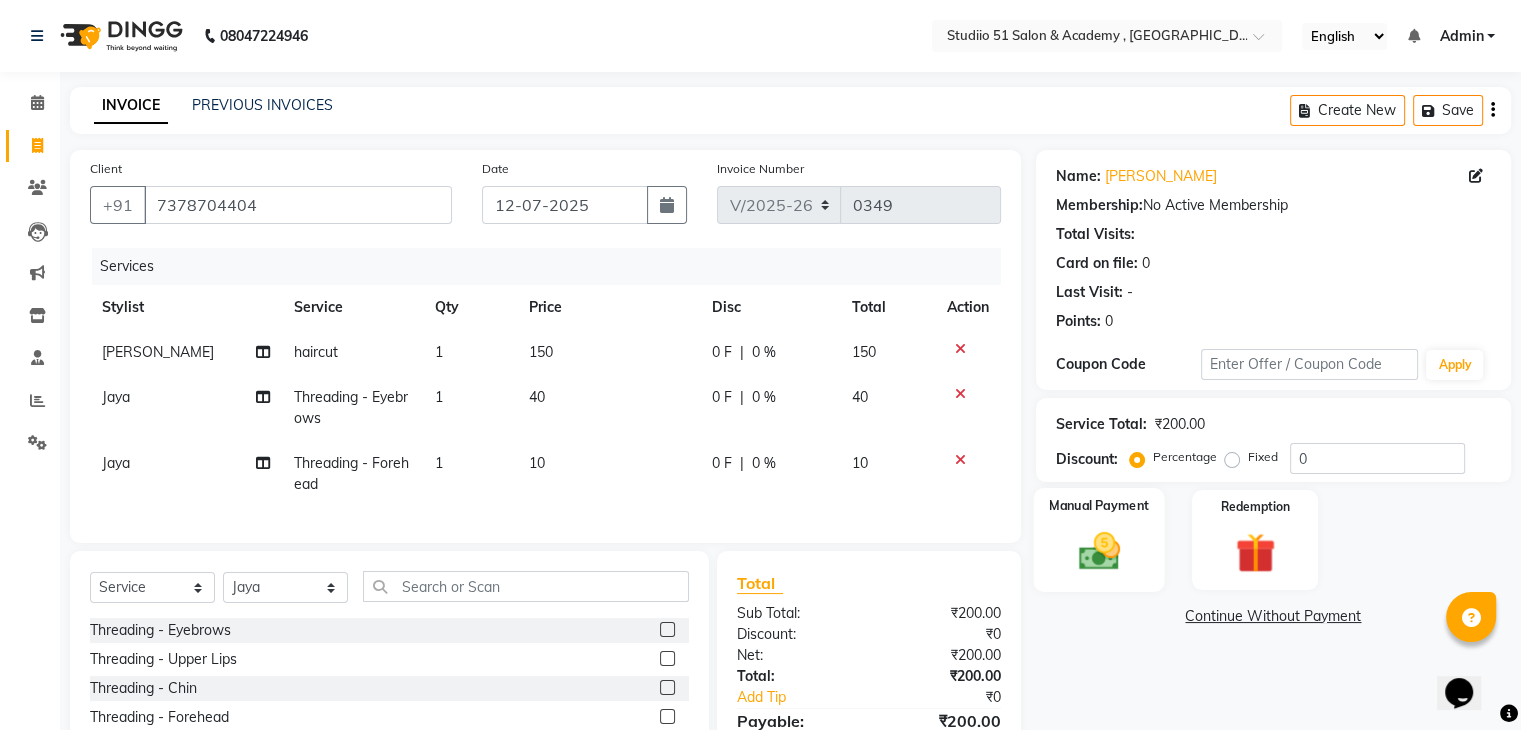 click on "Manual Payment" 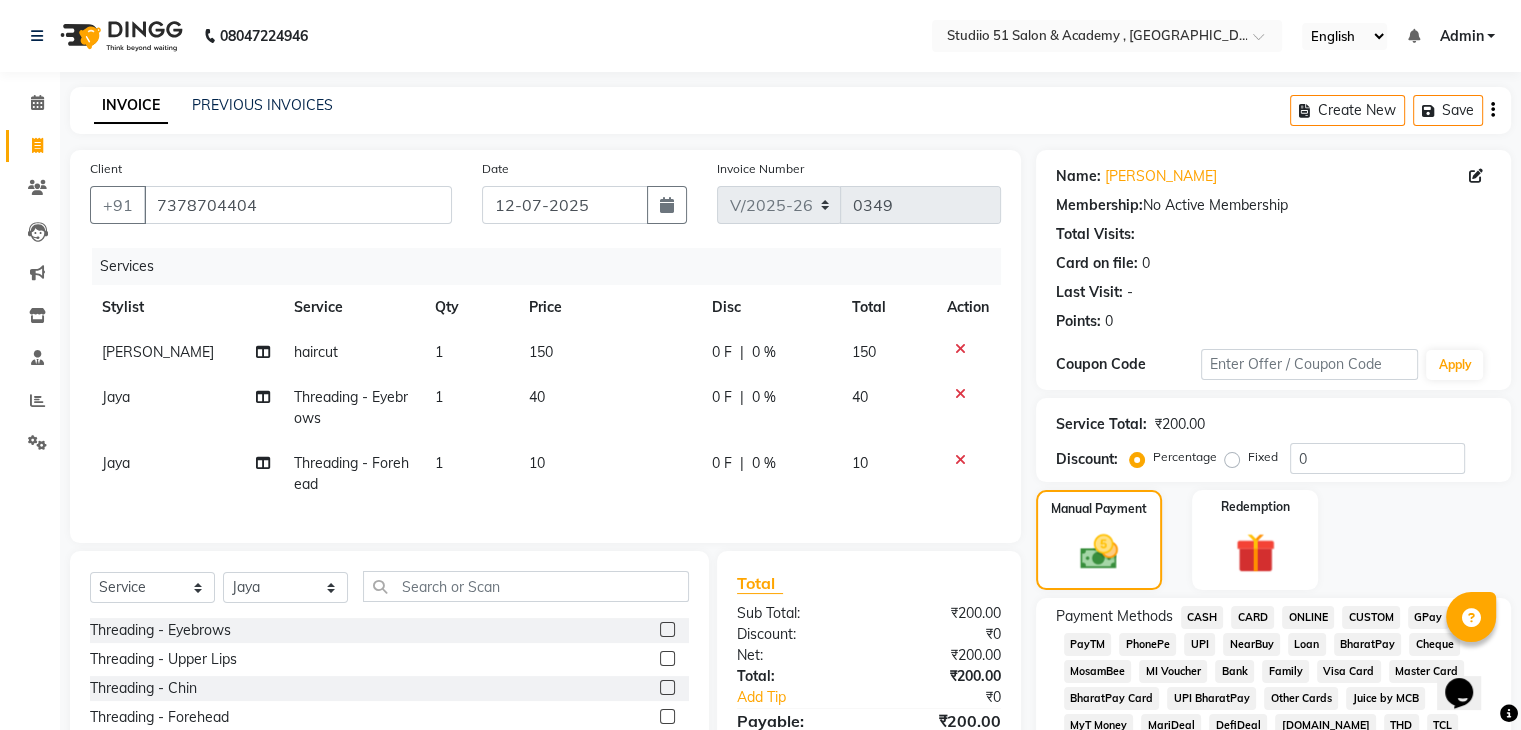 click 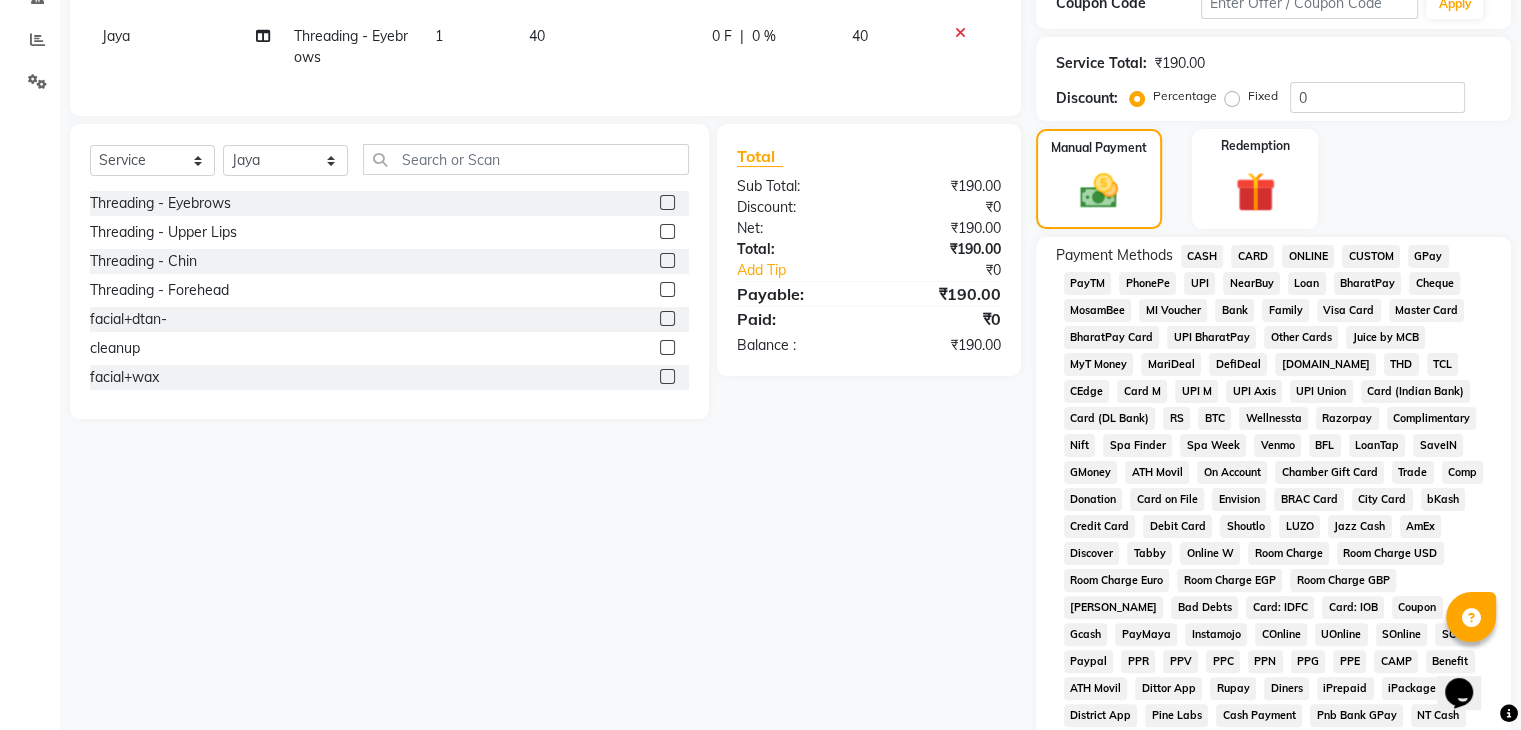 scroll, scrollTop: 357, scrollLeft: 0, axis: vertical 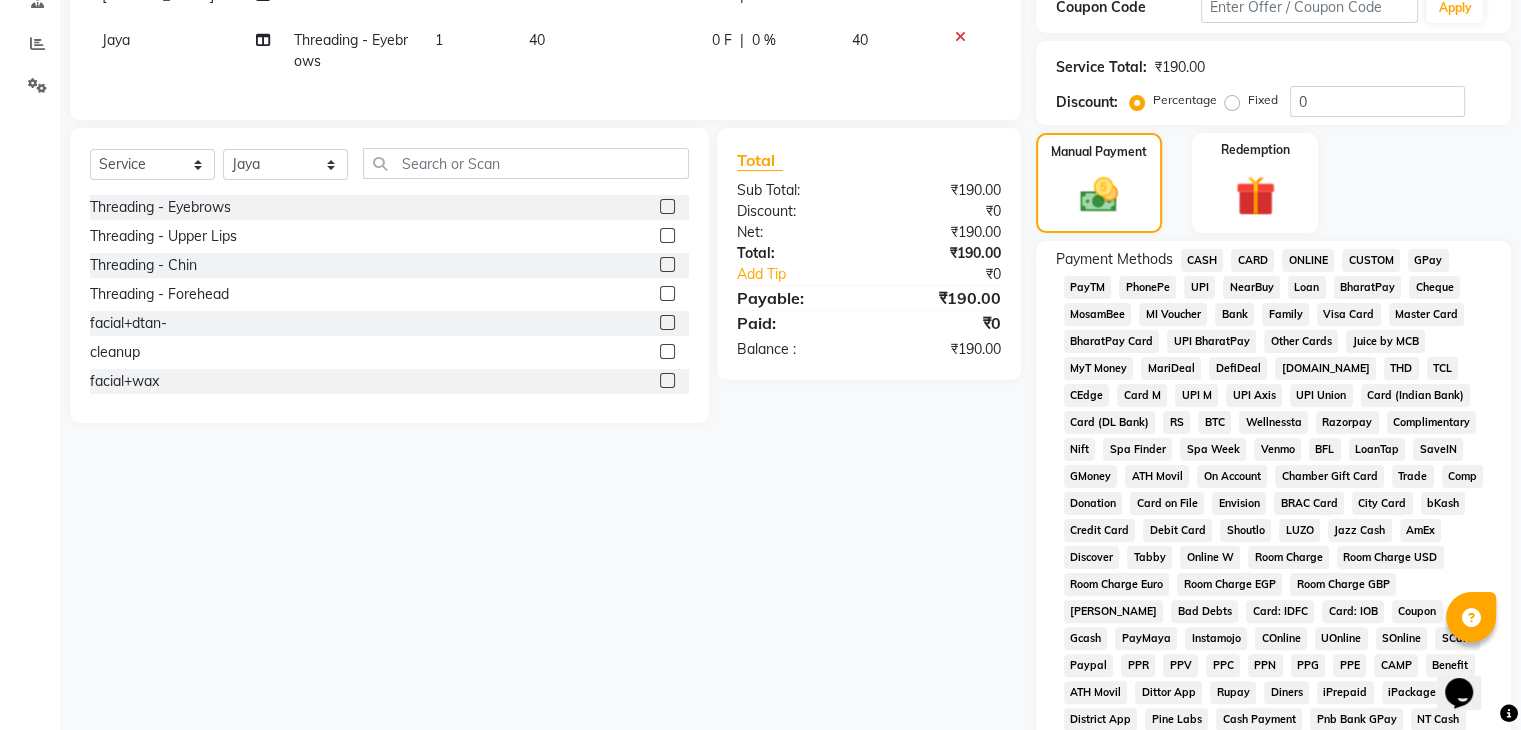 click on "GPay" 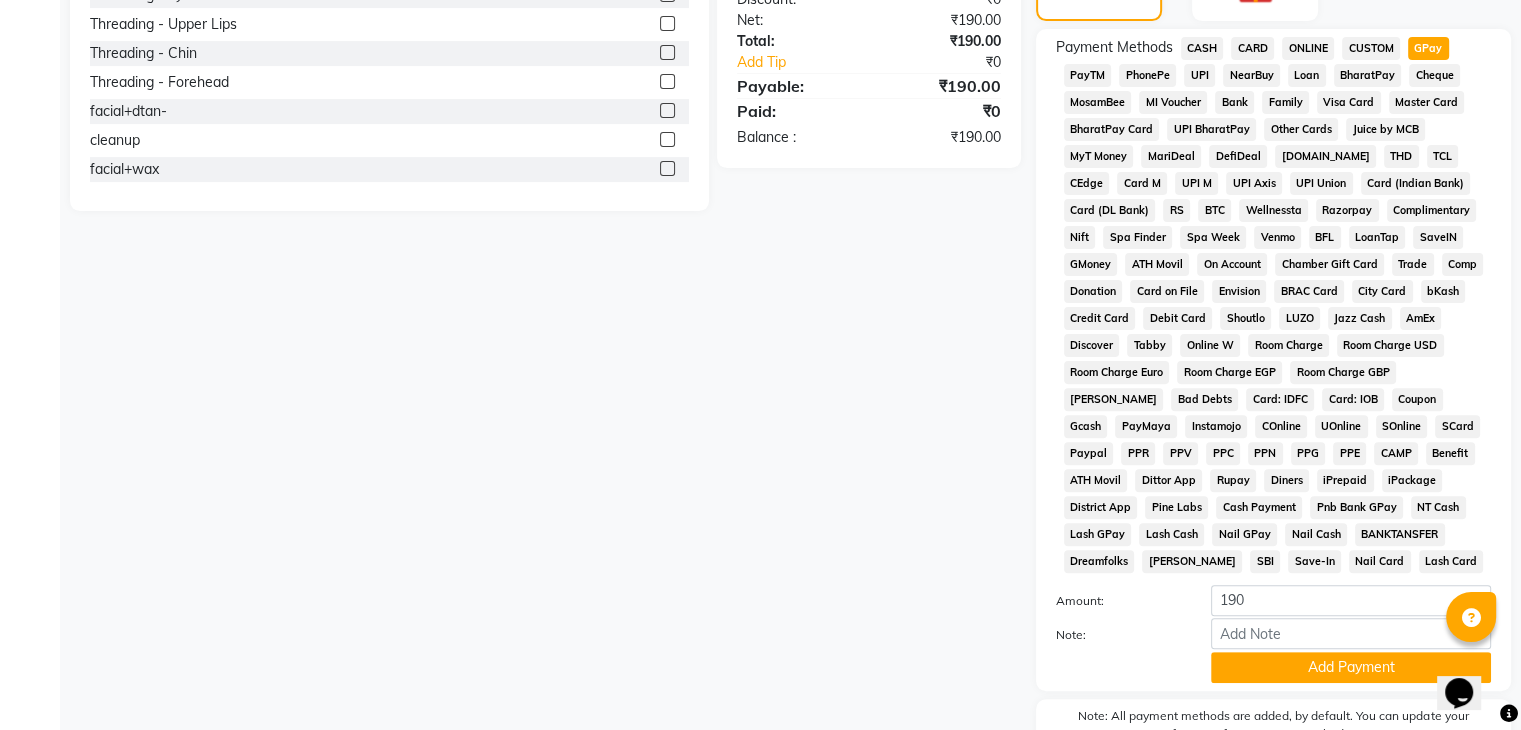 scroll, scrollTop: 693, scrollLeft: 0, axis: vertical 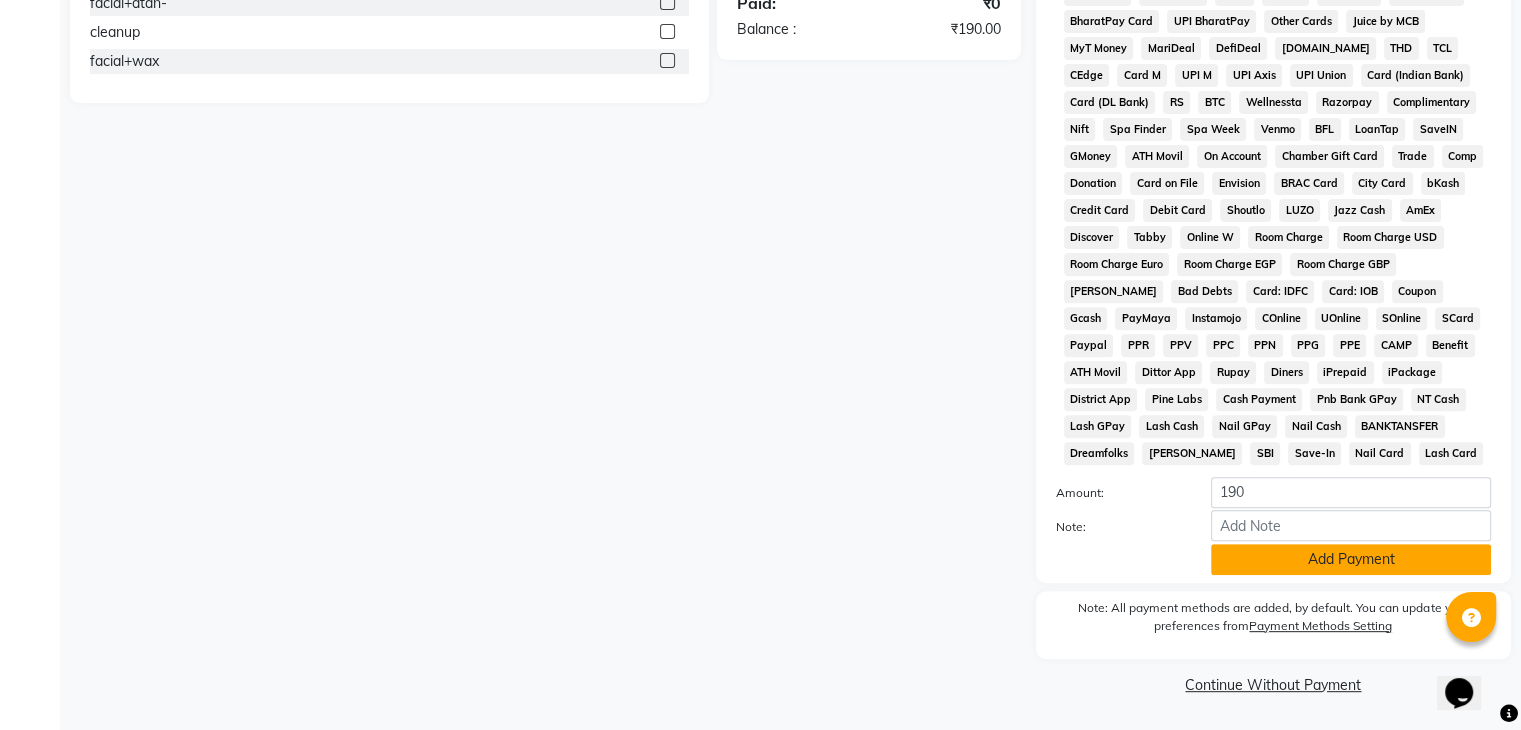 click on "Add Payment" 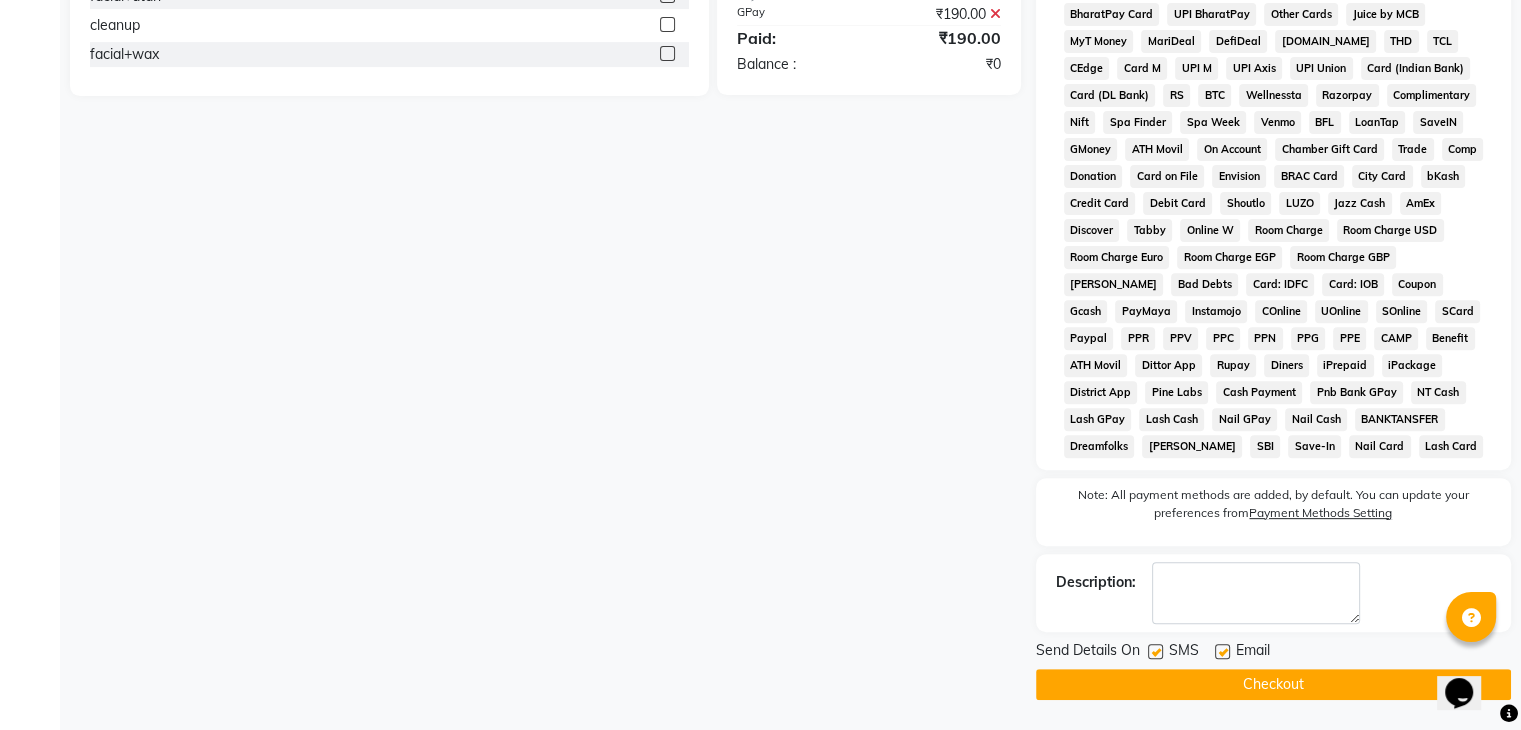 click on "Checkout" 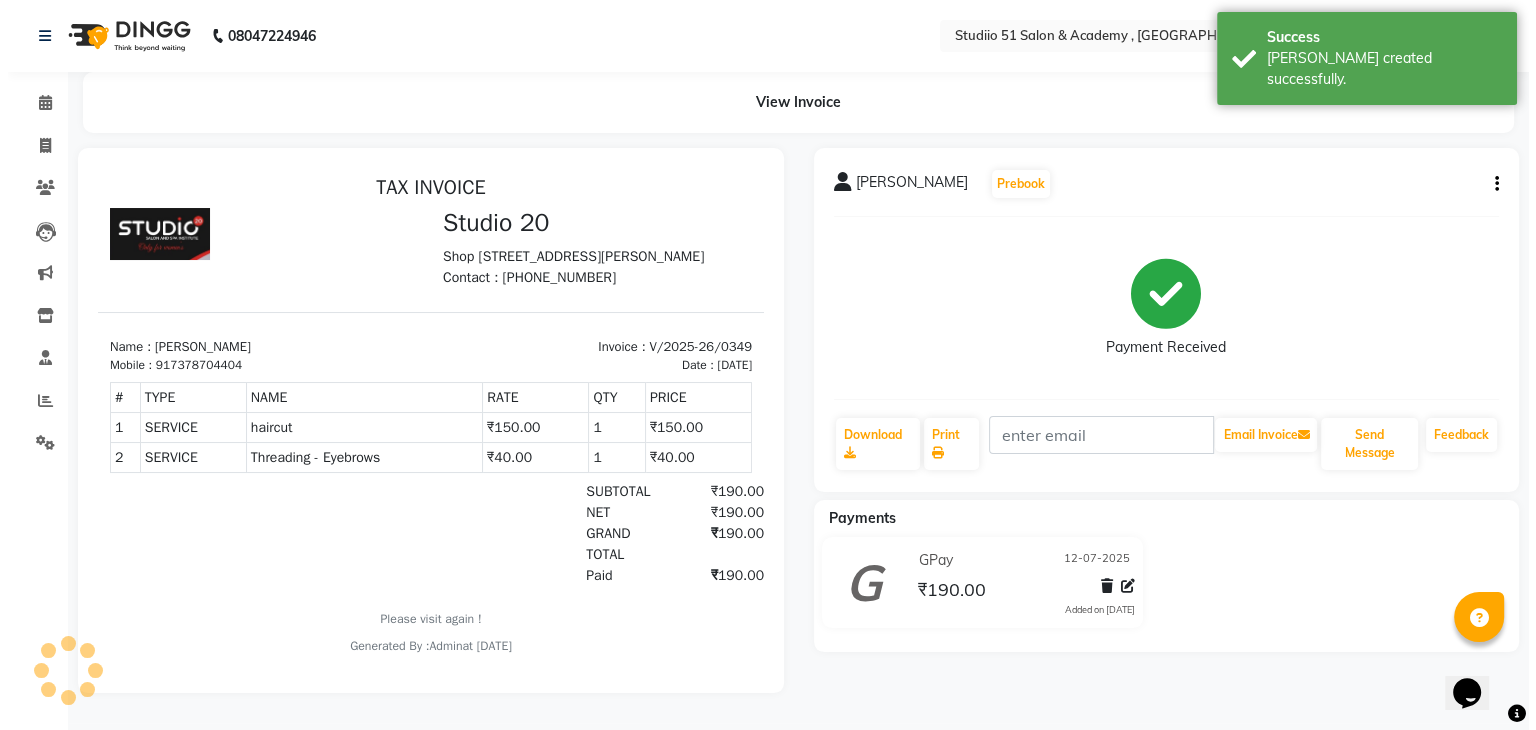 scroll, scrollTop: 0, scrollLeft: 0, axis: both 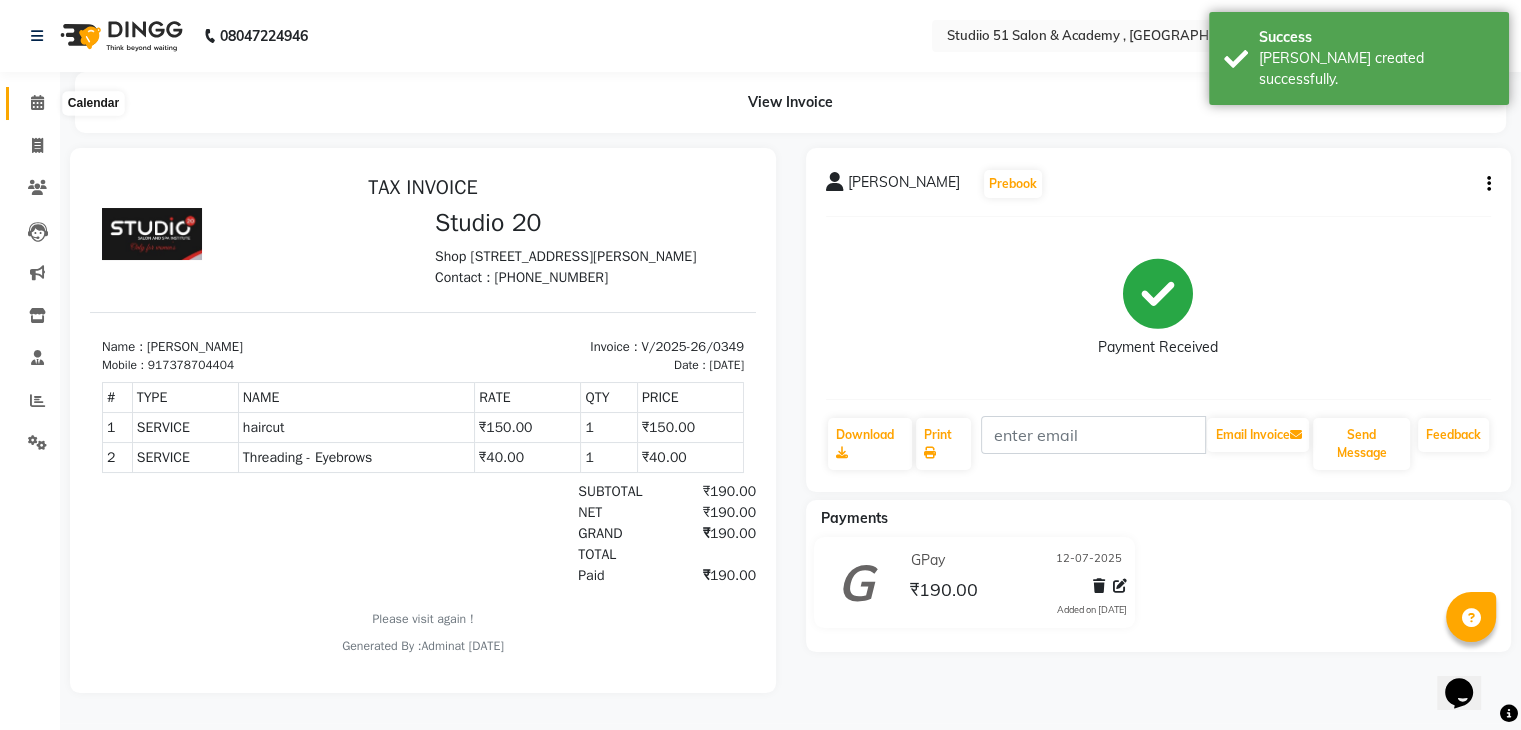 click 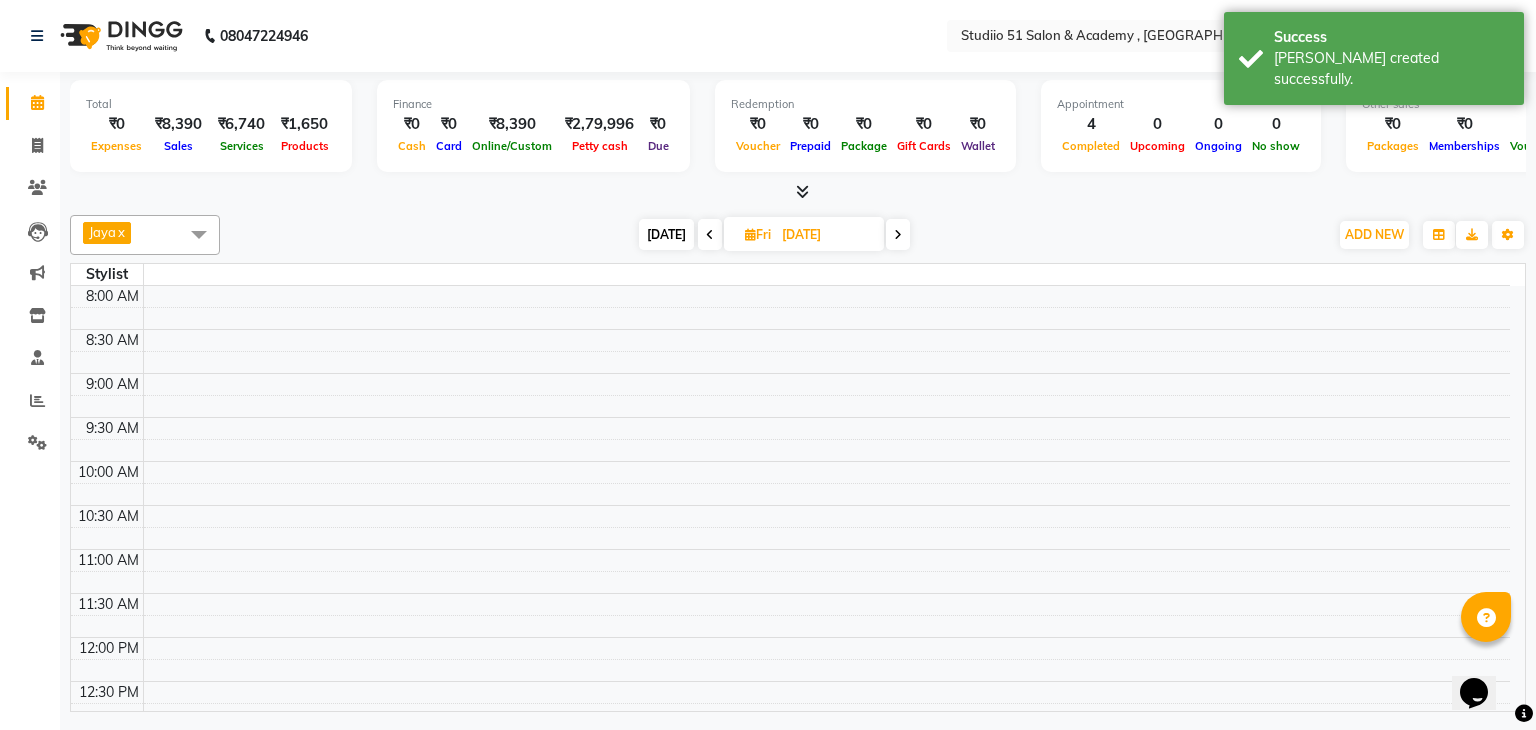 click on "Fri" at bounding box center (758, 234) 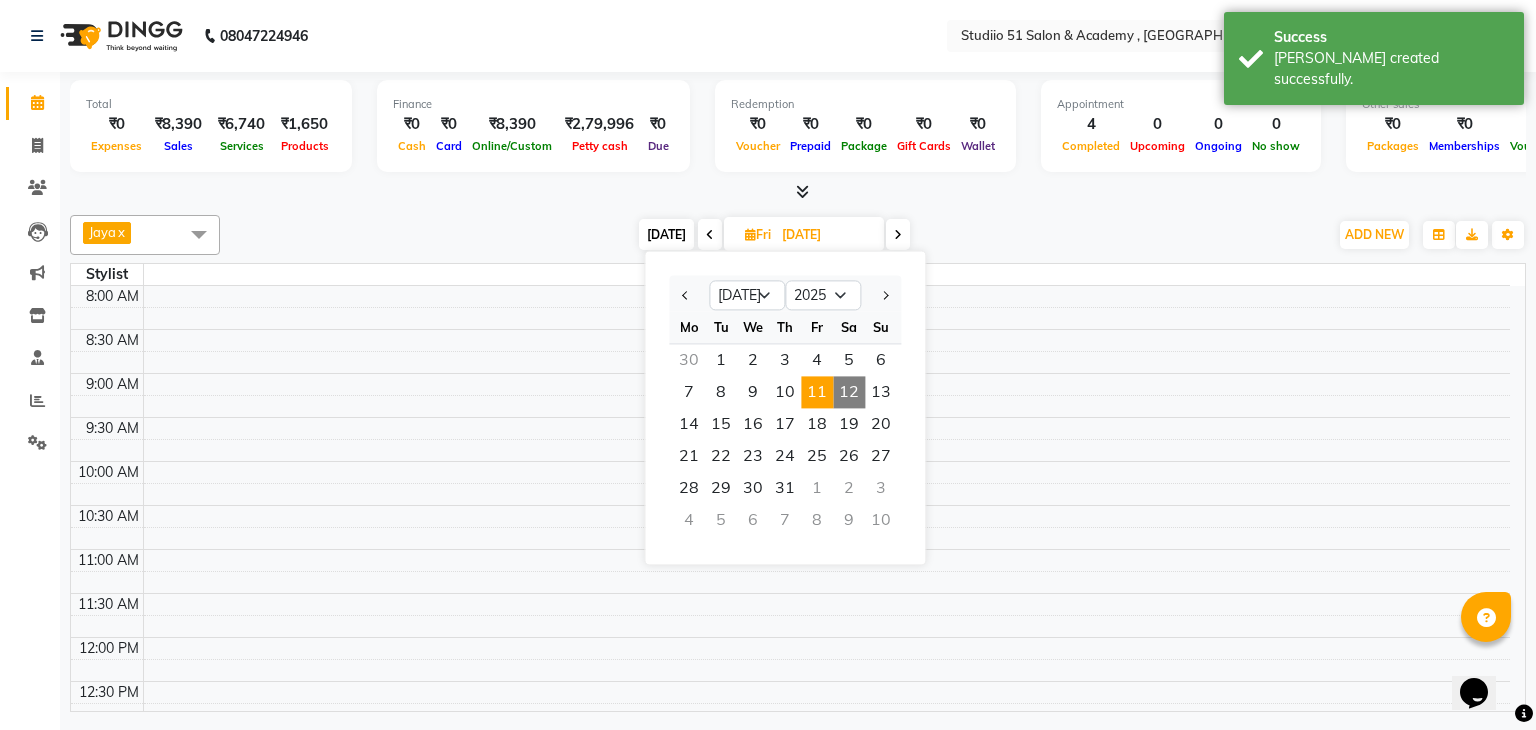 click on "12" at bounding box center (849, 392) 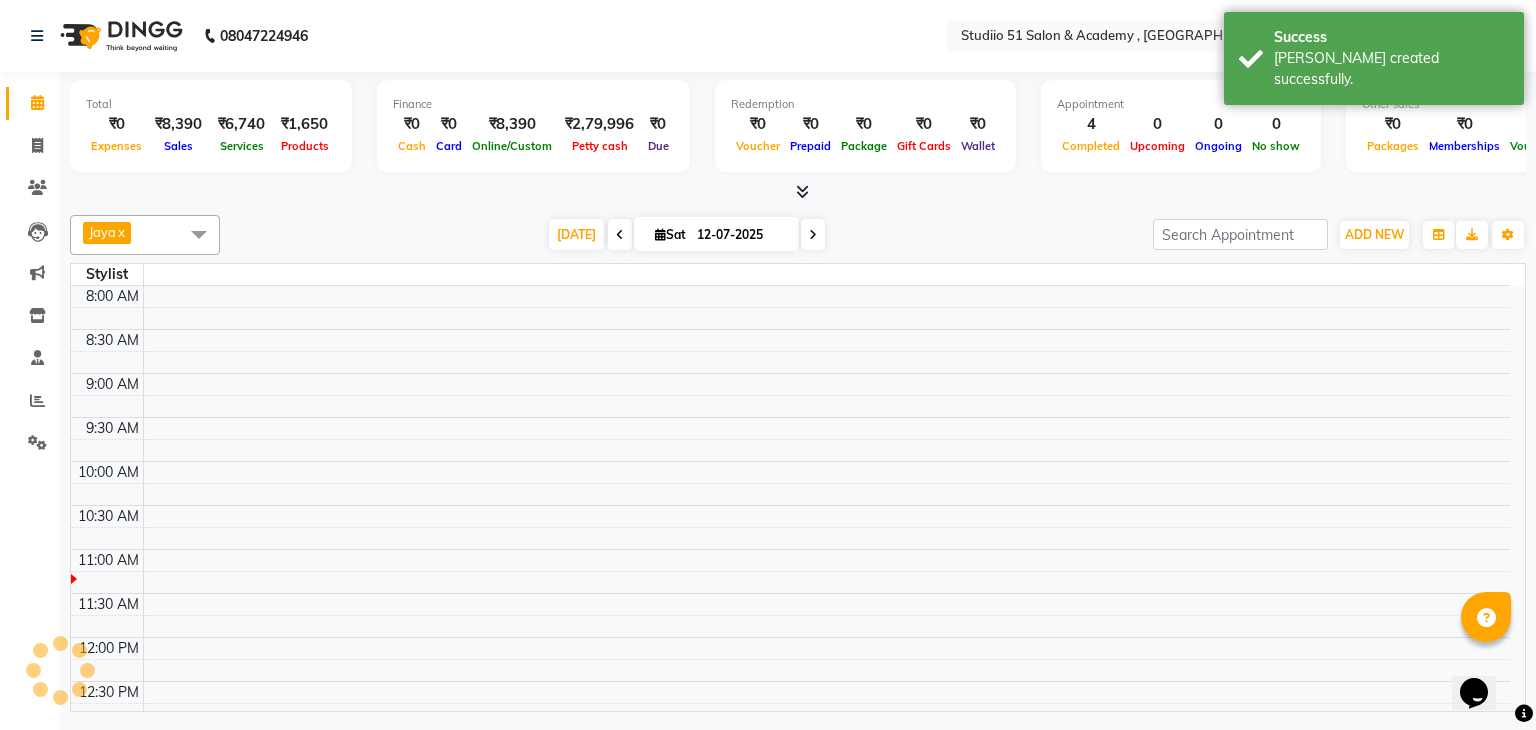 scroll, scrollTop: 263, scrollLeft: 0, axis: vertical 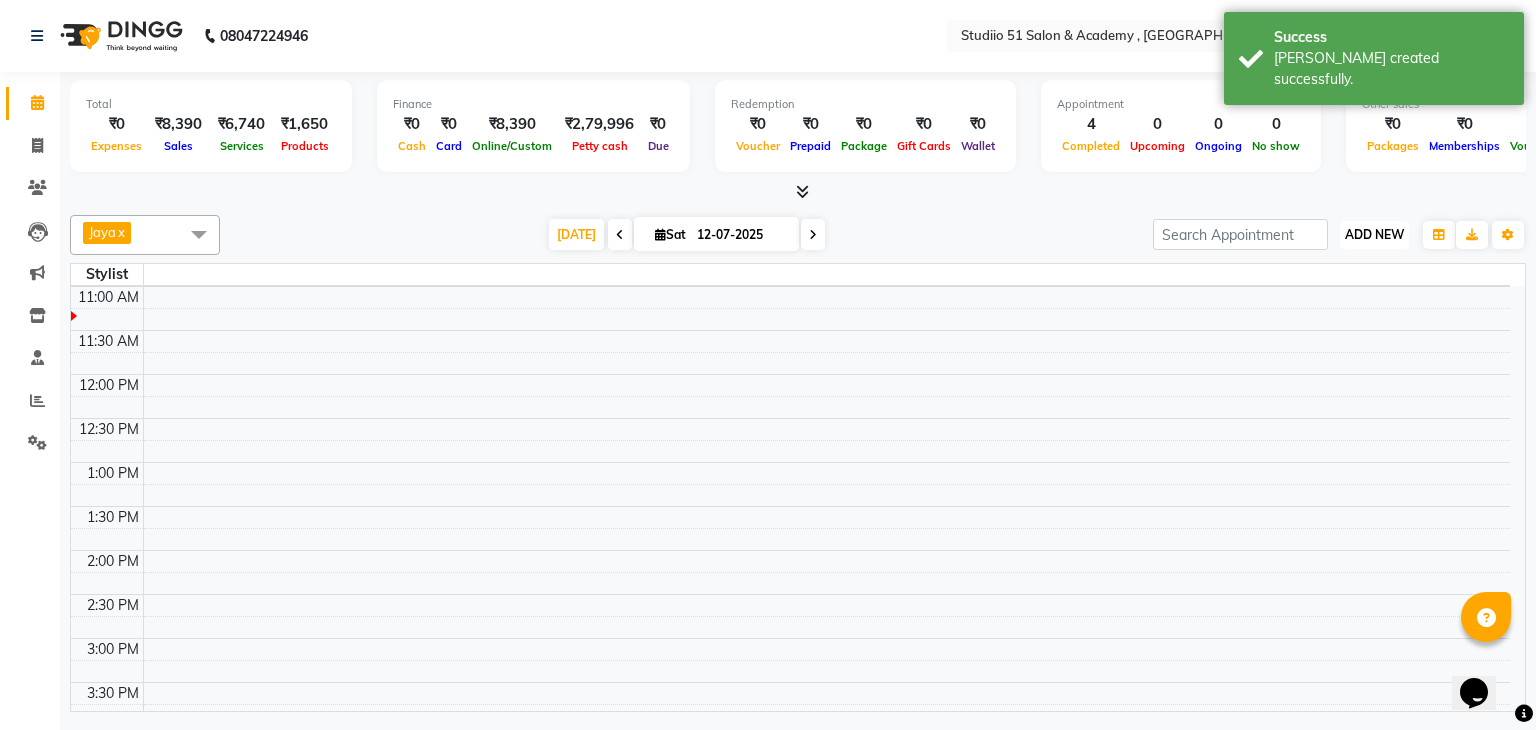 click on "ADD NEW" at bounding box center (1374, 234) 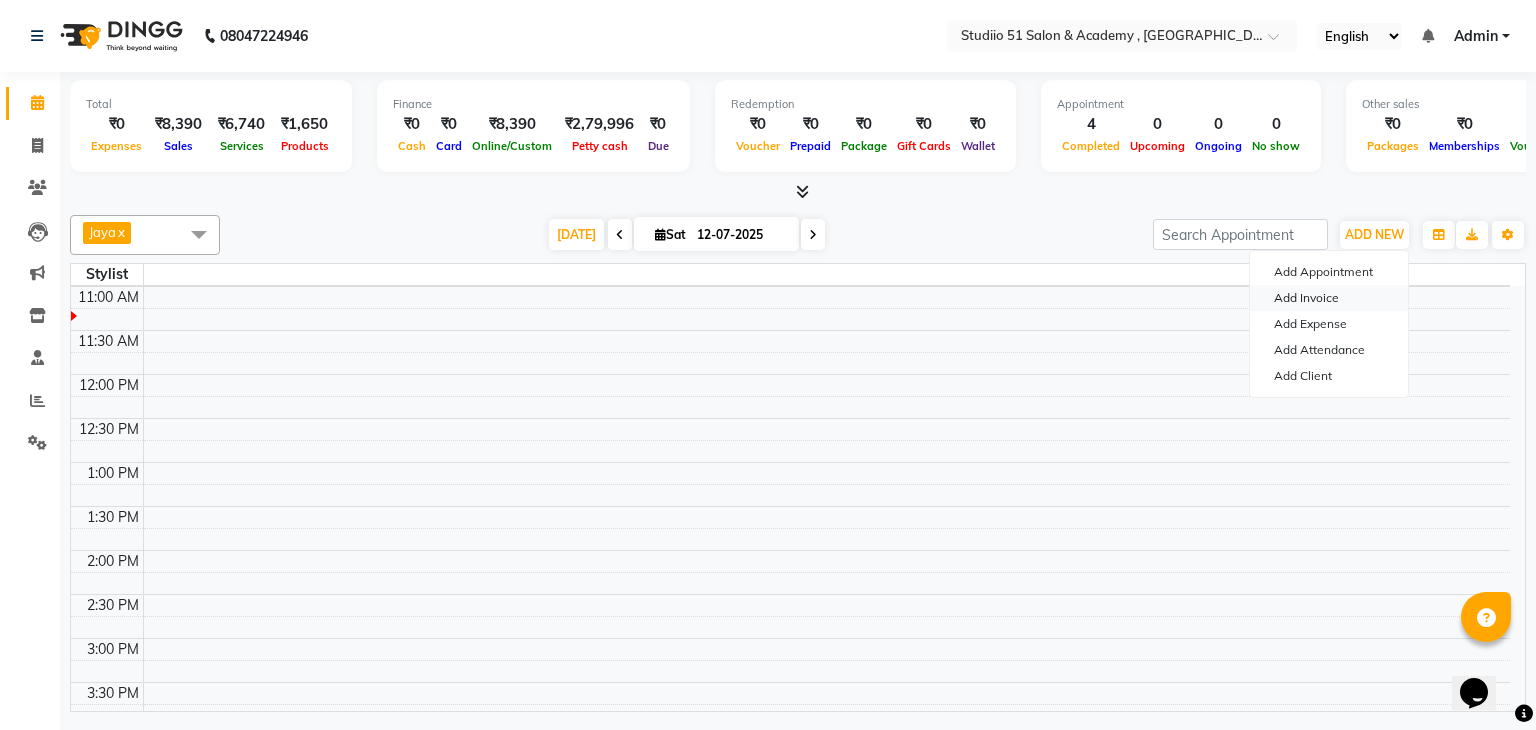 click on "Add Invoice" at bounding box center (1329, 298) 